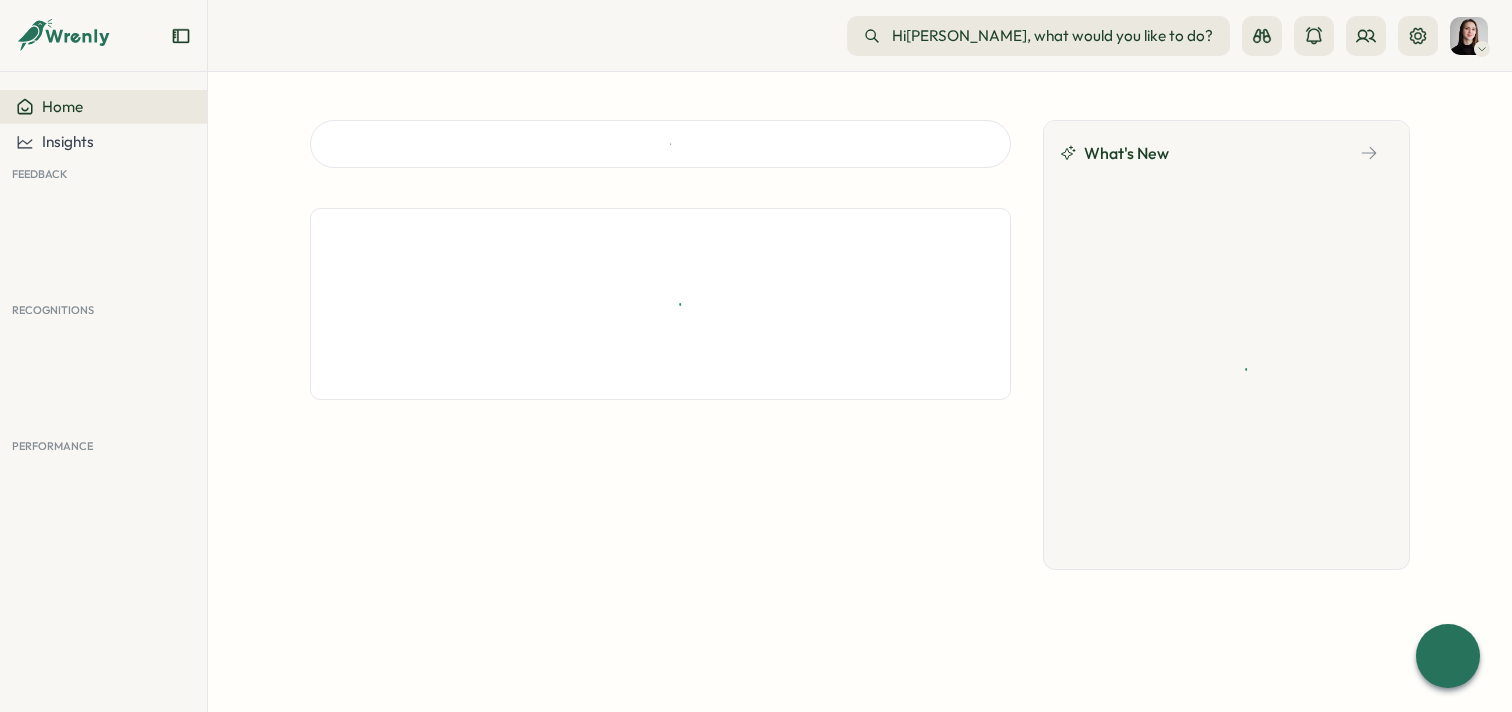 scroll, scrollTop: 0, scrollLeft: 0, axis: both 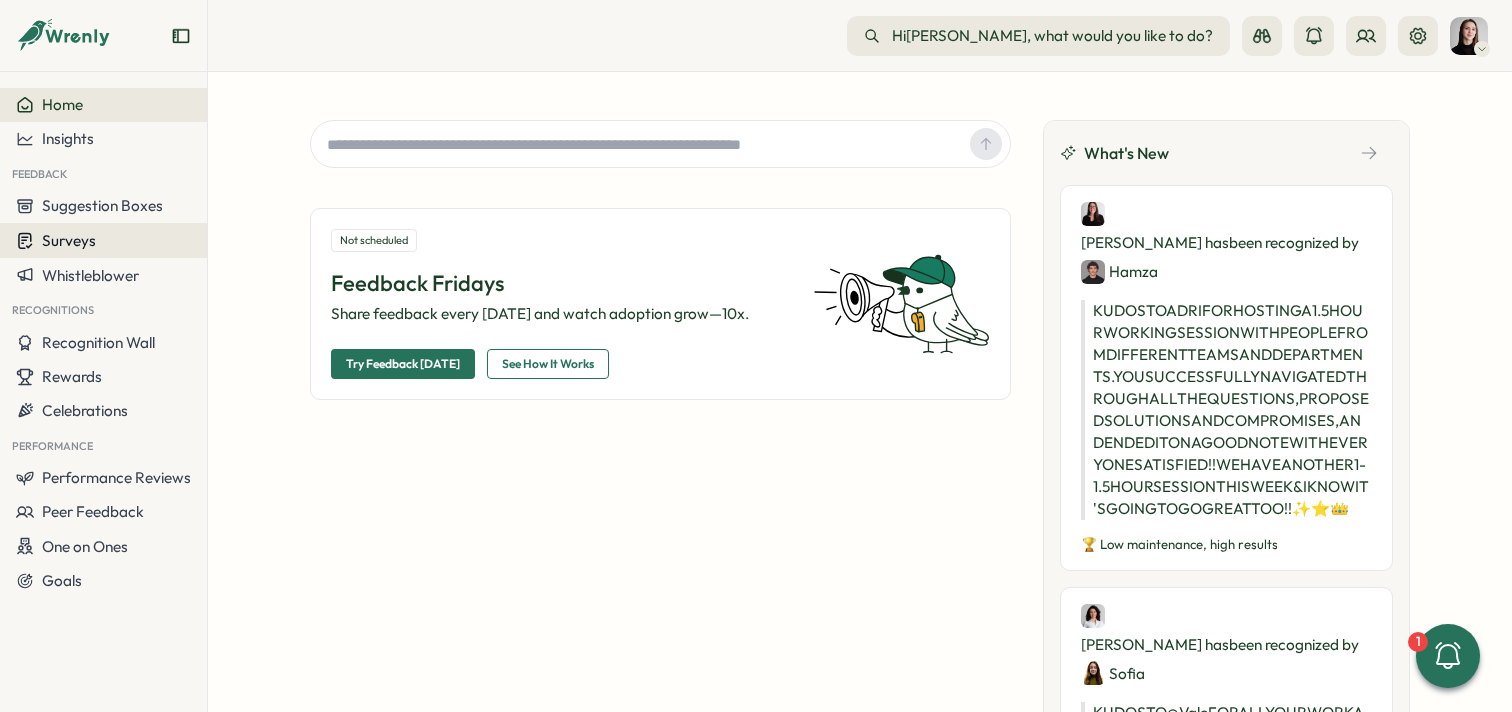 click on "Surveys" at bounding box center (69, 240) 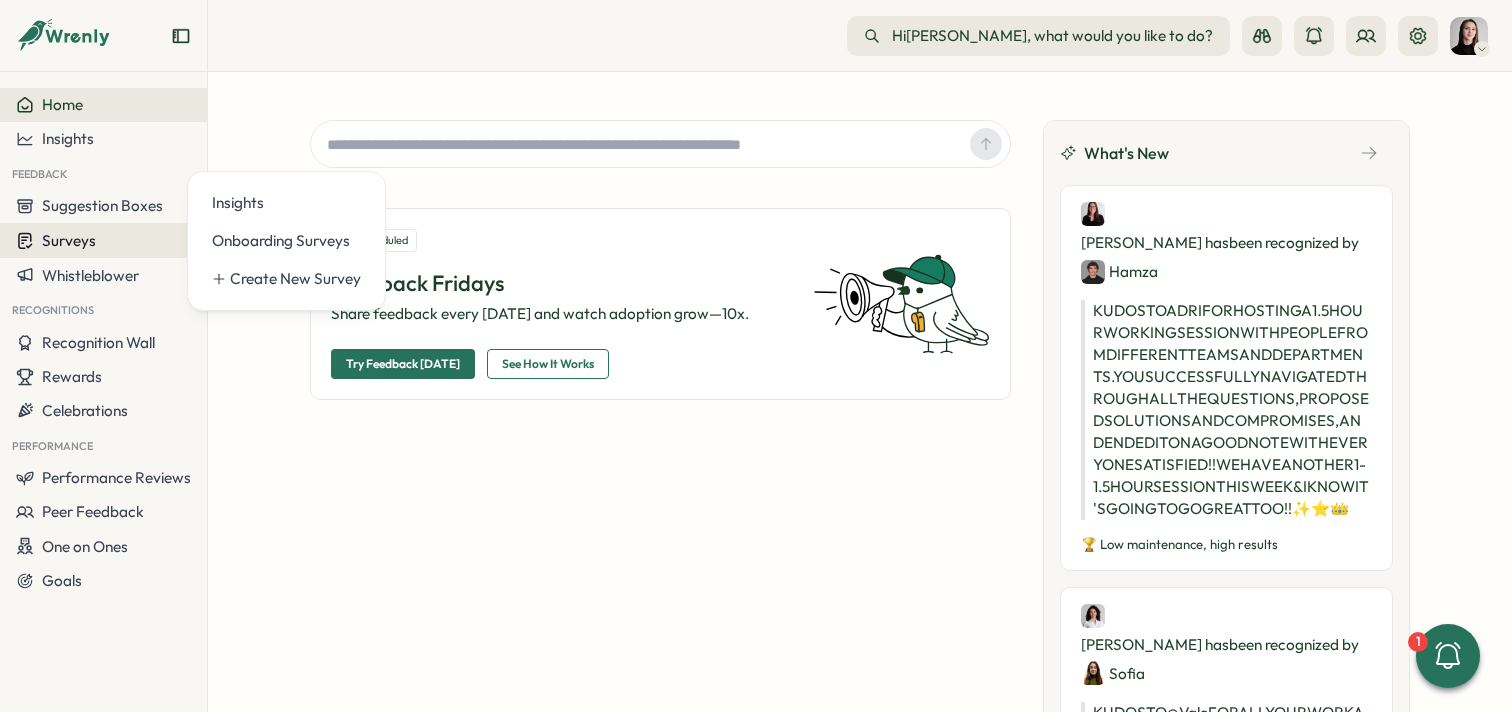 click on "Surveys" at bounding box center [103, 240] 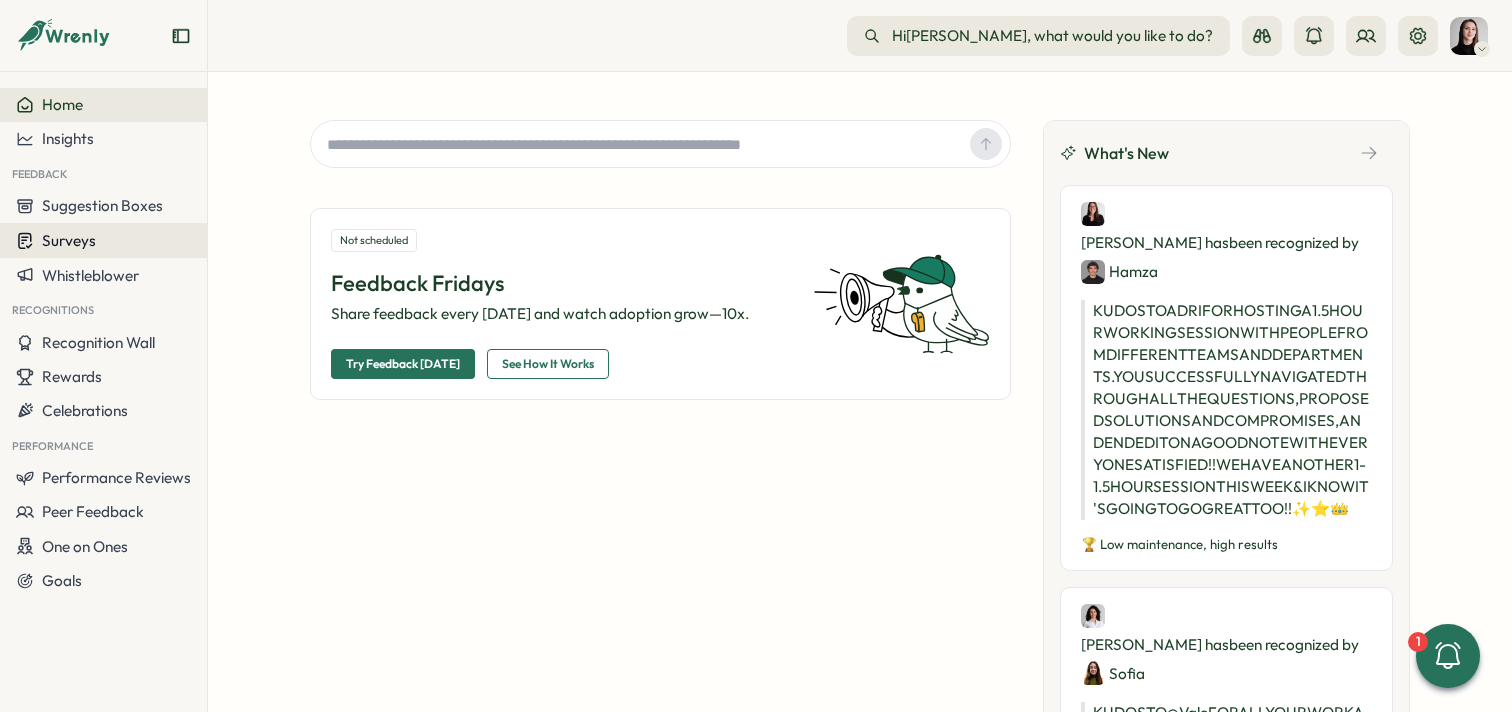 click on "Surveys" at bounding box center [103, 240] 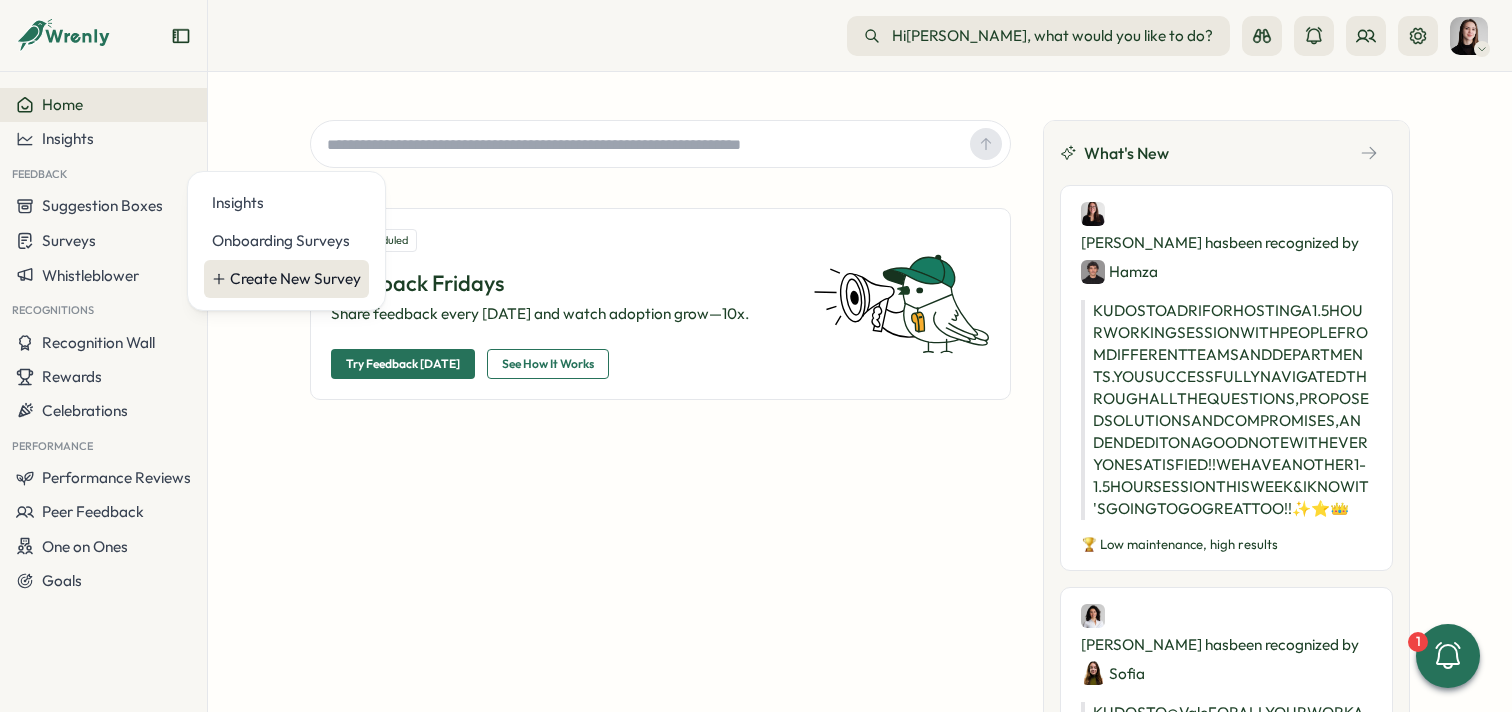 click on "Create New Survey" at bounding box center [295, 279] 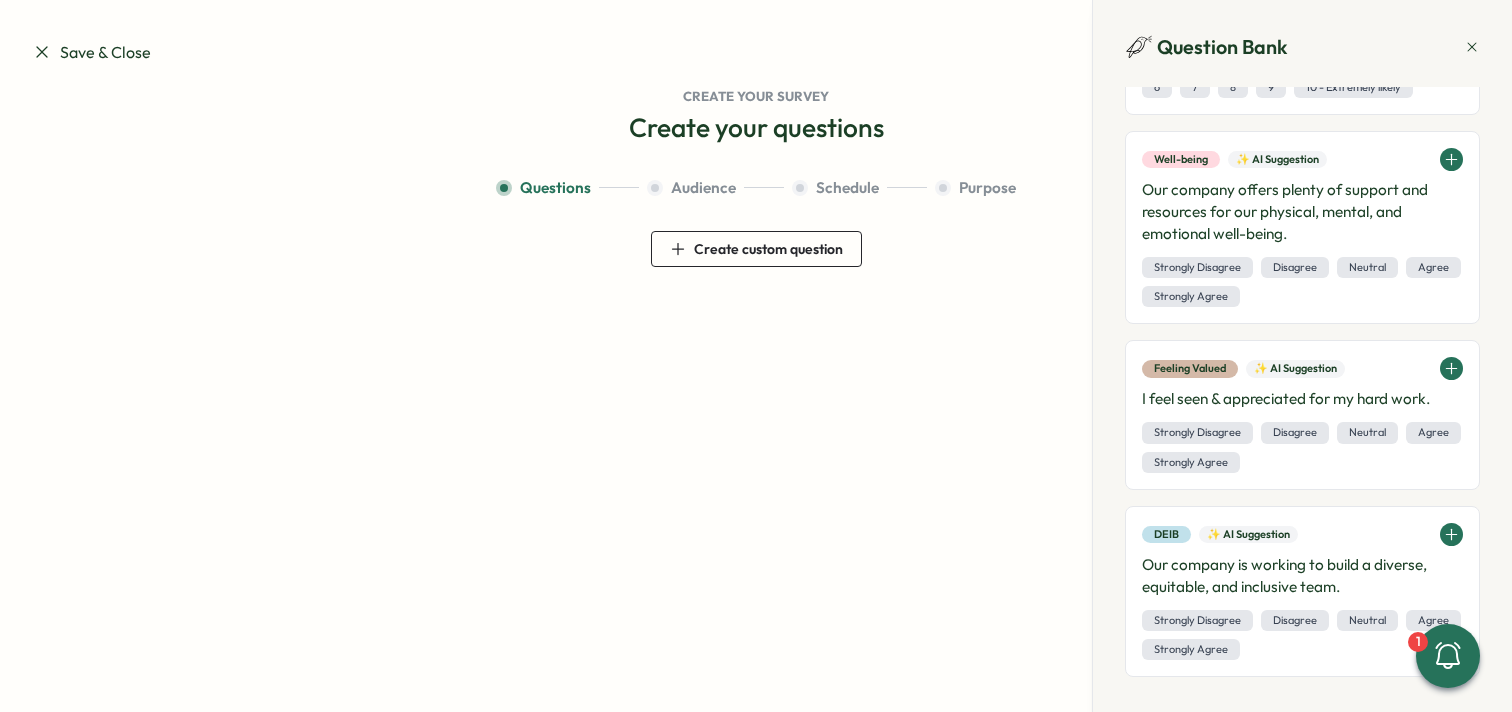 scroll, scrollTop: 1573, scrollLeft: 0, axis: vertical 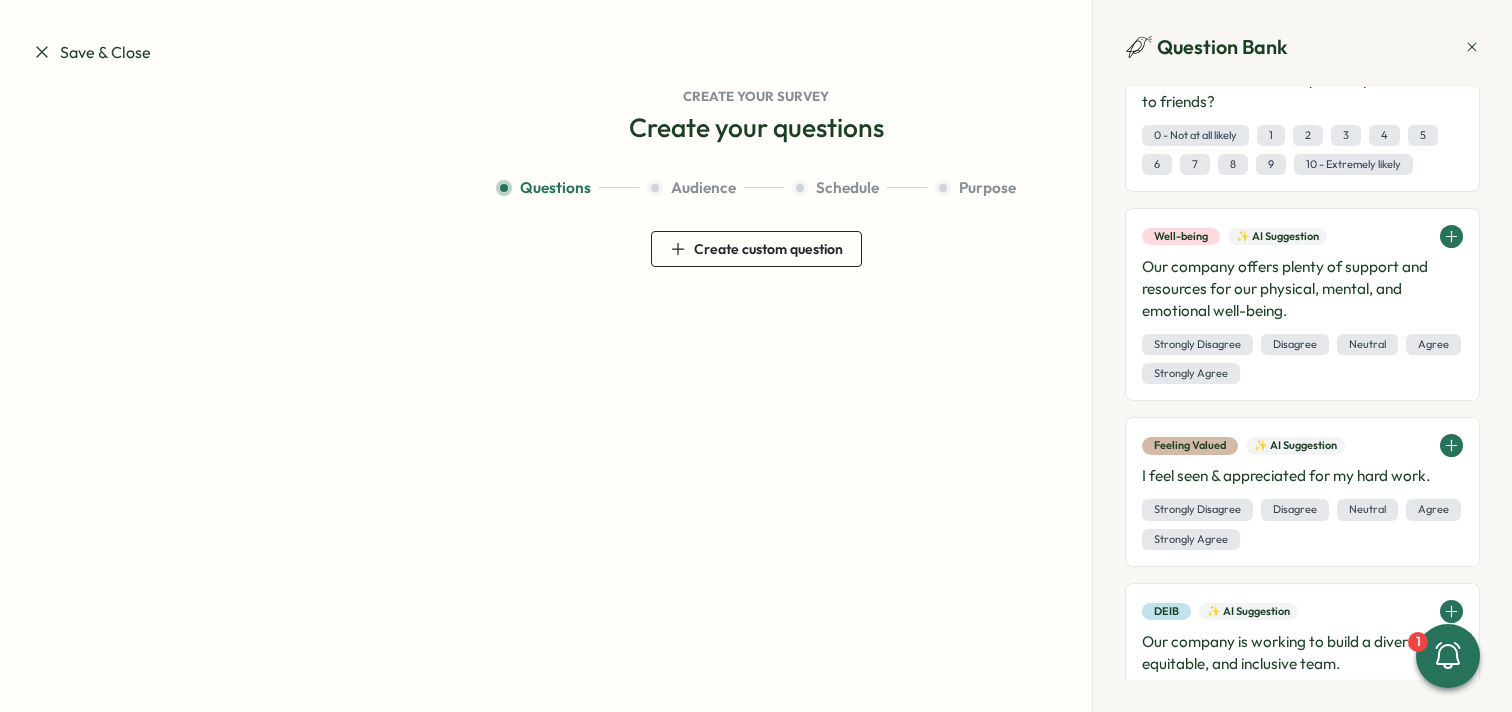 click on "Create custom question" at bounding box center (756, 249) 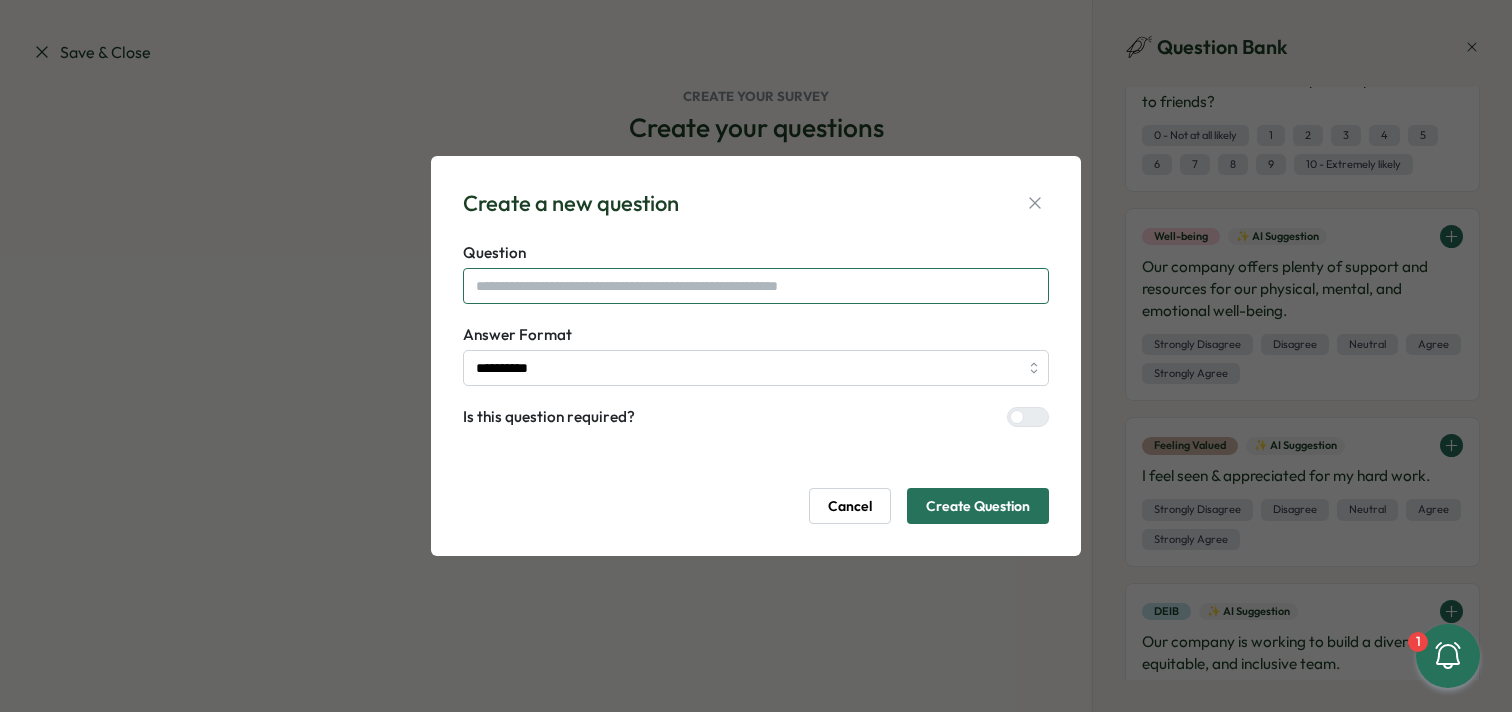 click at bounding box center (756, 286) 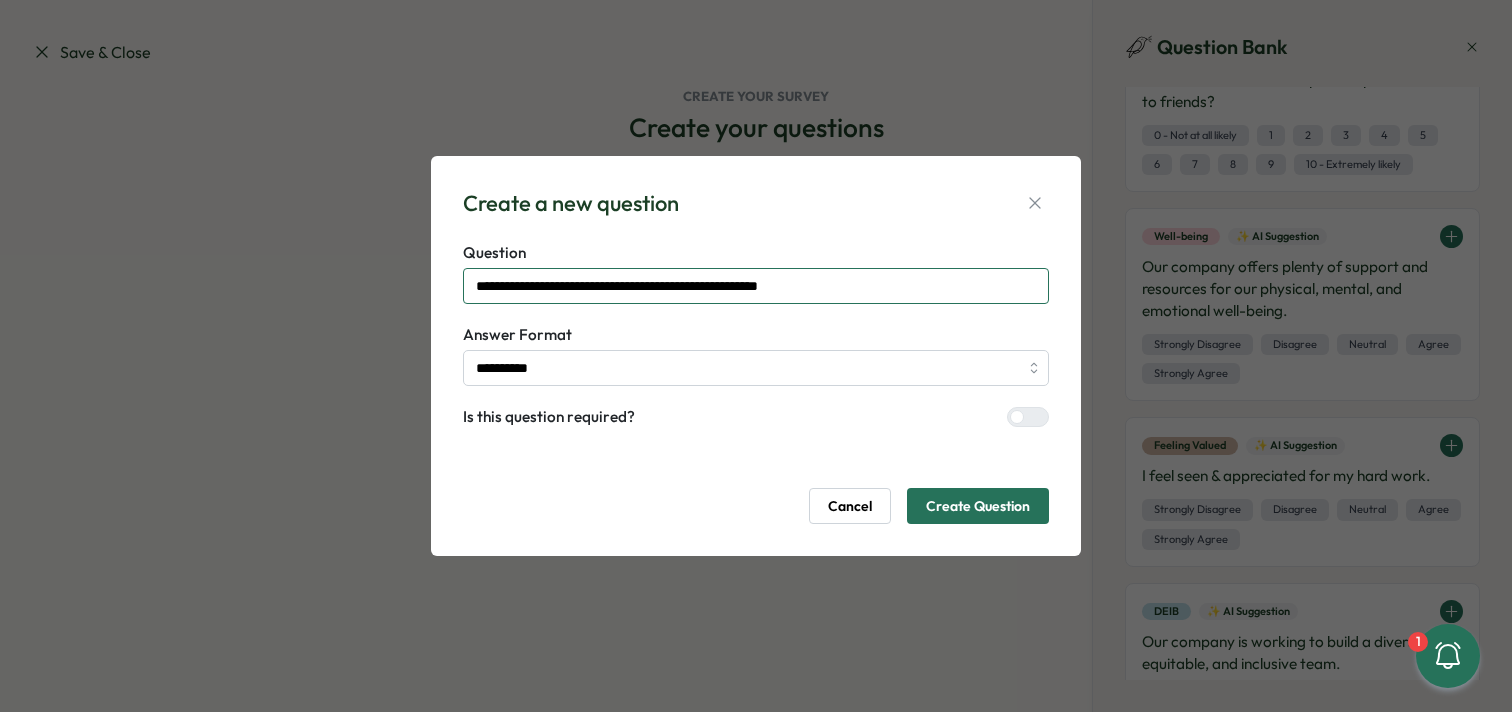 type on "**********" 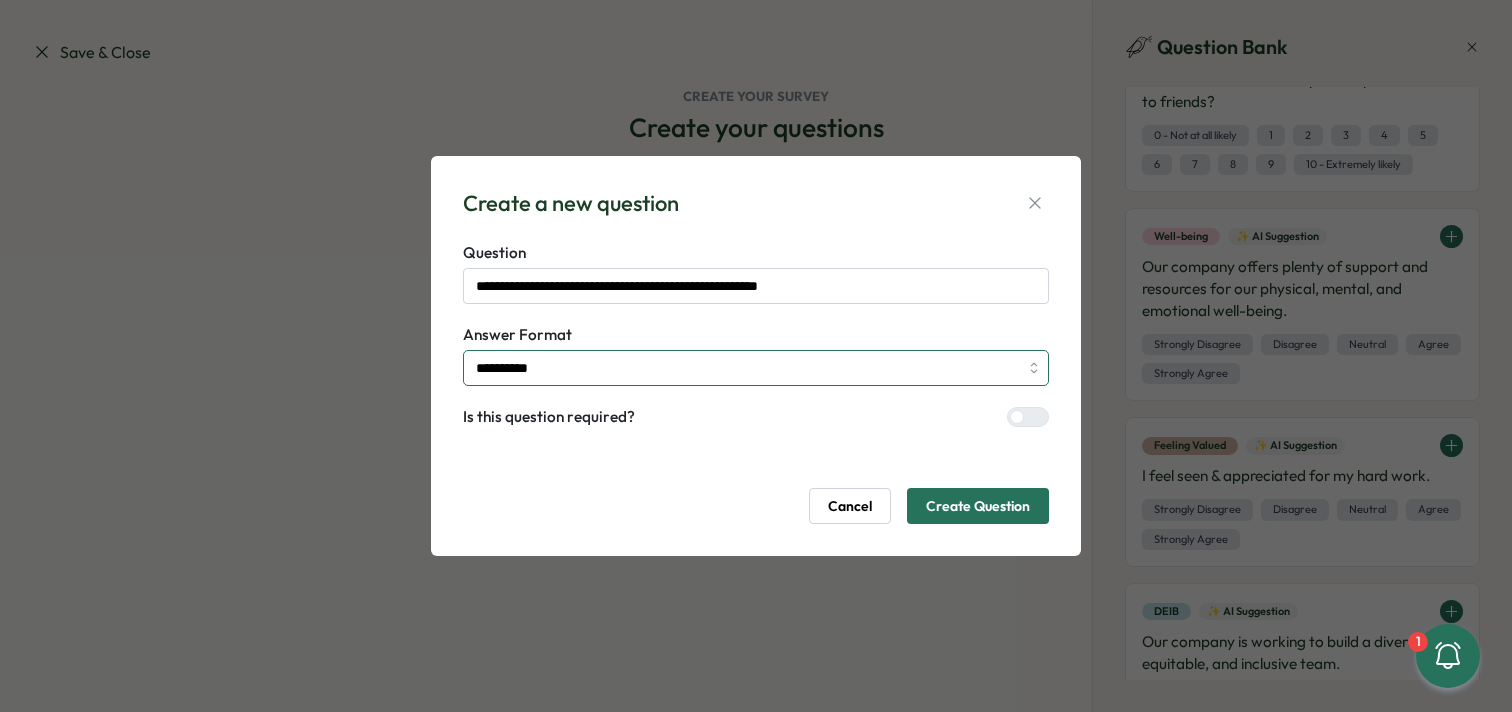 click on "**********" at bounding box center [756, 368] 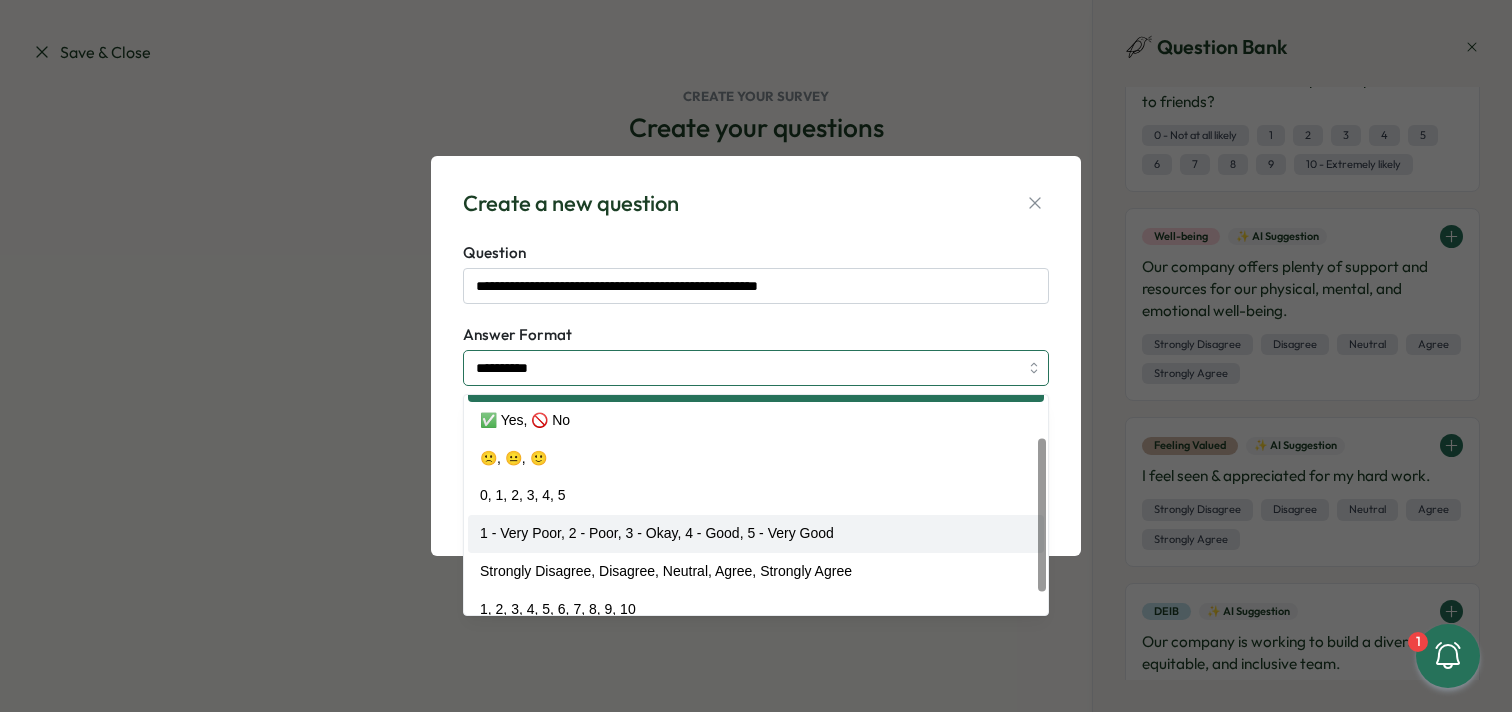 scroll, scrollTop: 89, scrollLeft: 0, axis: vertical 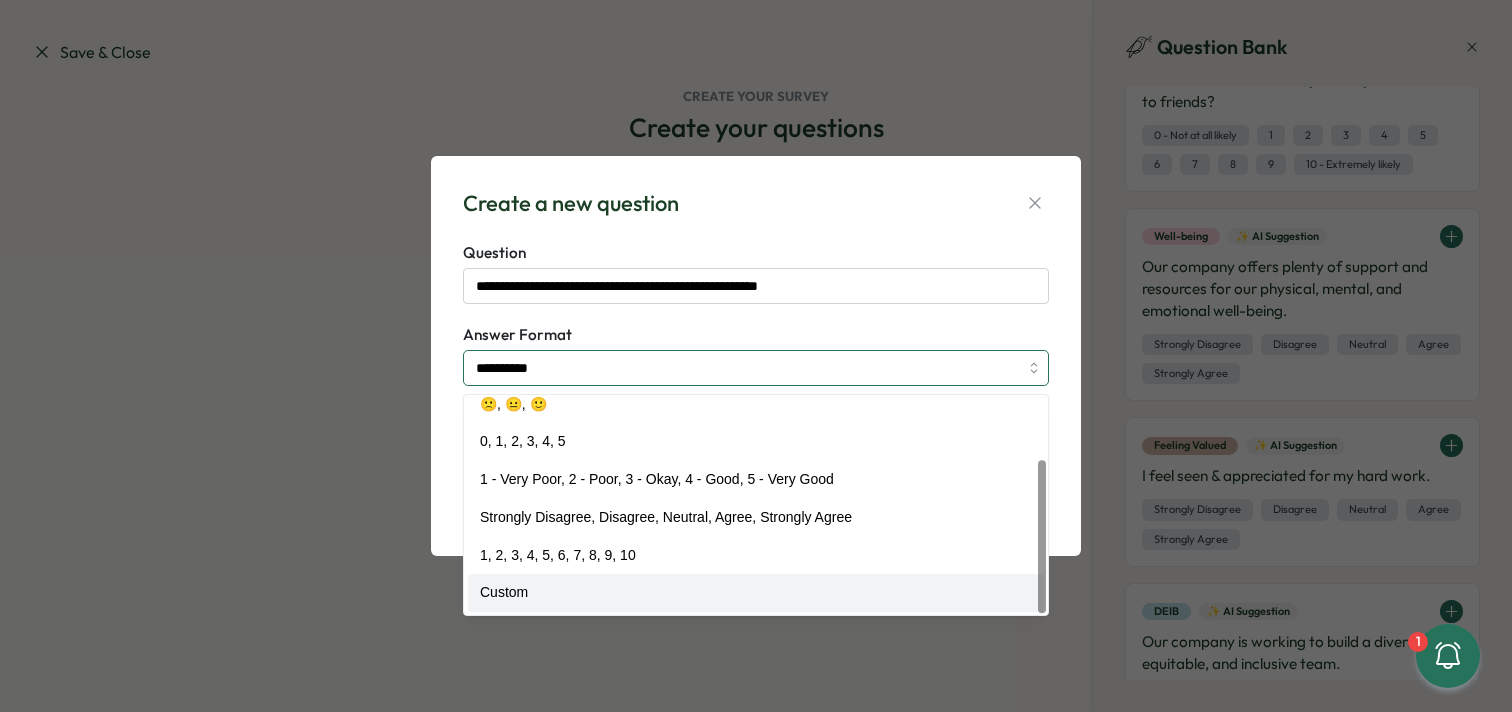 type on "******" 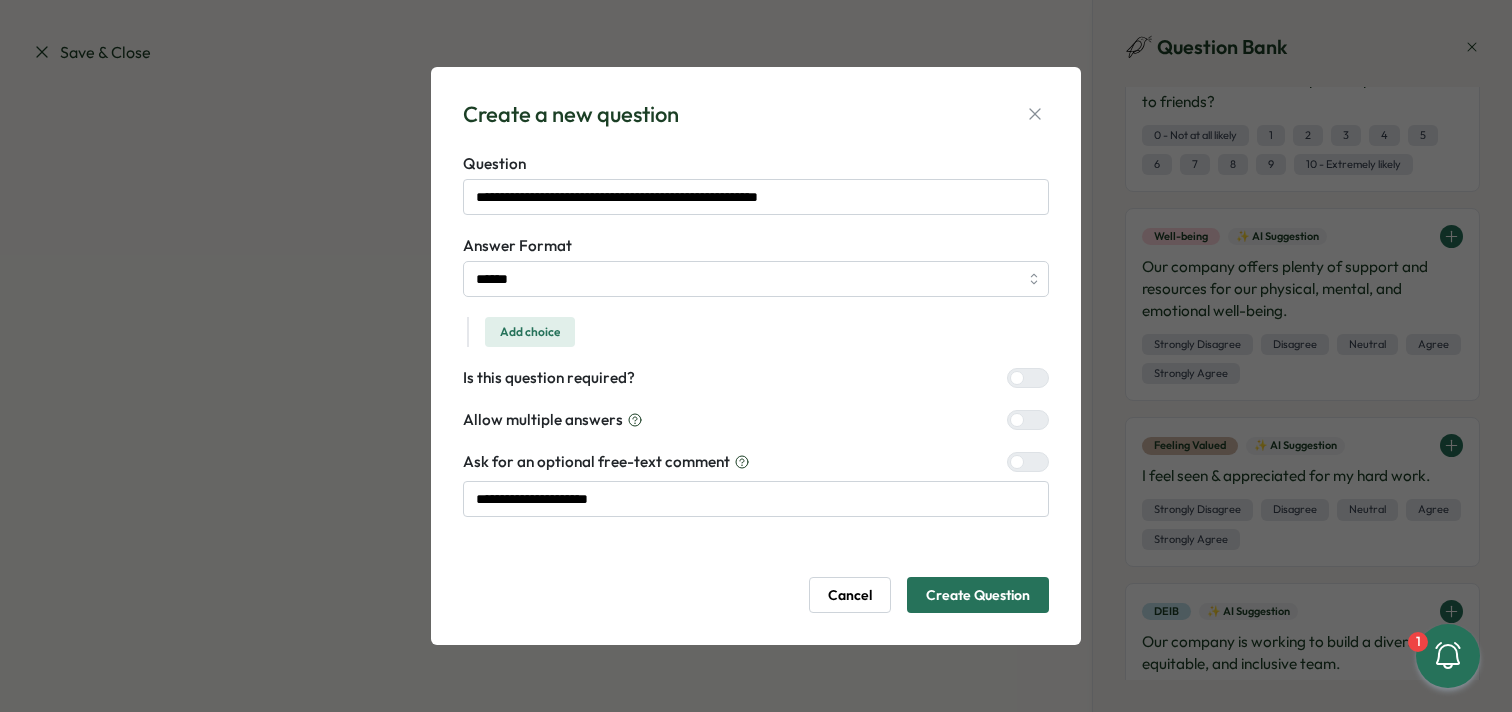click on "Add choice" at bounding box center [530, 332] 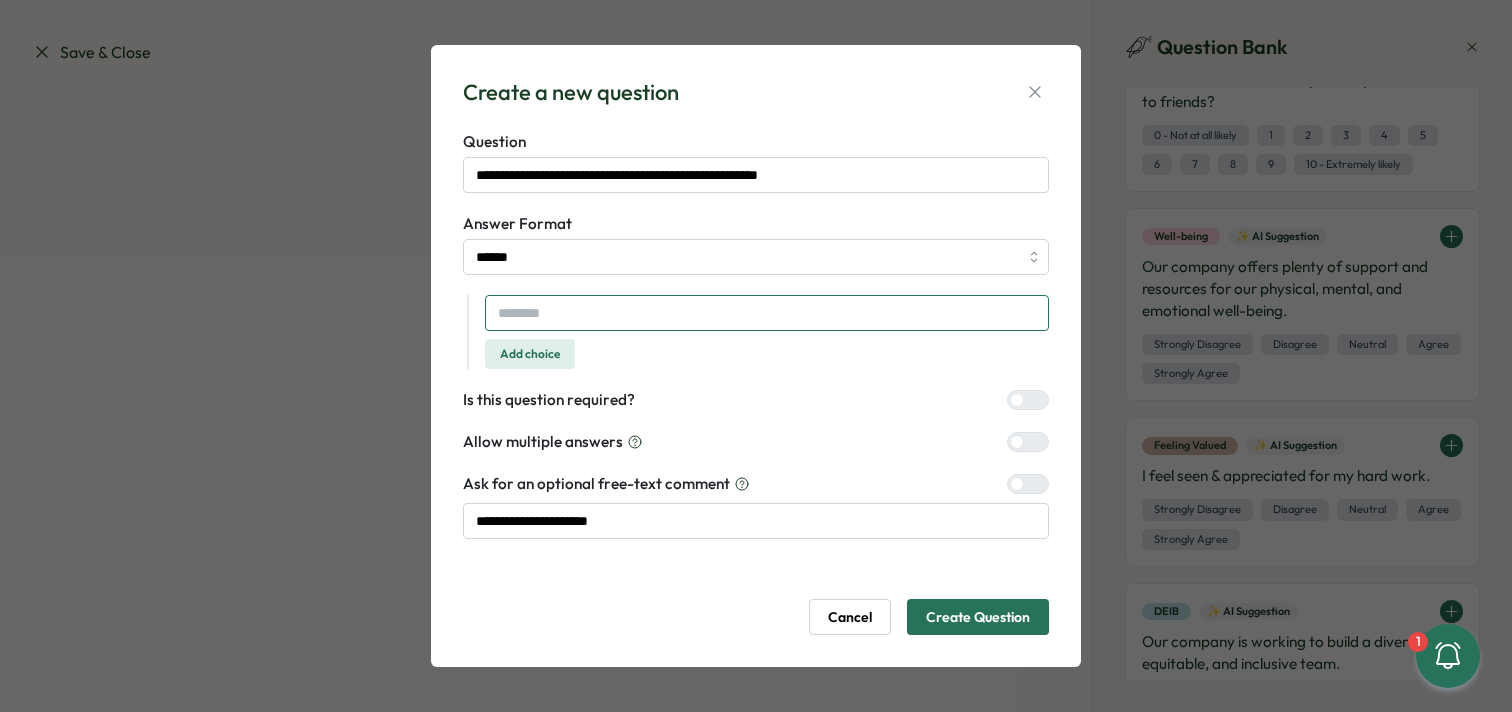 click at bounding box center [767, 313] 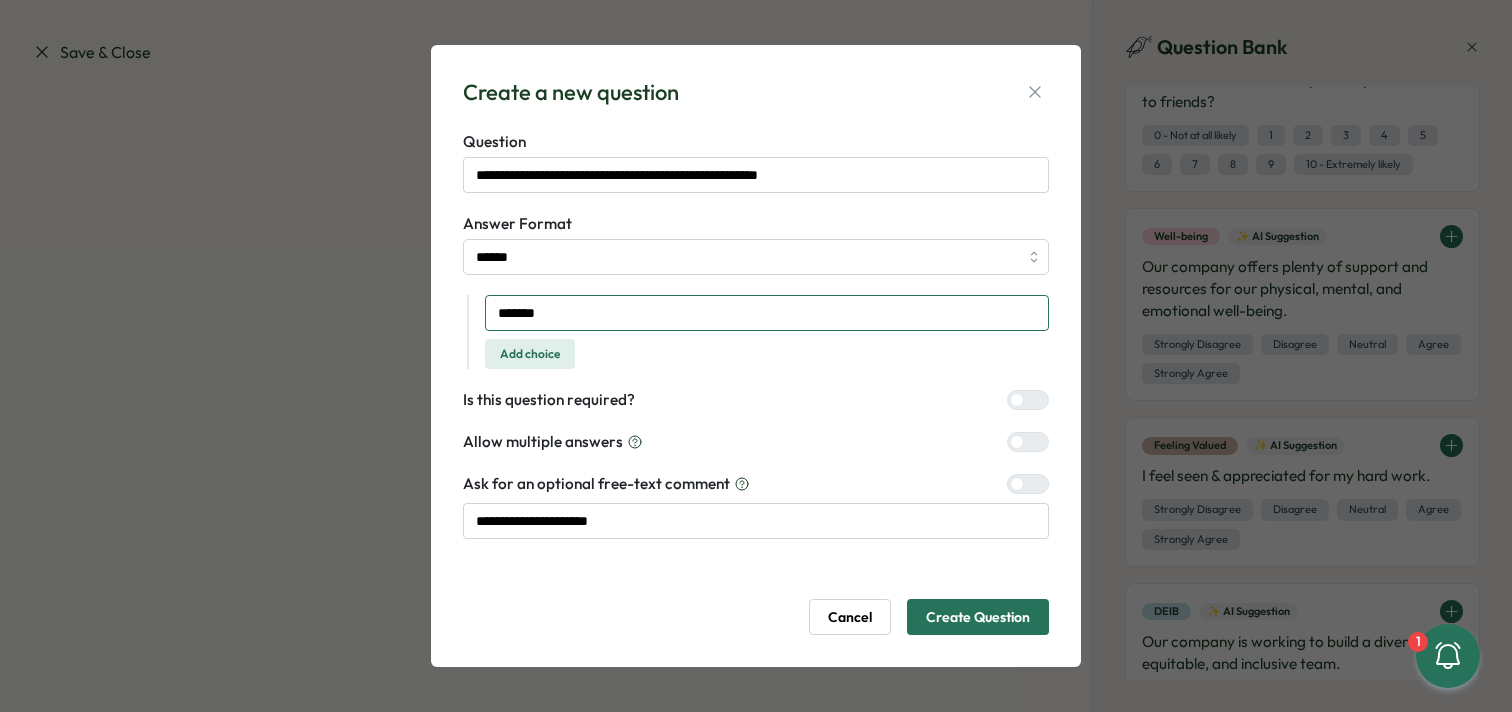 type on "********" 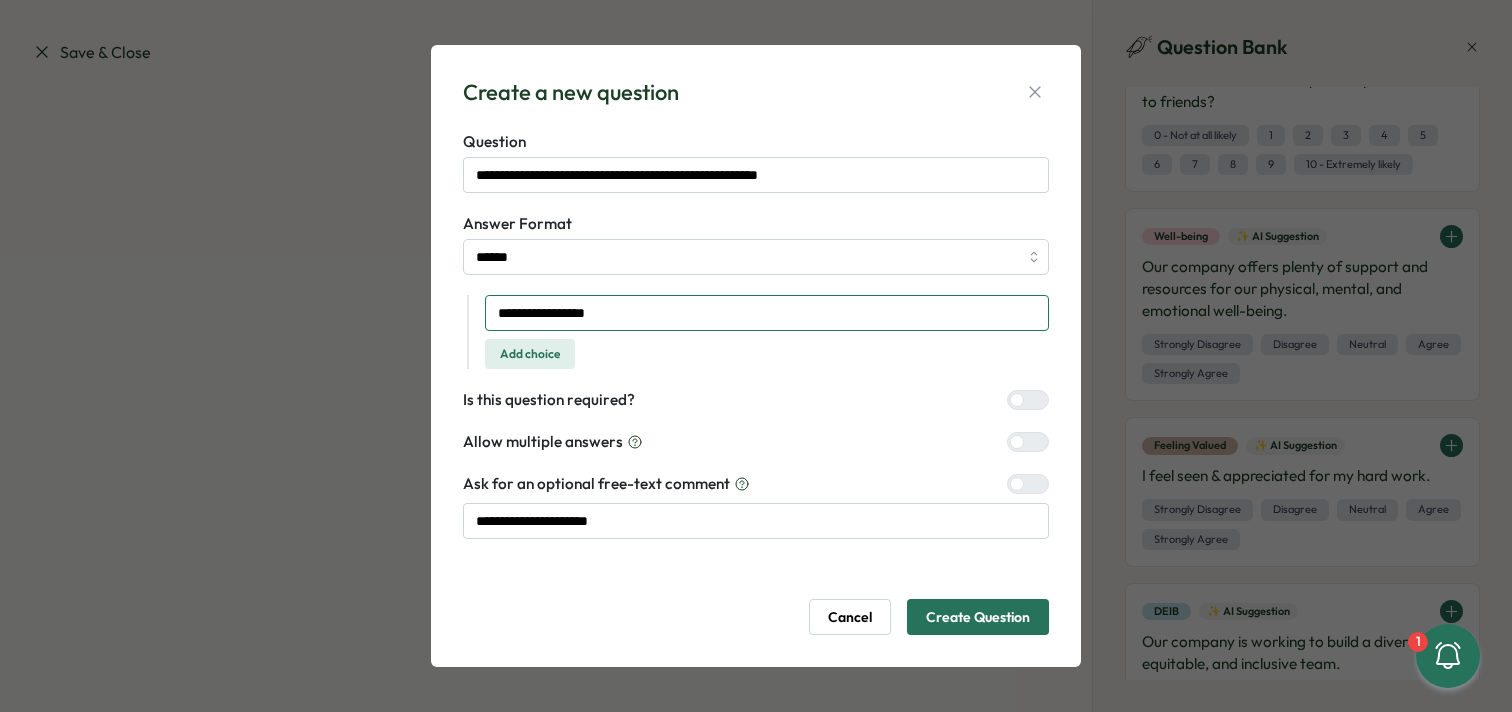 type on "**********" 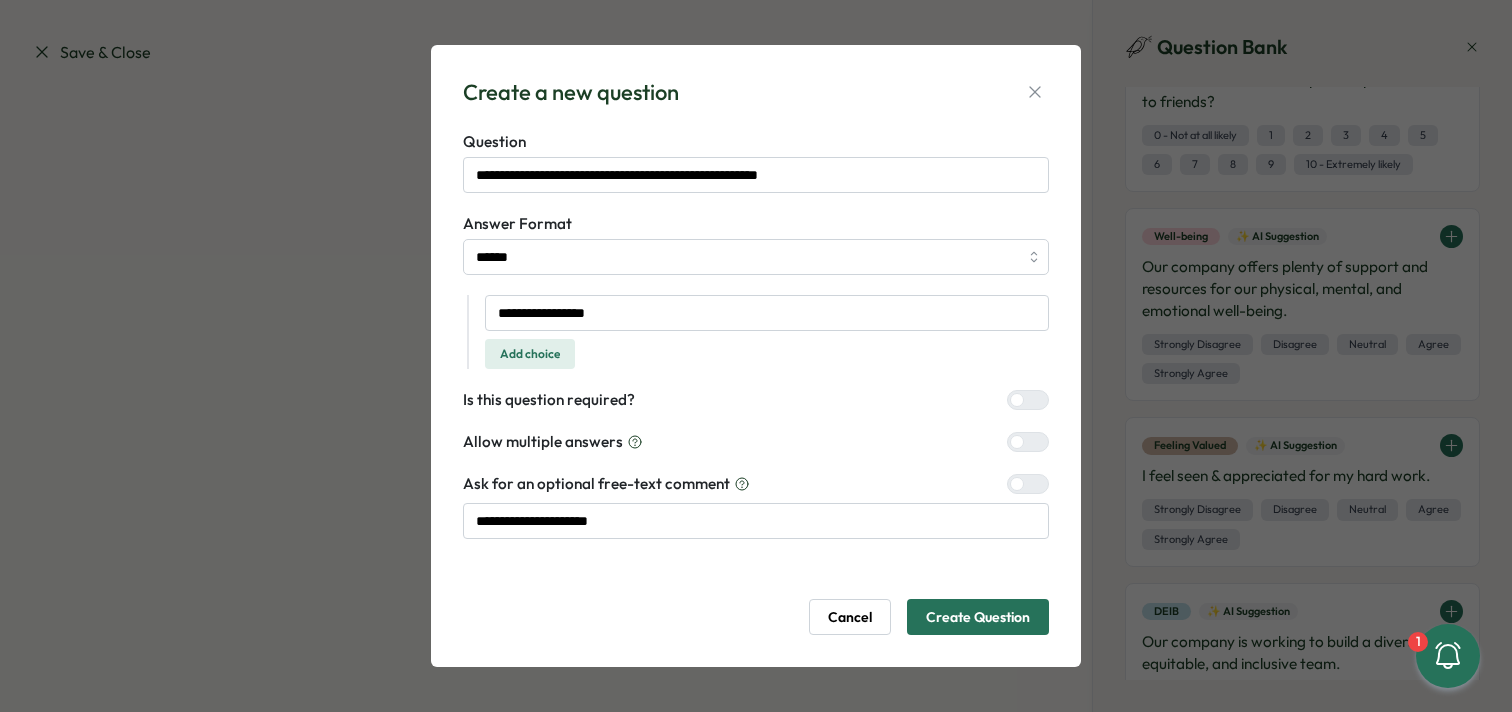 click on "Add choice" at bounding box center (530, 354) 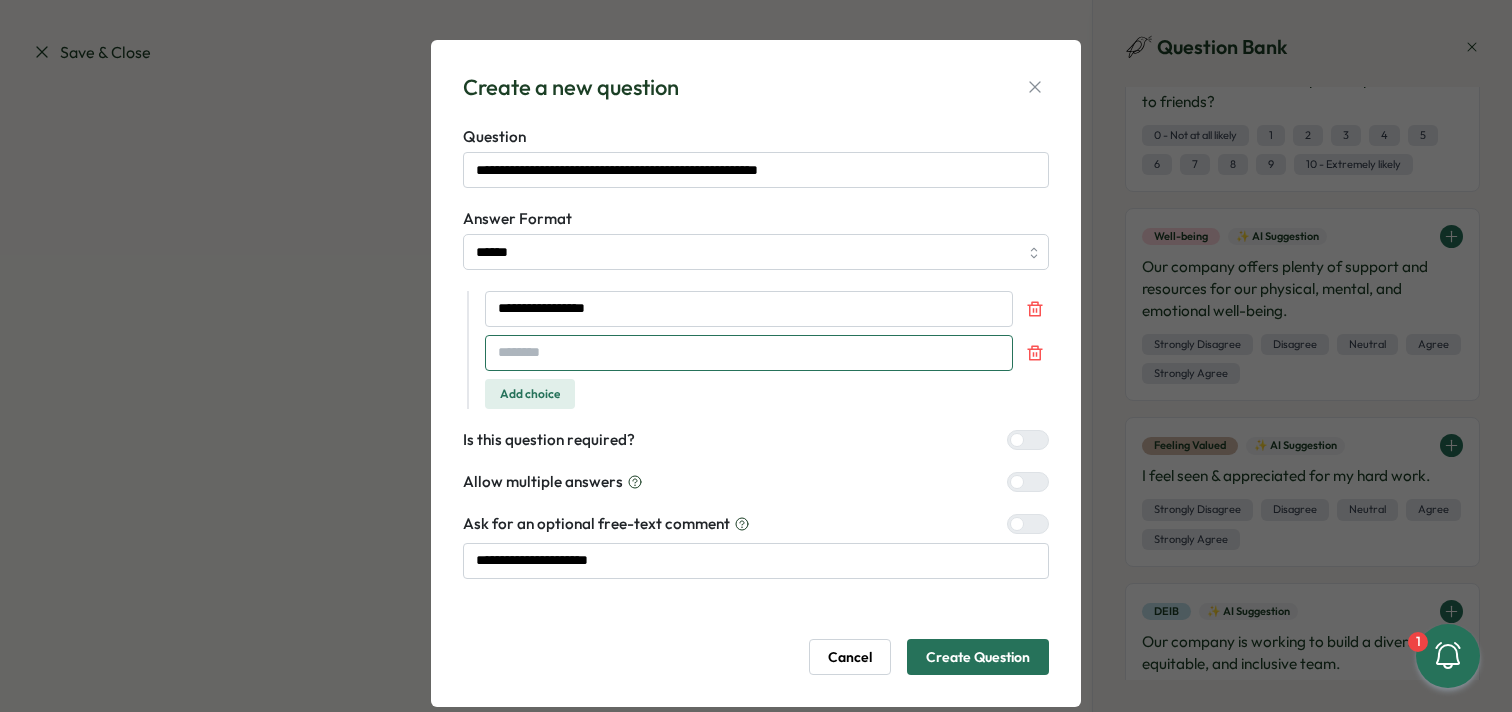 click at bounding box center [749, 353] 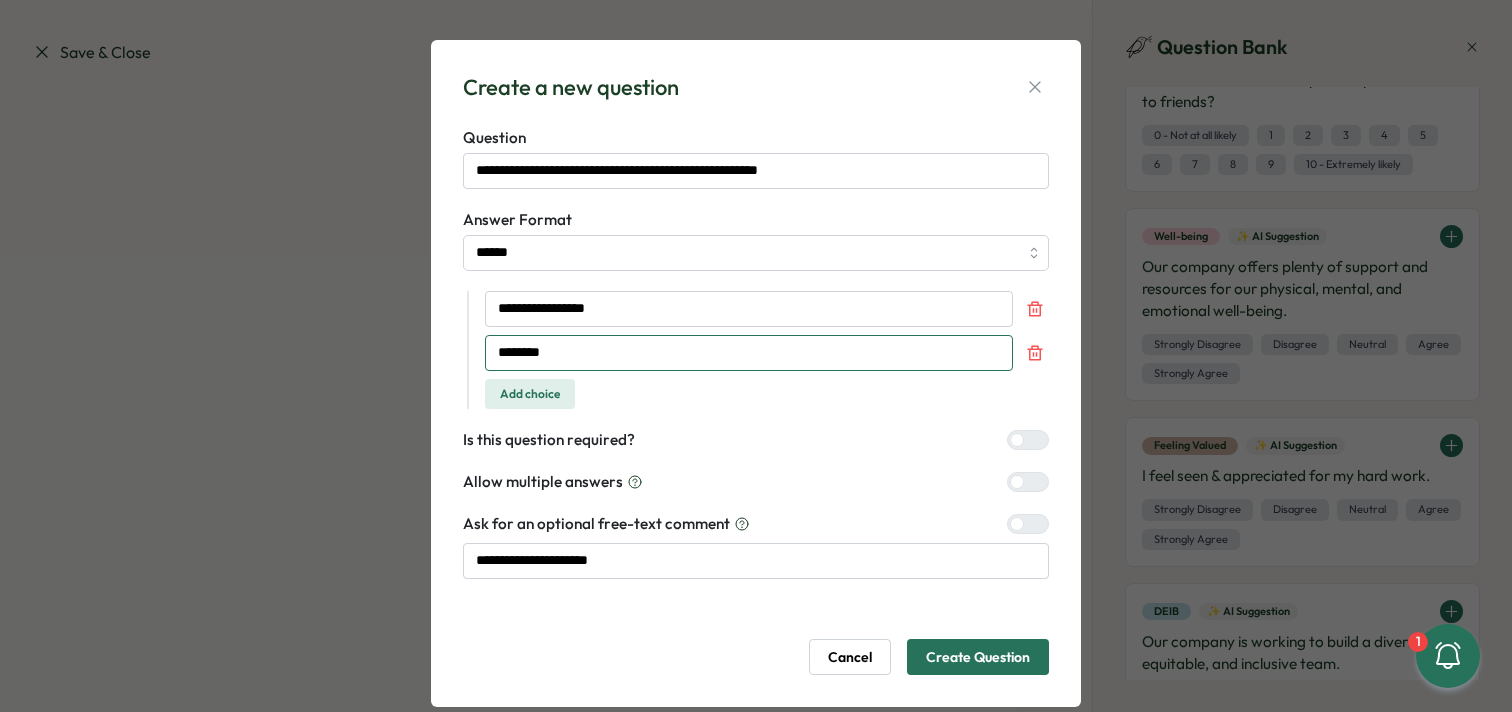 type on "********" 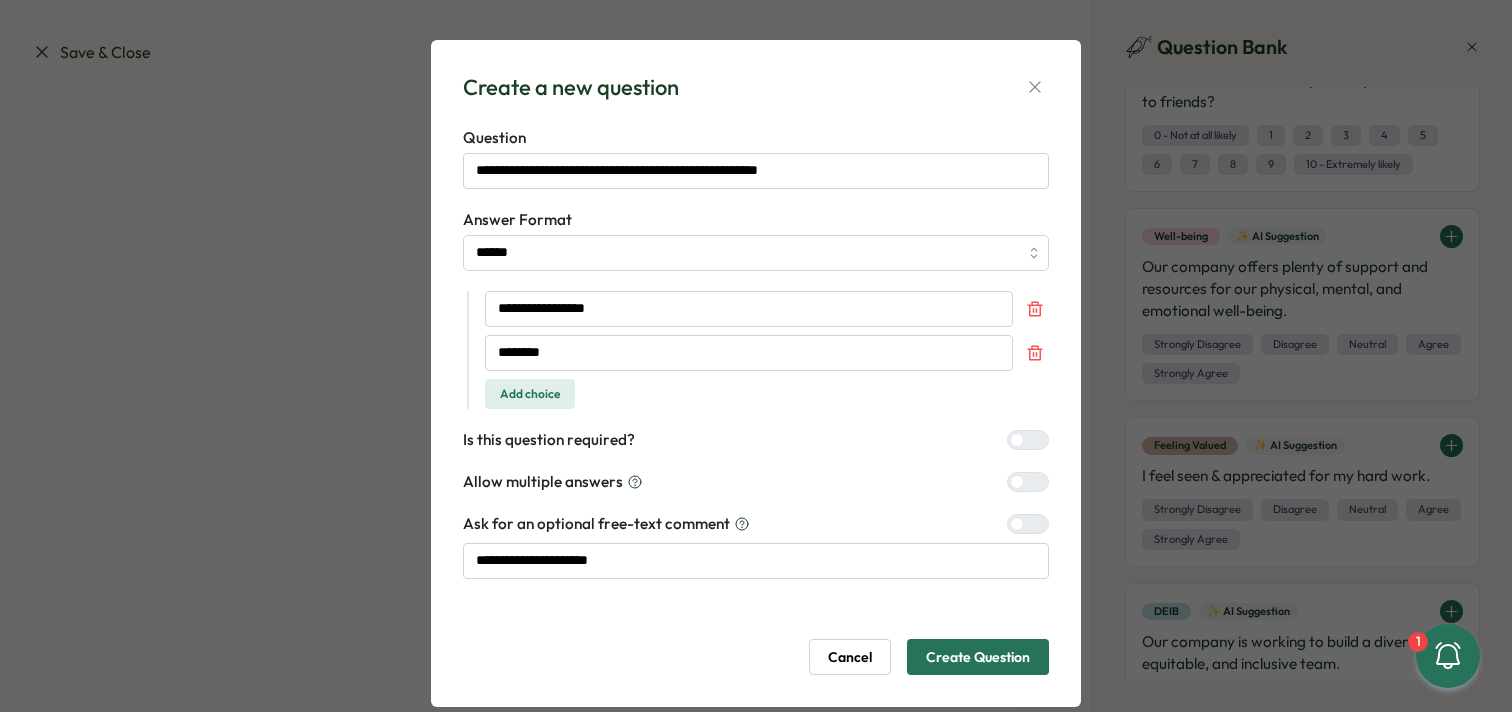 click on "Add choice" at bounding box center [530, 394] 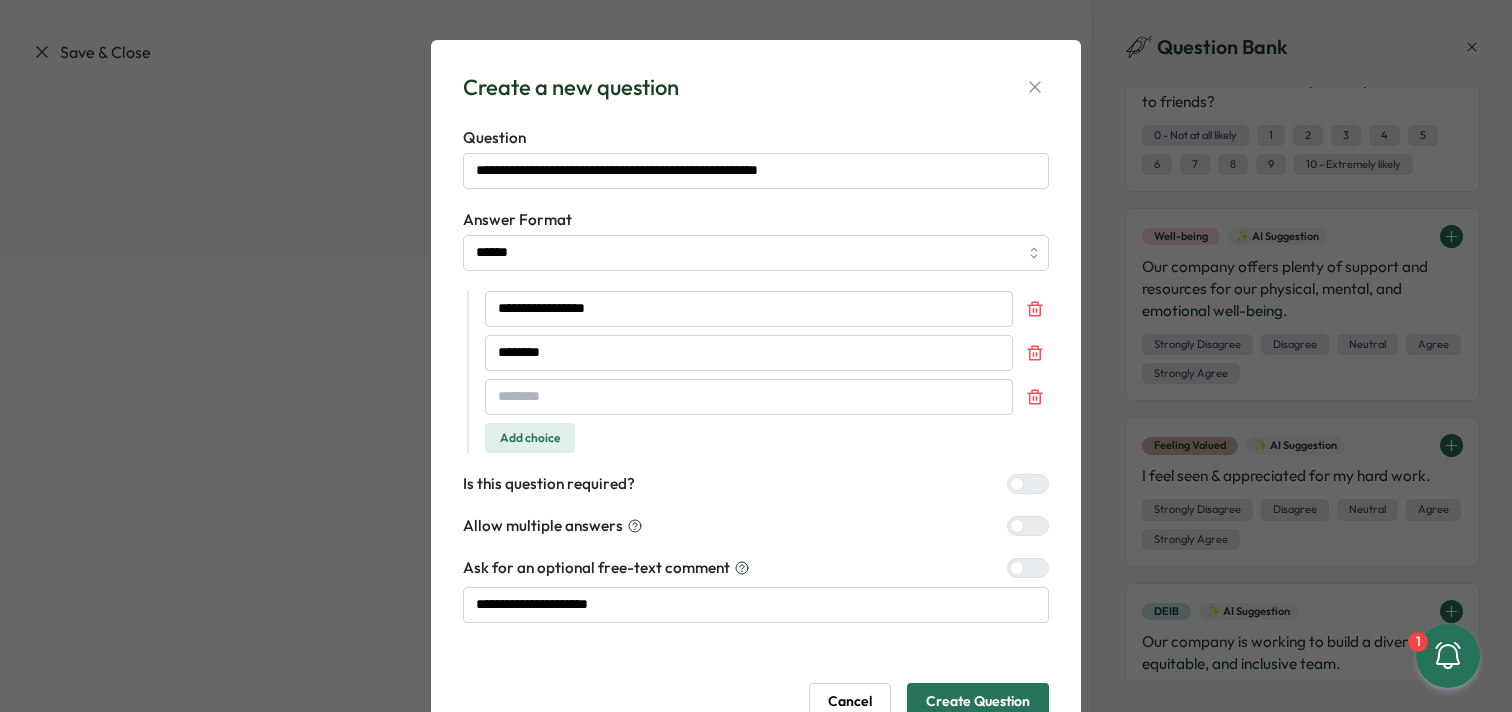 type 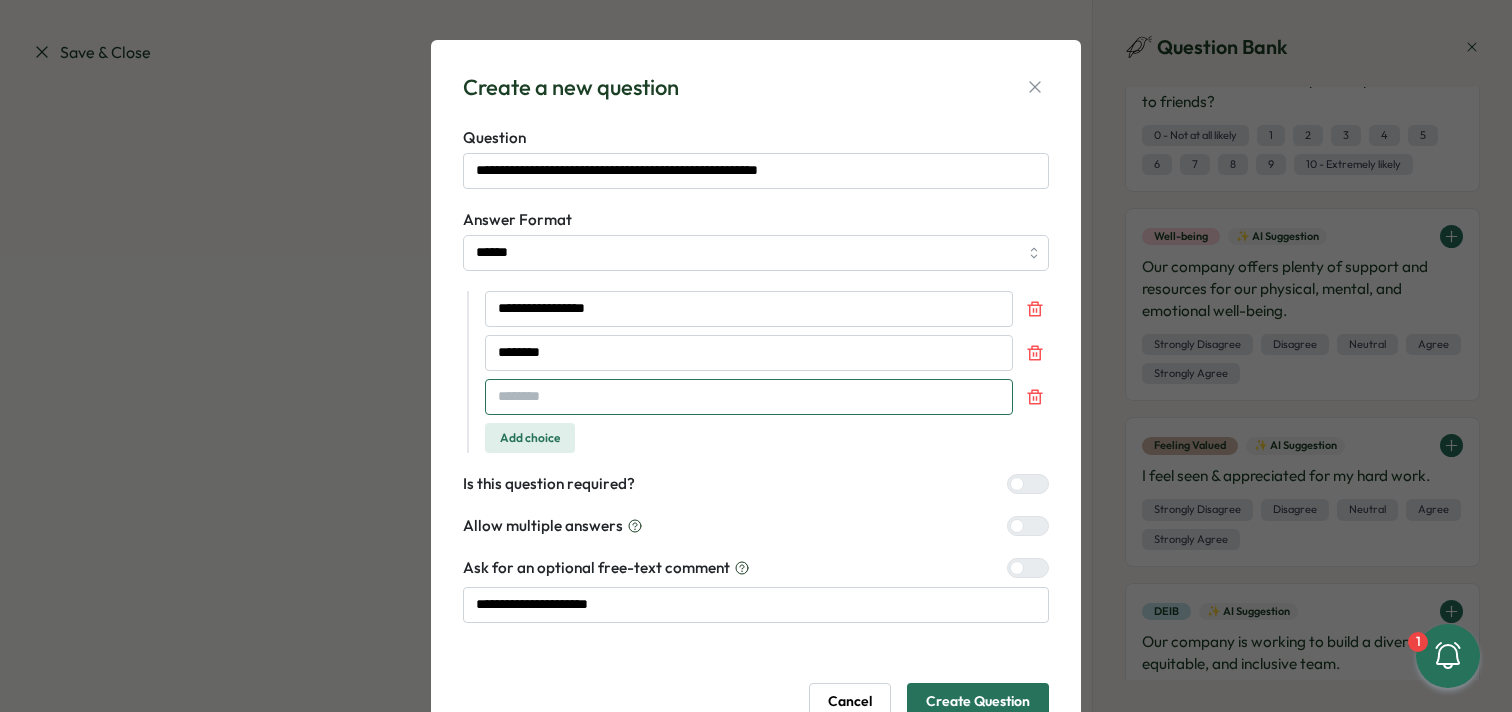 click at bounding box center [749, 397] 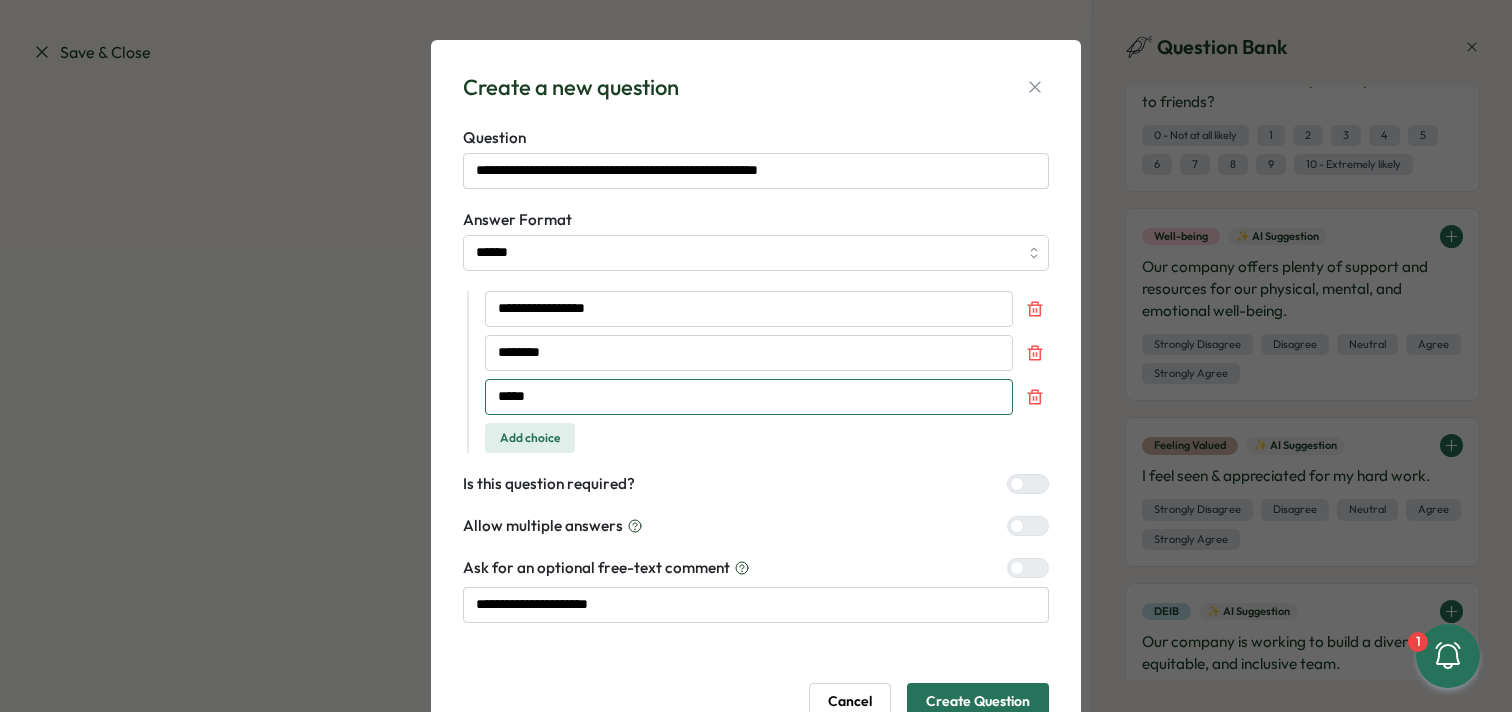 type on "*****" 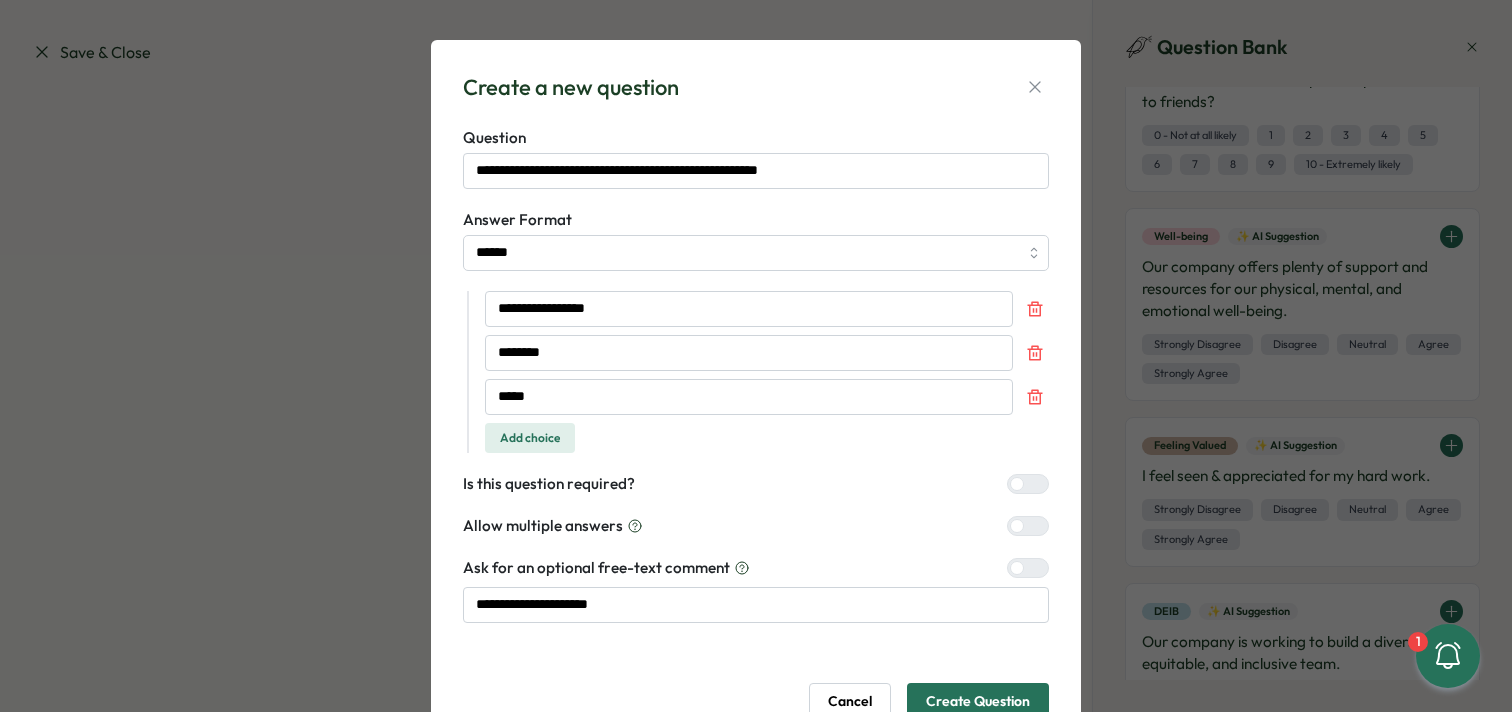 click on "Add choice" at bounding box center [530, 438] 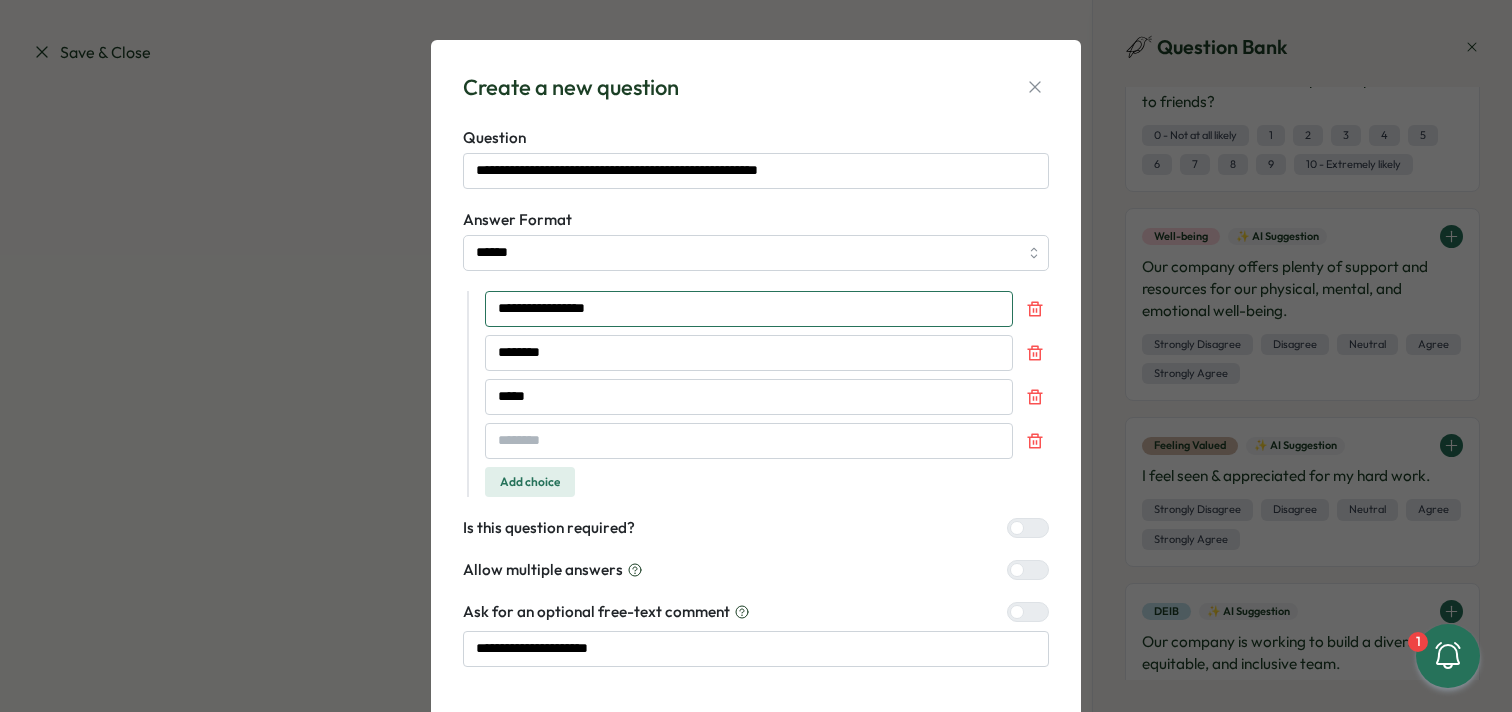drag, startPoint x: 616, startPoint y: 312, endPoint x: 494, endPoint y: 312, distance: 122 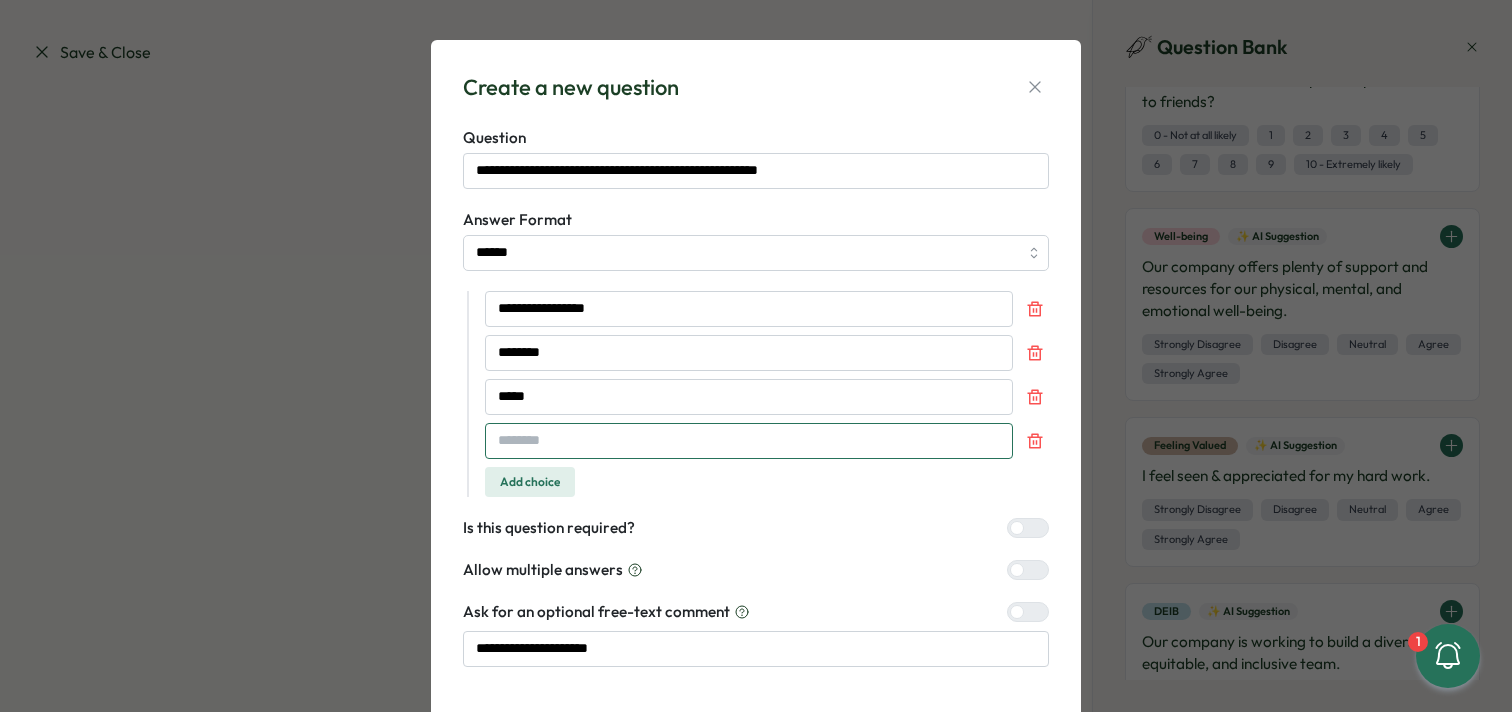 click at bounding box center (749, 441) 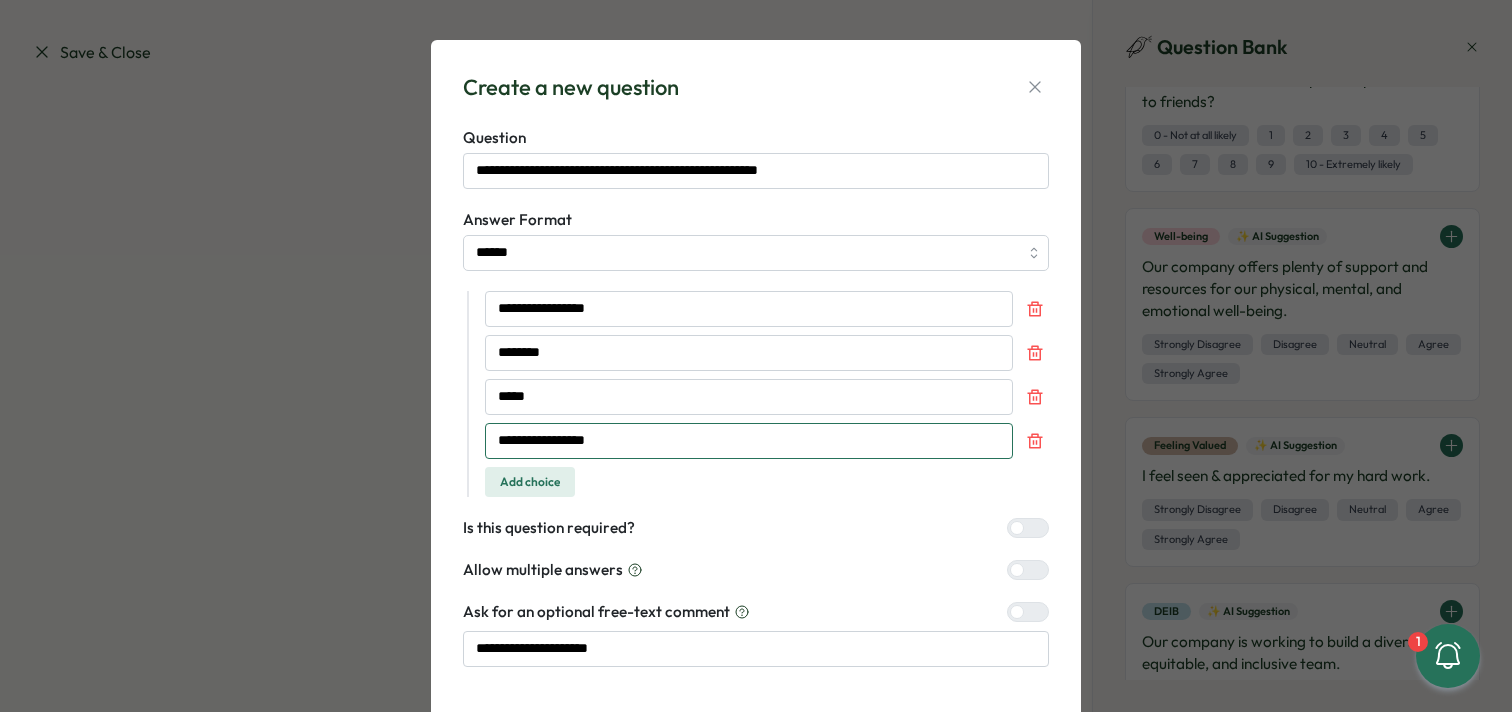 drag, startPoint x: 576, startPoint y: 442, endPoint x: 548, endPoint y: 442, distance: 28 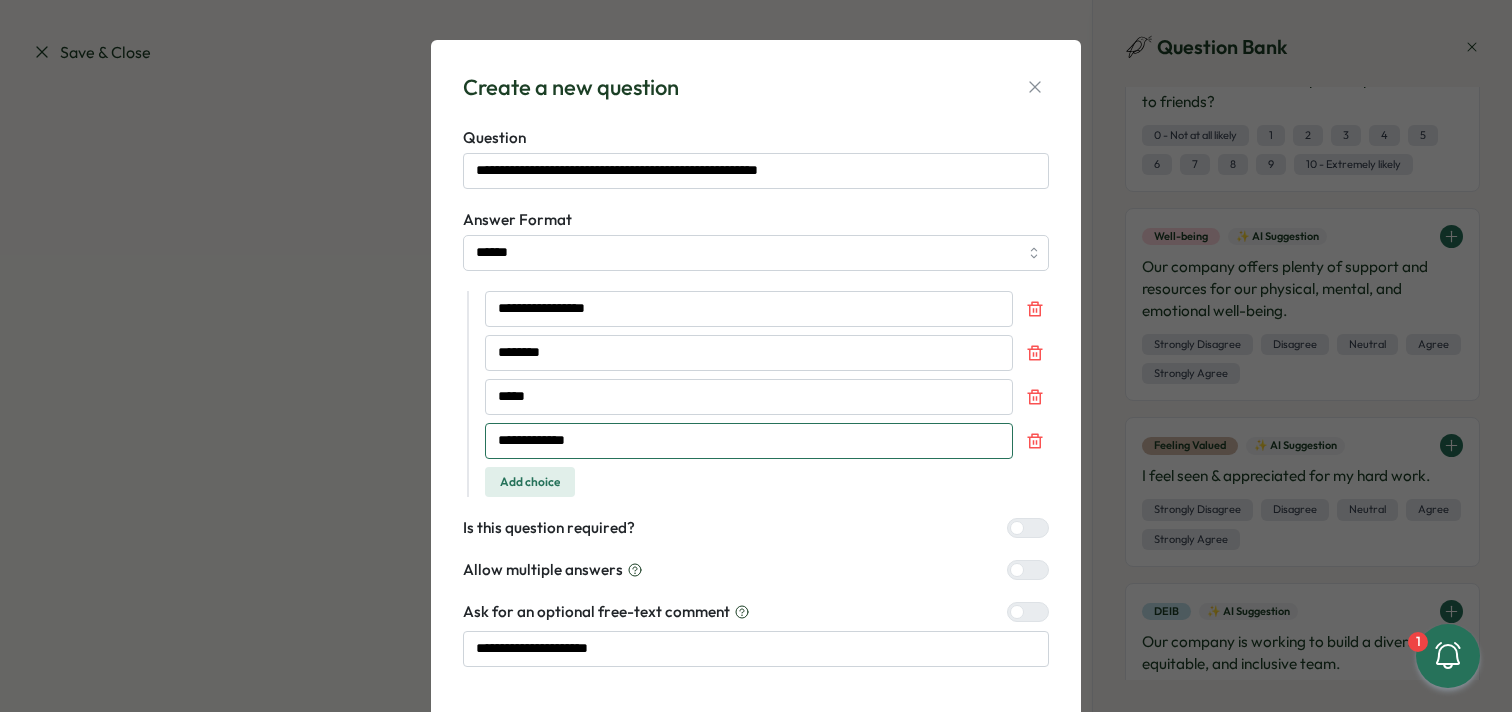 type on "**********" 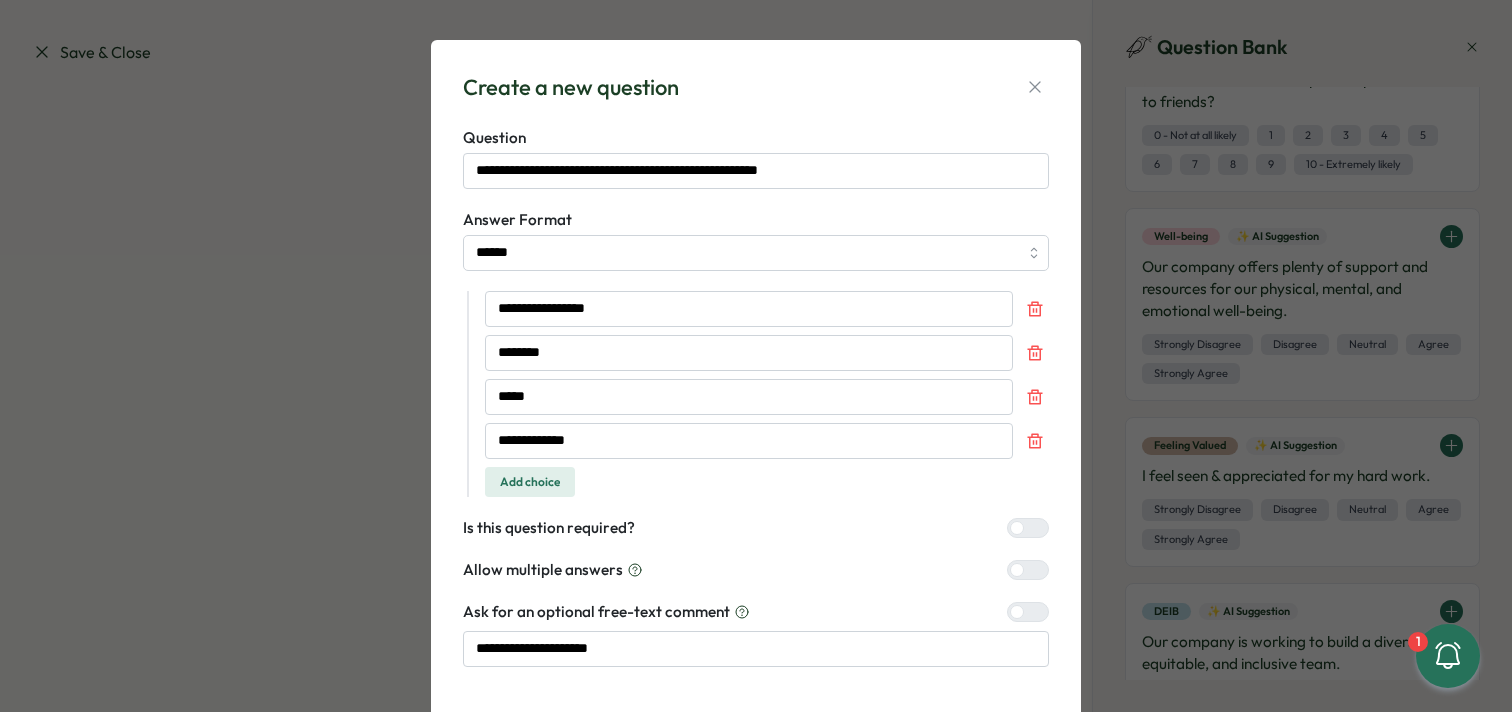 click on "Is this question required?" at bounding box center (756, 528) 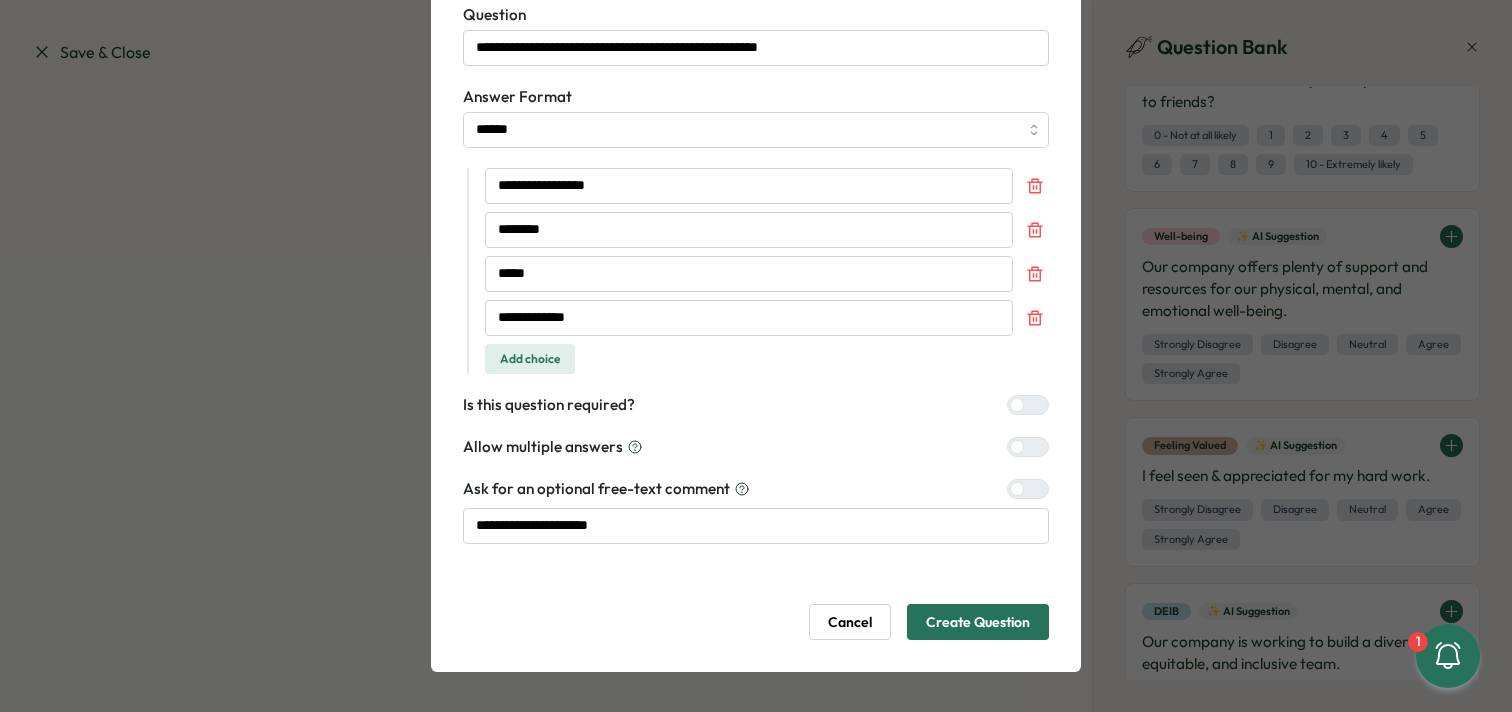 click on "Create Question" at bounding box center (978, 622) 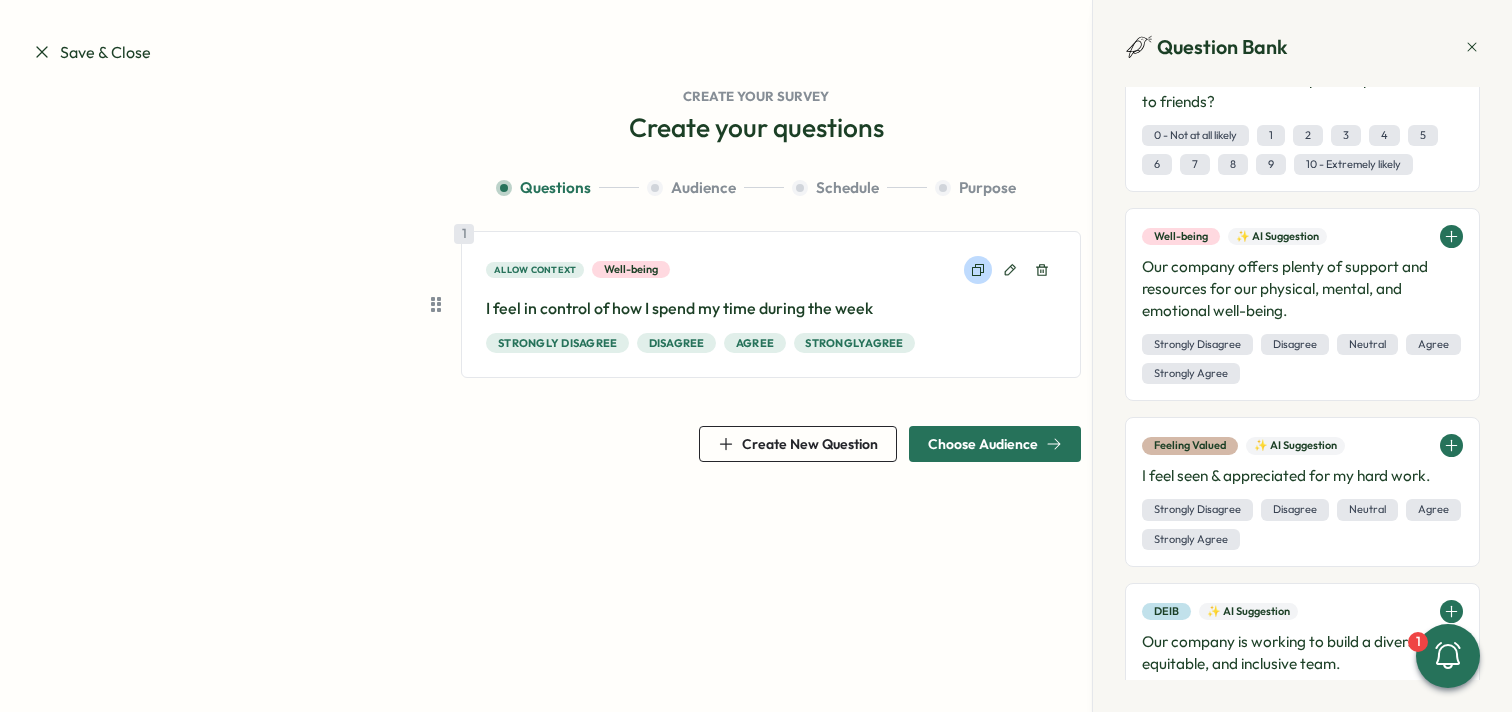 click at bounding box center [978, 270] 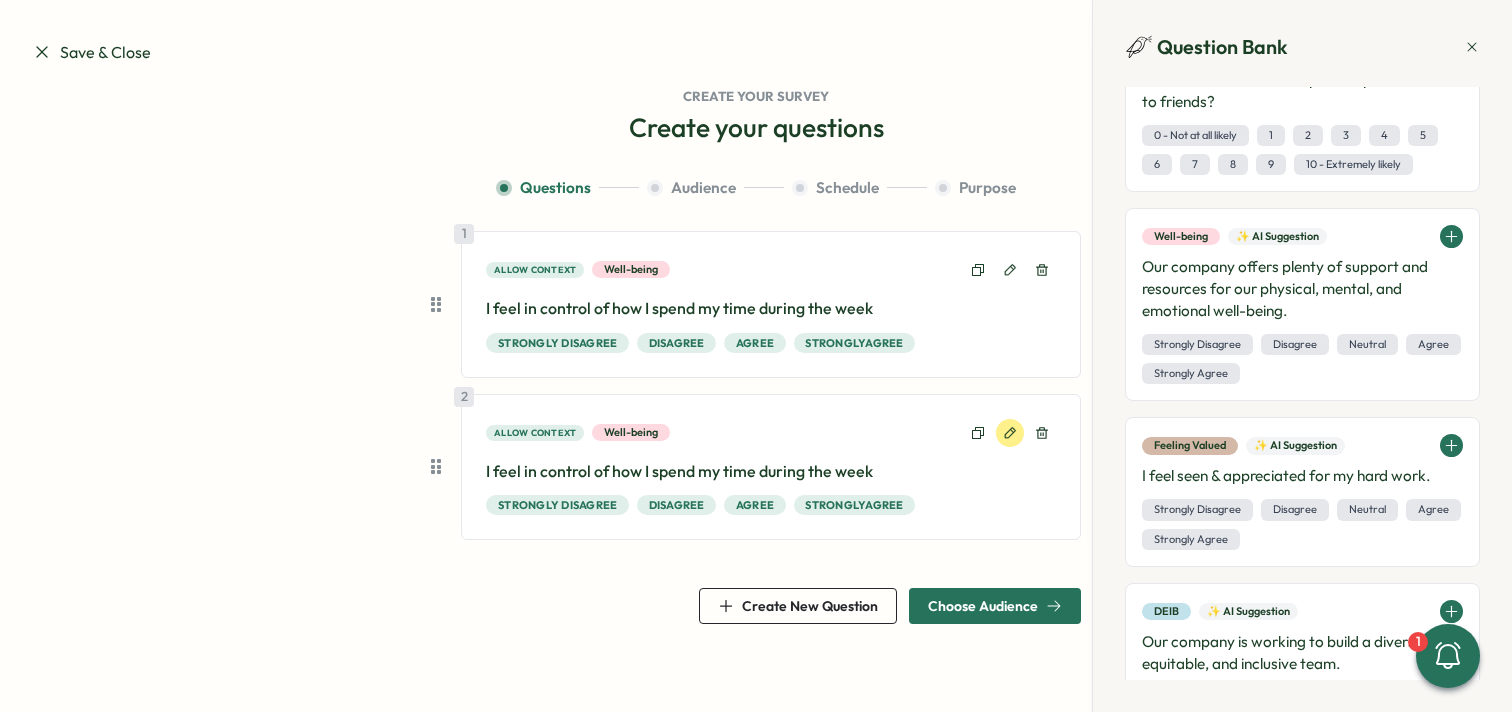 click 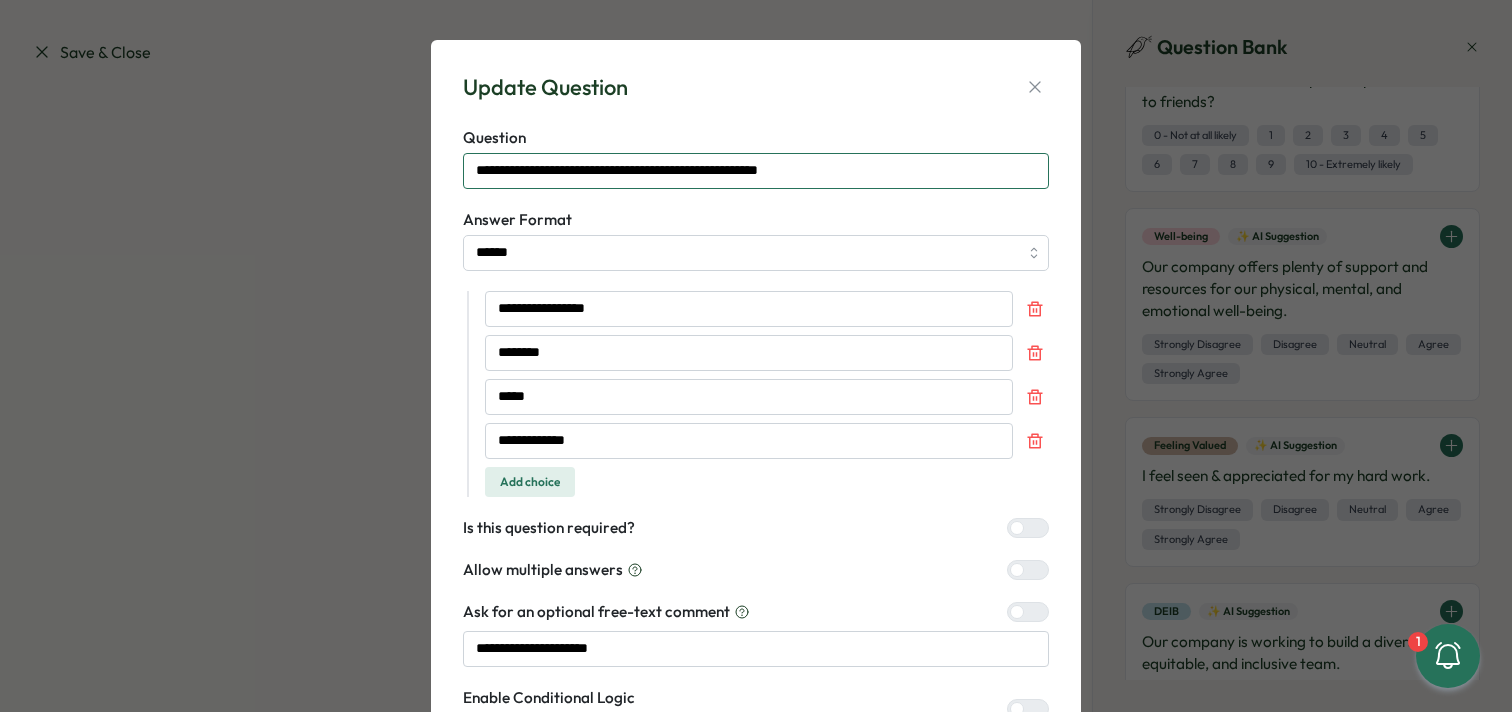 drag, startPoint x: 831, startPoint y: 169, endPoint x: 370, endPoint y: 159, distance: 461.10846 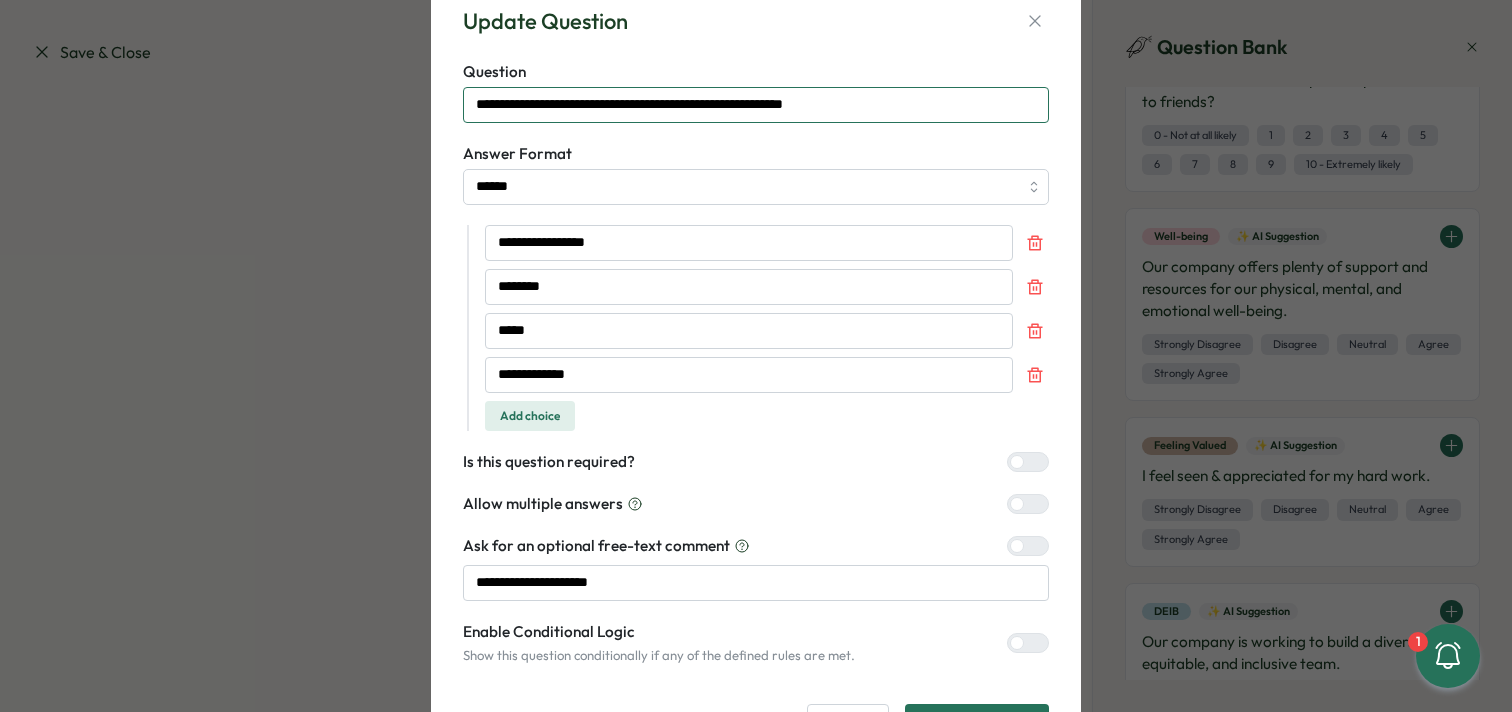 scroll, scrollTop: 50, scrollLeft: 0, axis: vertical 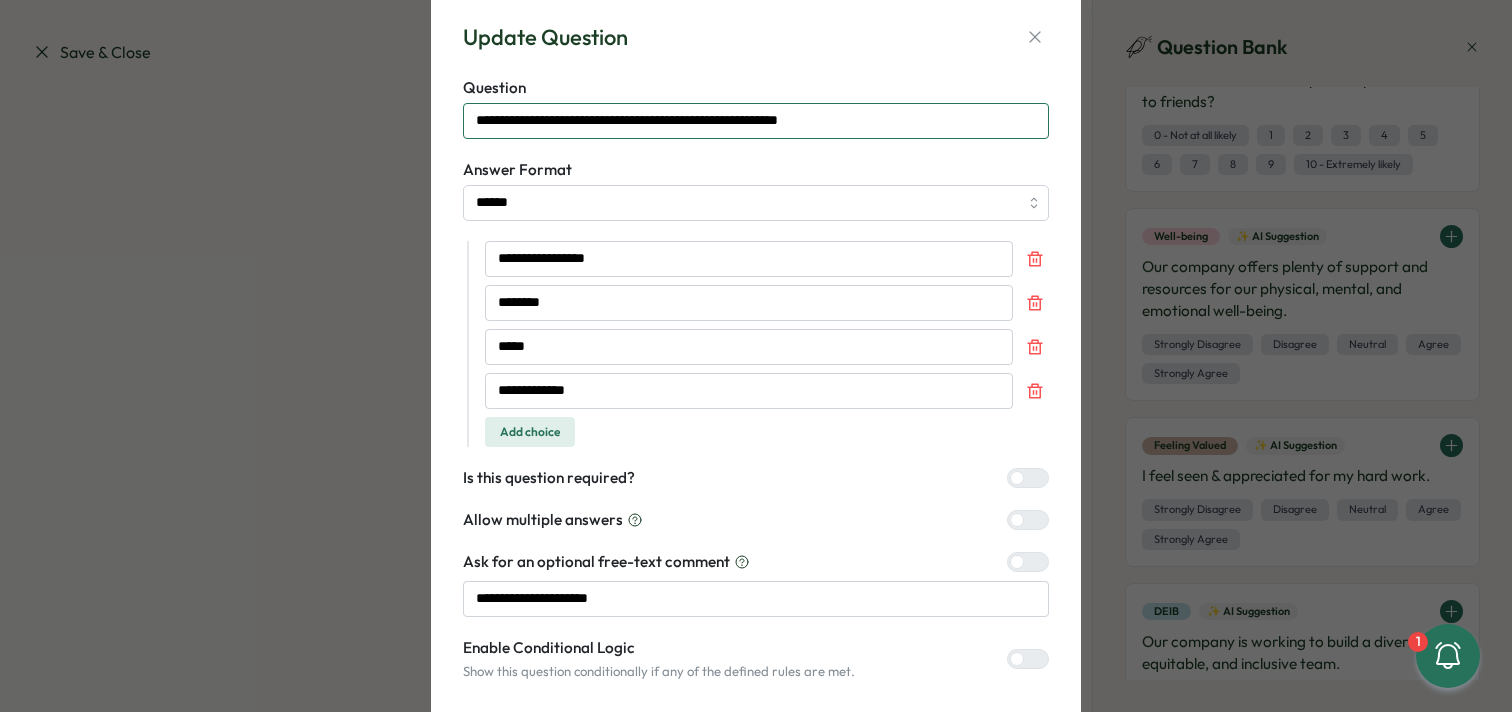 type on "**********" 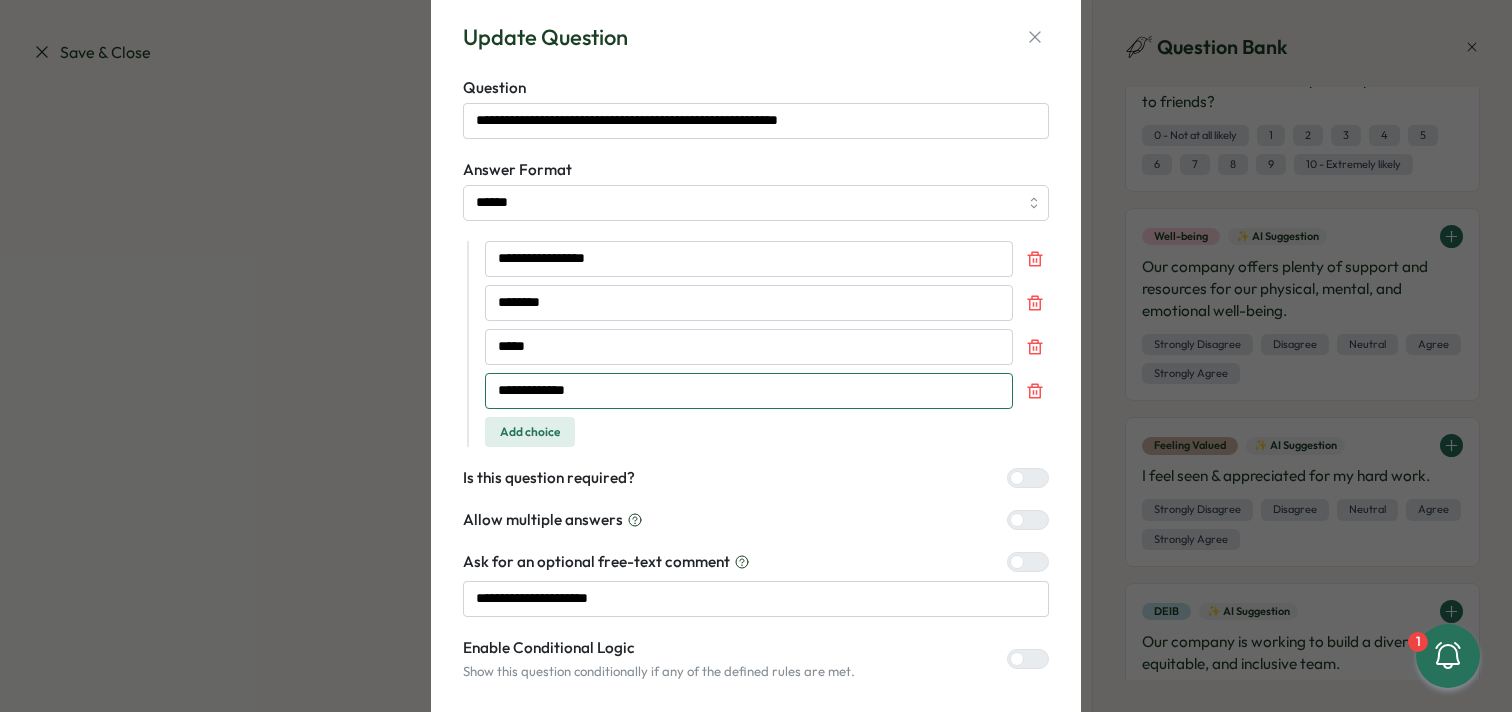 click on "**********" at bounding box center [749, 391] 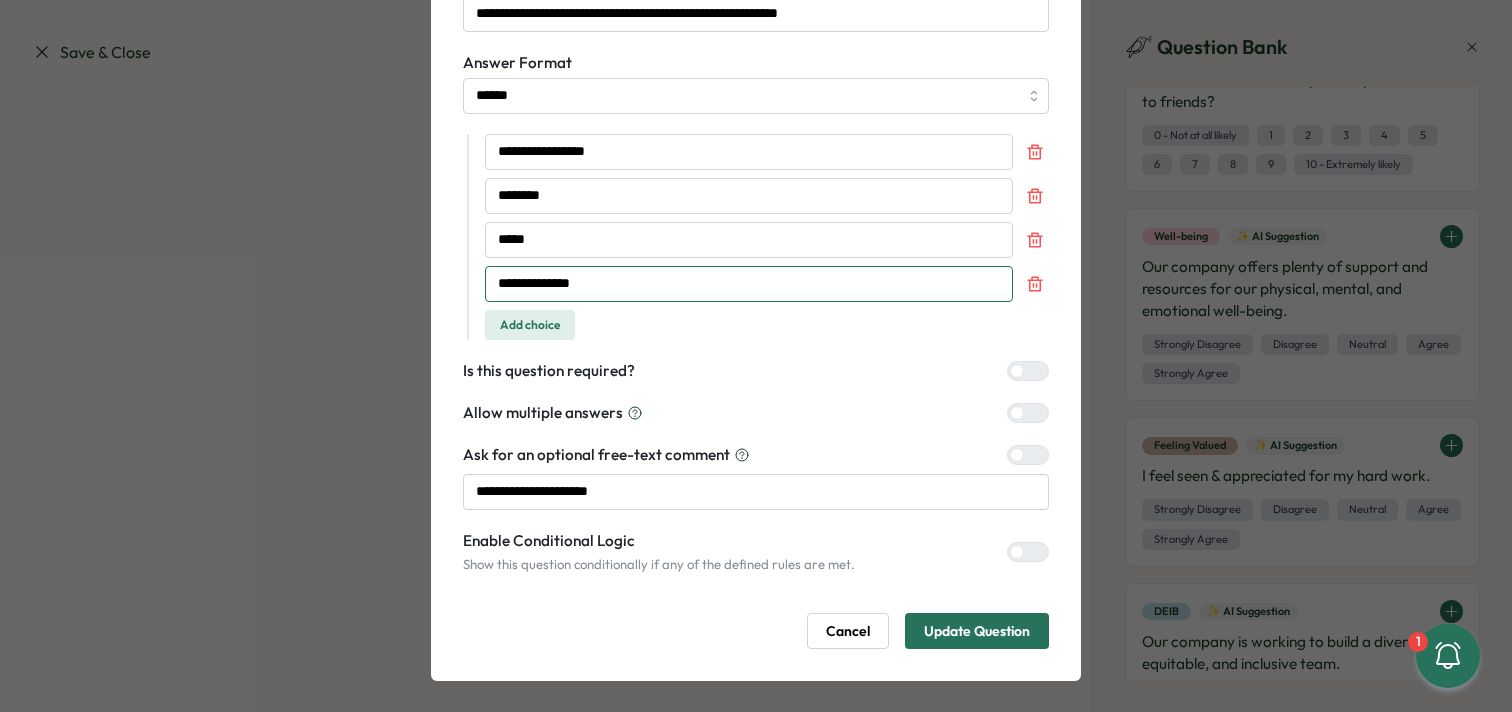 scroll, scrollTop: 166, scrollLeft: 0, axis: vertical 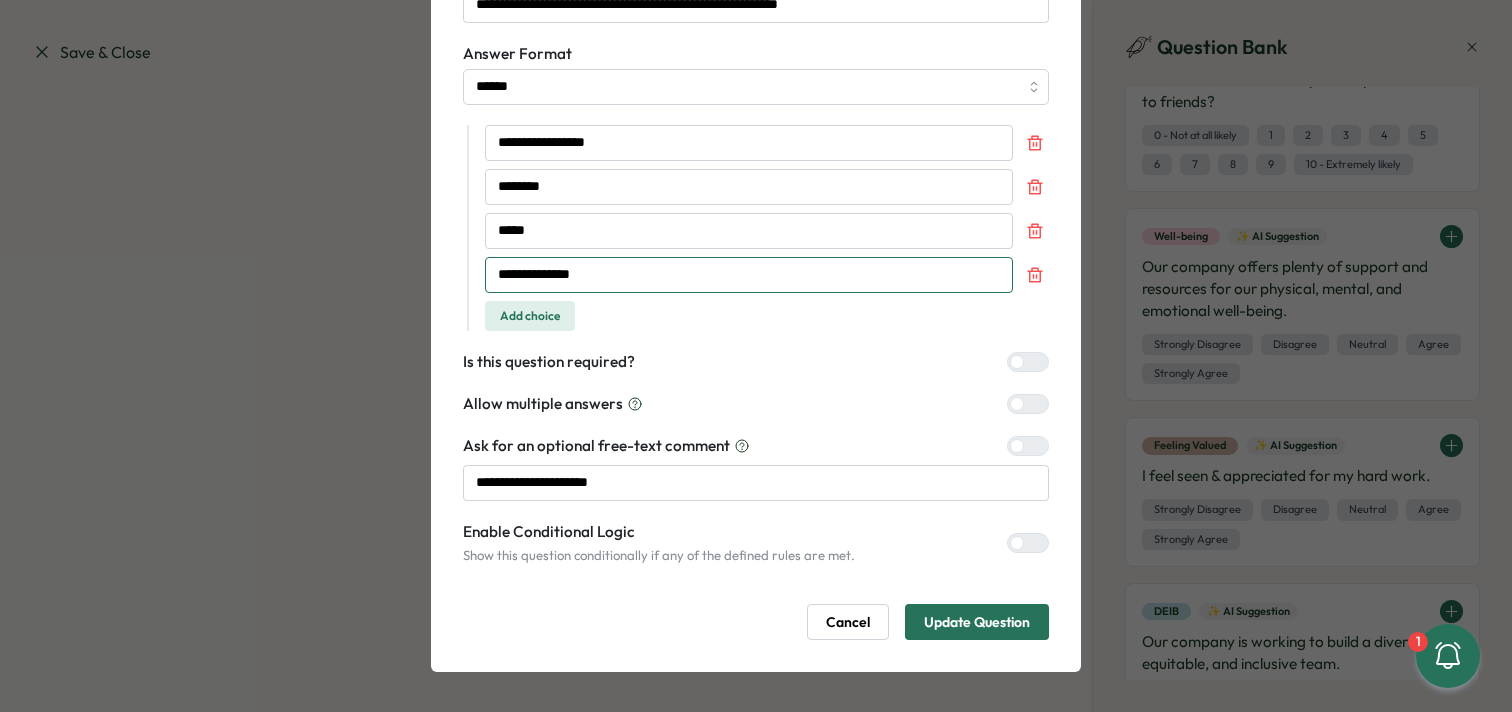 type on "**********" 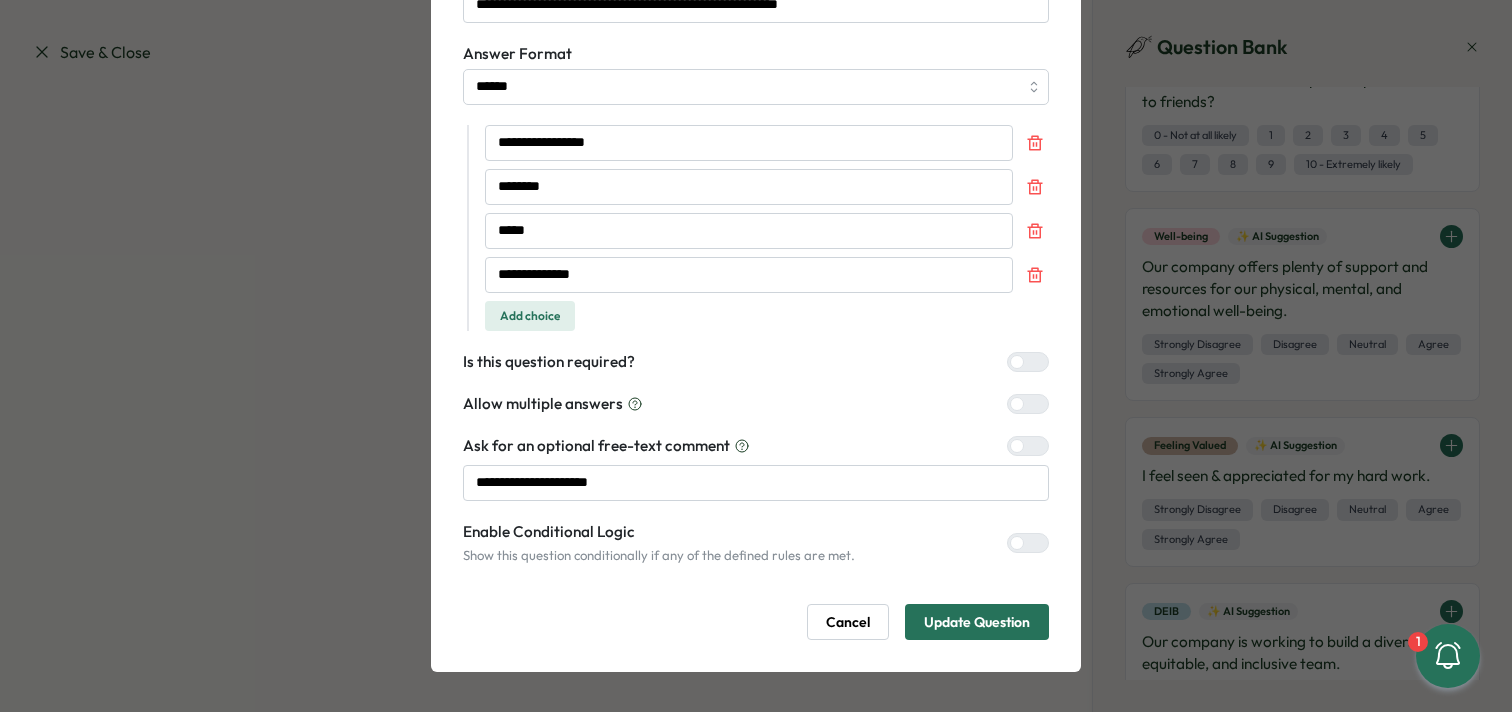 click on "Update Question" at bounding box center [977, 622] 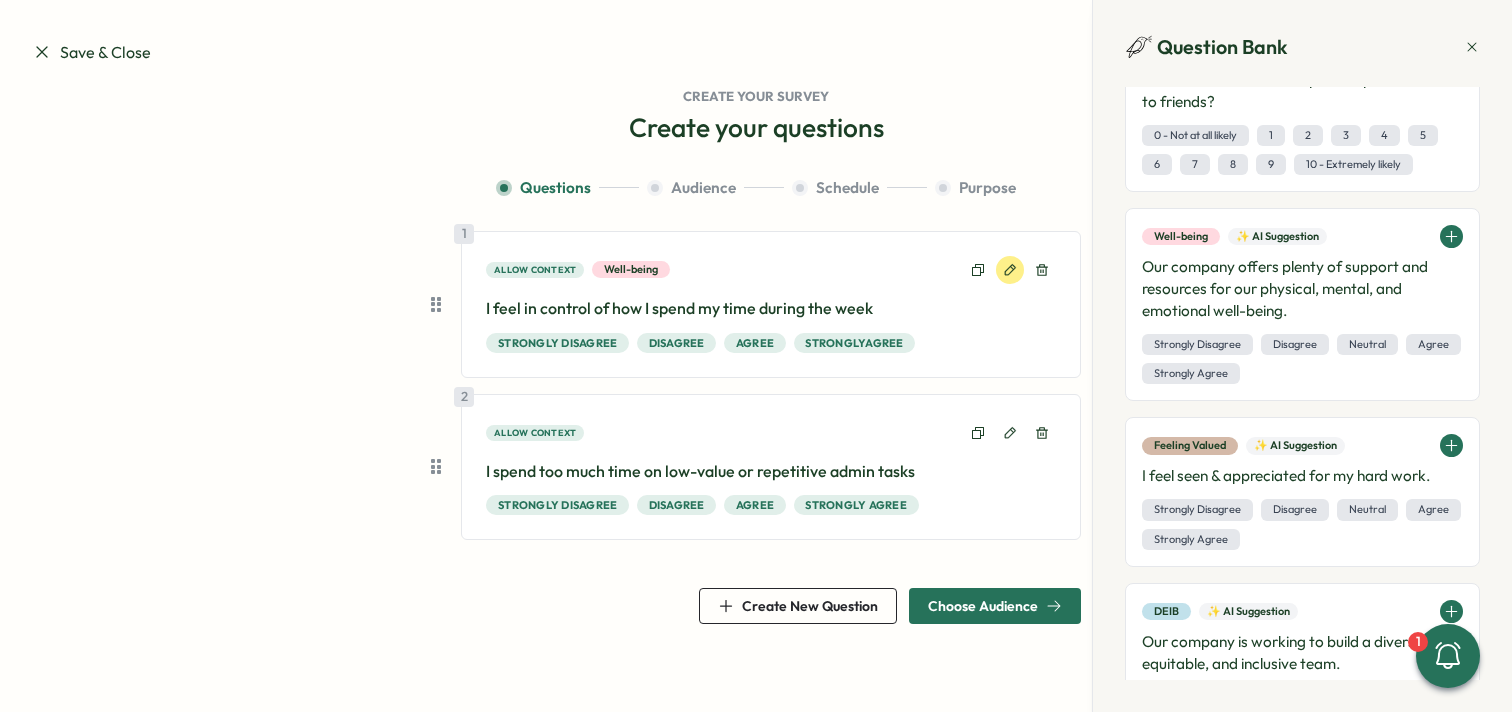 click 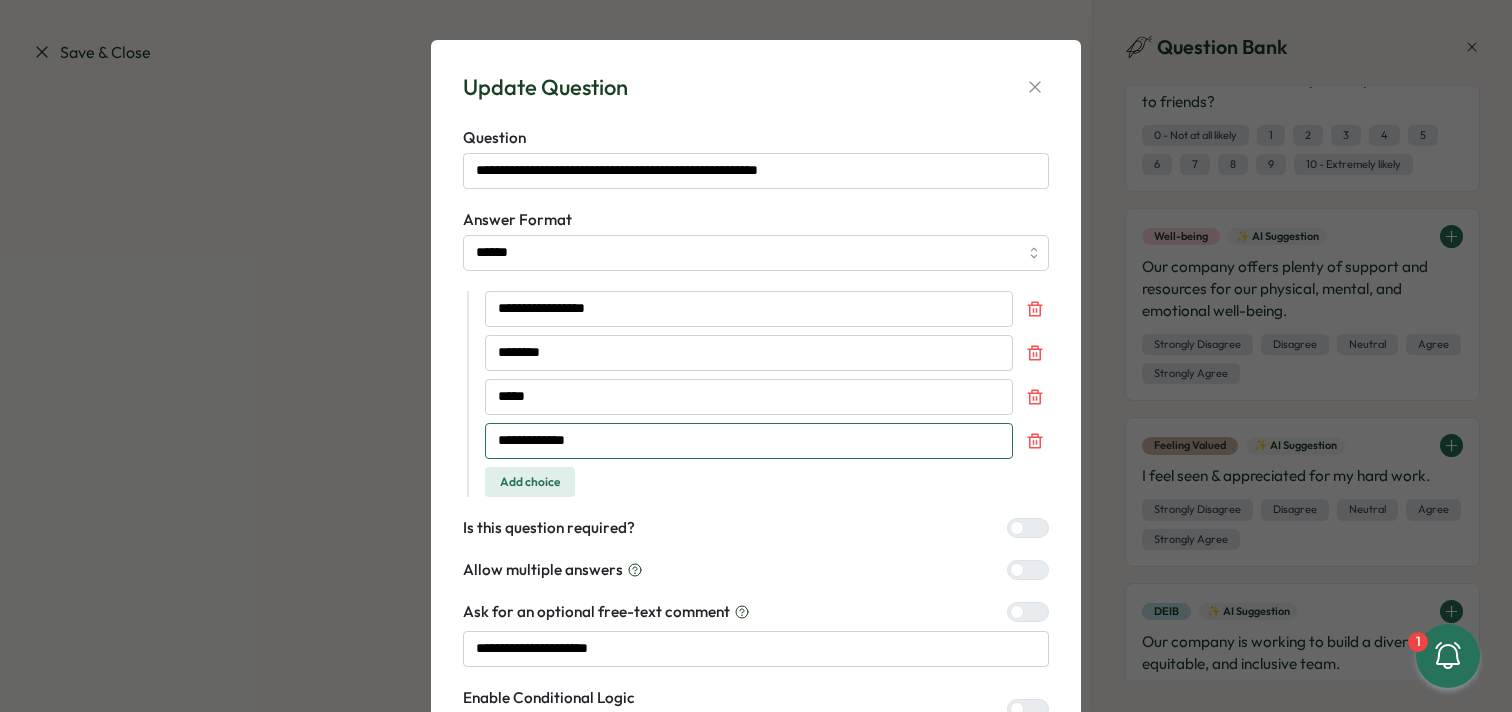 click on "**********" at bounding box center [749, 441] 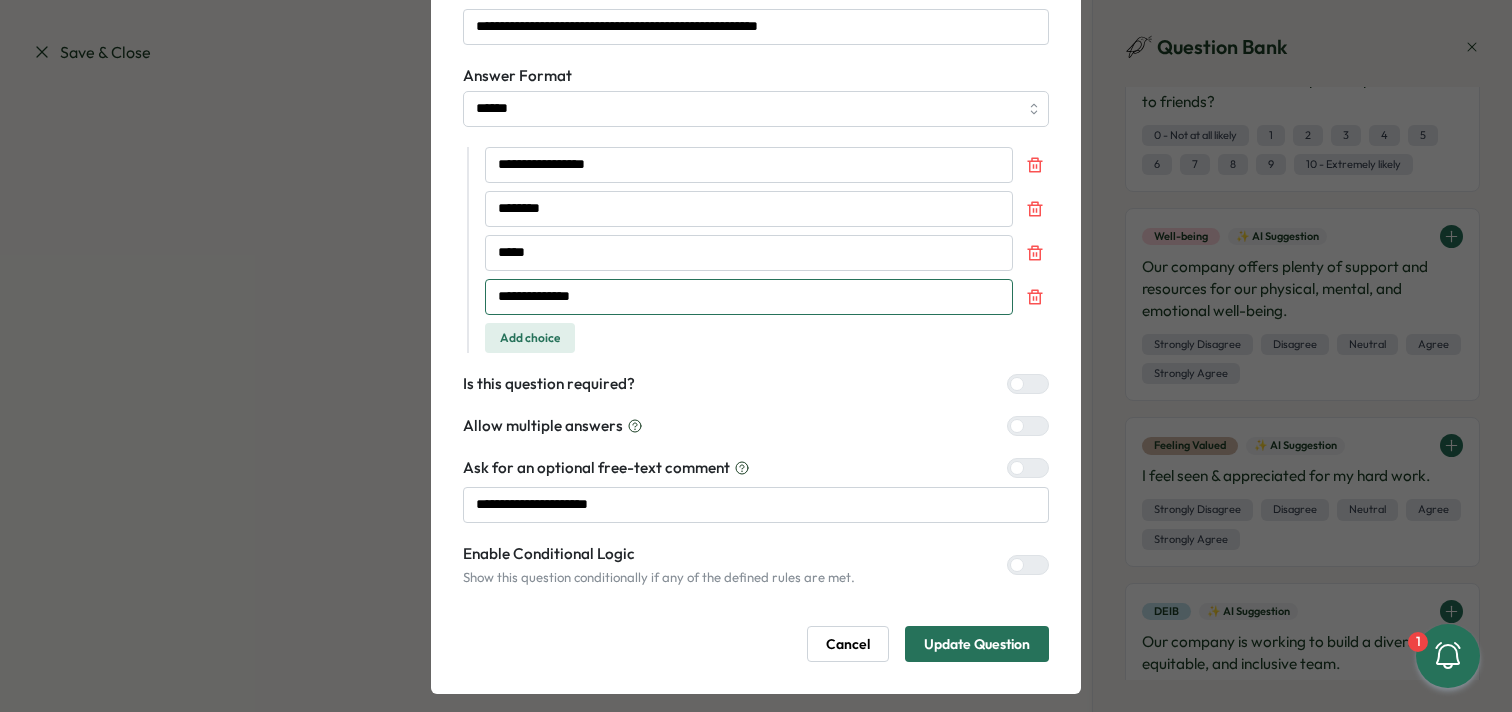 scroll, scrollTop: 166, scrollLeft: 0, axis: vertical 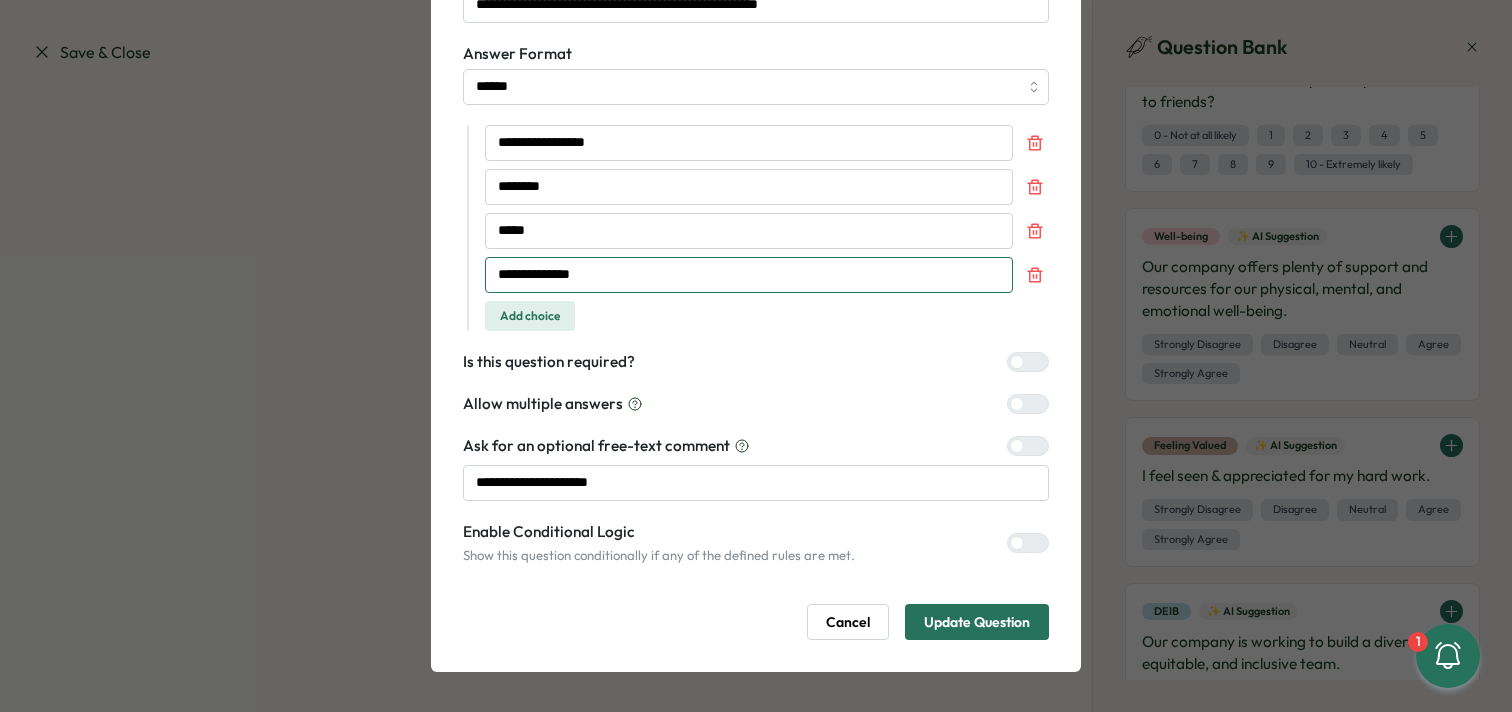 type on "**********" 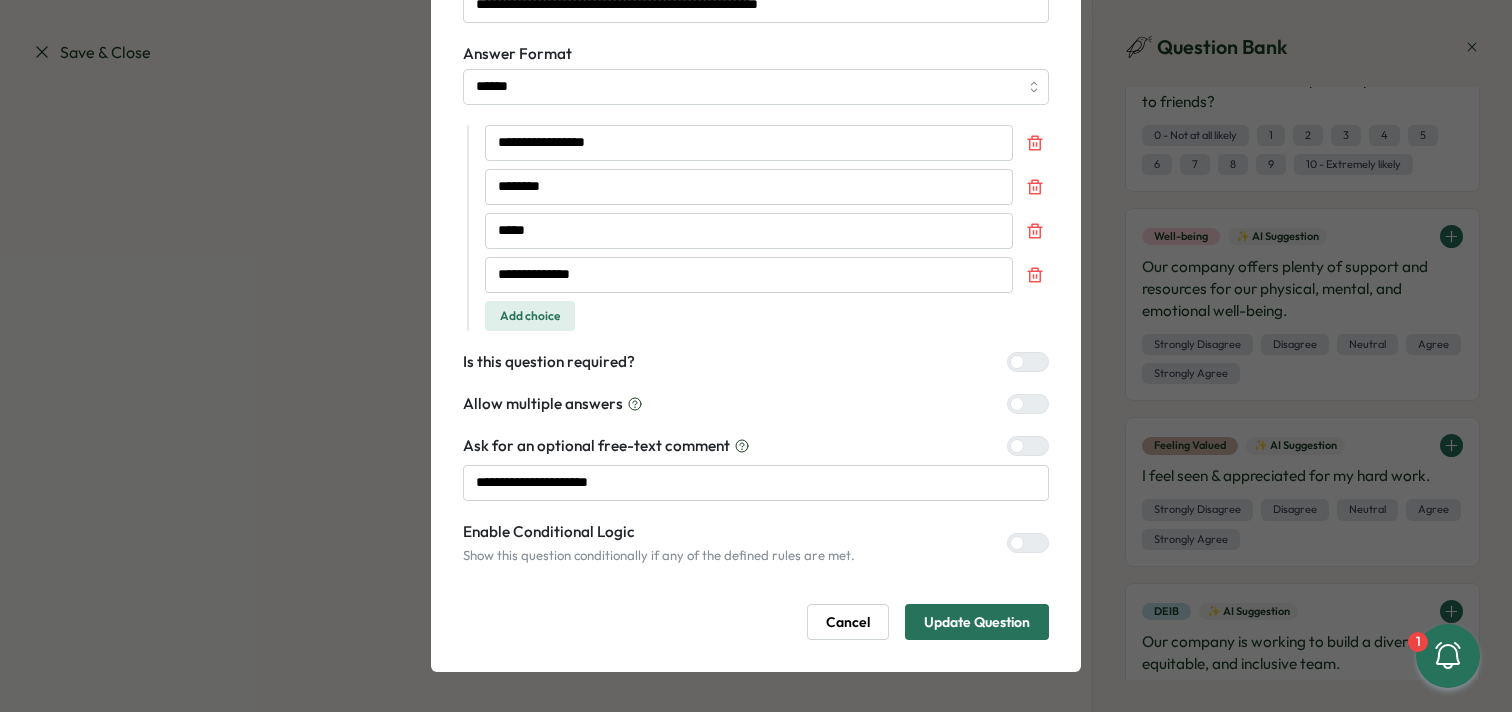 click on "Update Question" at bounding box center [977, 622] 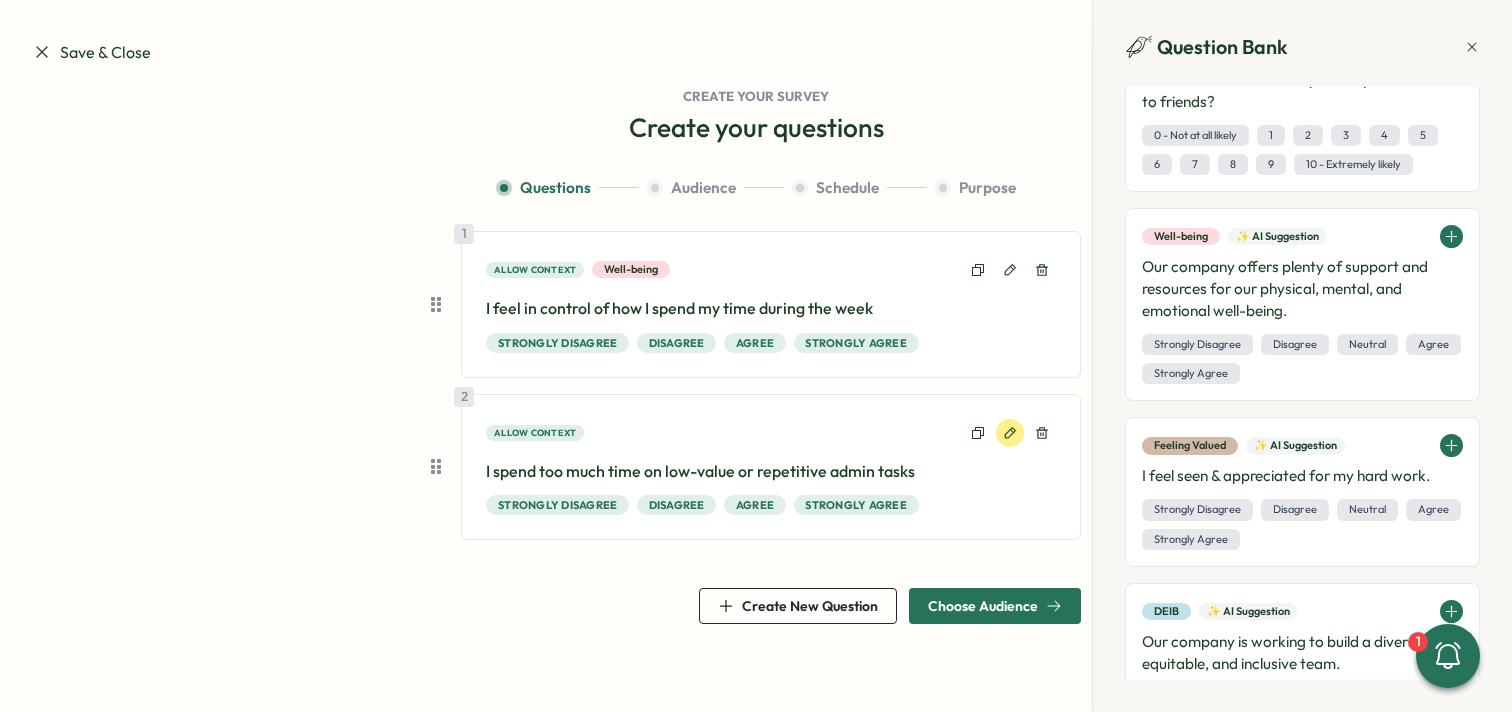 click at bounding box center [1010, 433] 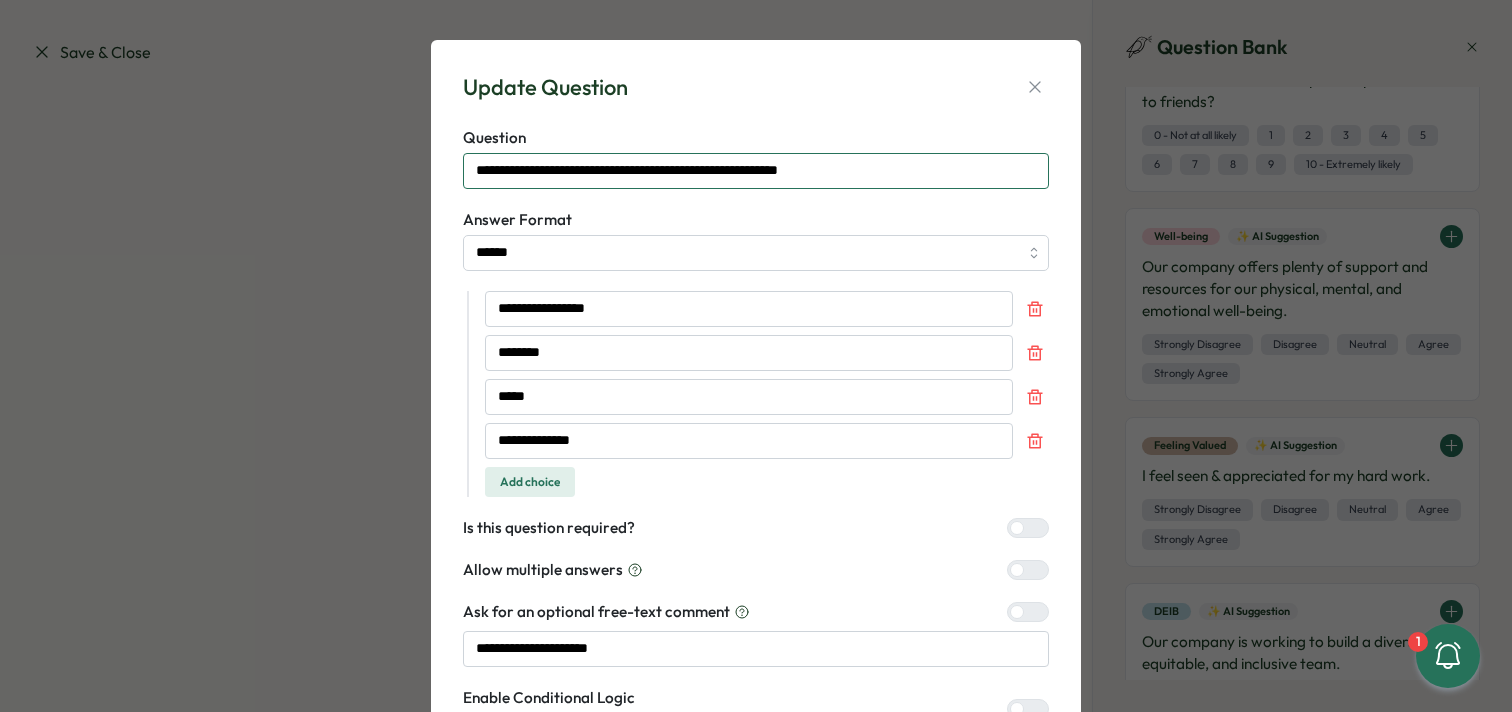 click on "**********" at bounding box center [756, 171] 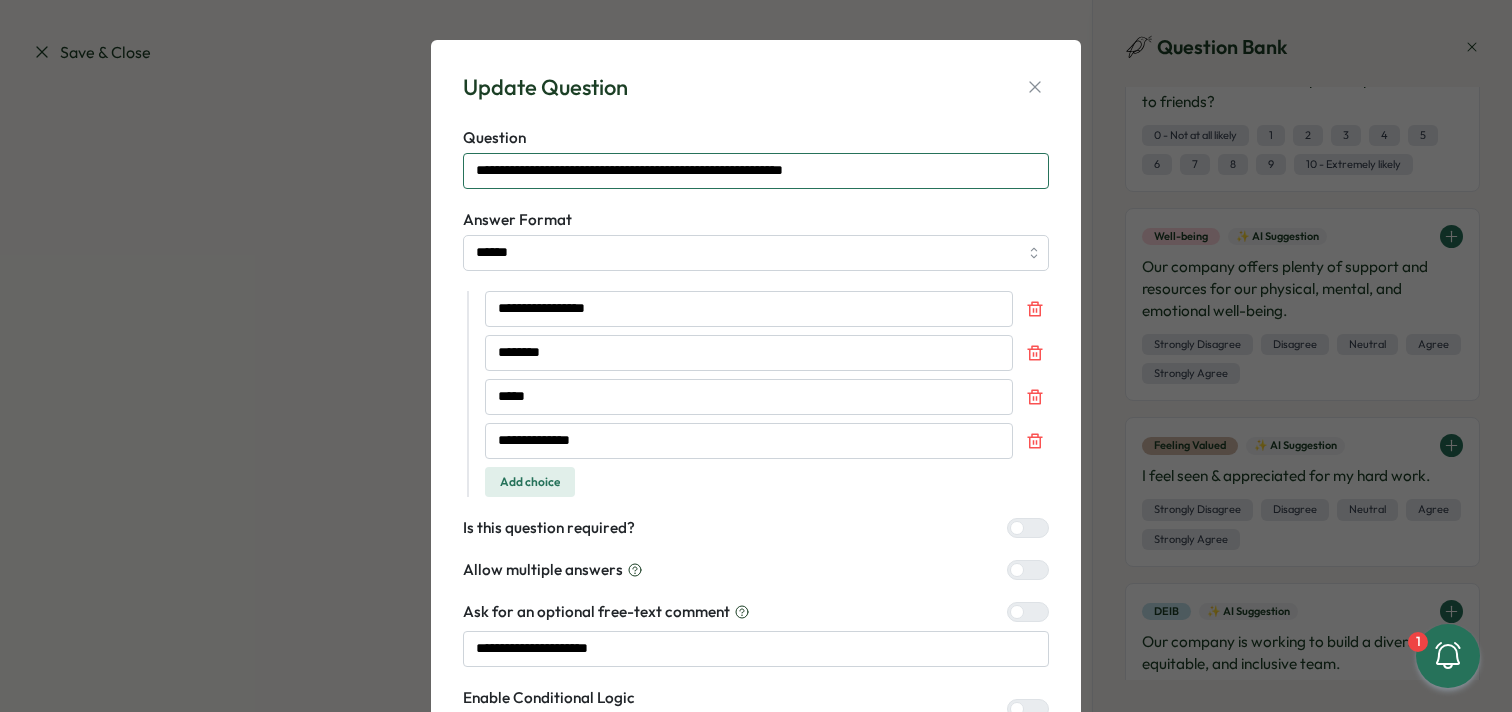type on "**********" 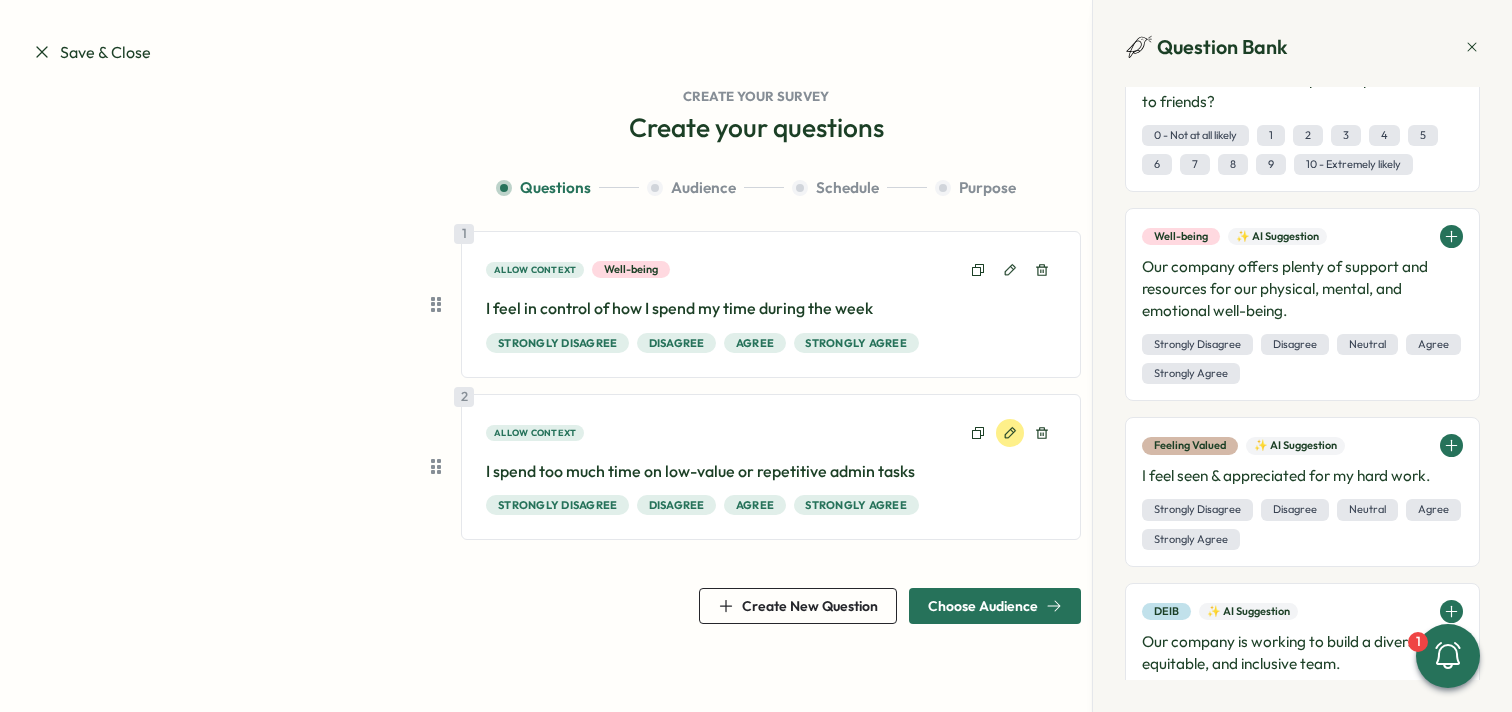 click 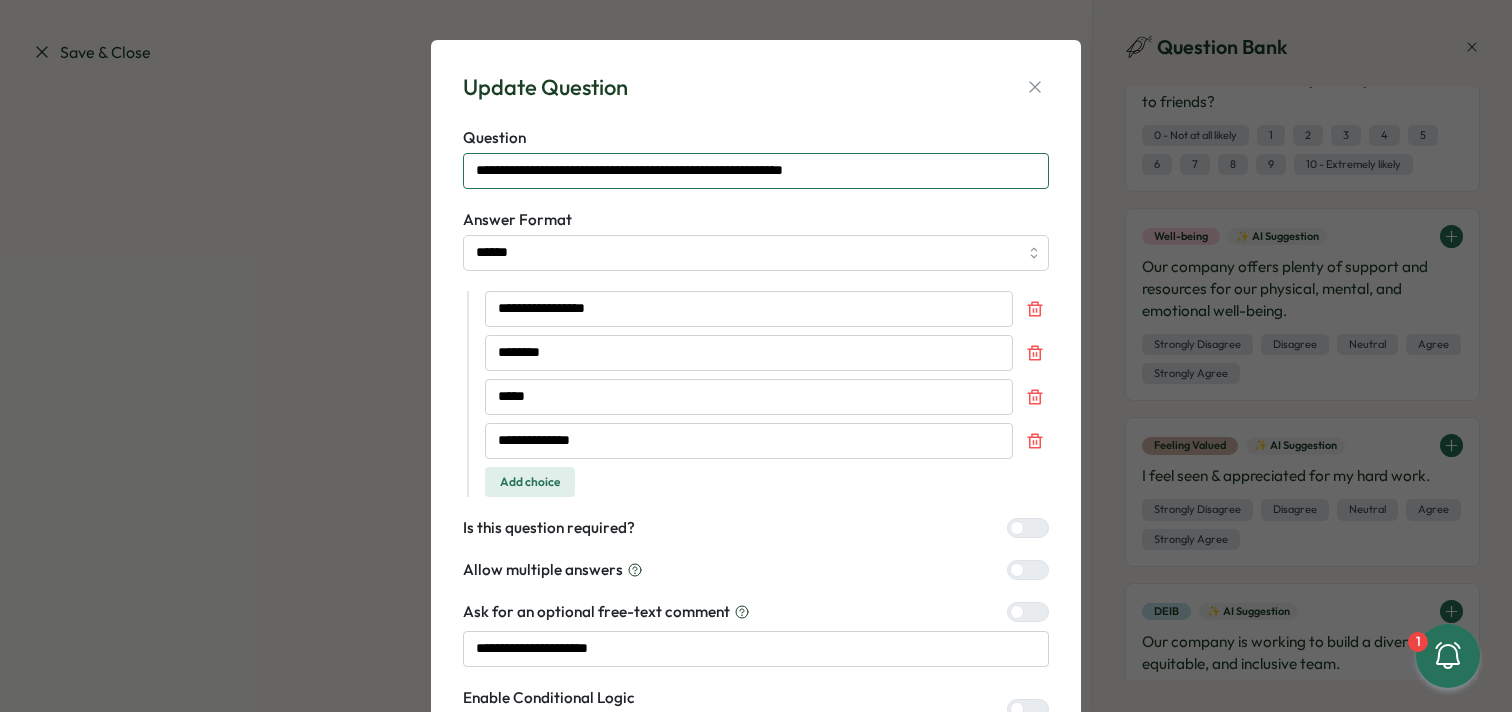 click on "**********" at bounding box center (756, 171) 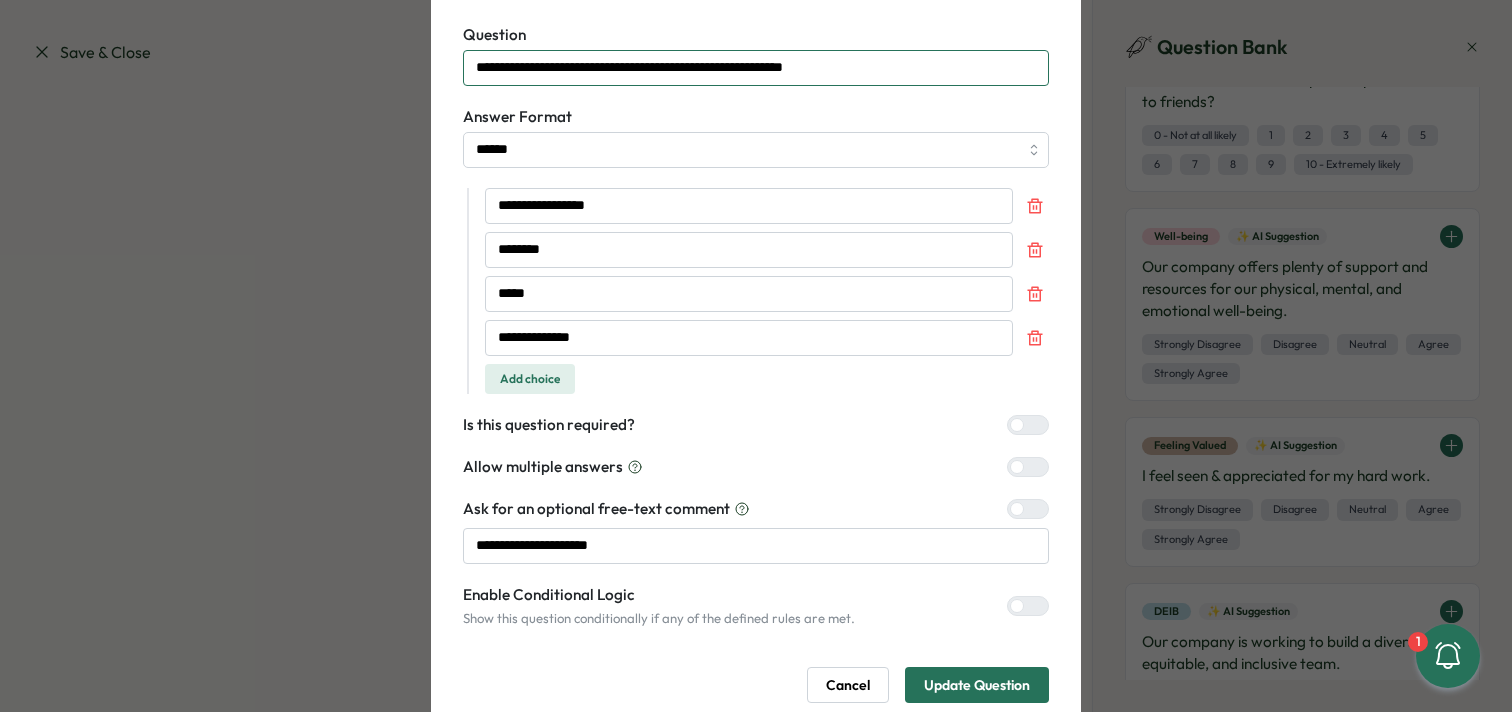 scroll, scrollTop: 106, scrollLeft: 0, axis: vertical 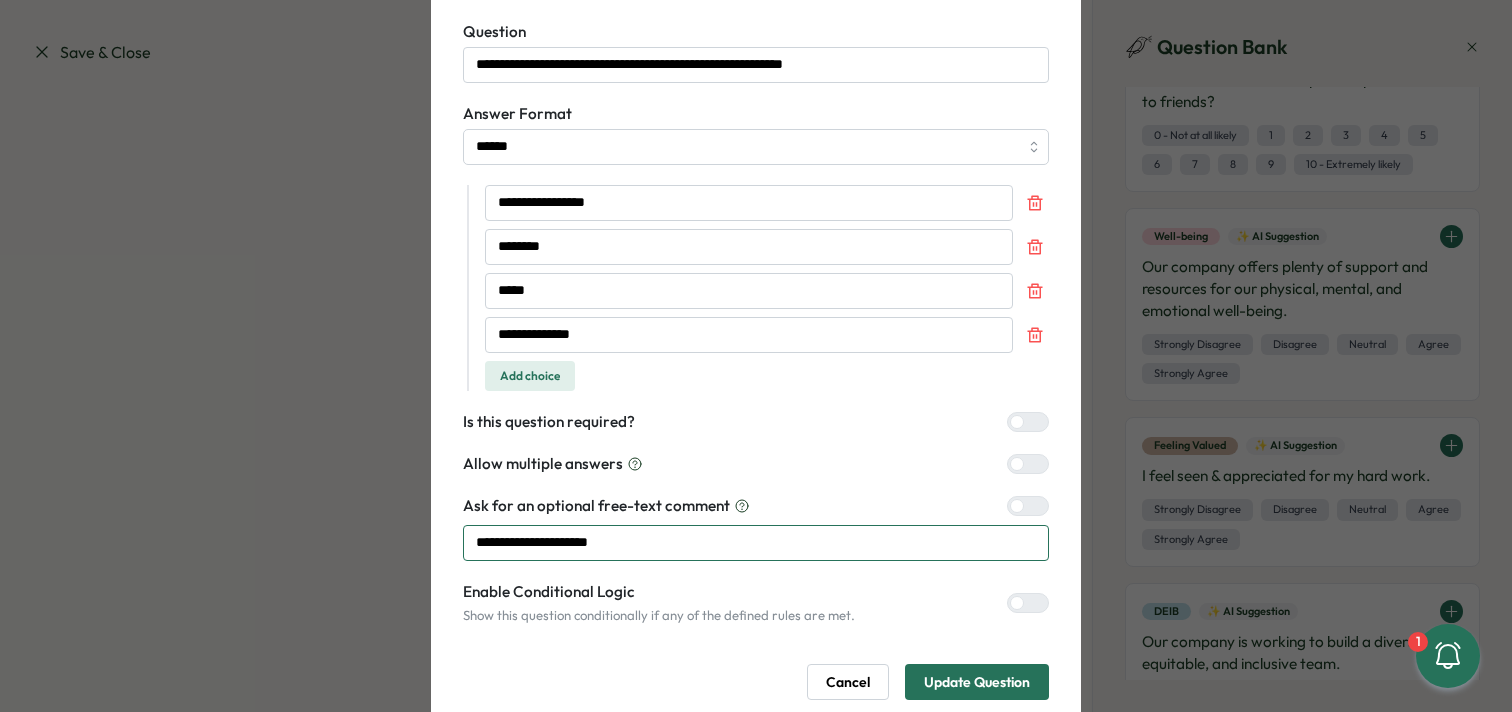 click on "**********" at bounding box center [756, 543] 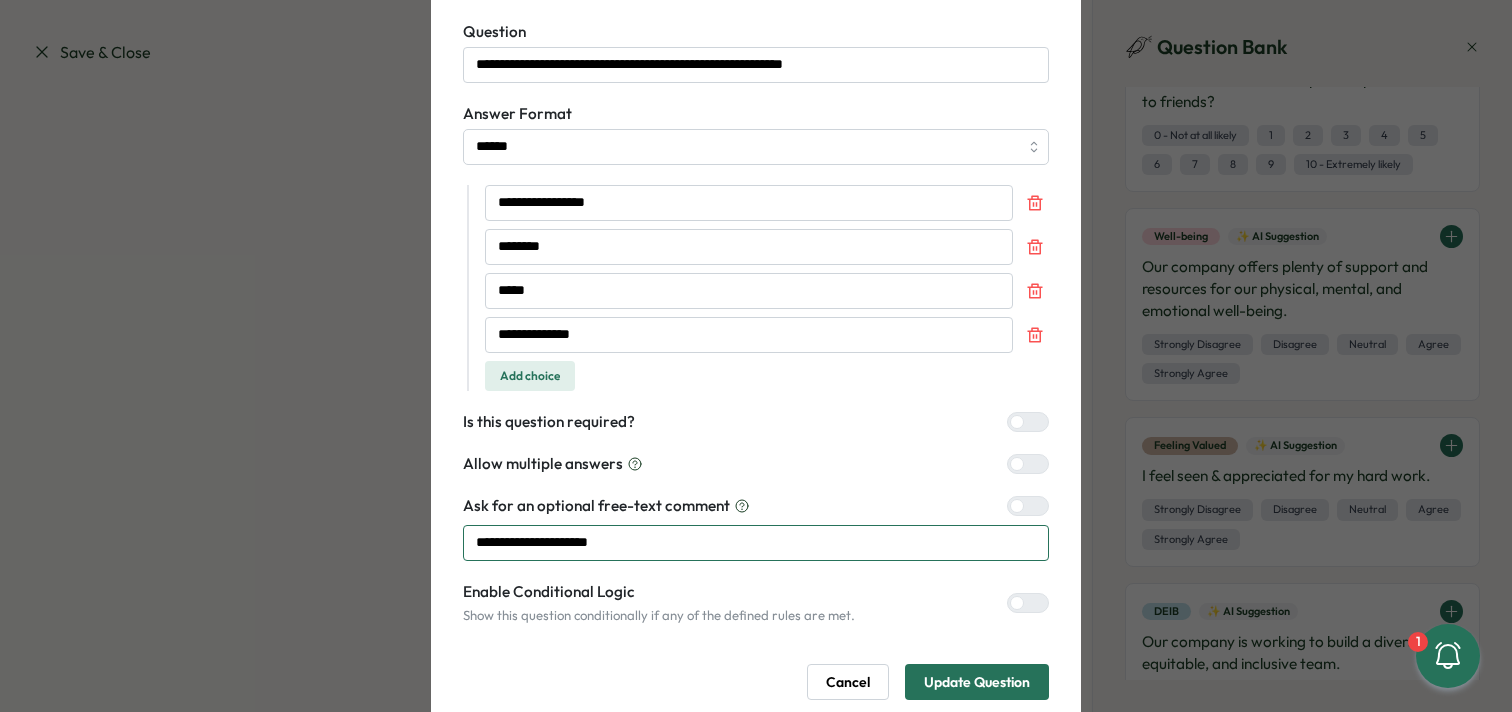 click on "**********" at bounding box center (756, 543) 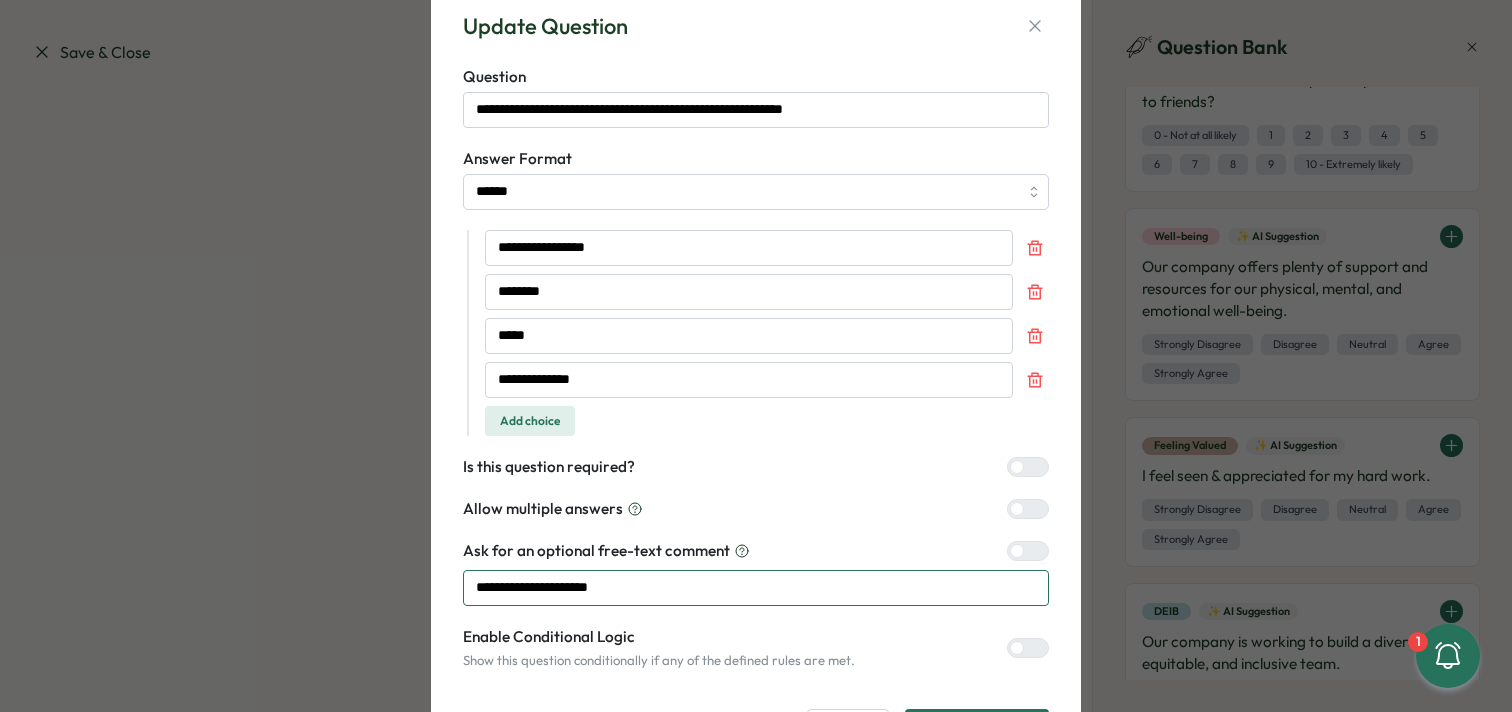 scroll, scrollTop: 0, scrollLeft: 0, axis: both 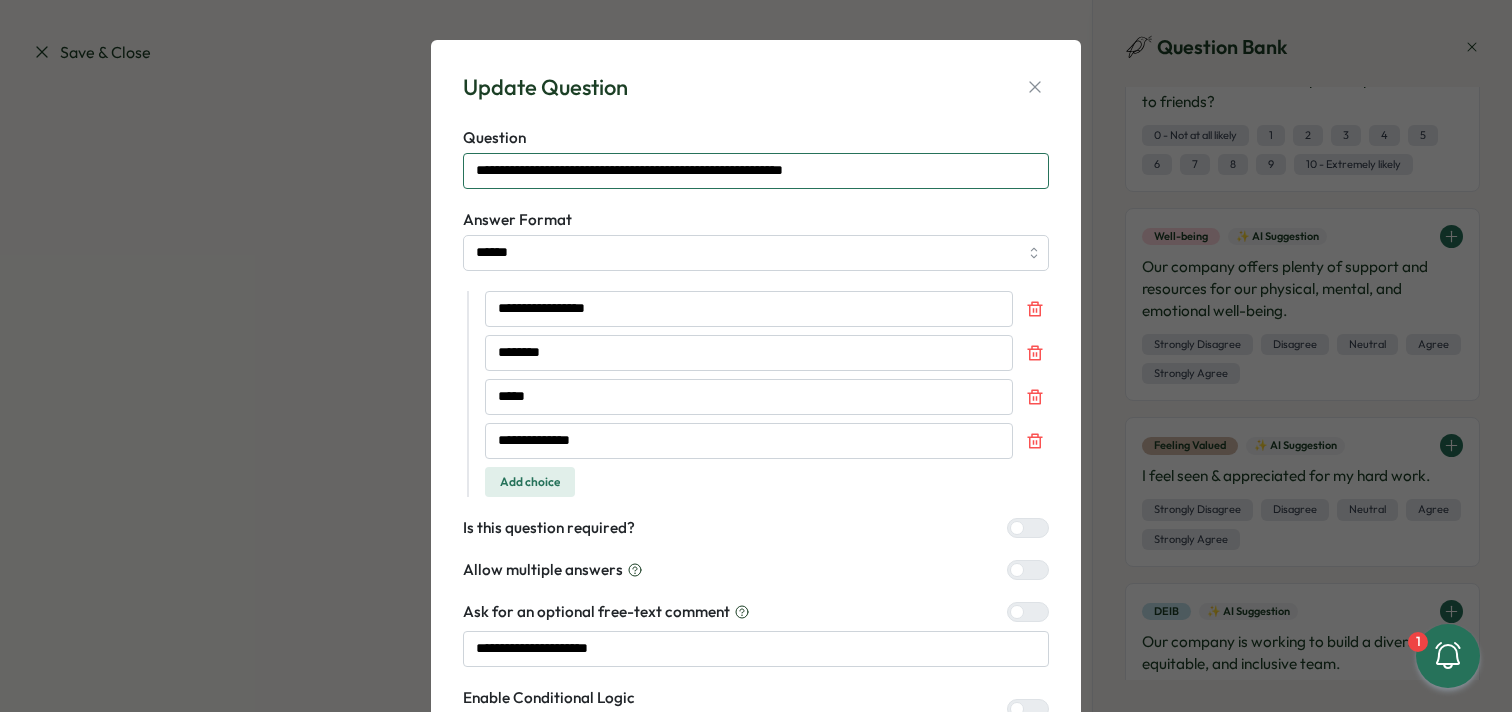 click on "**********" at bounding box center [756, 171] 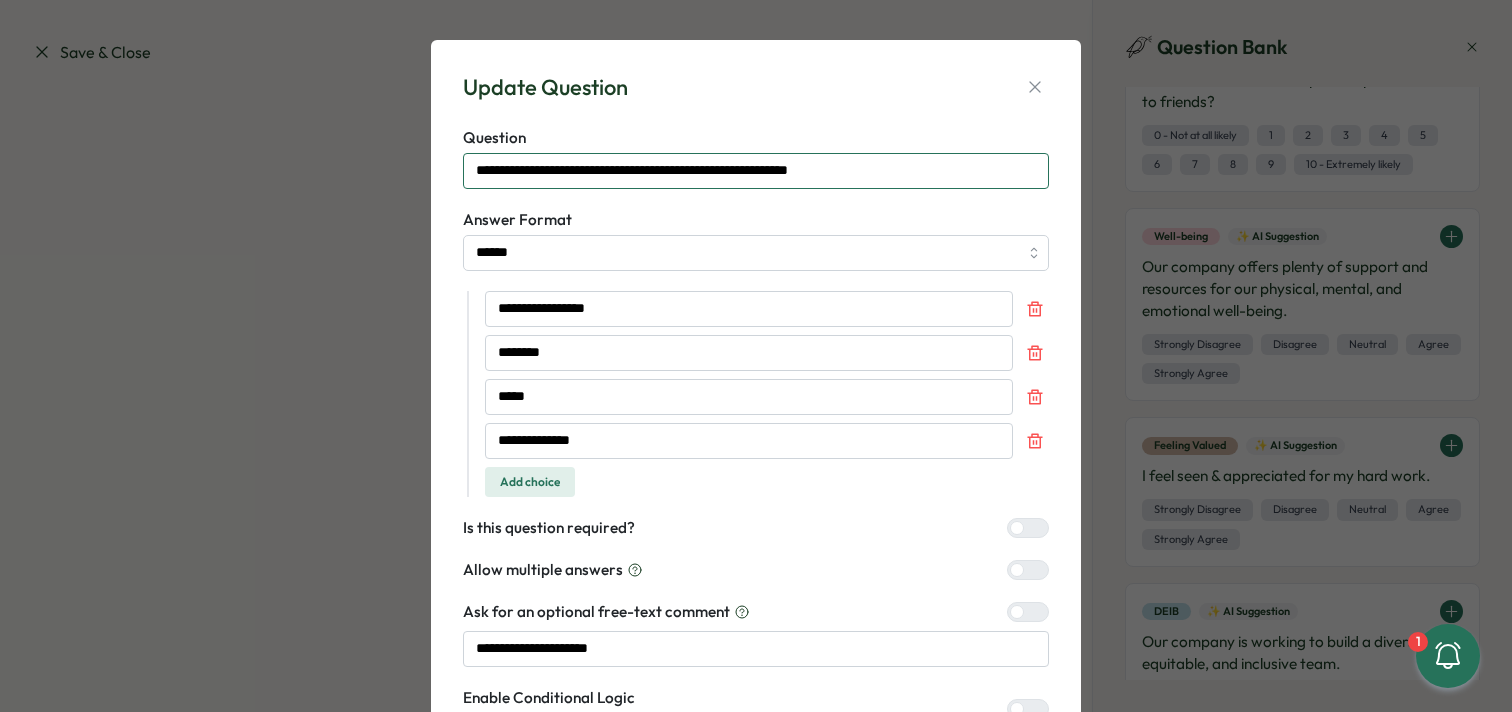 type on "**********" 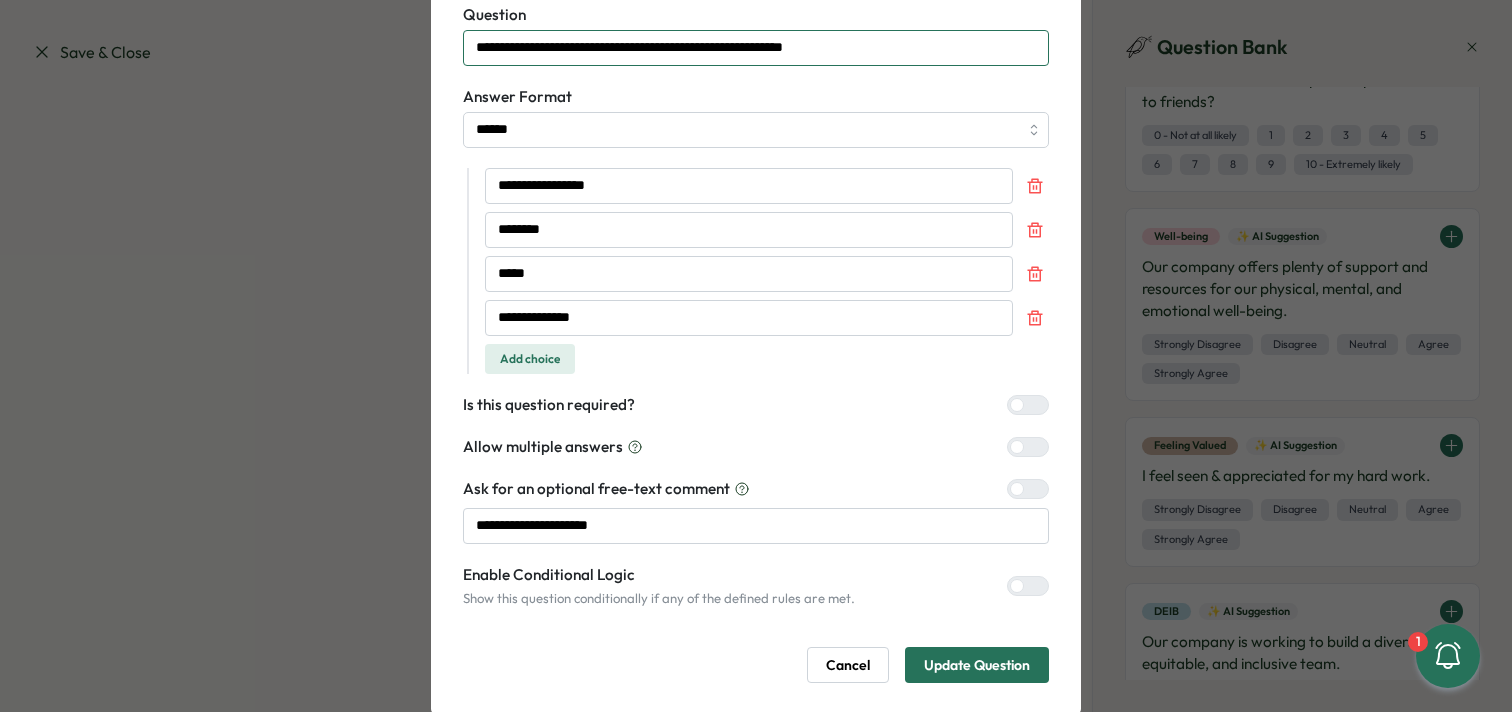 scroll, scrollTop: 129, scrollLeft: 0, axis: vertical 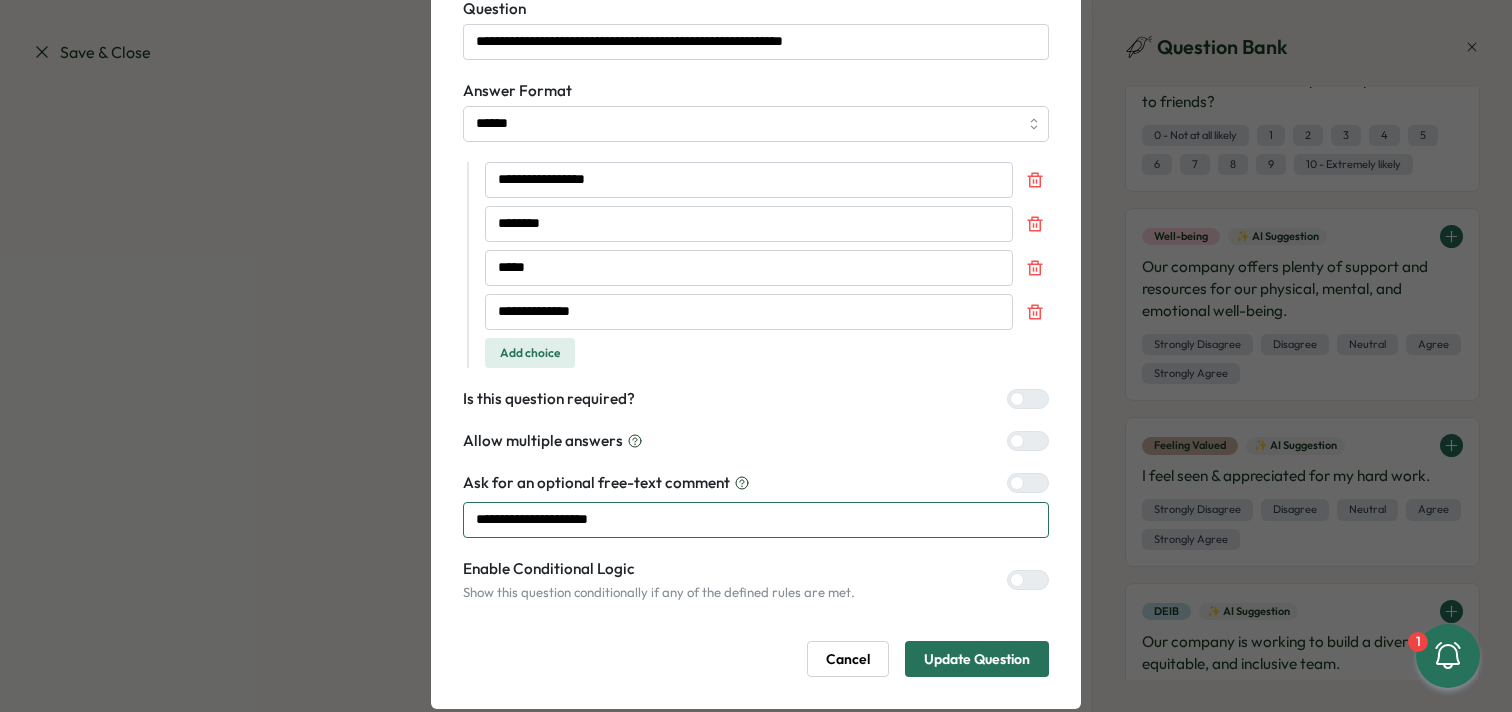 click on "**********" at bounding box center [756, 520] 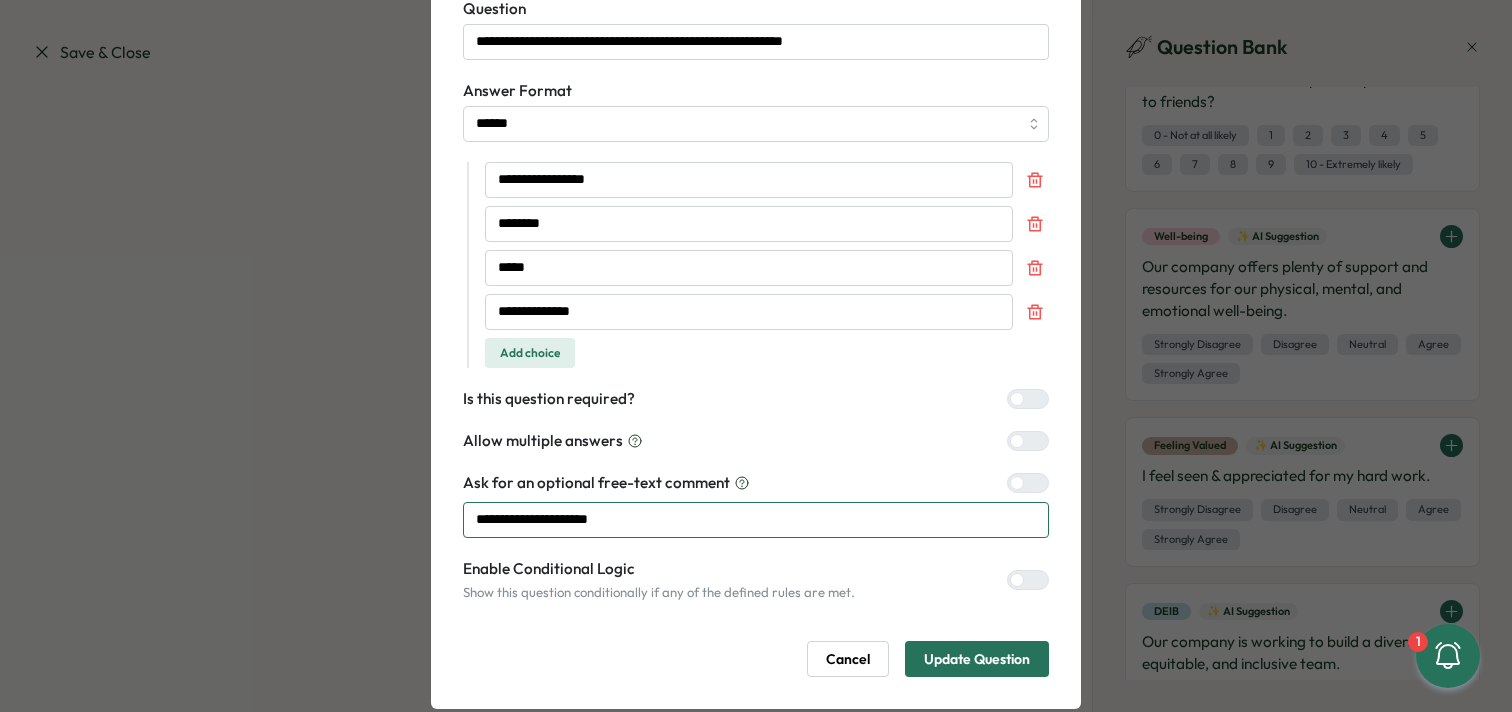 click on "**********" at bounding box center [756, 520] 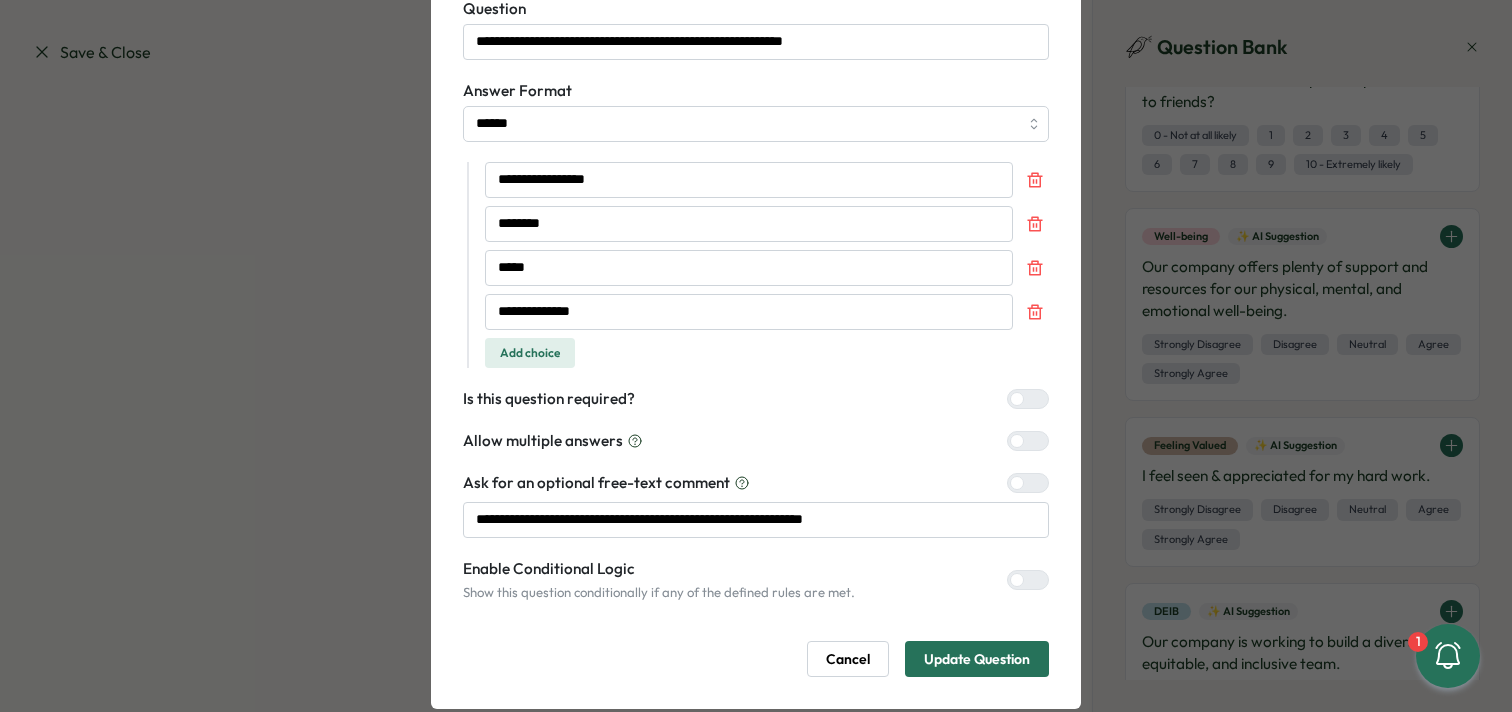 click on "Update Question" at bounding box center (977, 659) 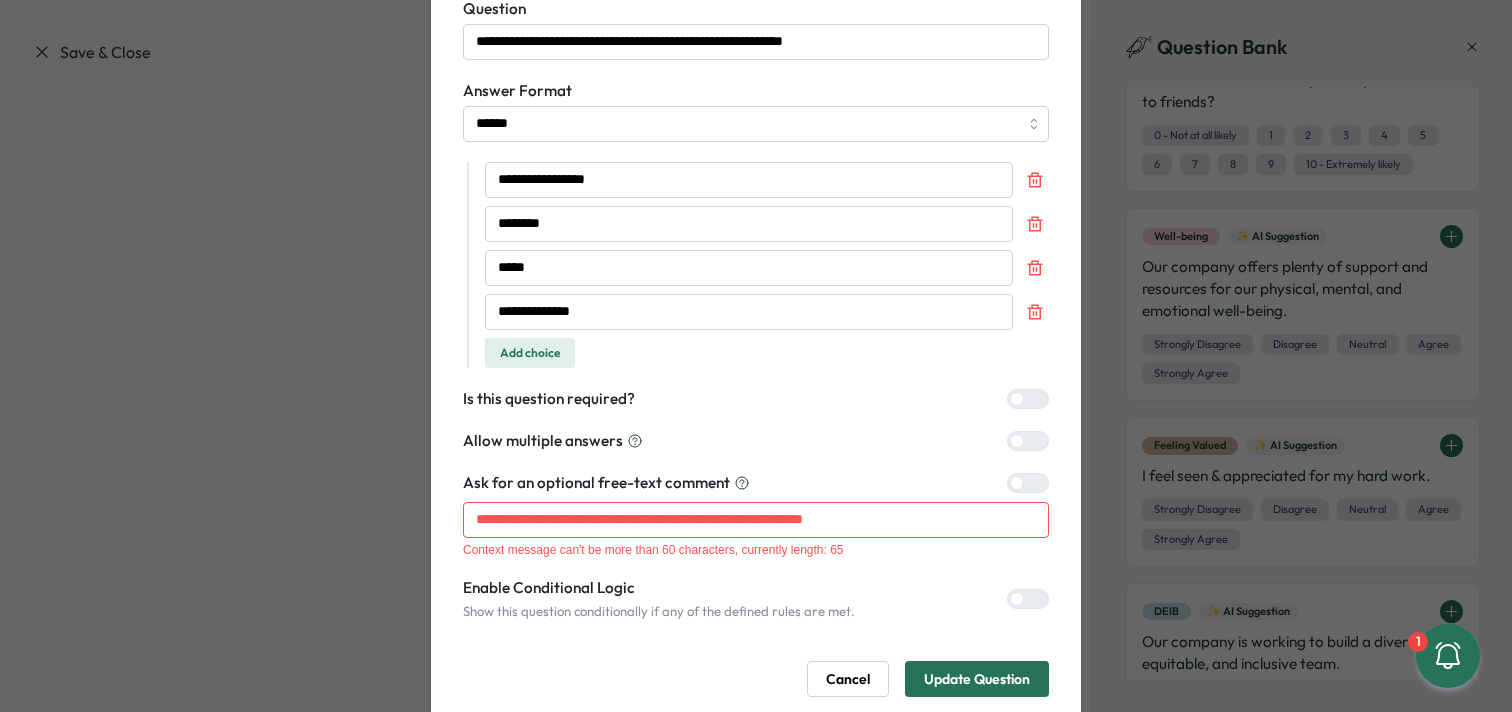 click on "Enable Conditional Logic" at bounding box center [659, 588] 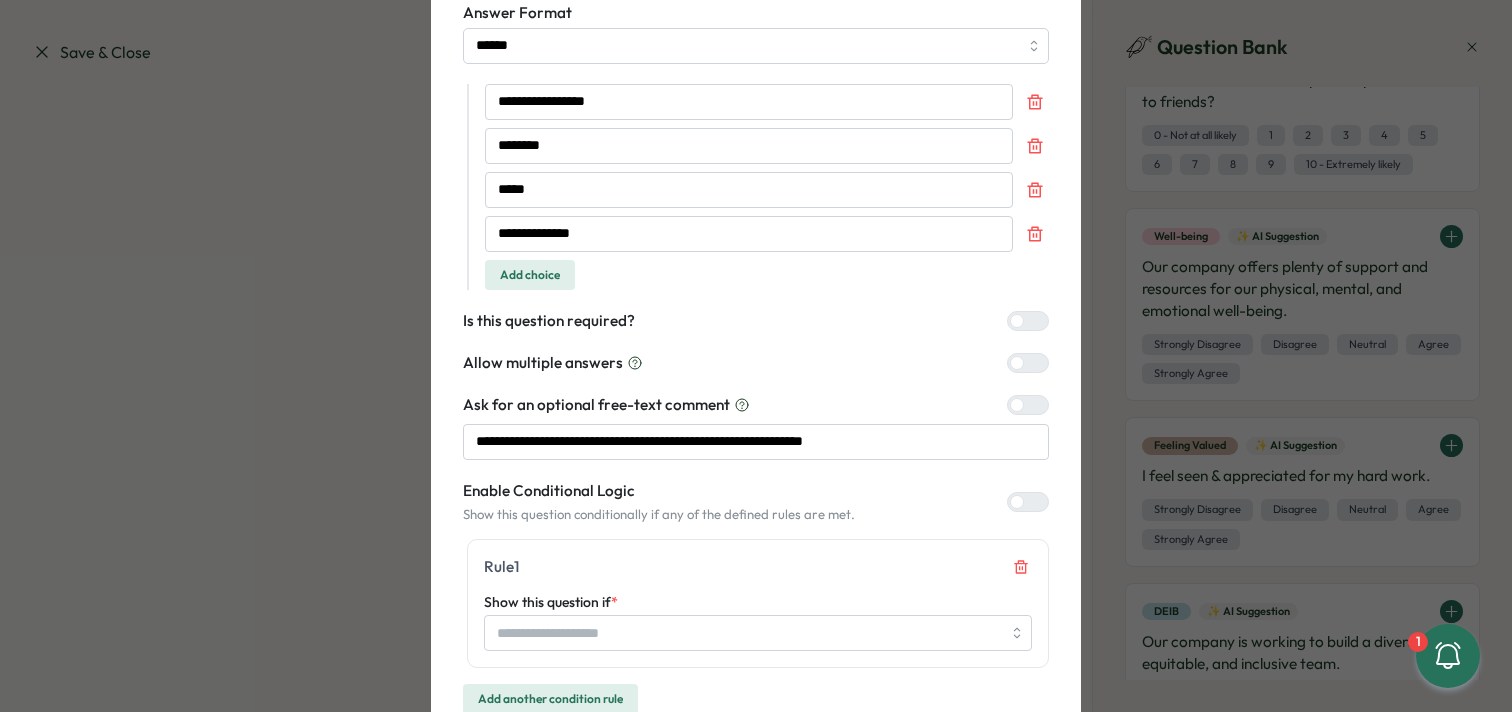 scroll, scrollTop: 290, scrollLeft: 0, axis: vertical 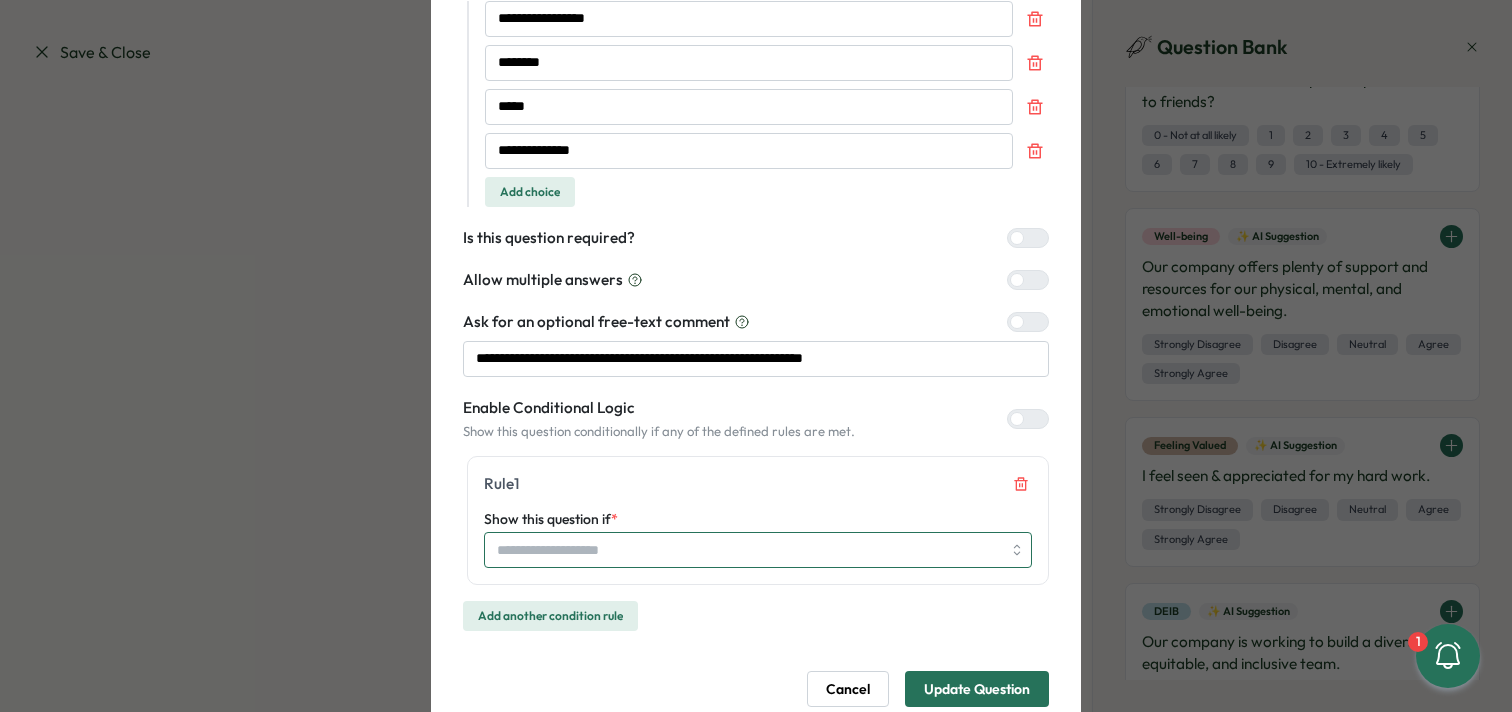 click on "Show this question if  *" at bounding box center [758, 550] 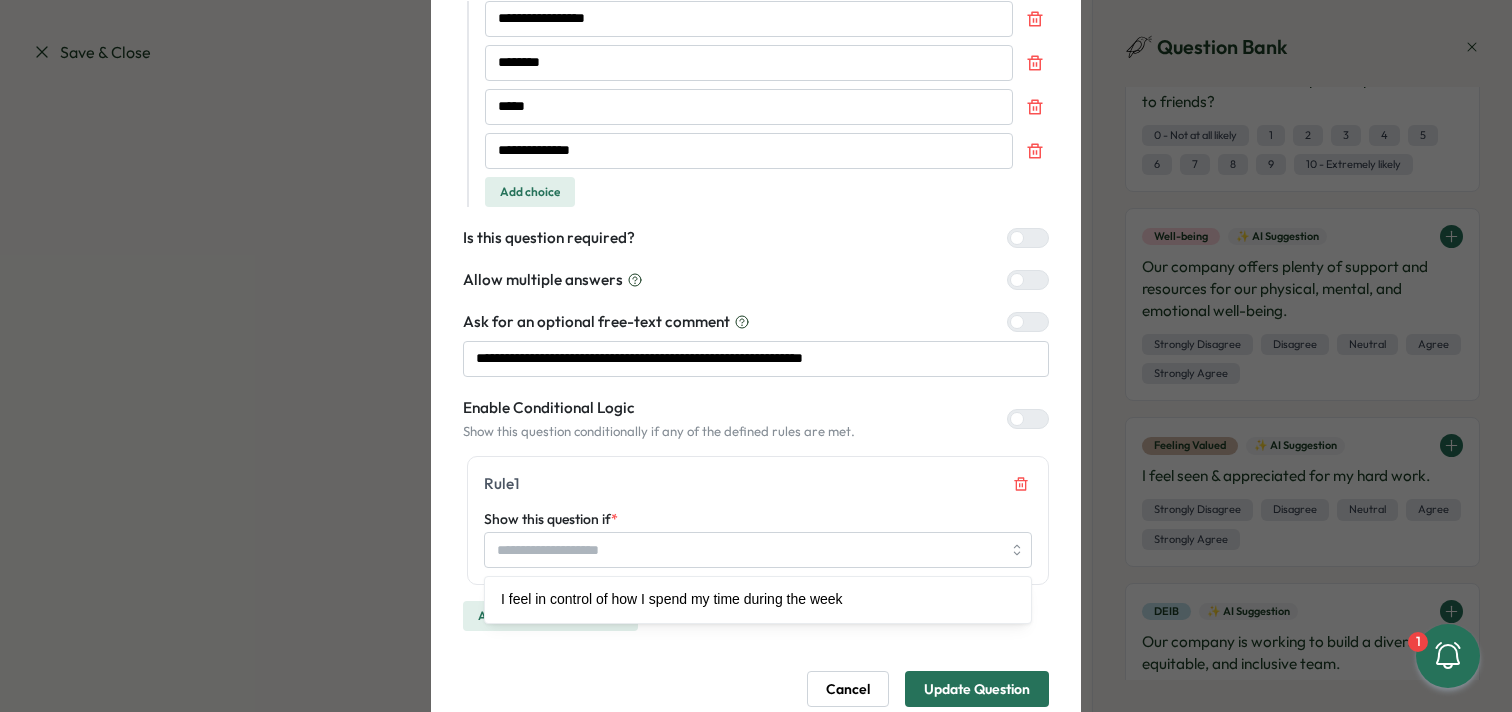 click on "Rule  1 Show this question if  * I feel in control of how I spend my time during the week" at bounding box center [758, 520] 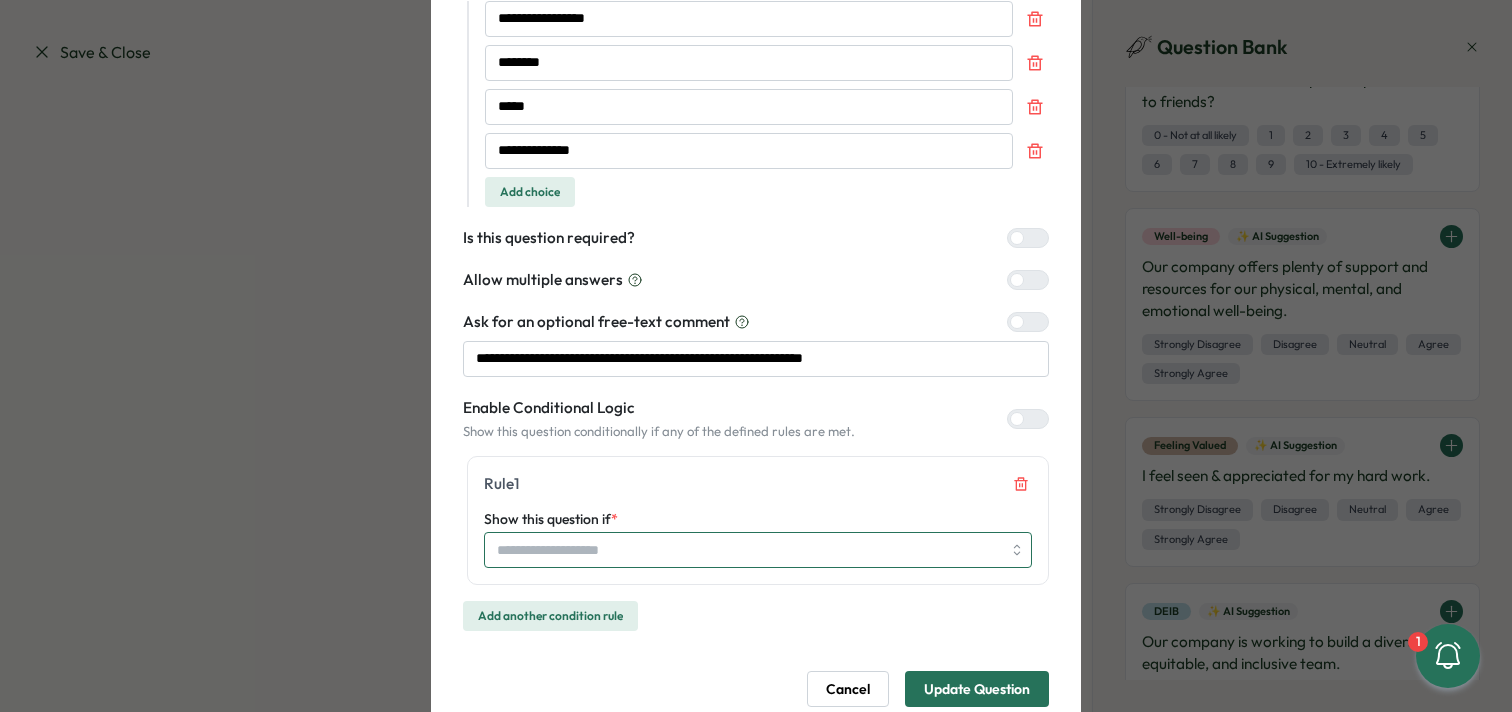 click on "Show this question if  *" at bounding box center (758, 550) 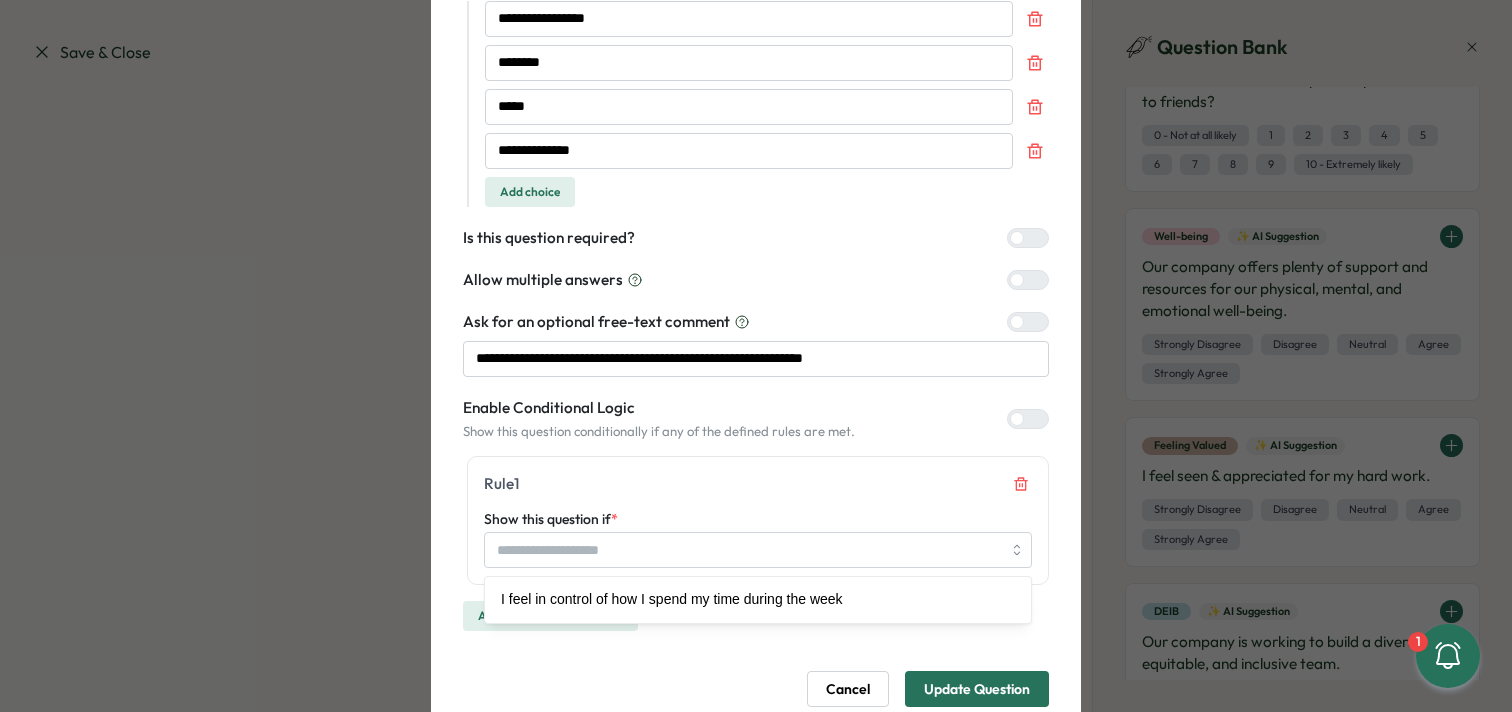 click 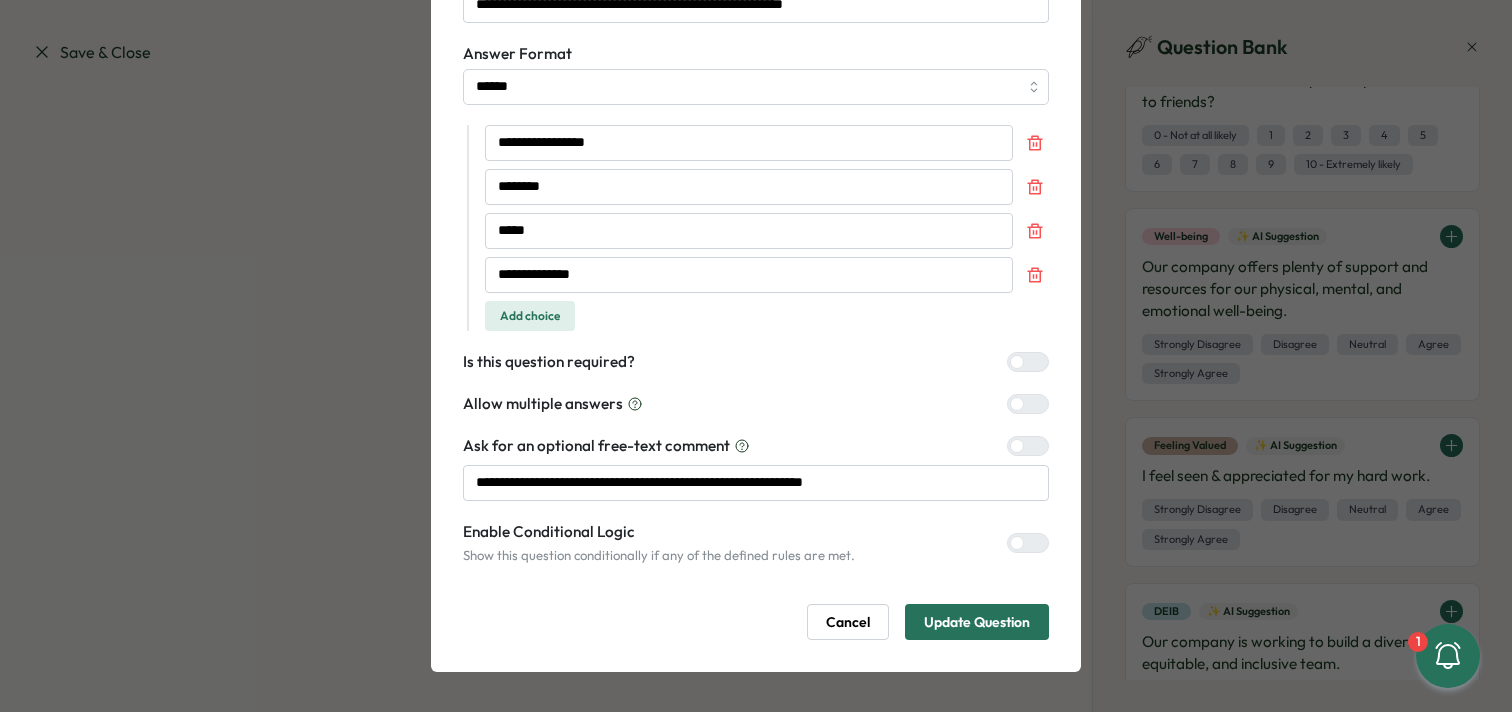 scroll, scrollTop: 166, scrollLeft: 0, axis: vertical 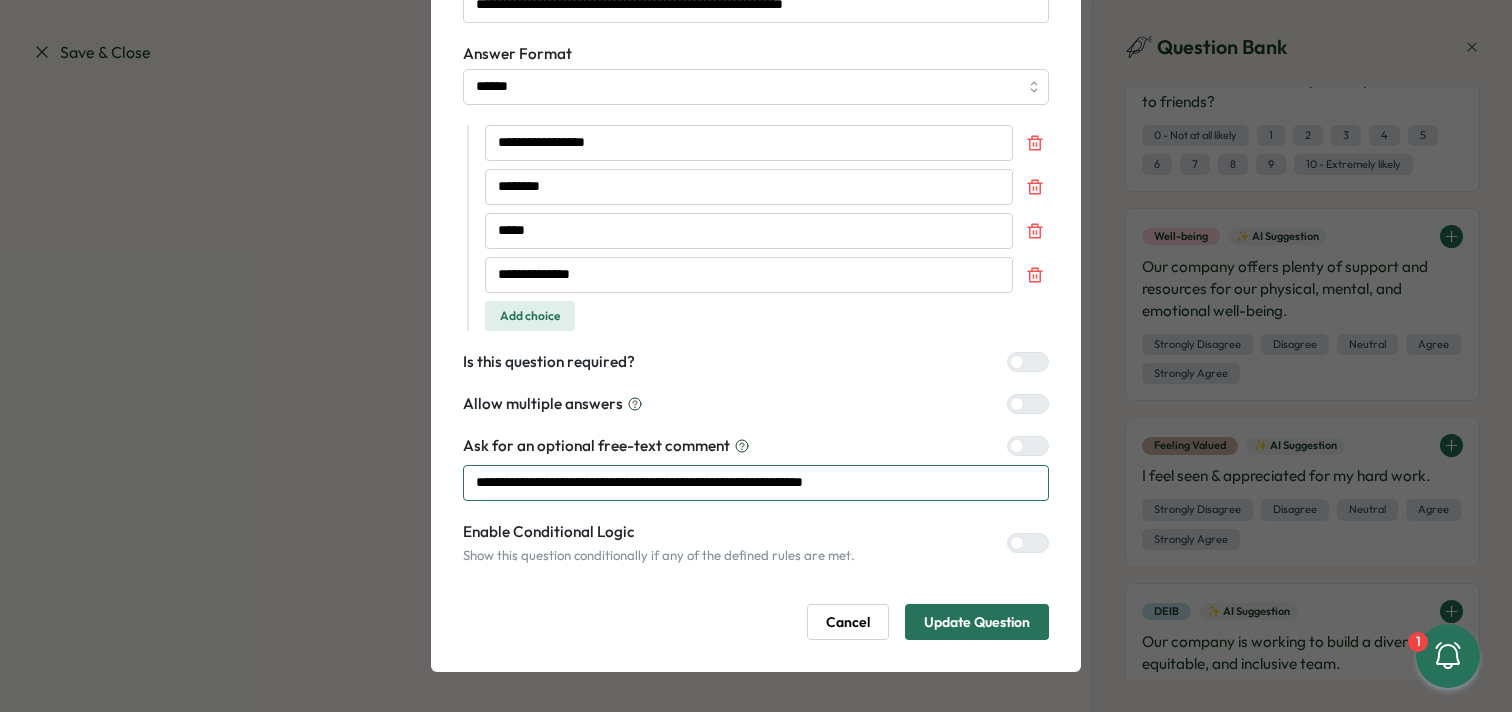 click on "**********" at bounding box center [756, 483] 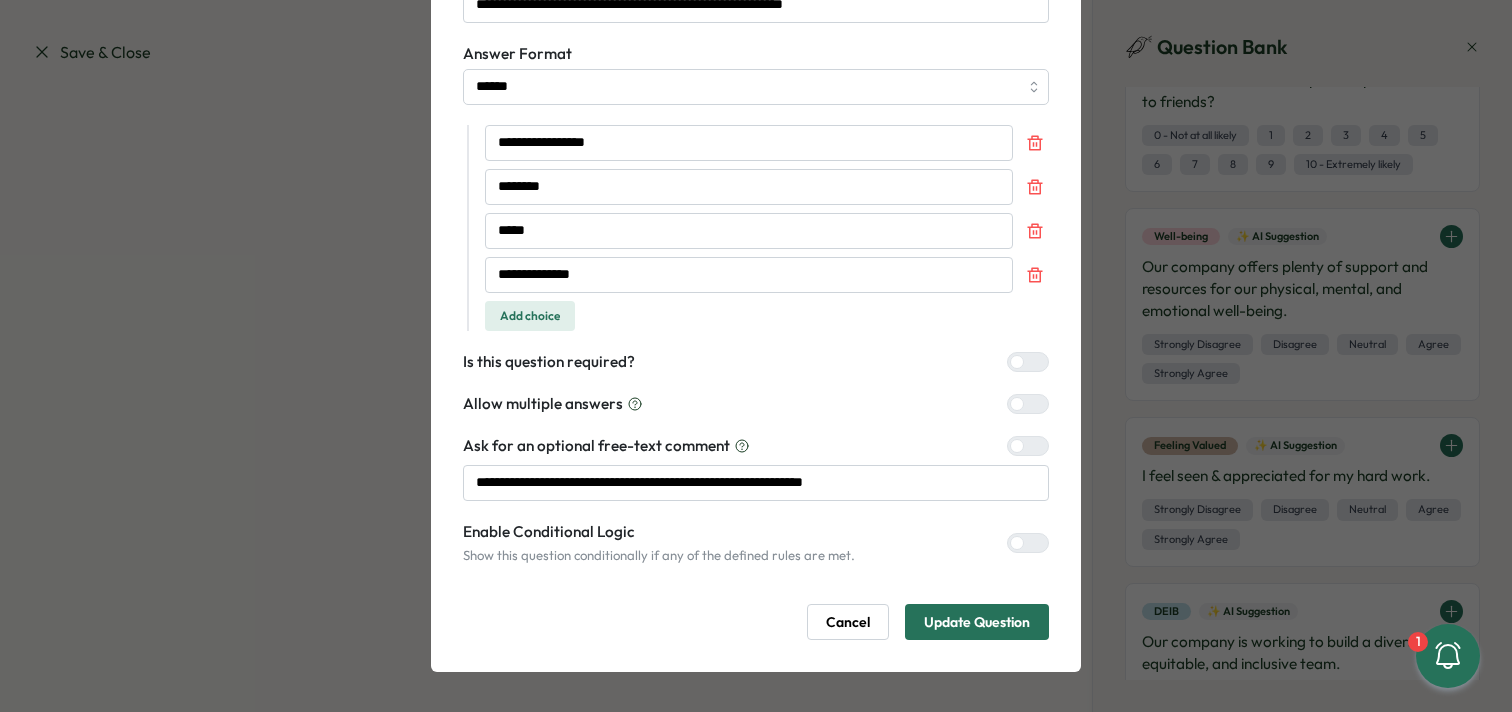 click on "Update Question" at bounding box center (977, 622) 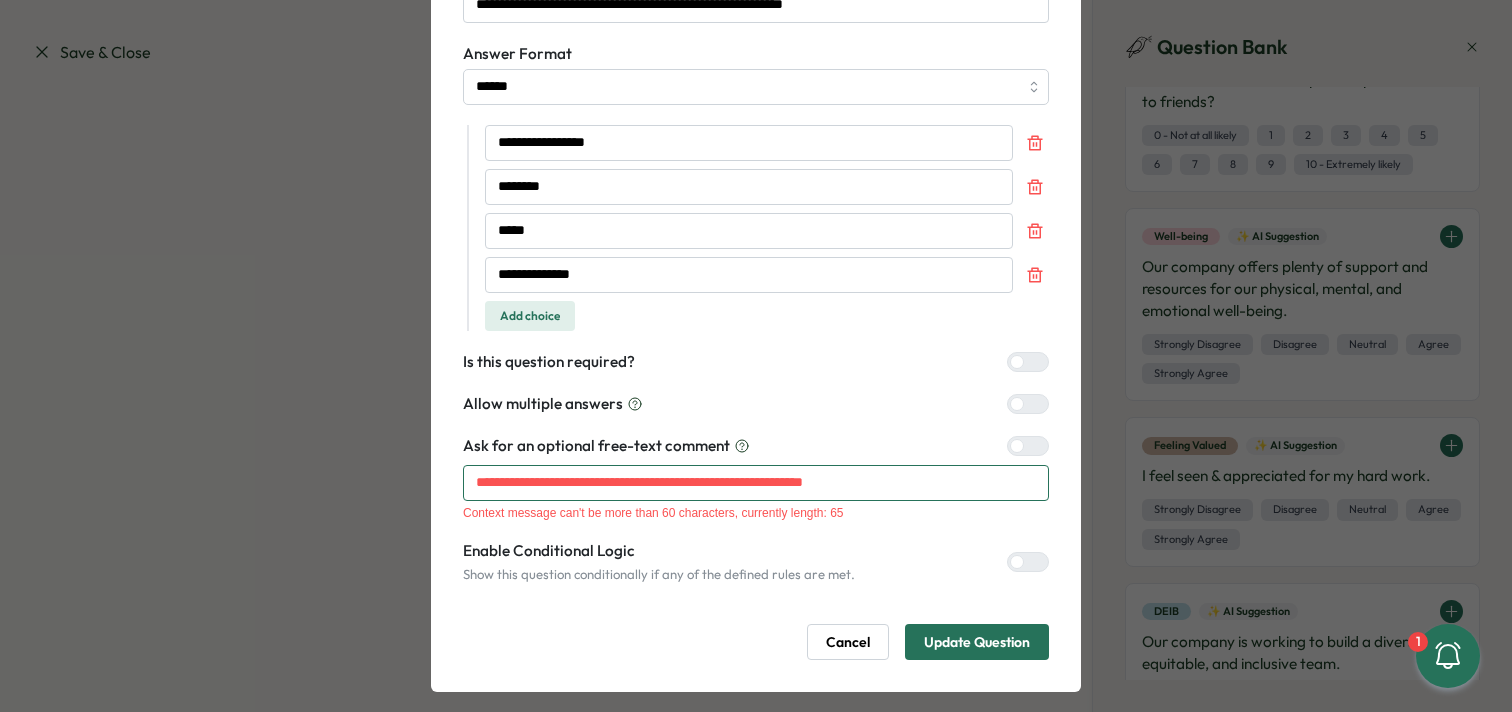 click on "**********" at bounding box center (756, 483) 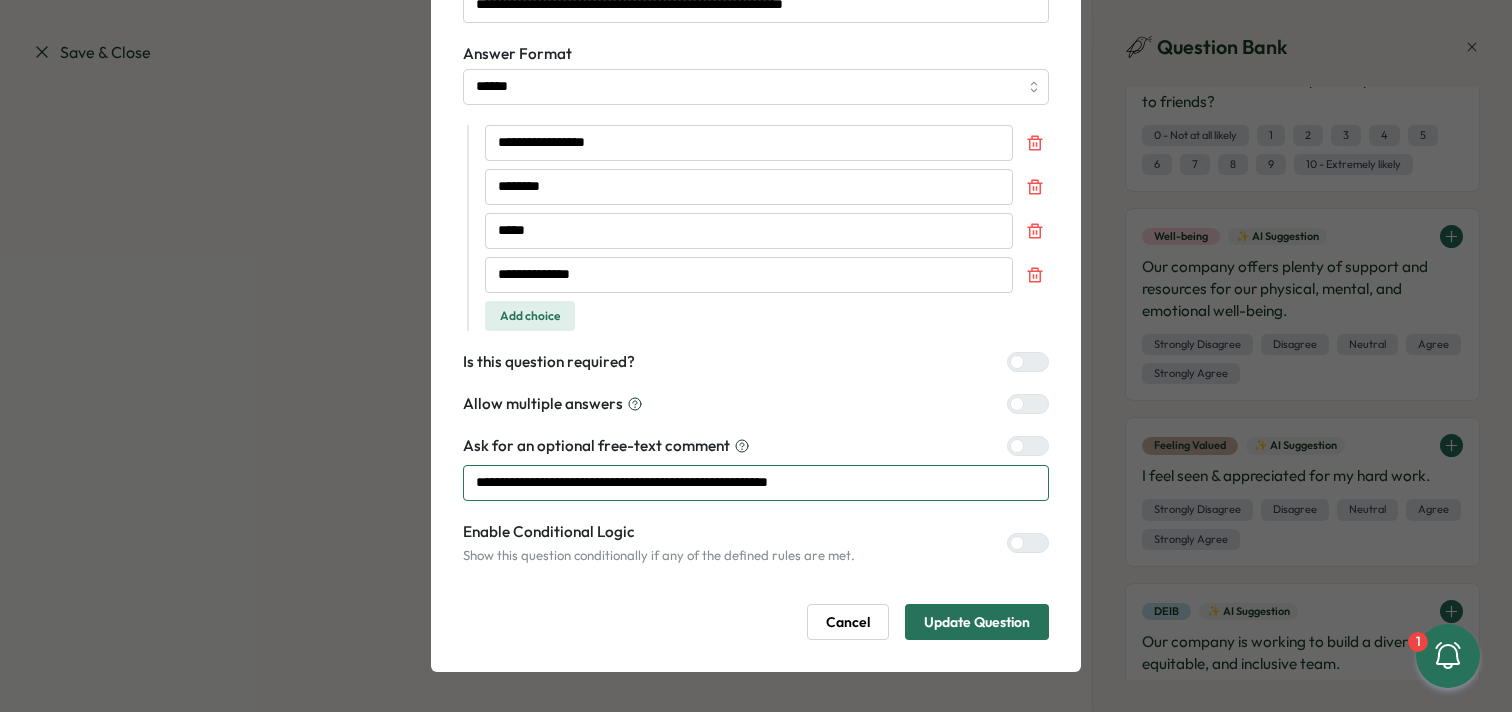 type on "**********" 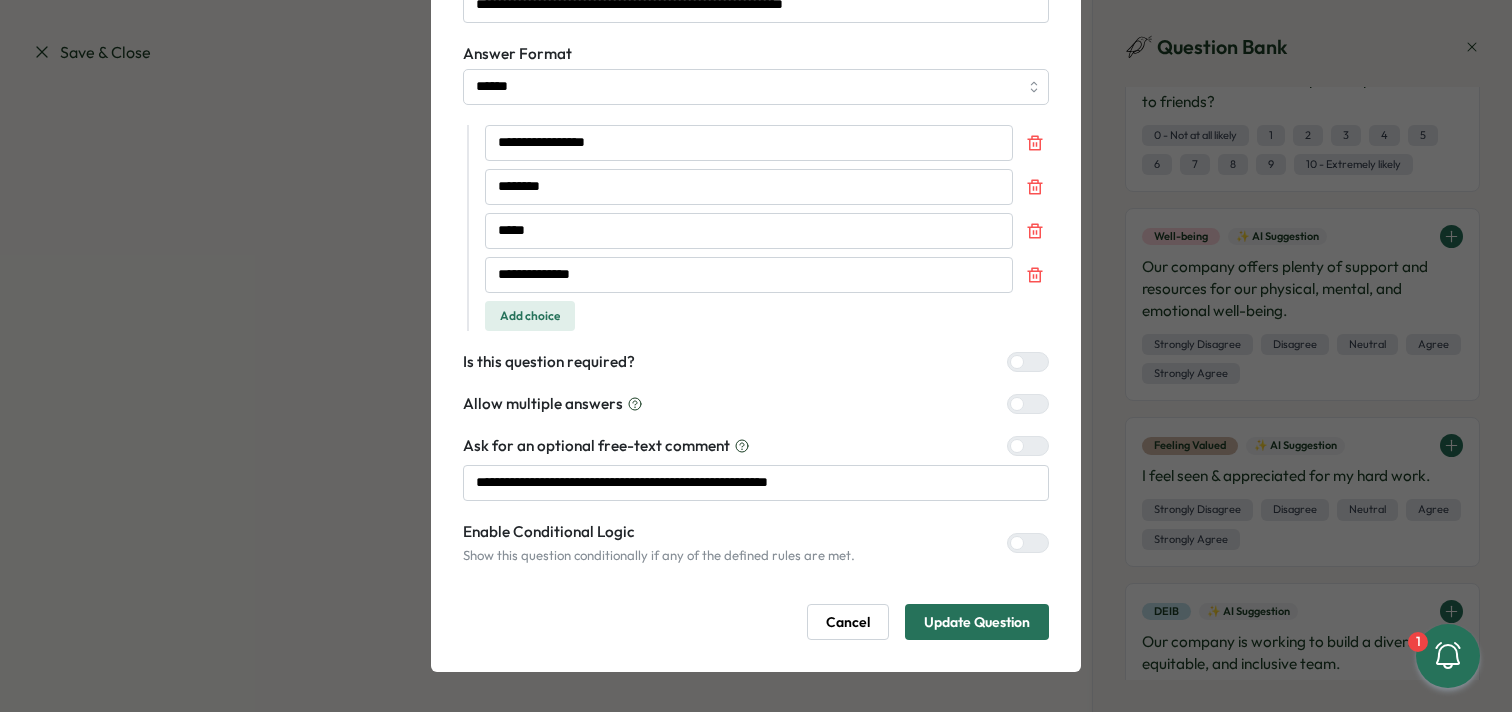 click on "Update Question" at bounding box center (977, 622) 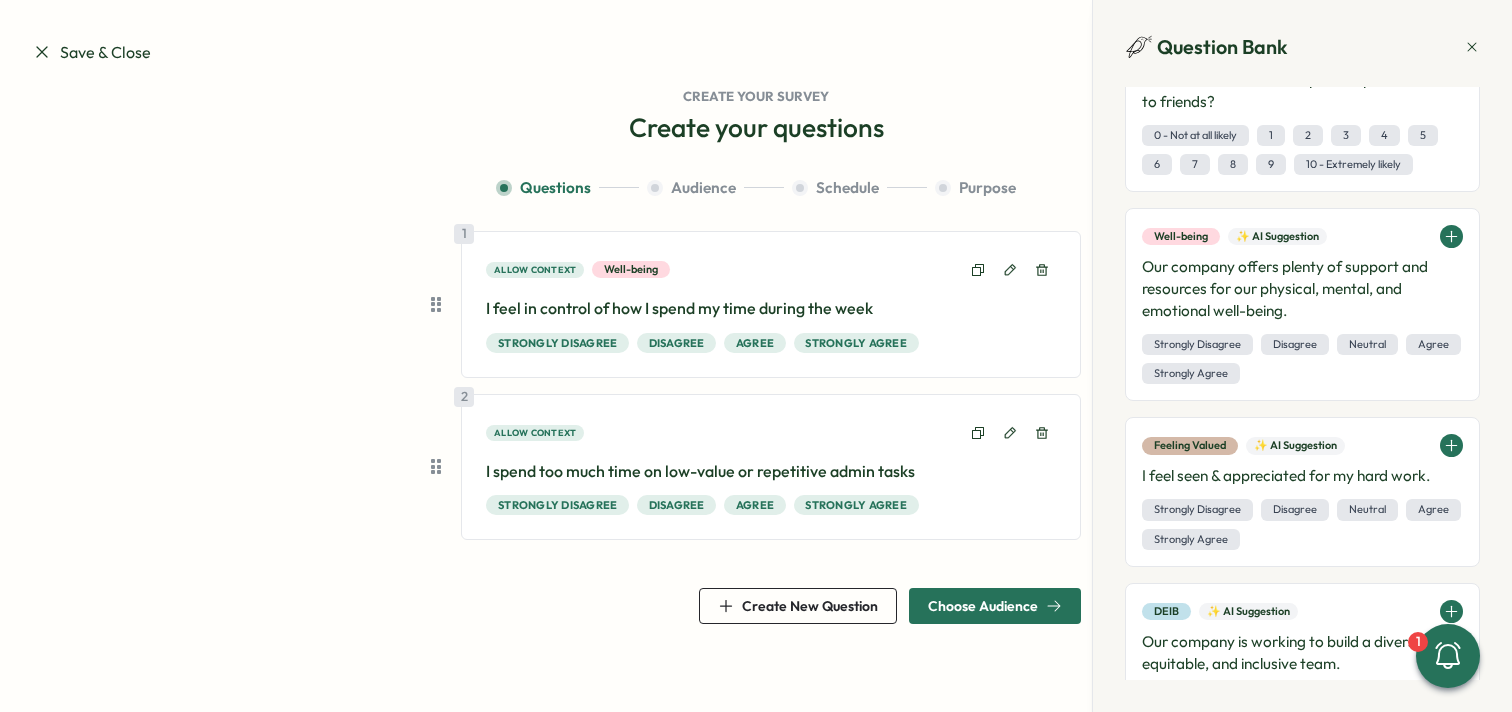 scroll, scrollTop: 162, scrollLeft: 0, axis: vertical 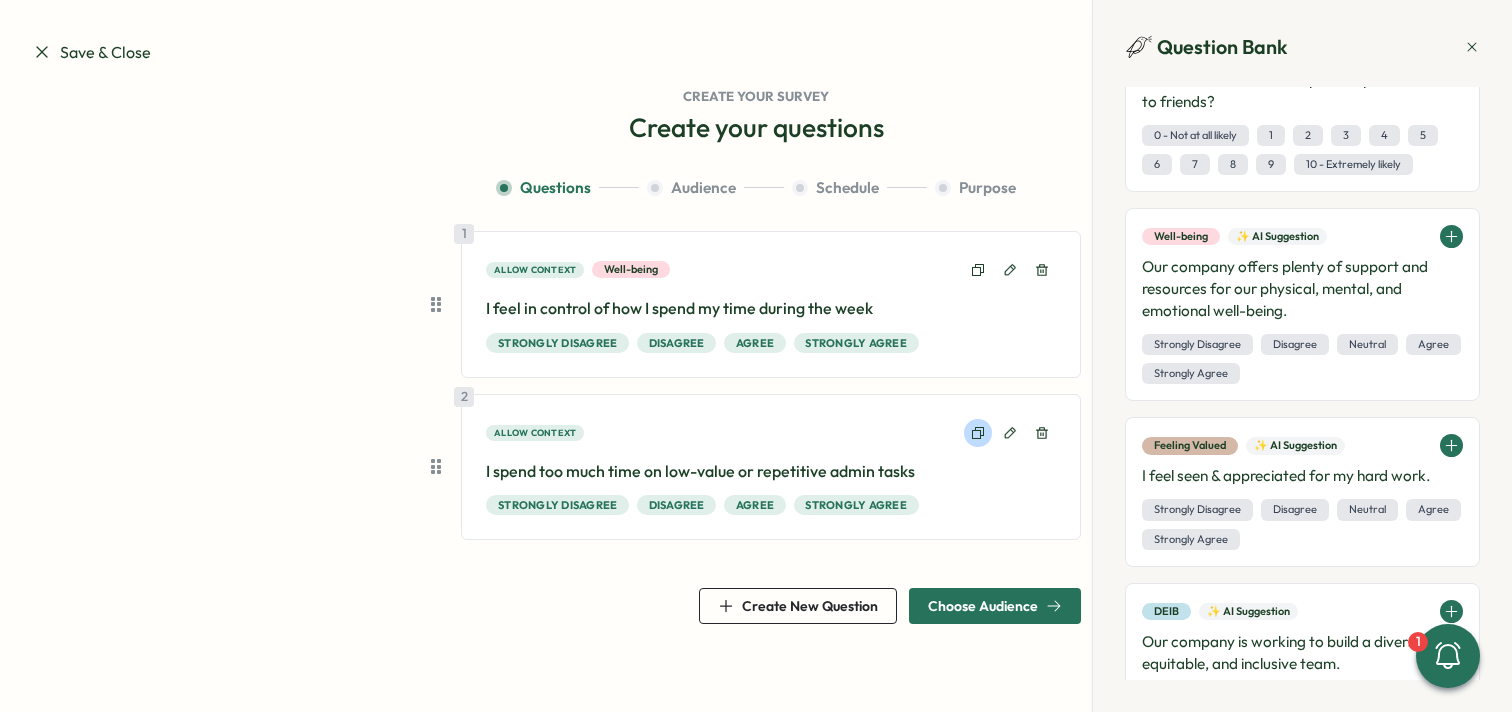 click 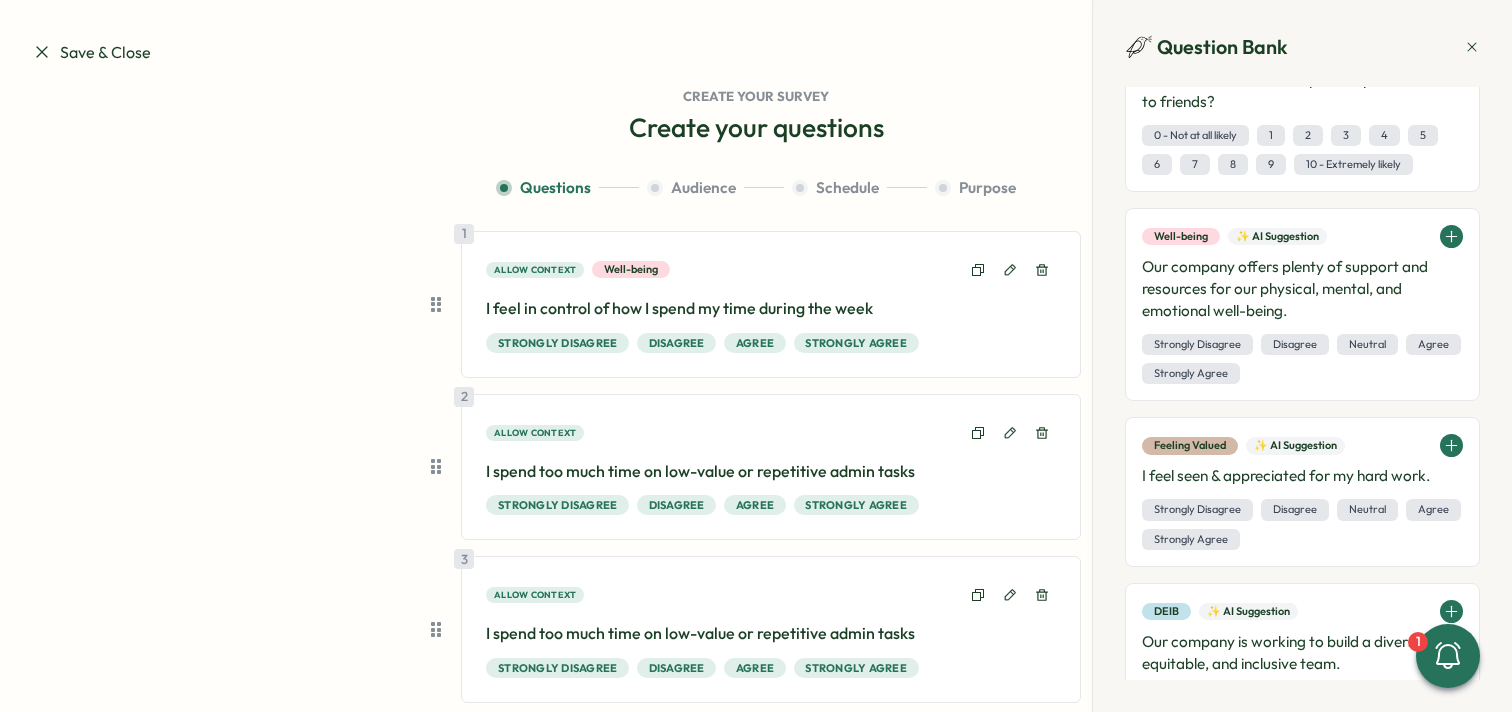 scroll, scrollTop: 107, scrollLeft: 0, axis: vertical 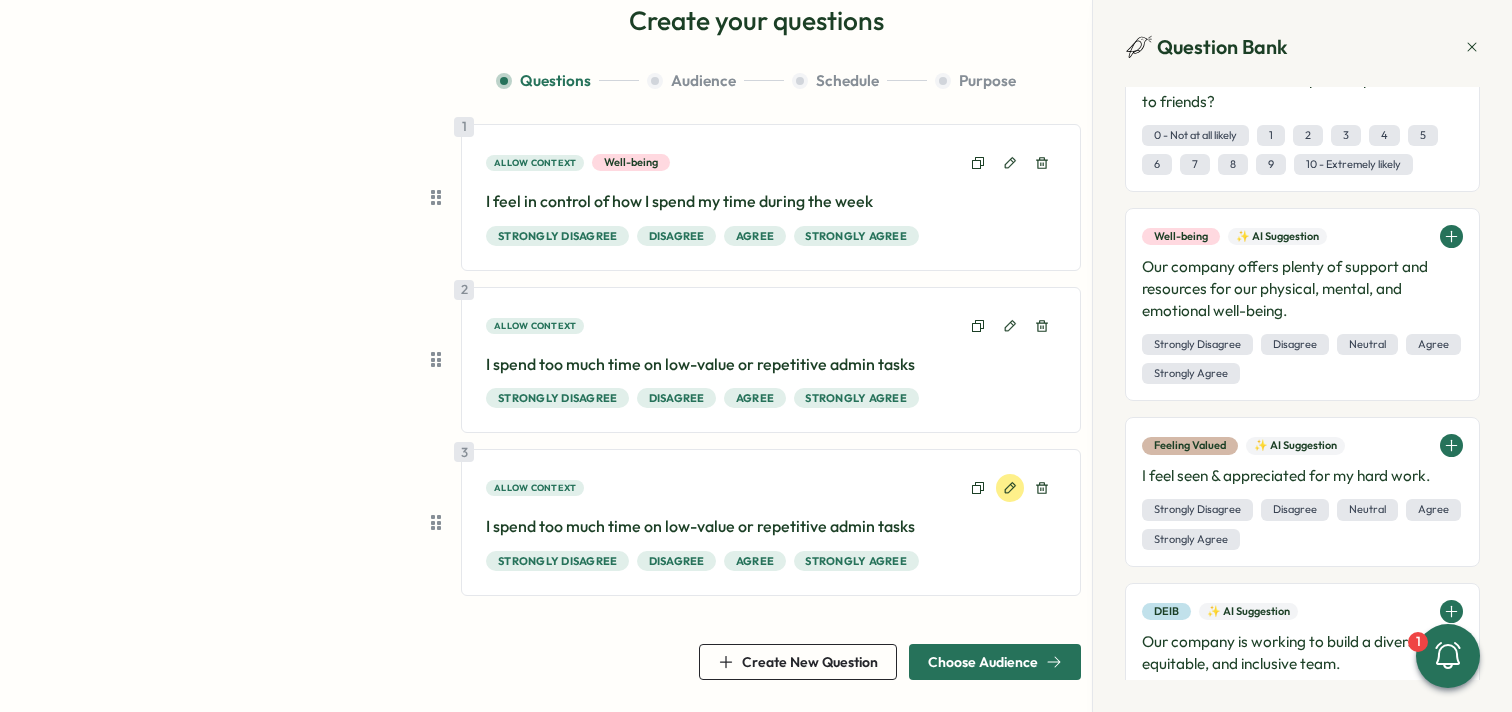 click 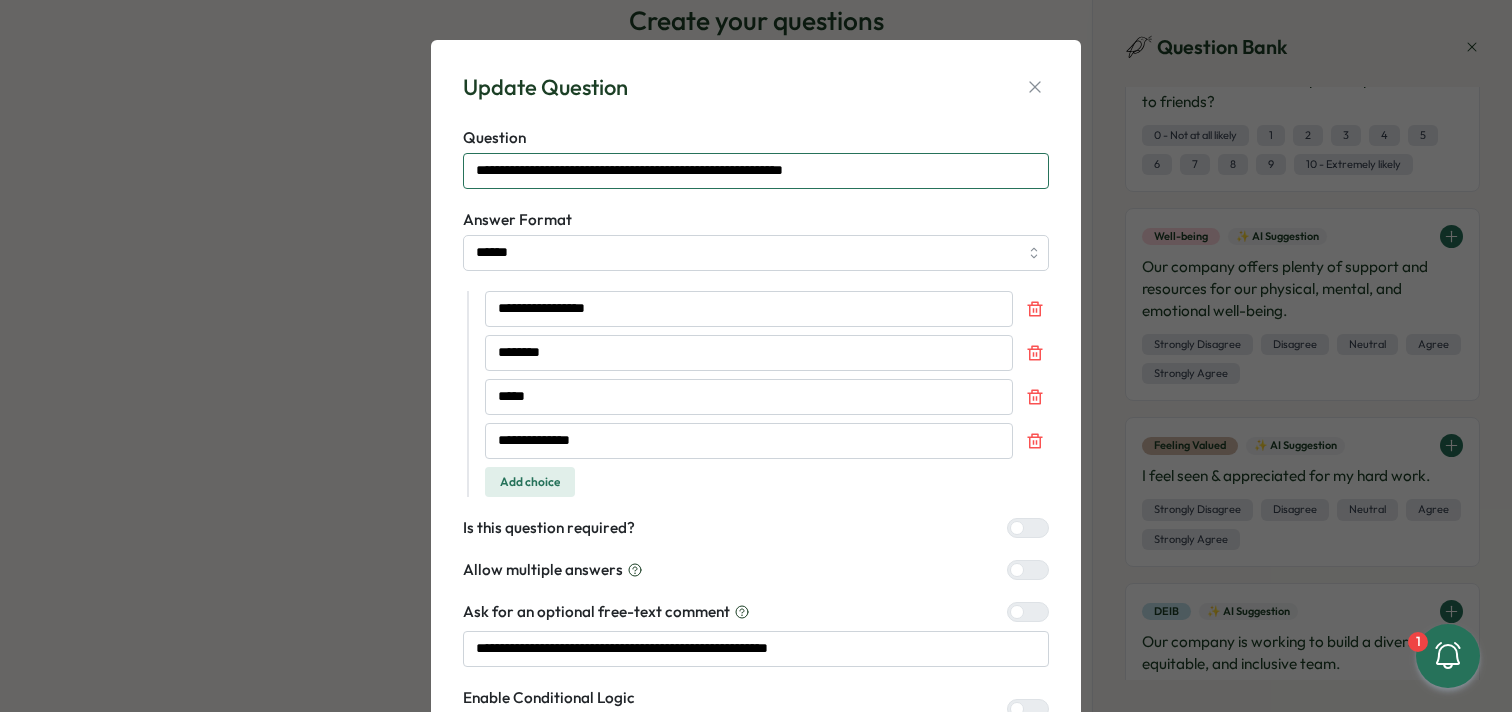 drag, startPoint x: 901, startPoint y: 171, endPoint x: 283, endPoint y: 126, distance: 619.63617 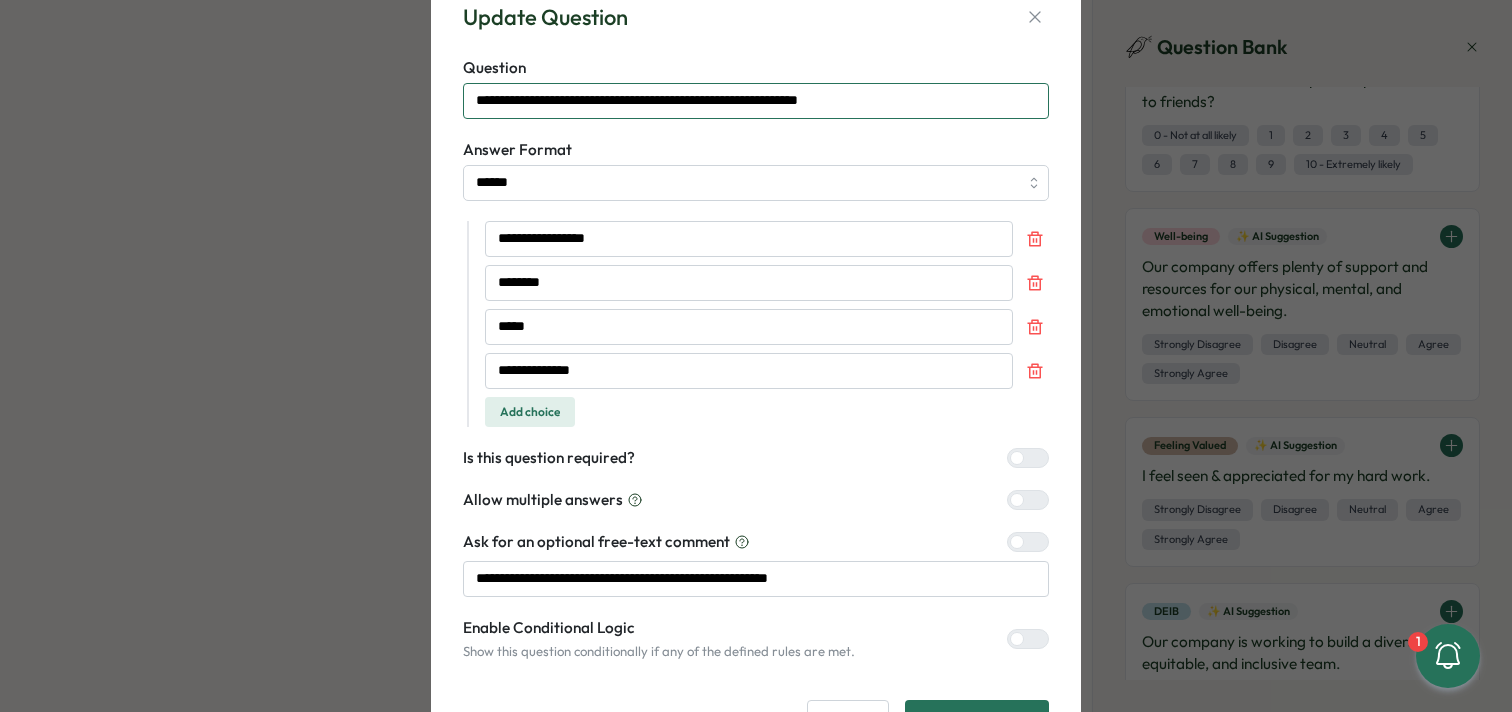 scroll, scrollTop: 112, scrollLeft: 0, axis: vertical 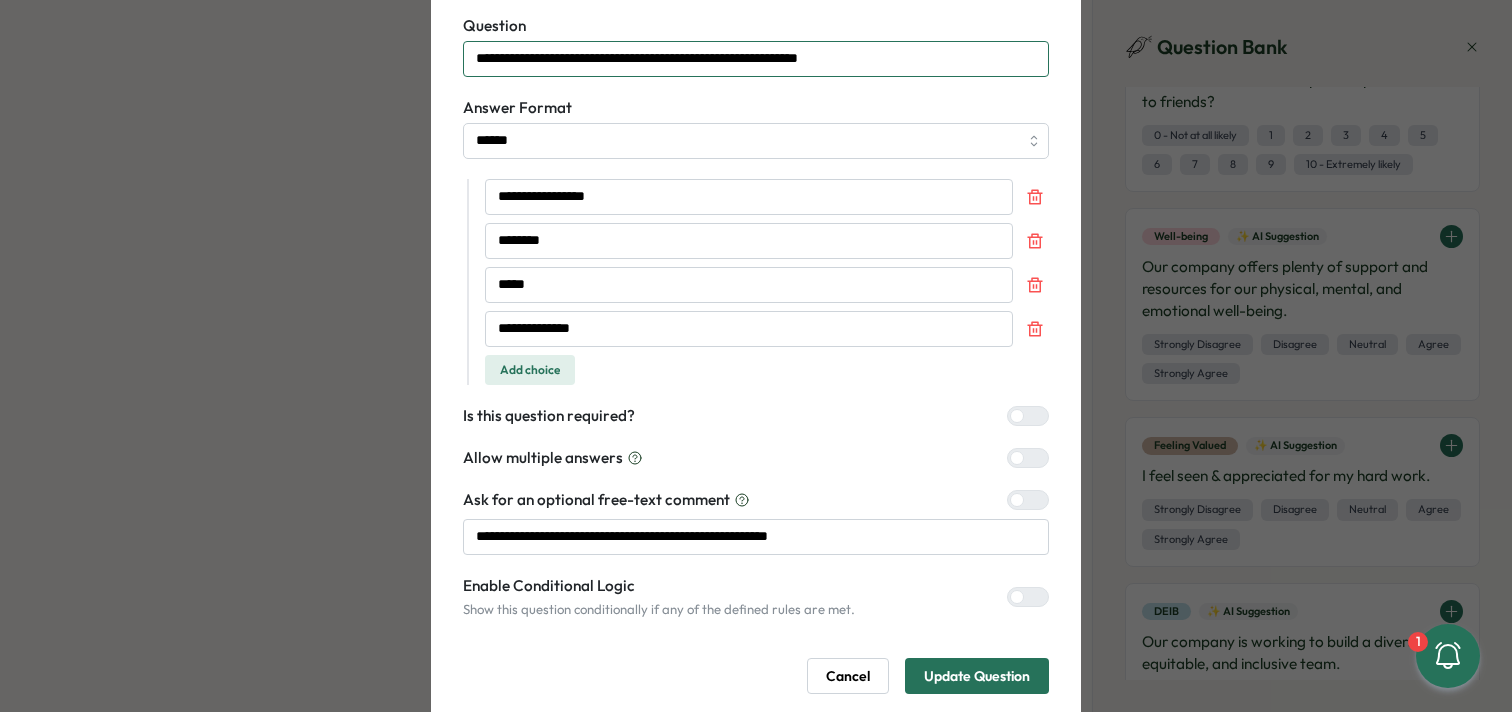 type on "**********" 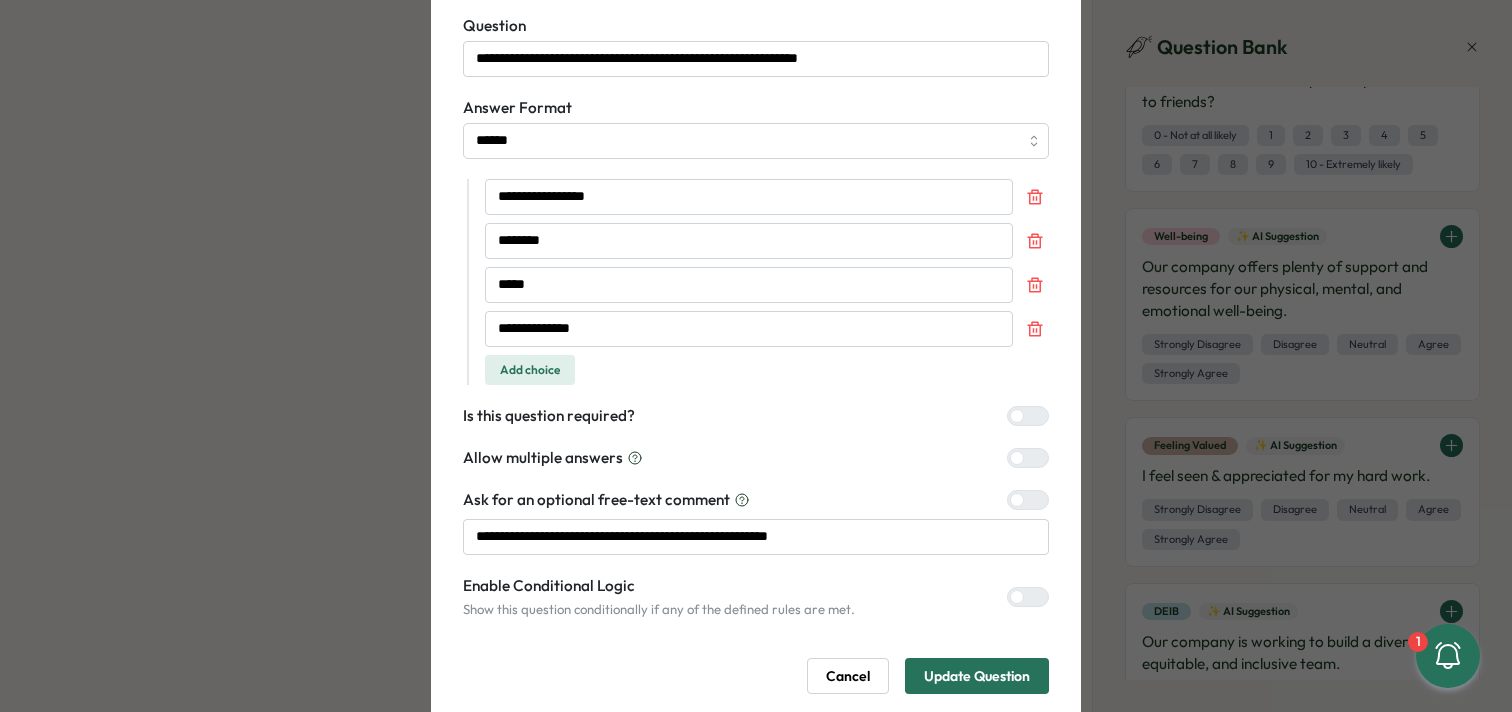 click on "Update Question" at bounding box center (977, 676) 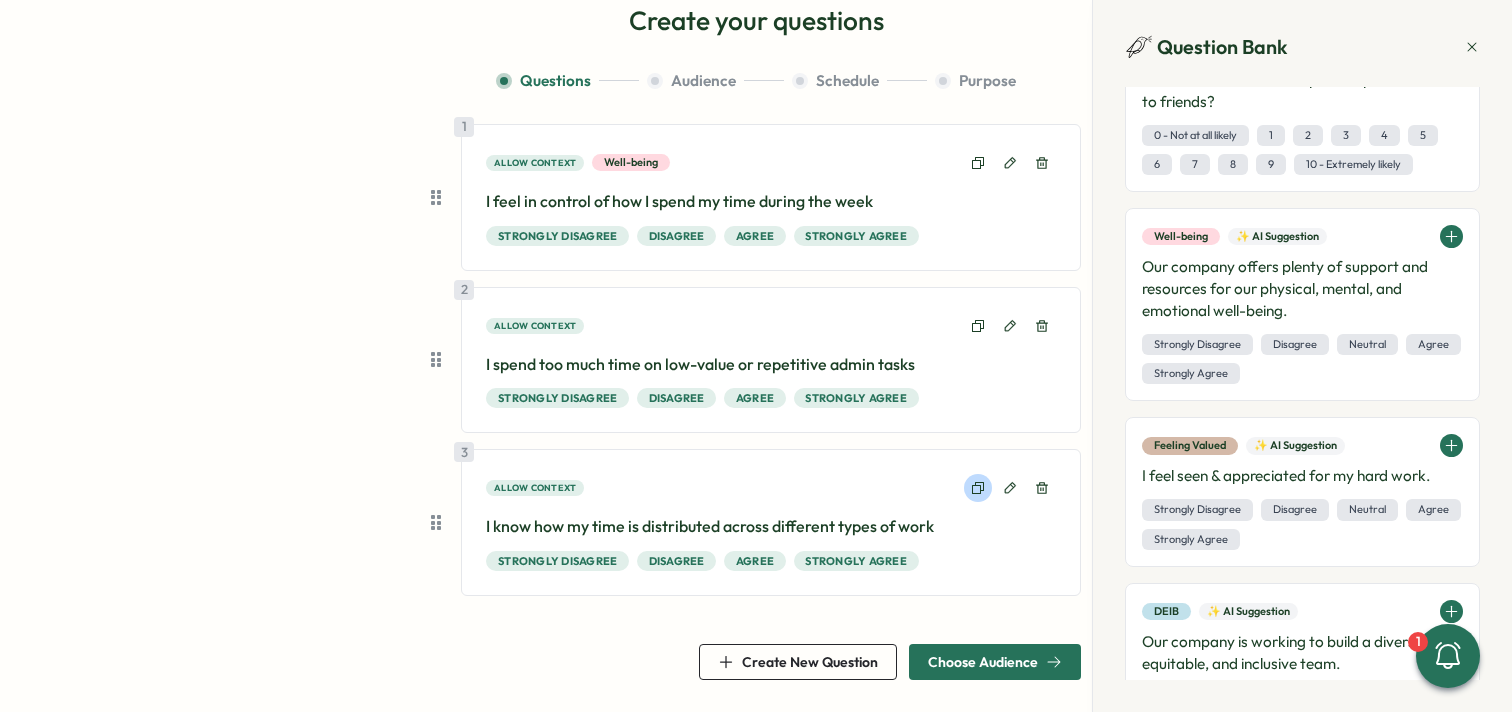 click 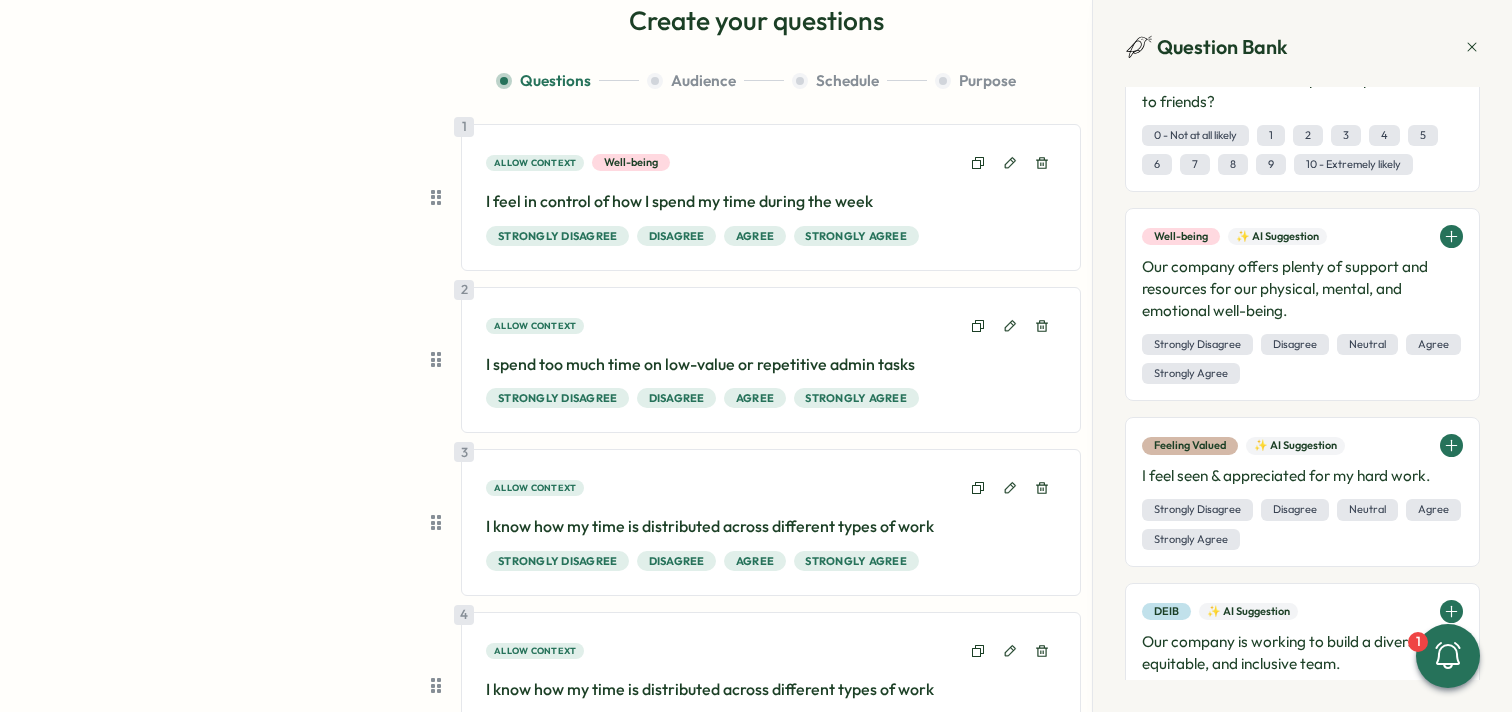 scroll, scrollTop: 270, scrollLeft: 0, axis: vertical 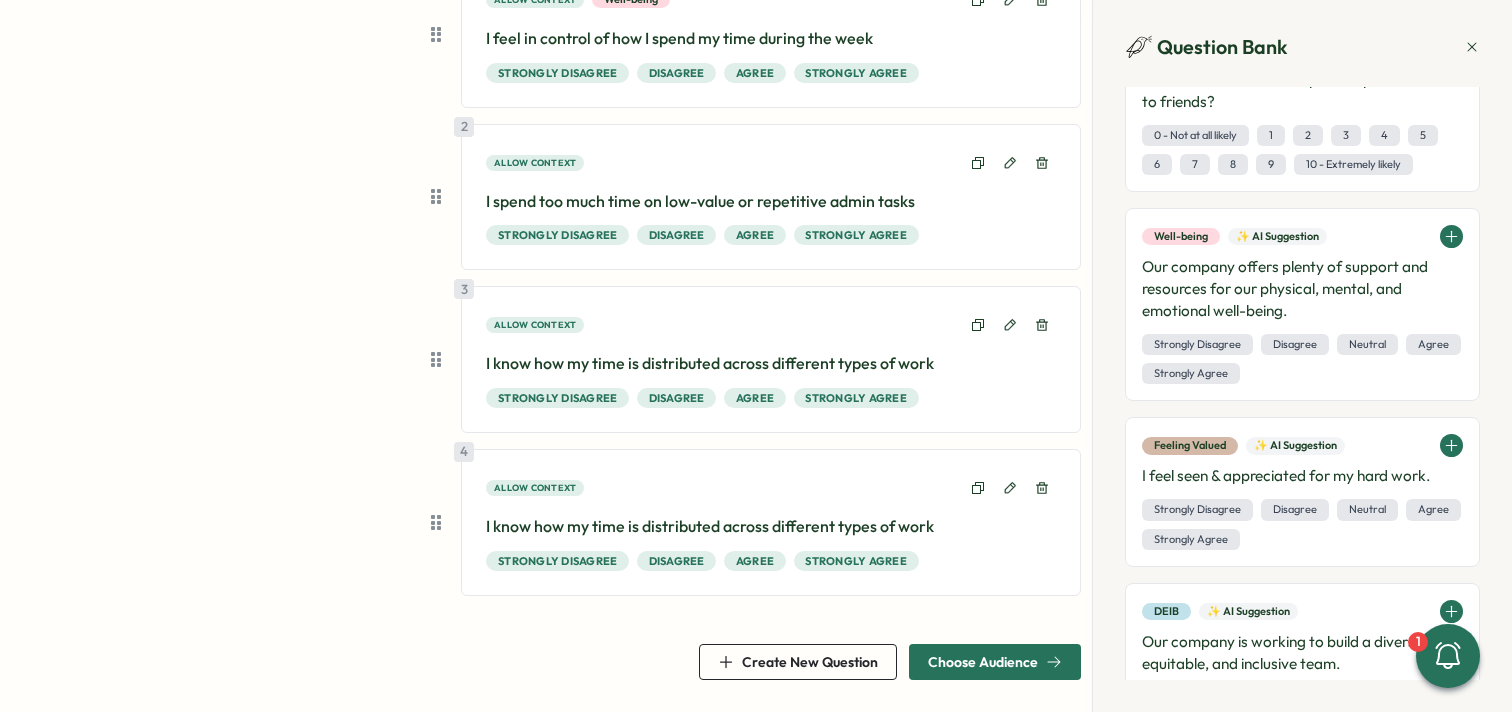 click on "I know how my time is distributed across different types of work" at bounding box center (771, 526) 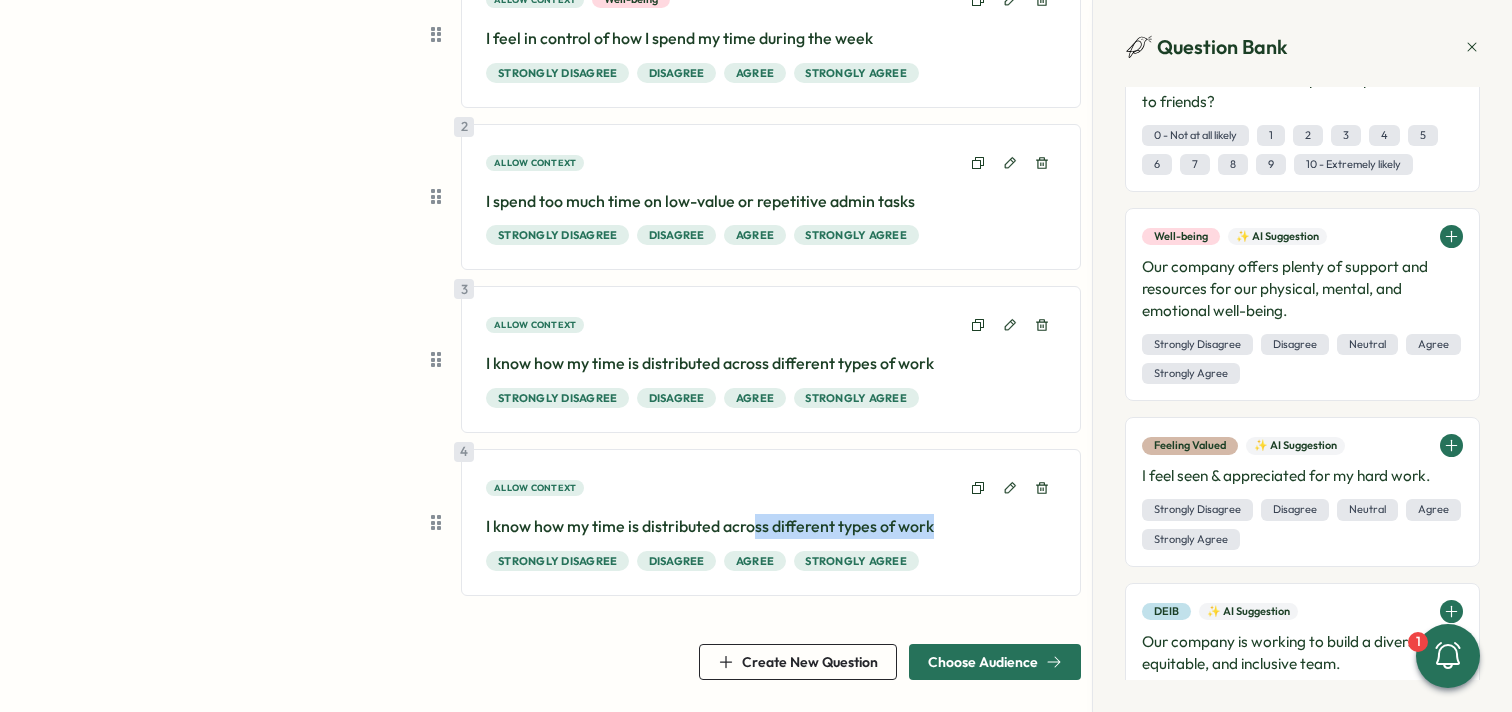 drag, startPoint x: 934, startPoint y: 524, endPoint x: 751, endPoint y: 529, distance: 183.0683 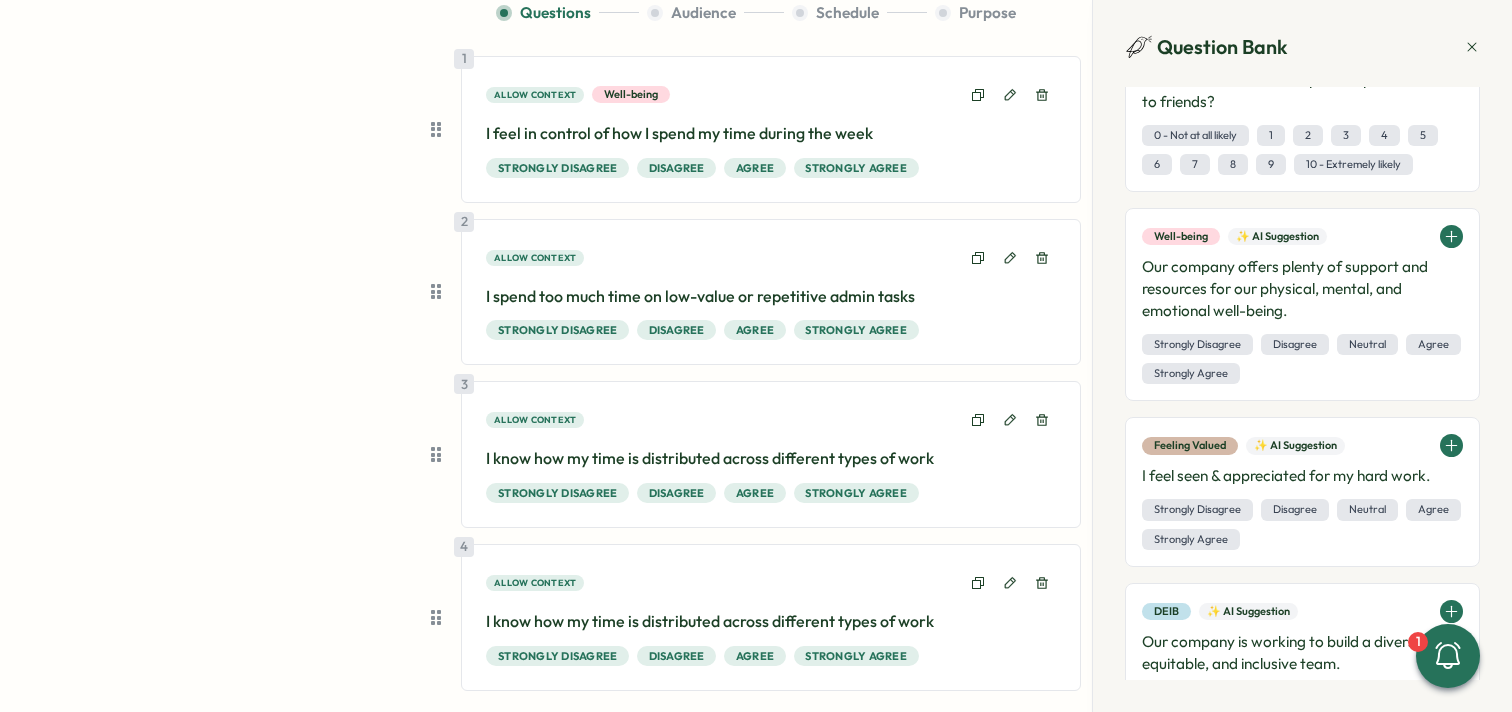 scroll, scrollTop: 181, scrollLeft: 0, axis: vertical 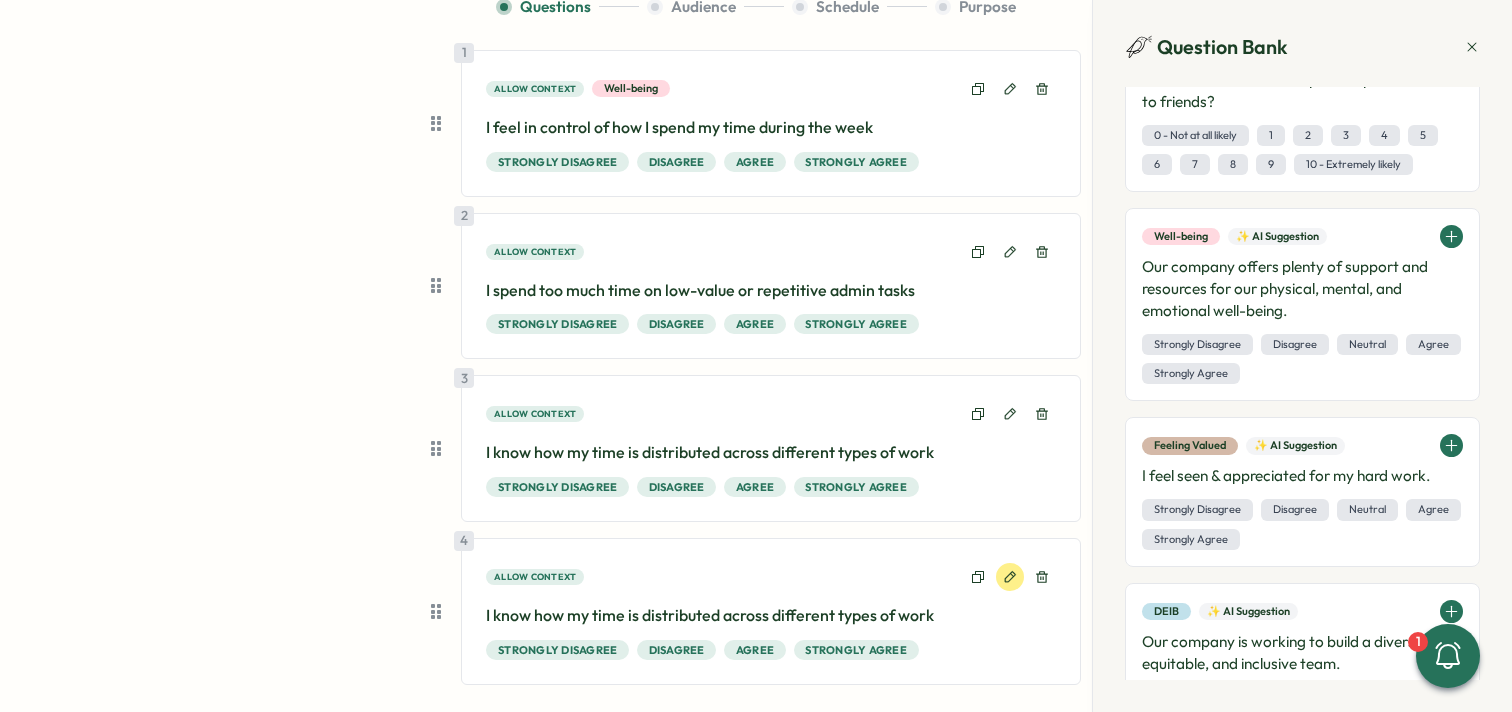 click at bounding box center (1010, 577) 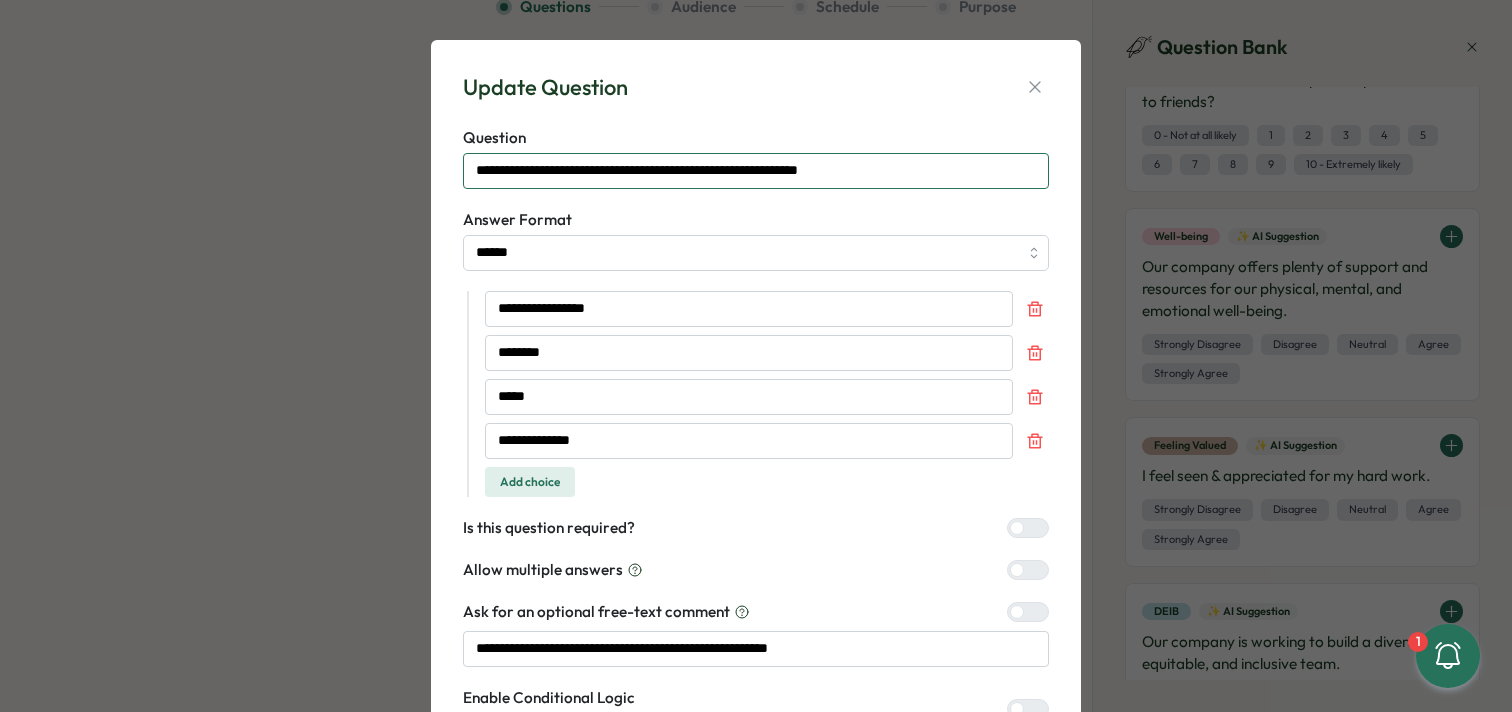 drag, startPoint x: 865, startPoint y: 175, endPoint x: 421, endPoint y: 172, distance: 444.01013 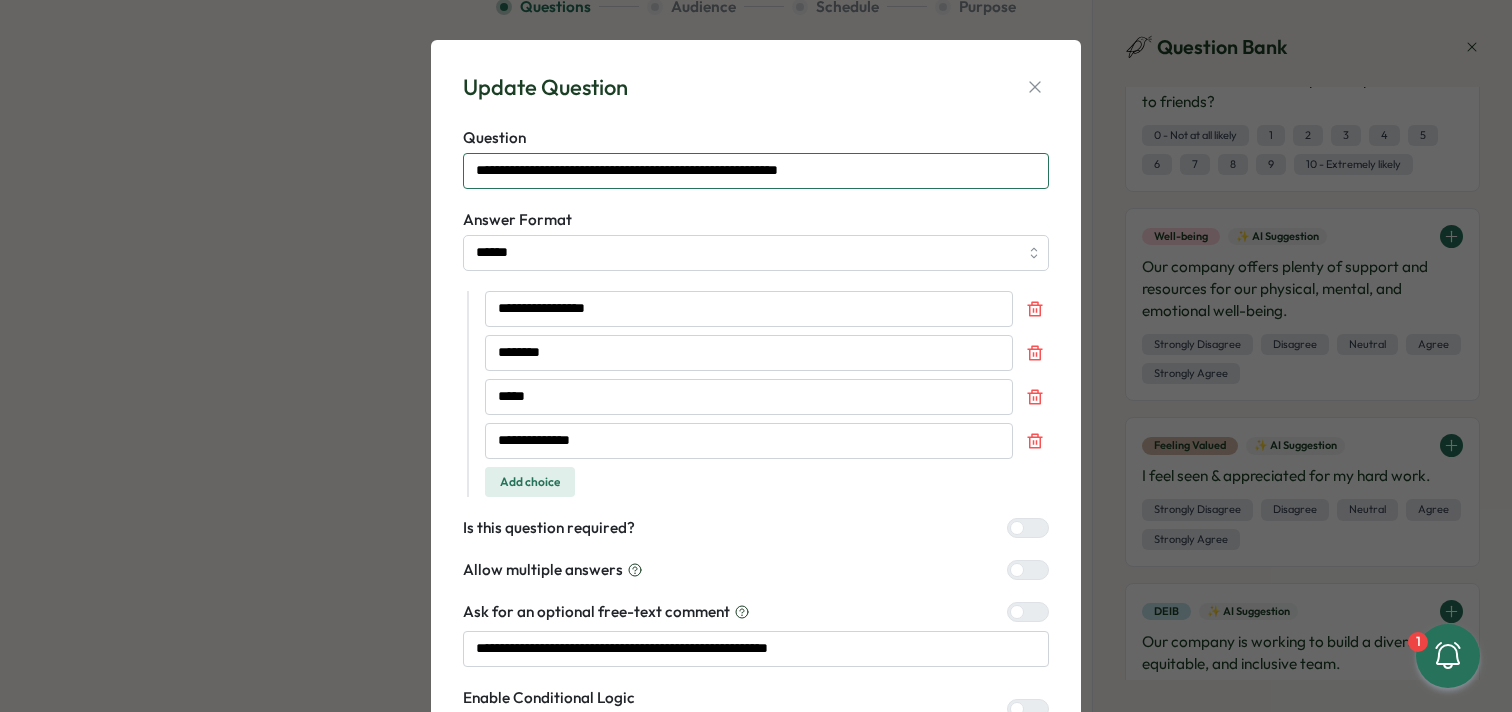 scroll, scrollTop: 166, scrollLeft: 0, axis: vertical 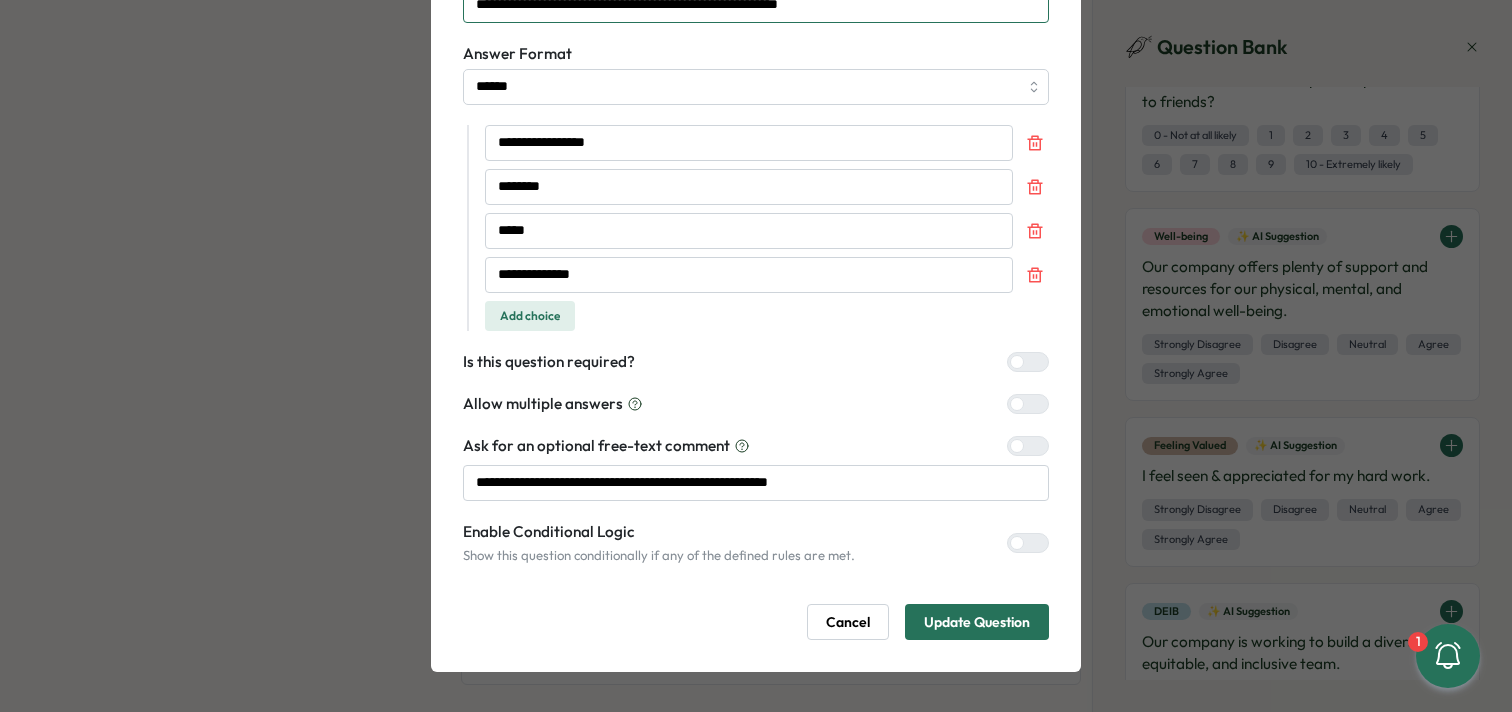 type on "**********" 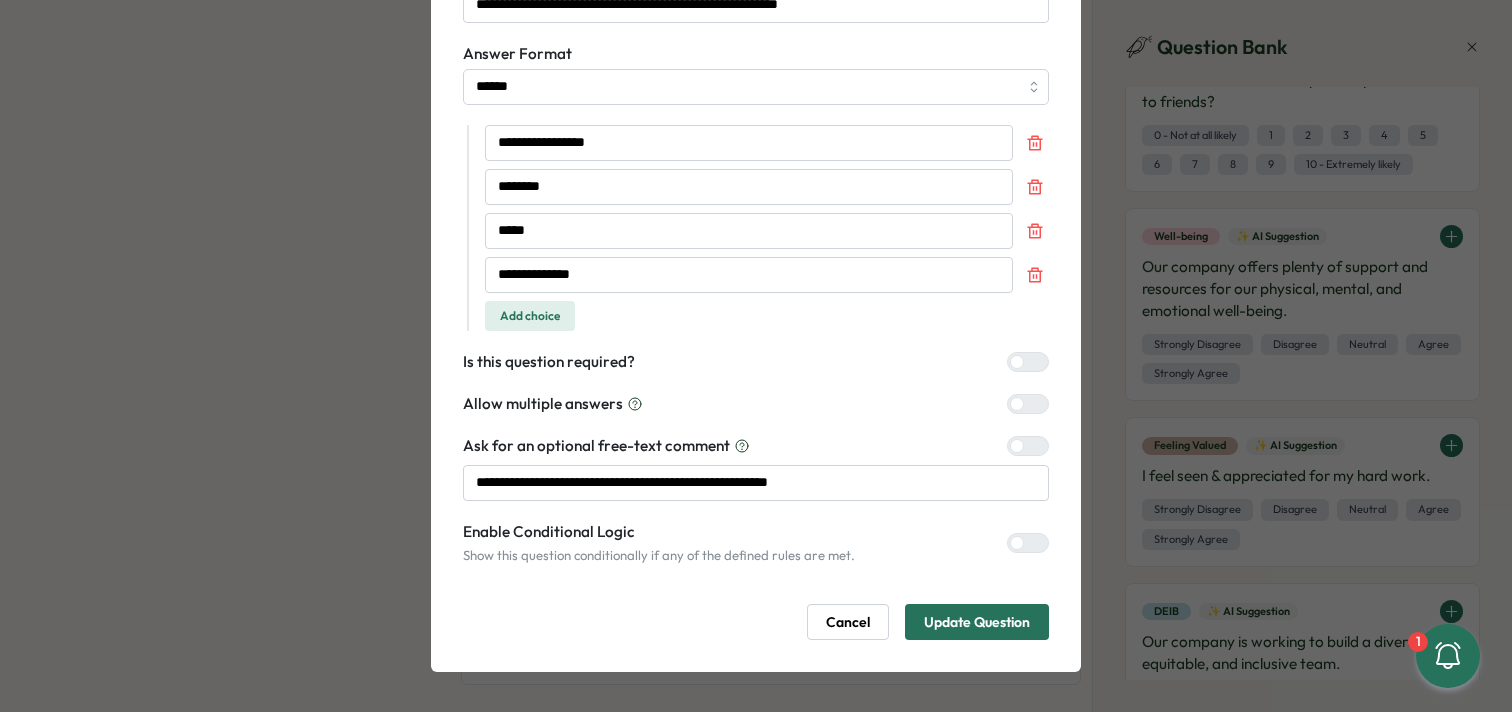 drag, startPoint x: 1011, startPoint y: 625, endPoint x: 991, endPoint y: 614, distance: 22.825424 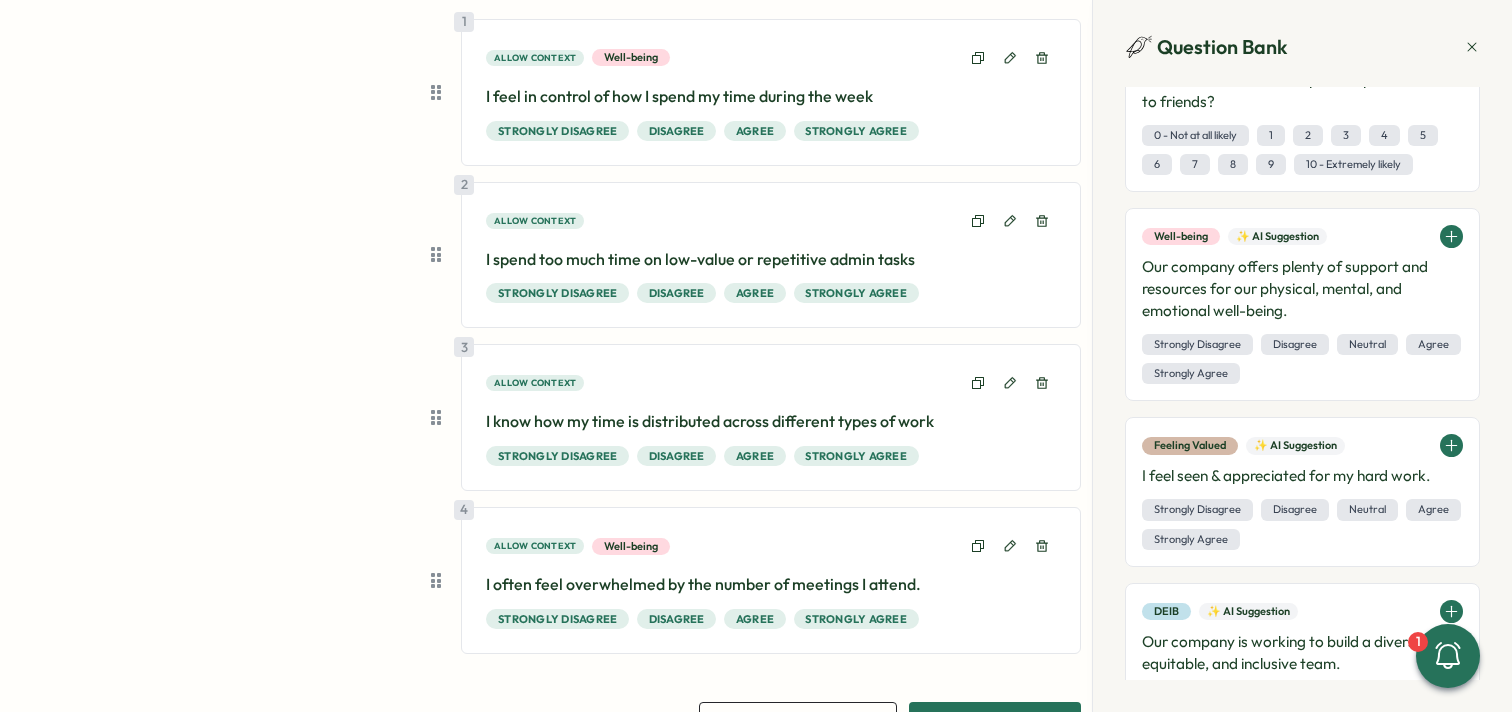 scroll, scrollTop: 263, scrollLeft: 0, axis: vertical 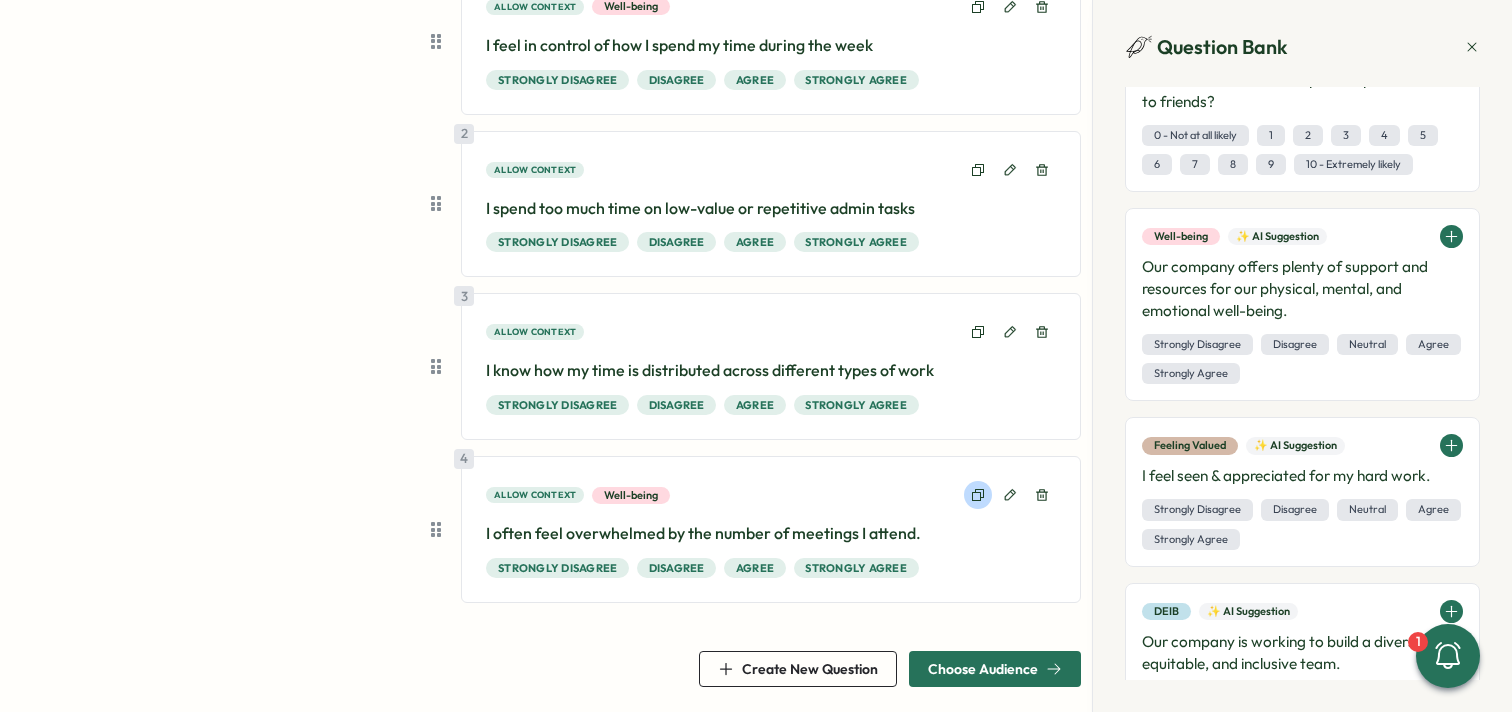click 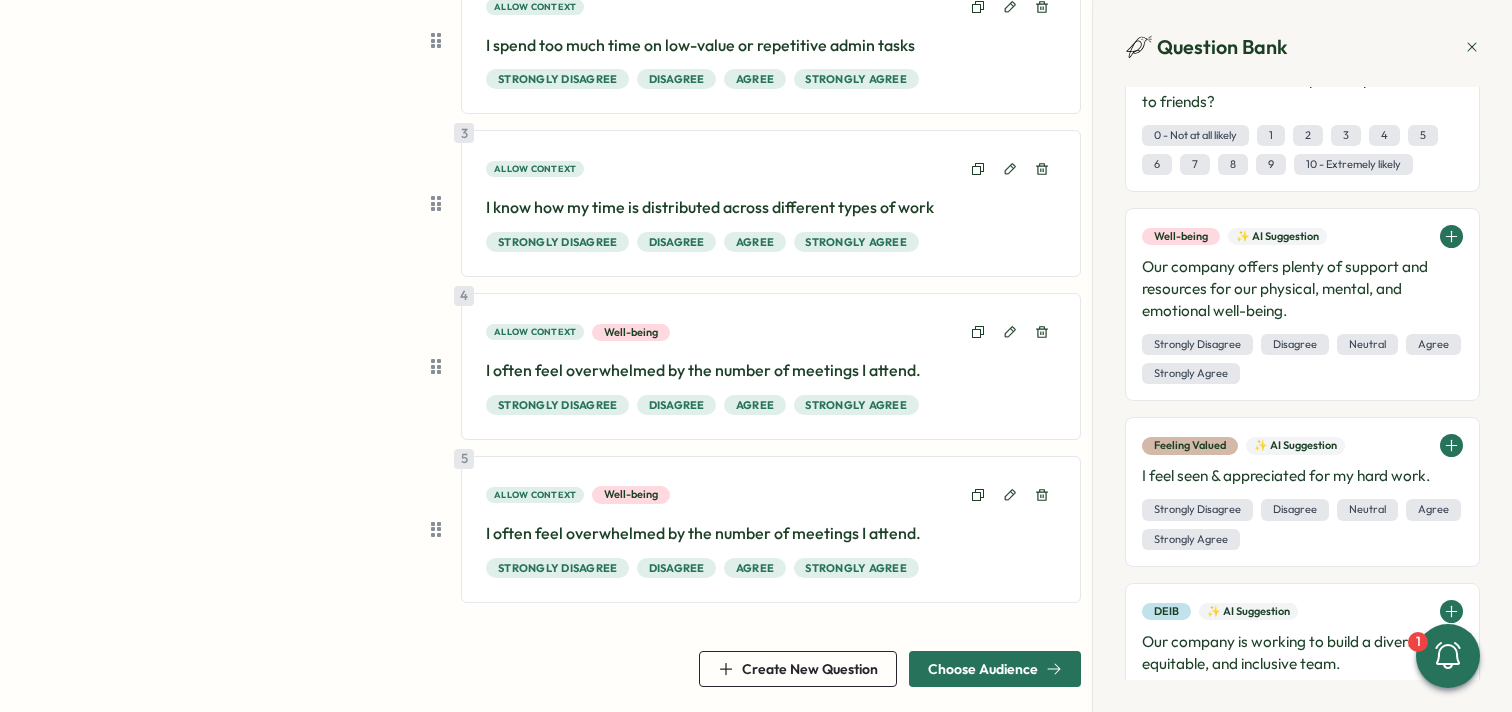 click on "Allow context Well-being" at bounding box center [771, 495] 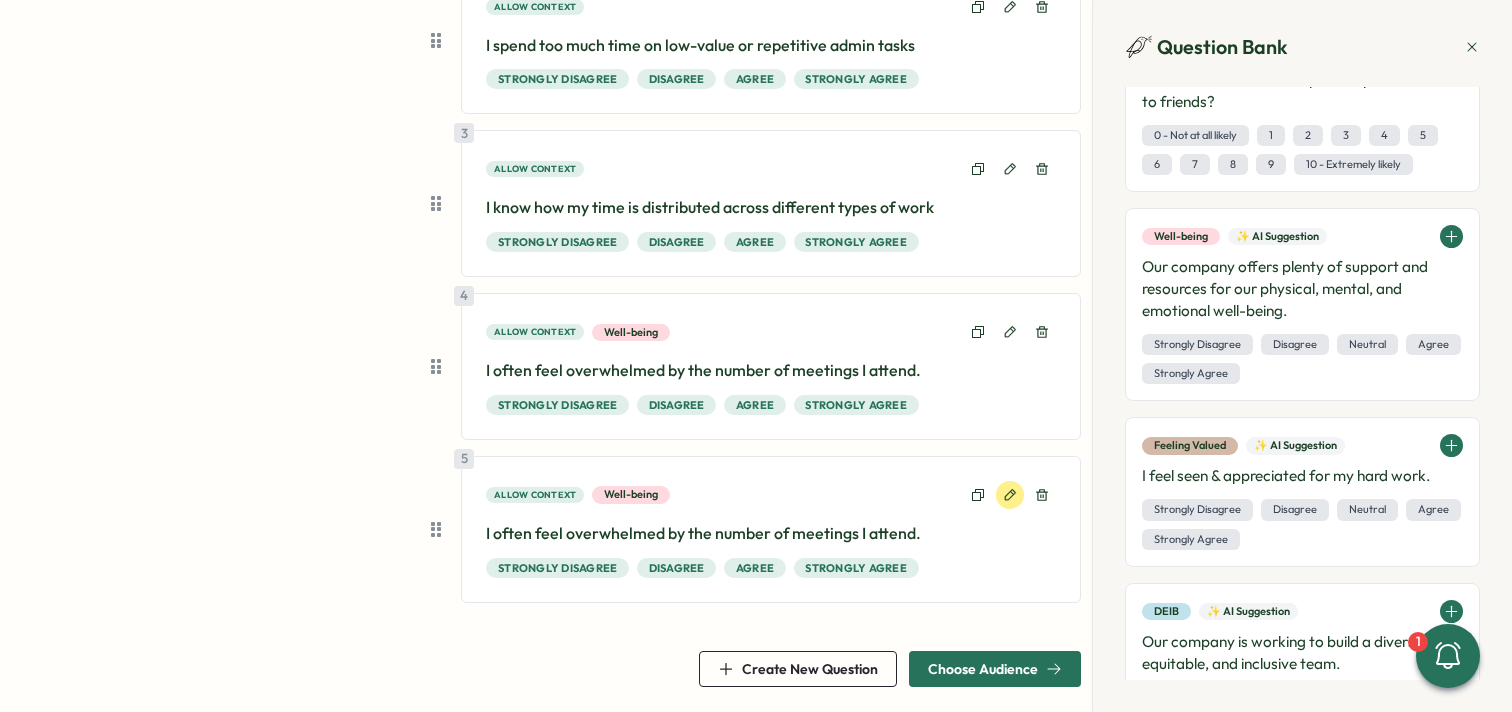 click at bounding box center [1010, 495] 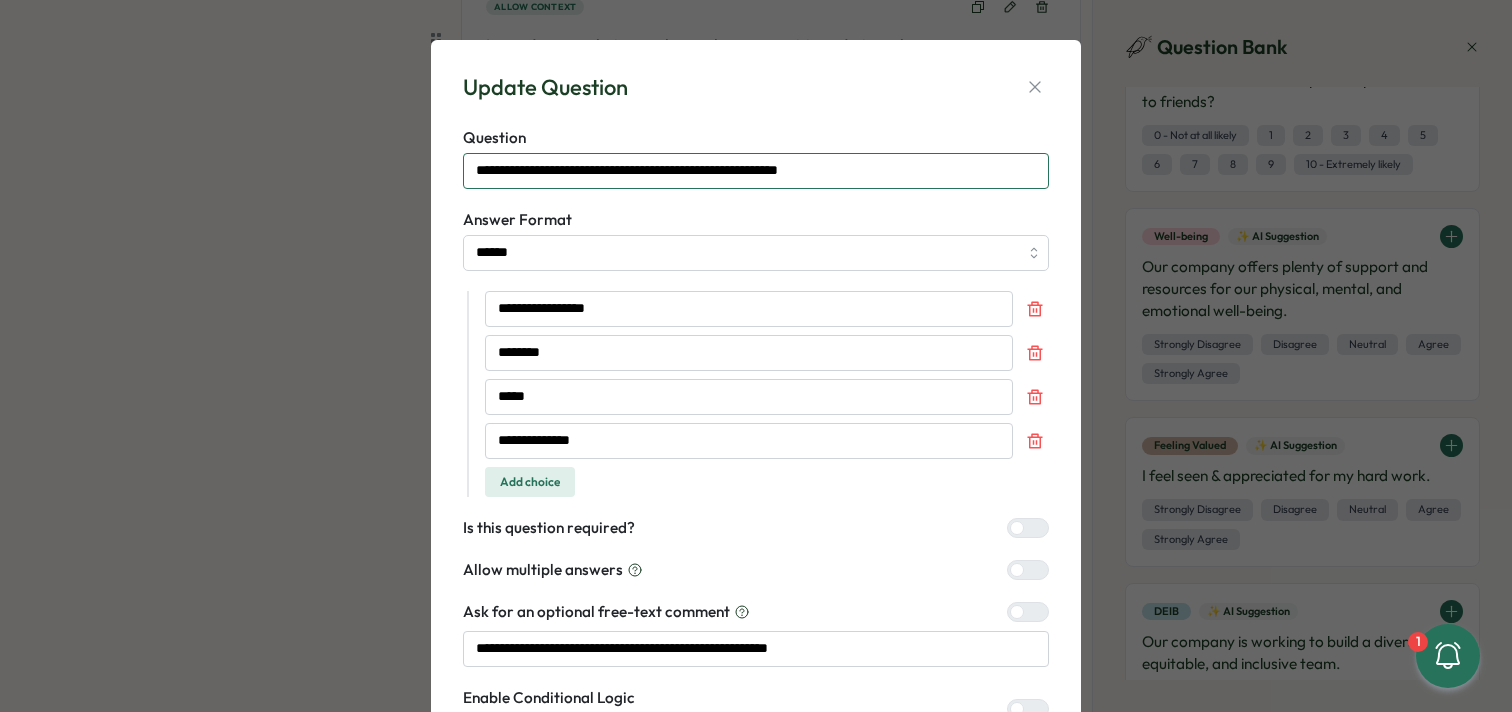 drag, startPoint x: 883, startPoint y: 163, endPoint x: 206, endPoint y: 186, distance: 677.39056 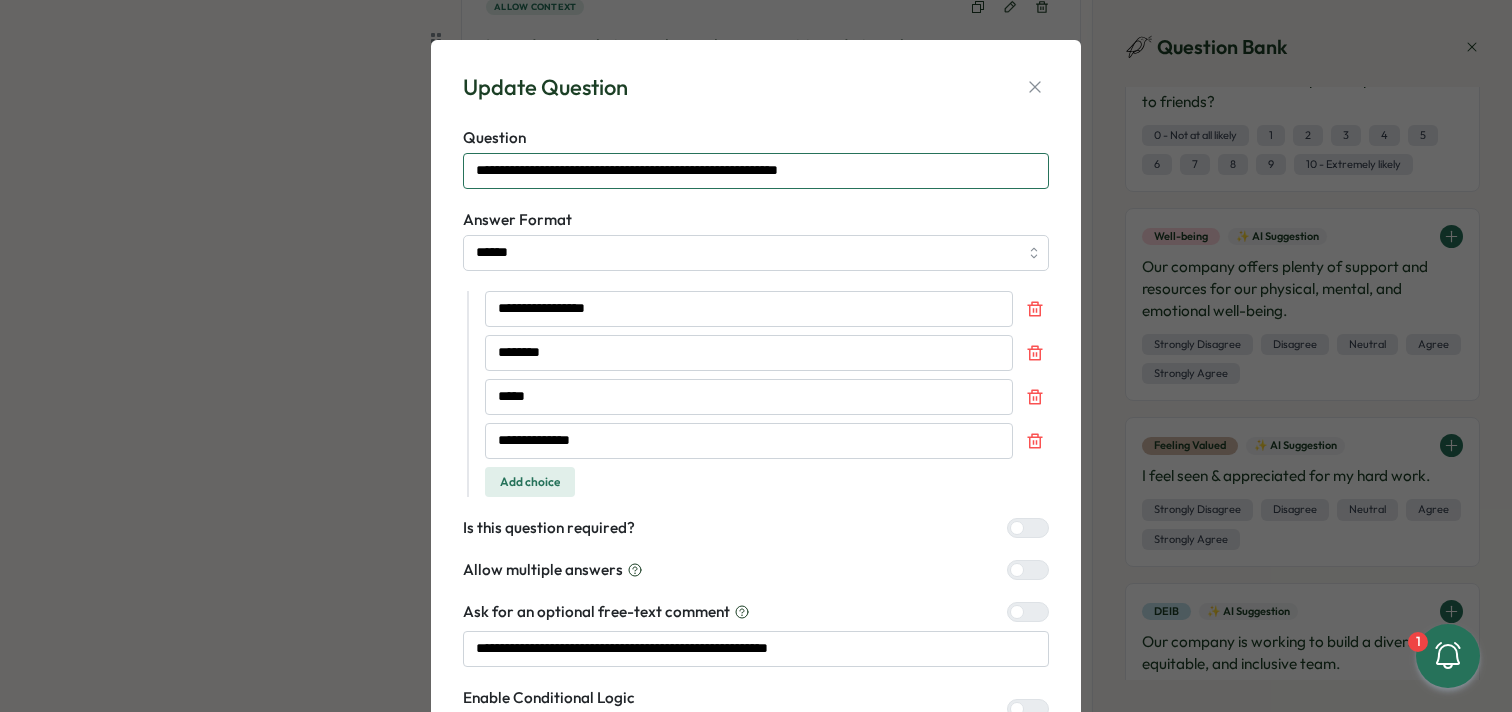 drag, startPoint x: 872, startPoint y: 167, endPoint x: 186, endPoint y: 163, distance: 686.01166 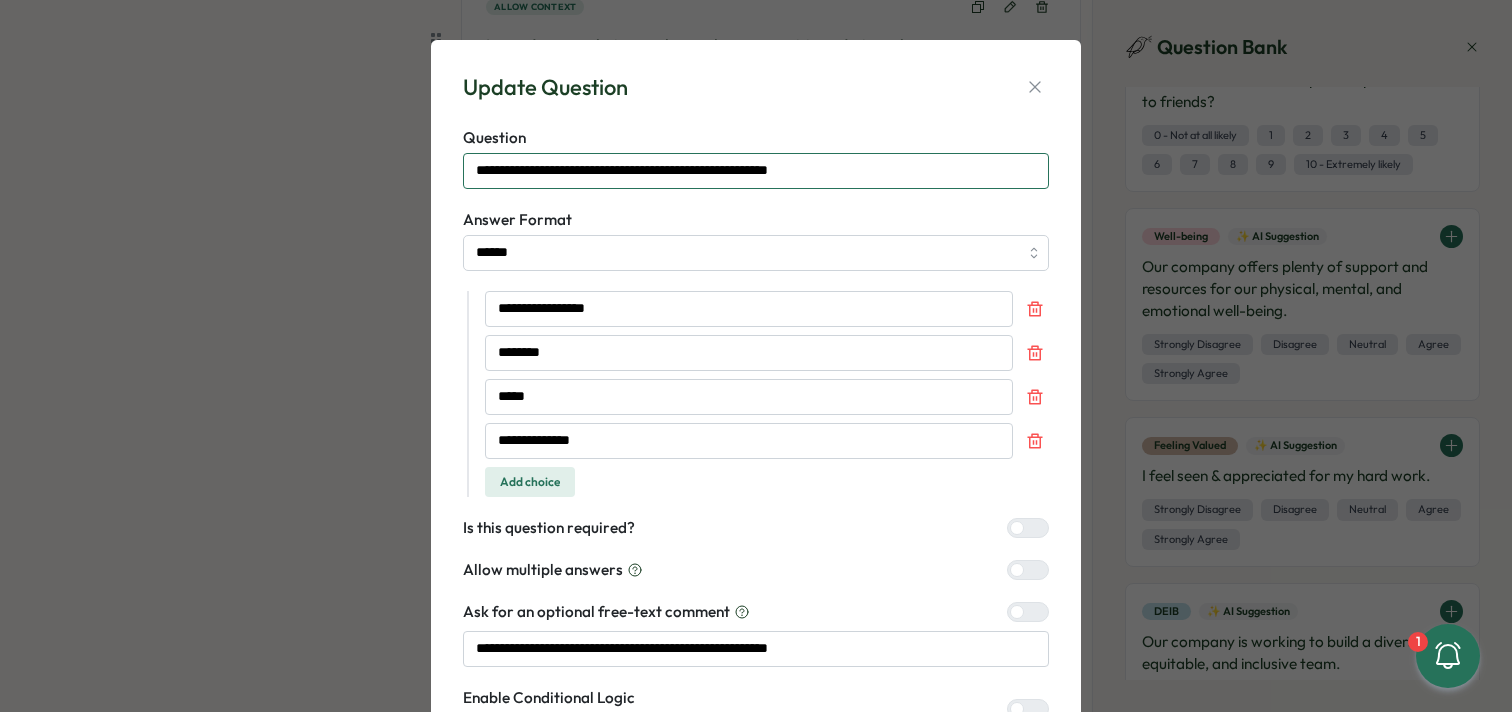 scroll, scrollTop: 166, scrollLeft: 0, axis: vertical 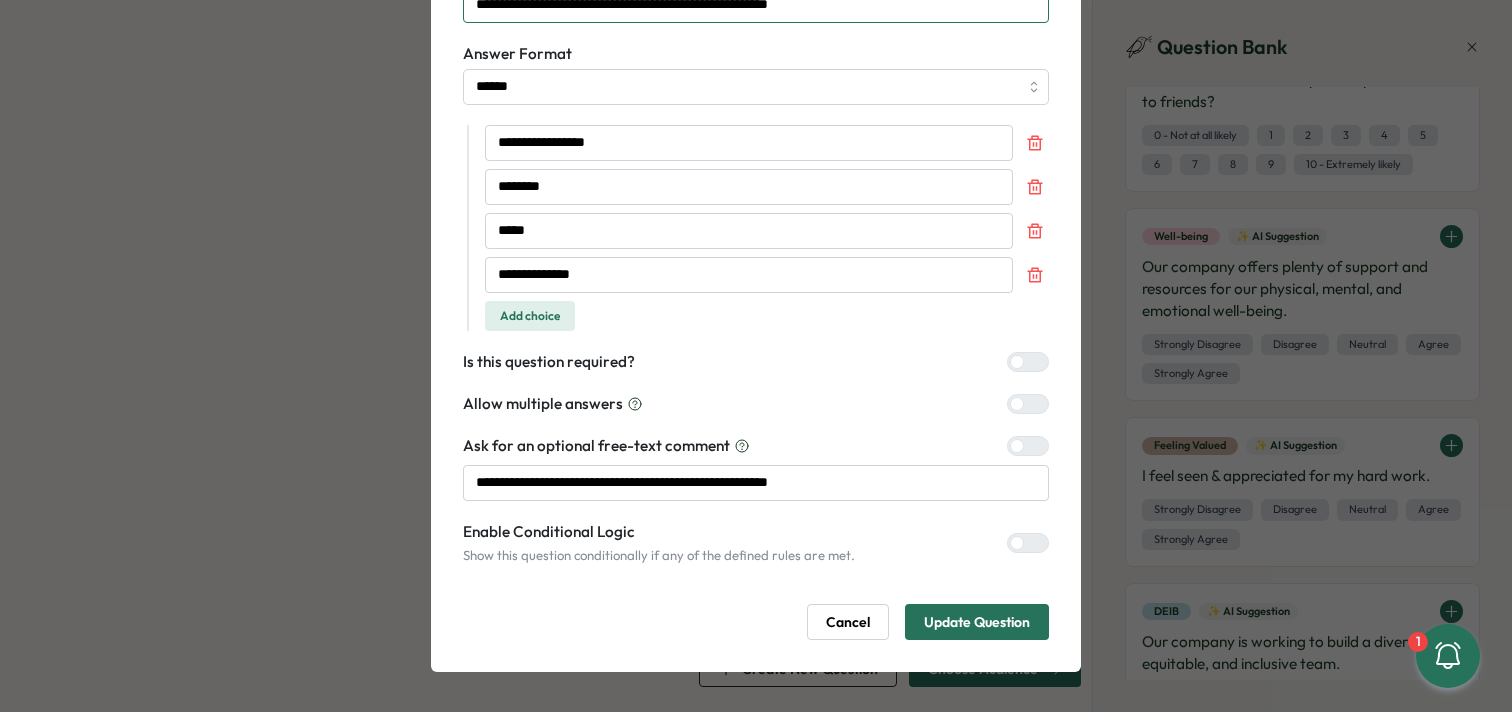 type on "**********" 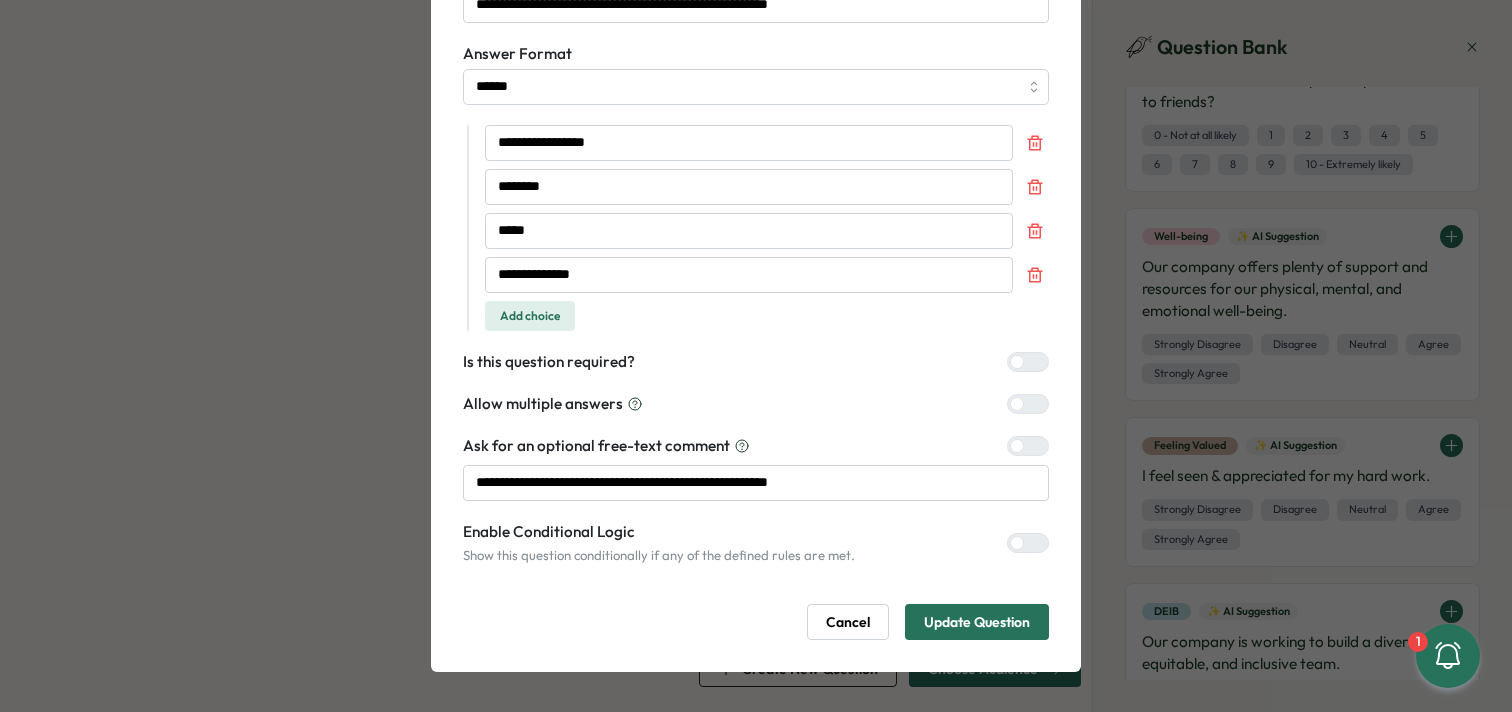 click on "Update Question" at bounding box center [977, 622] 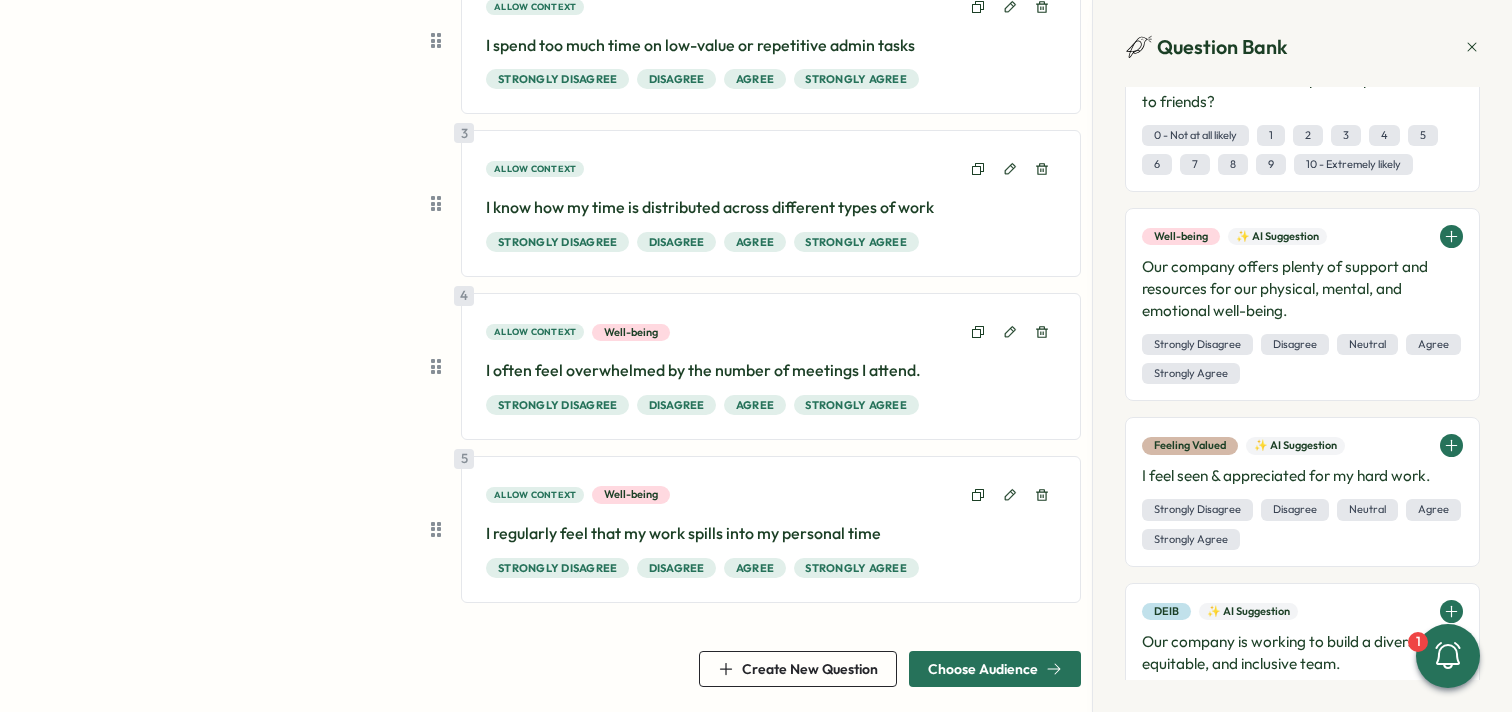 scroll, scrollTop: 431, scrollLeft: 0, axis: vertical 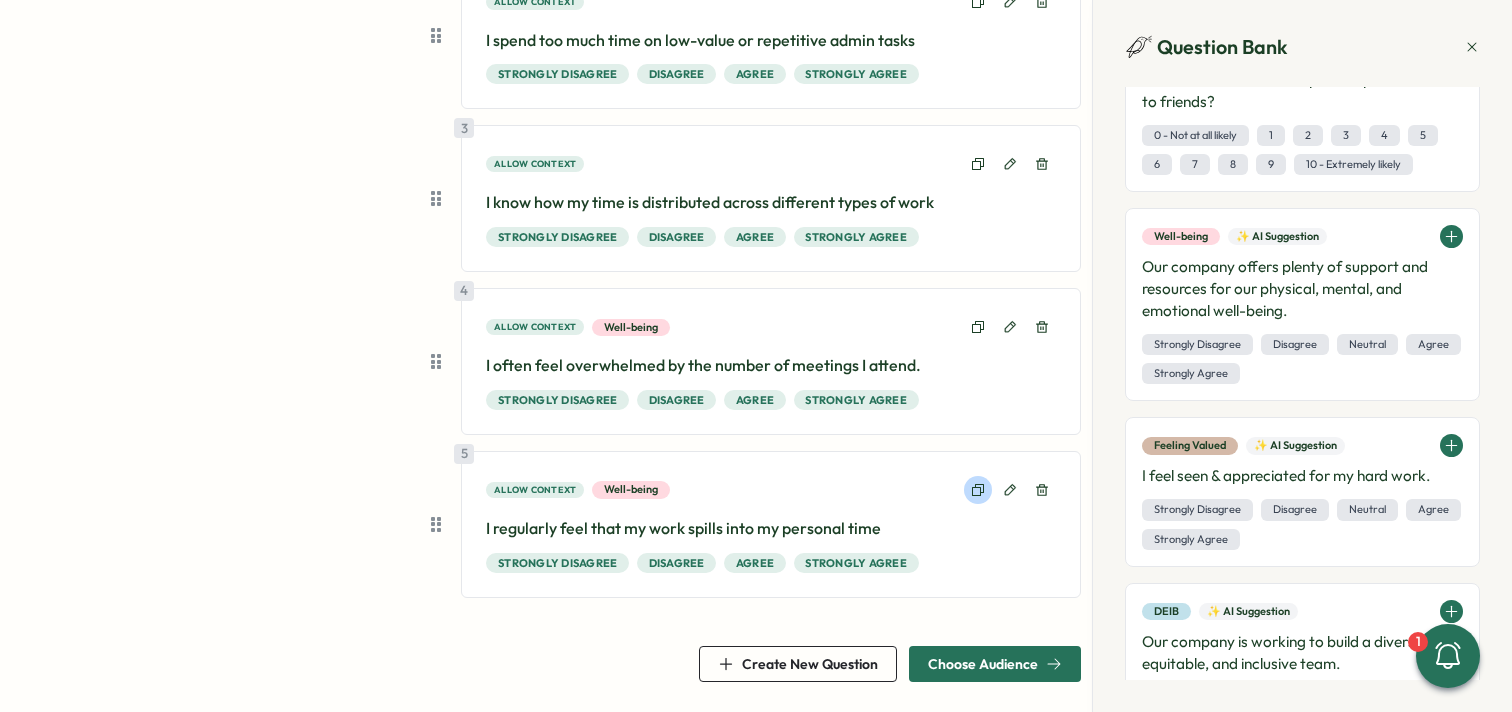 click 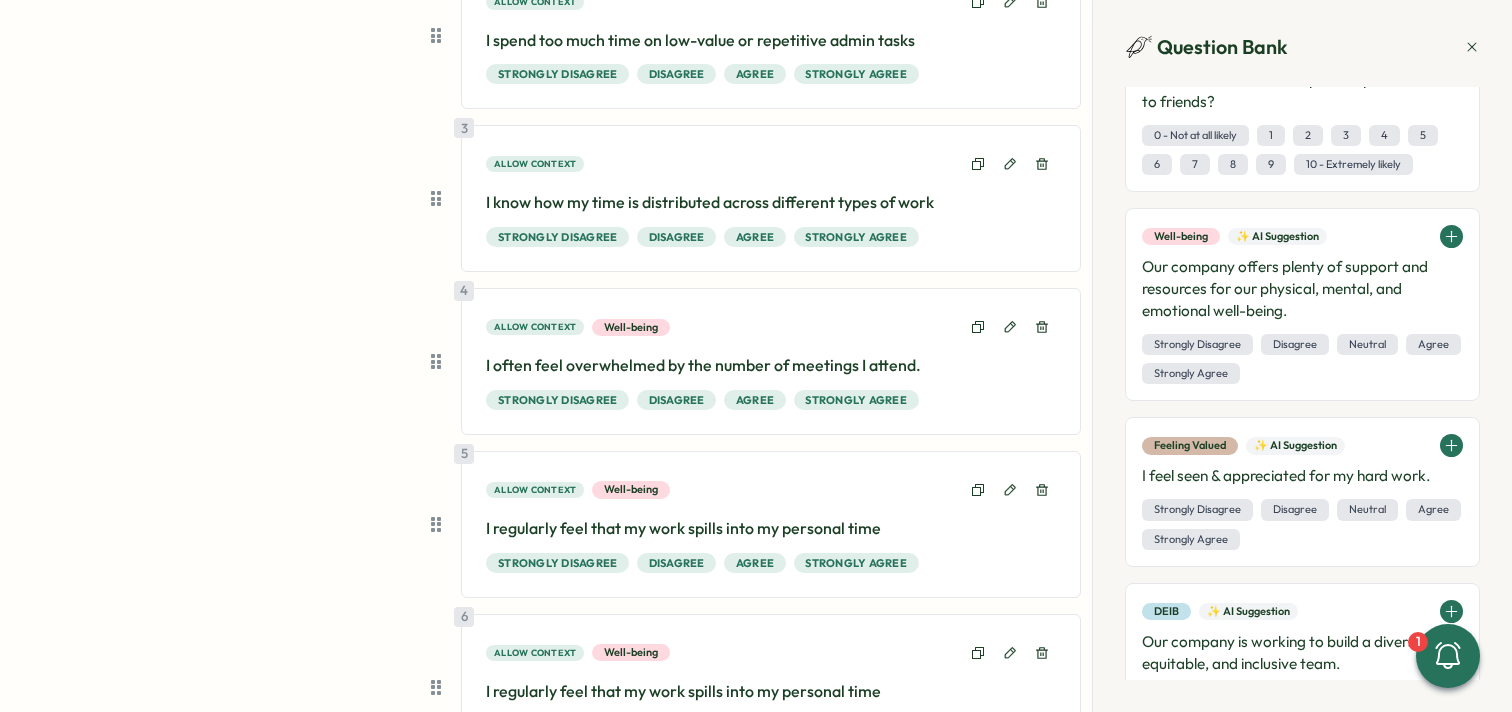 scroll, scrollTop: 593, scrollLeft: 0, axis: vertical 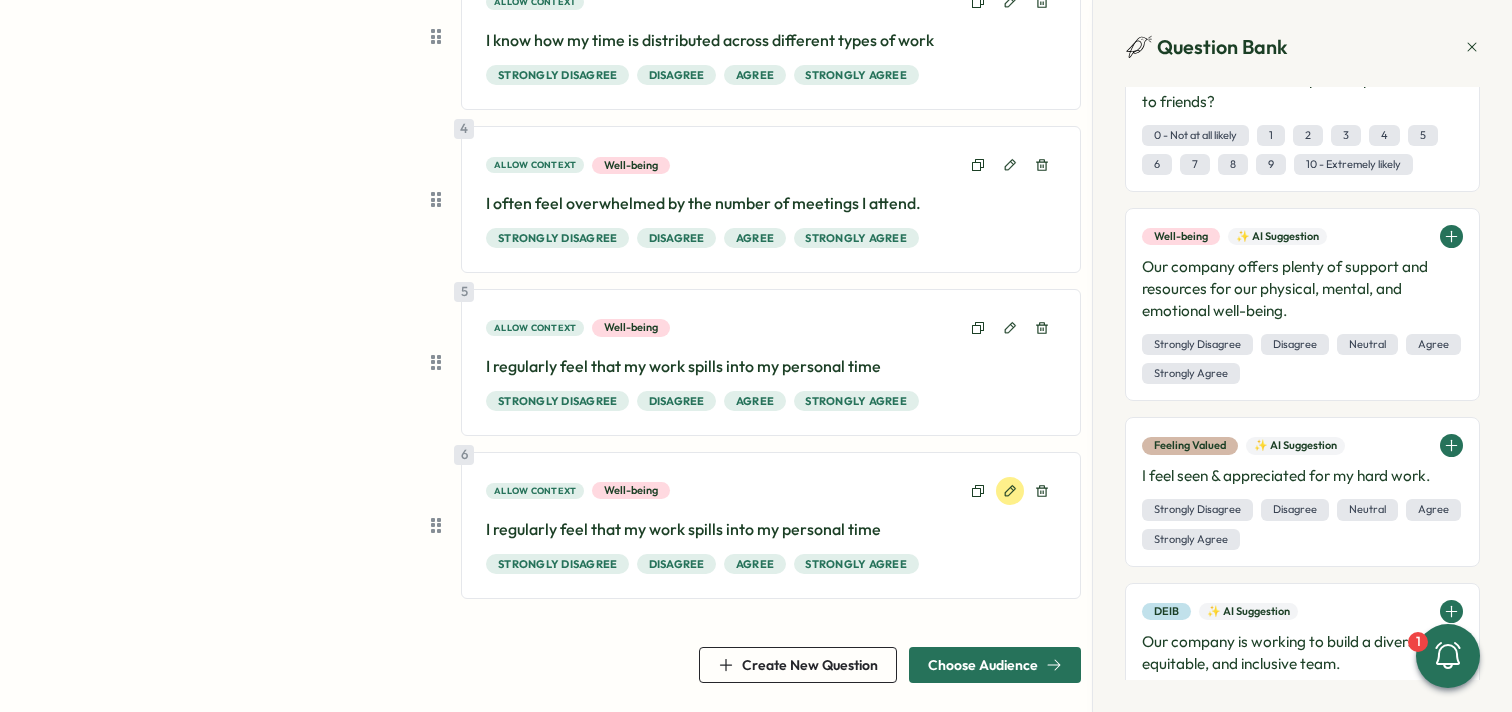 click at bounding box center [1010, 491] 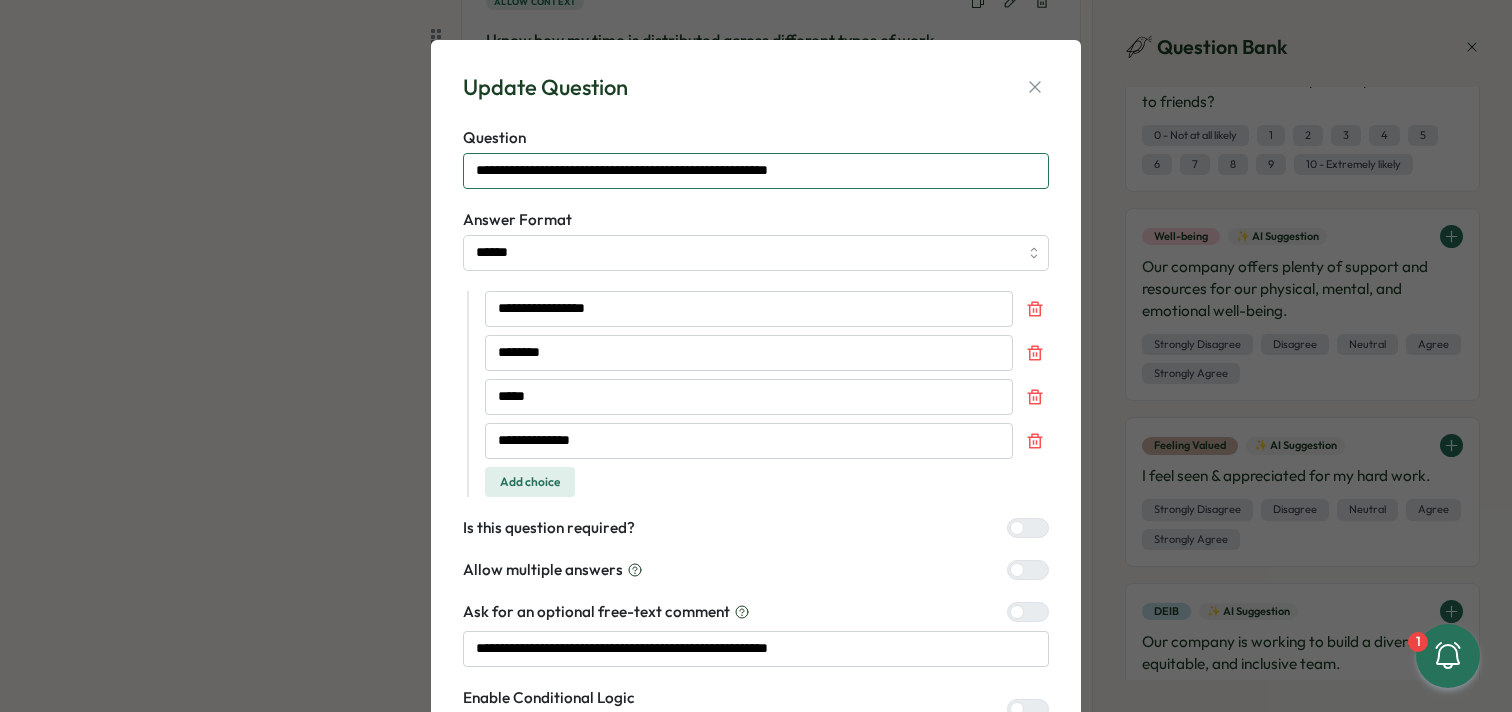 drag, startPoint x: 854, startPoint y: 172, endPoint x: 356, endPoint y: 166, distance: 498.03613 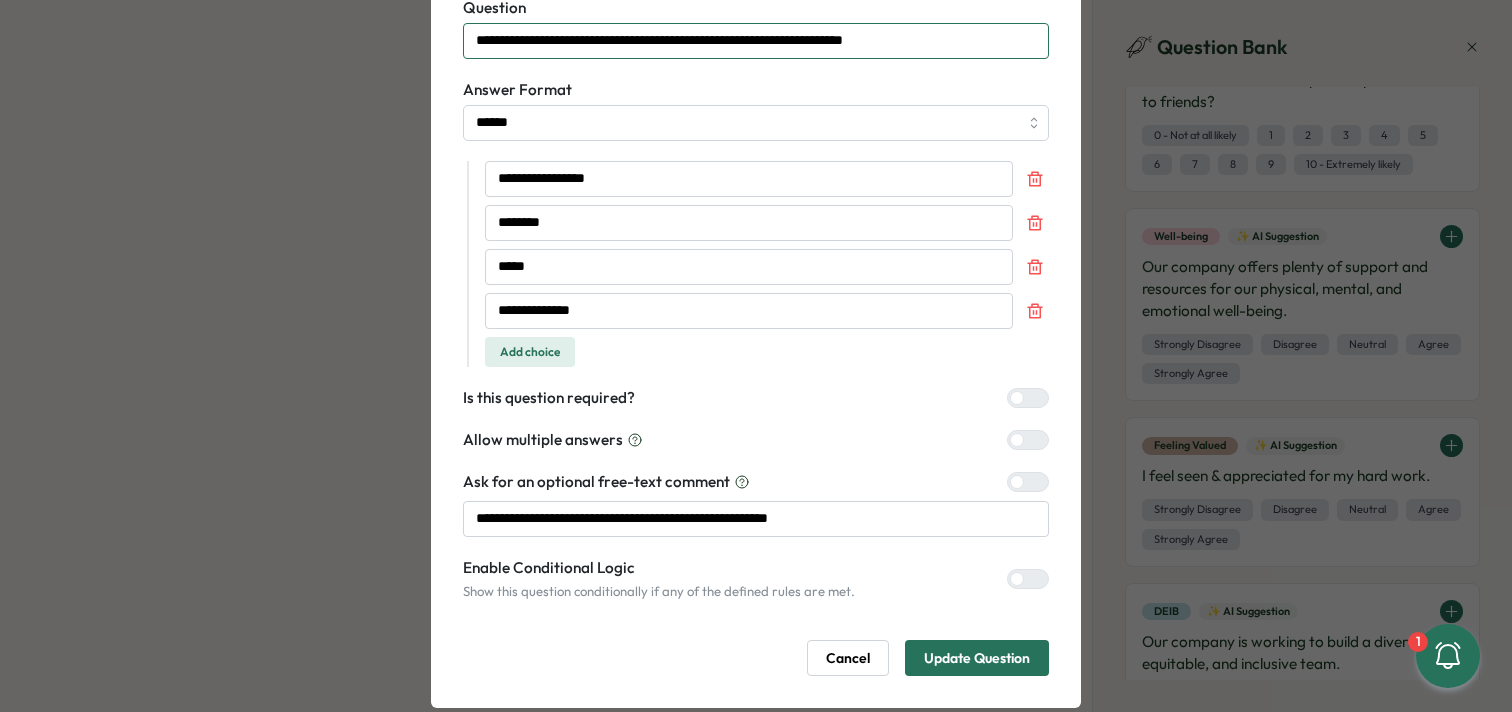 scroll, scrollTop: 166, scrollLeft: 0, axis: vertical 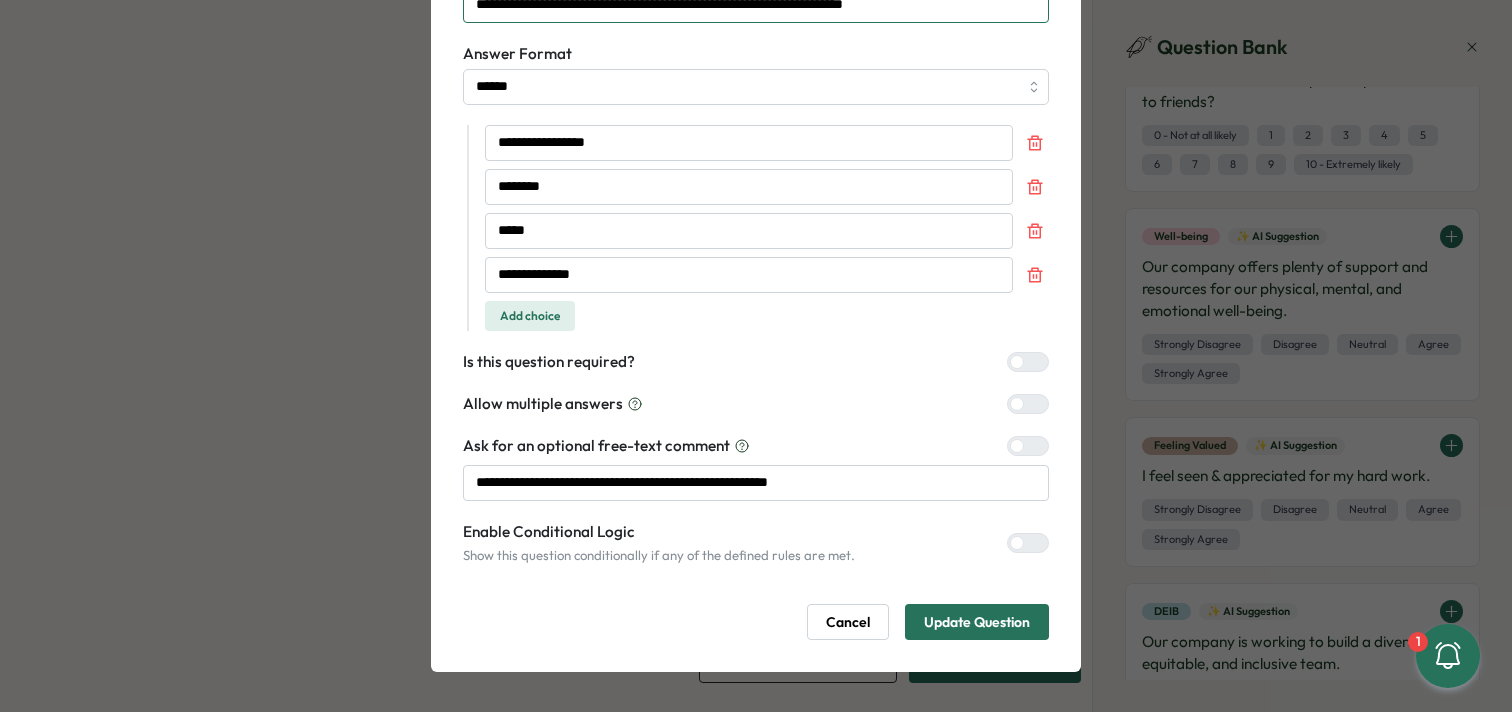 type on "**********" 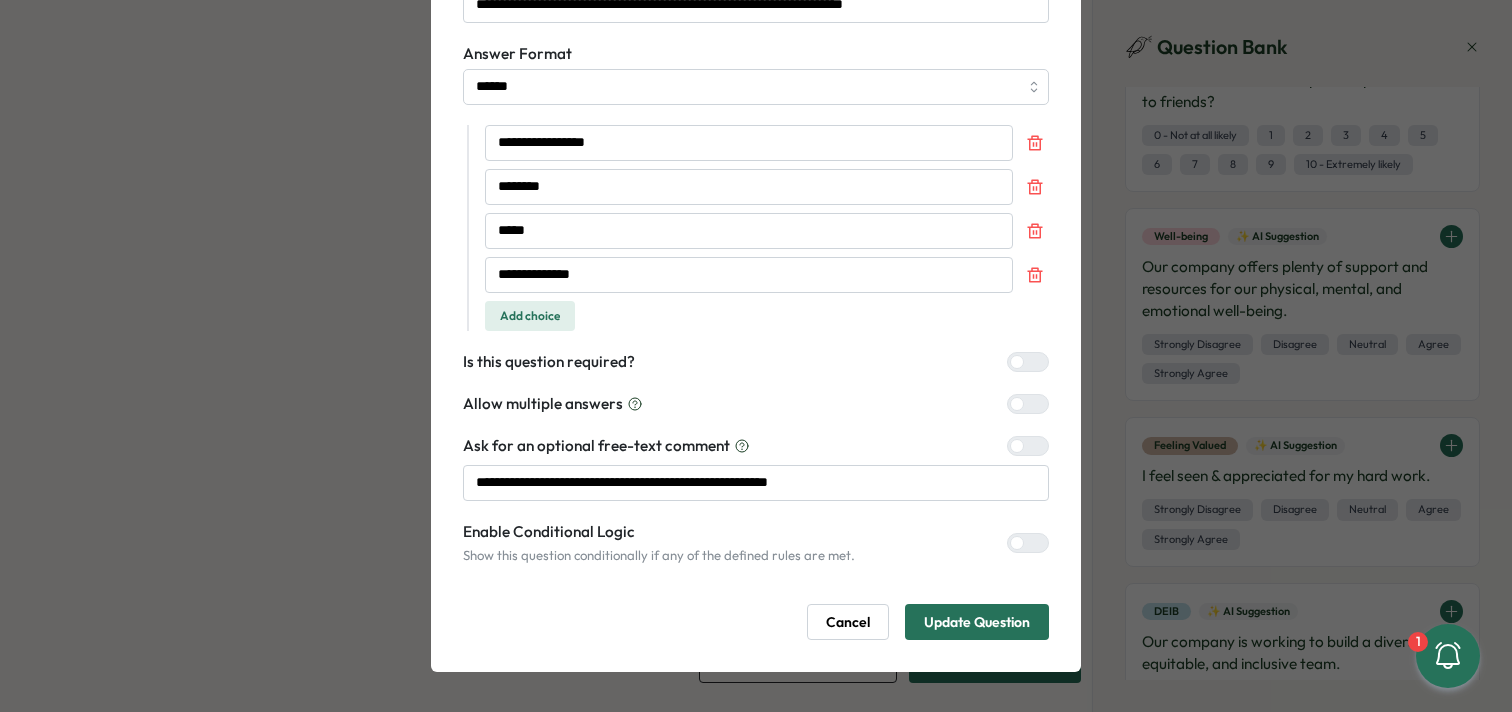 click on "Update Question" at bounding box center (977, 622) 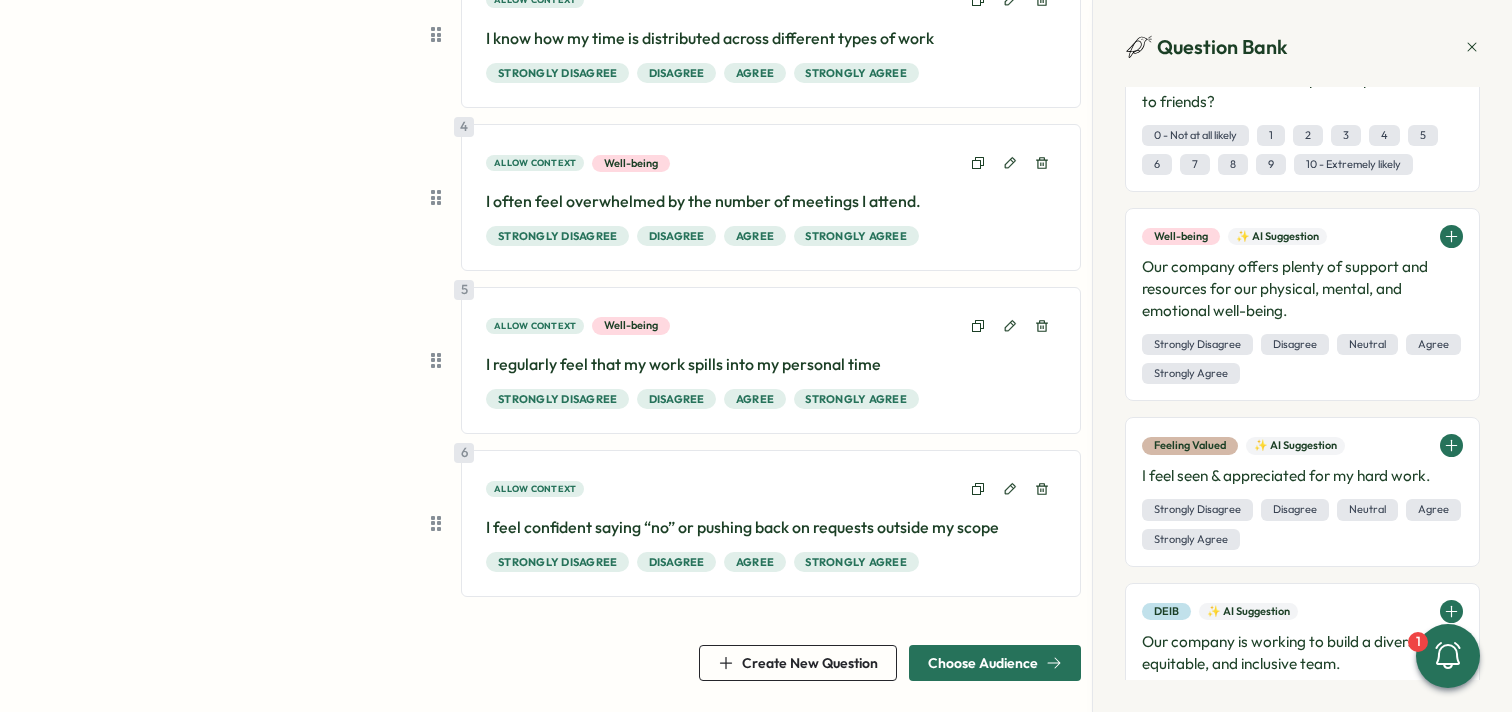 scroll, scrollTop: 594, scrollLeft: 0, axis: vertical 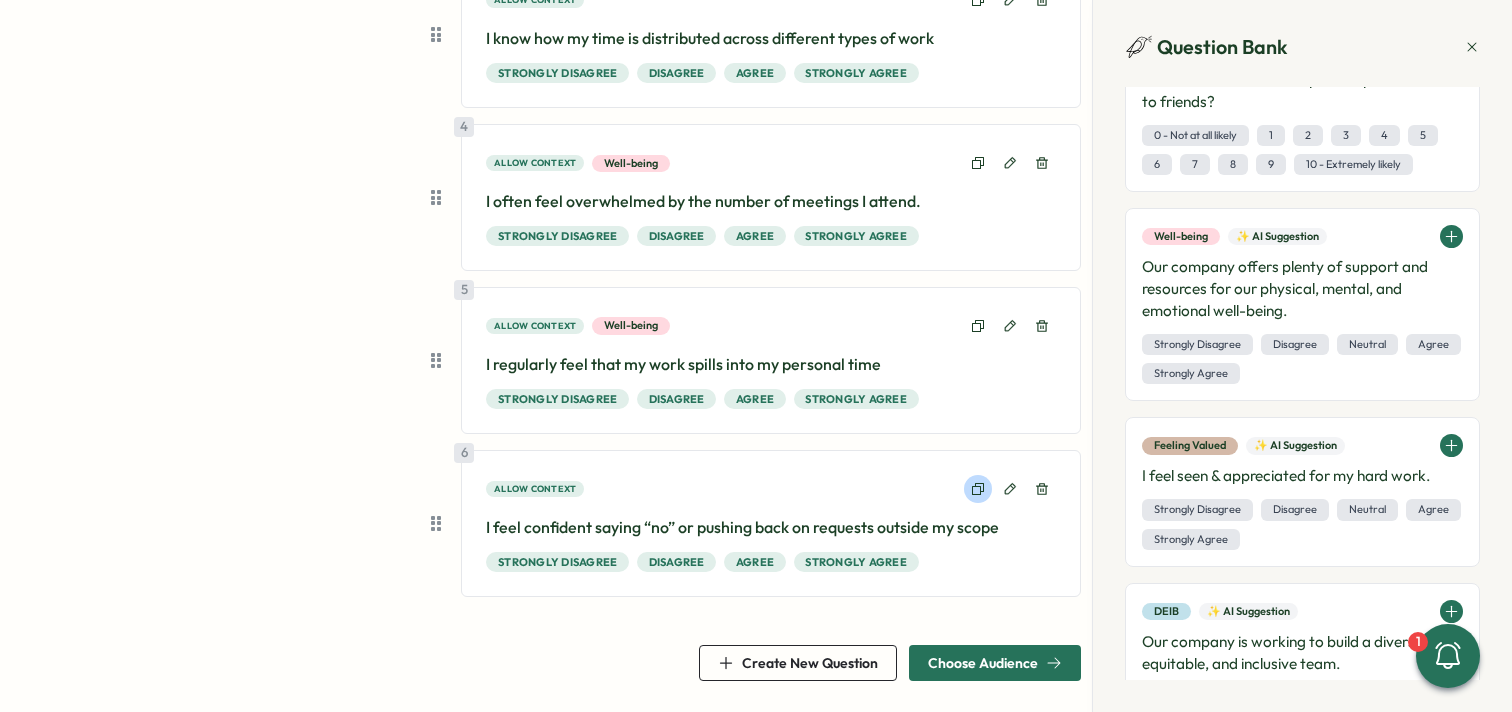 click 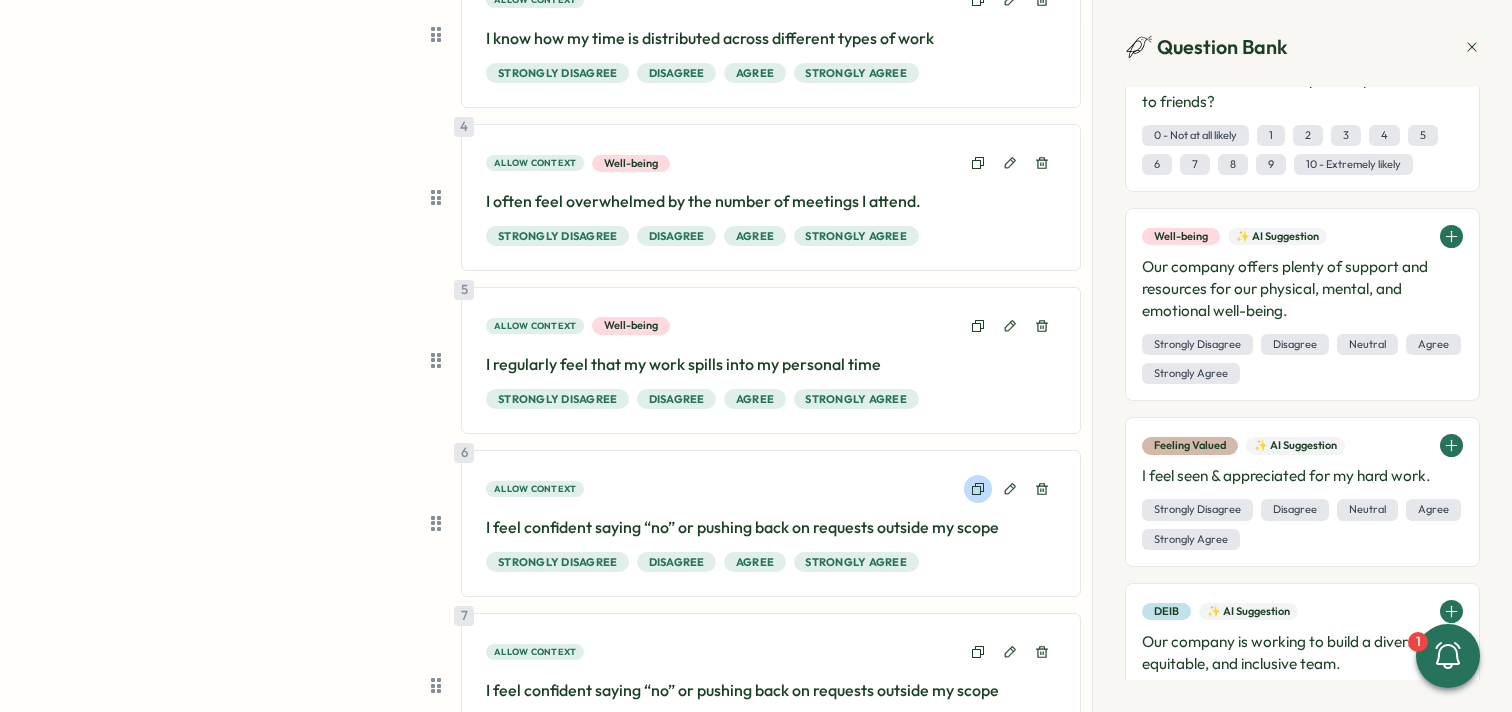 scroll, scrollTop: 758, scrollLeft: 0, axis: vertical 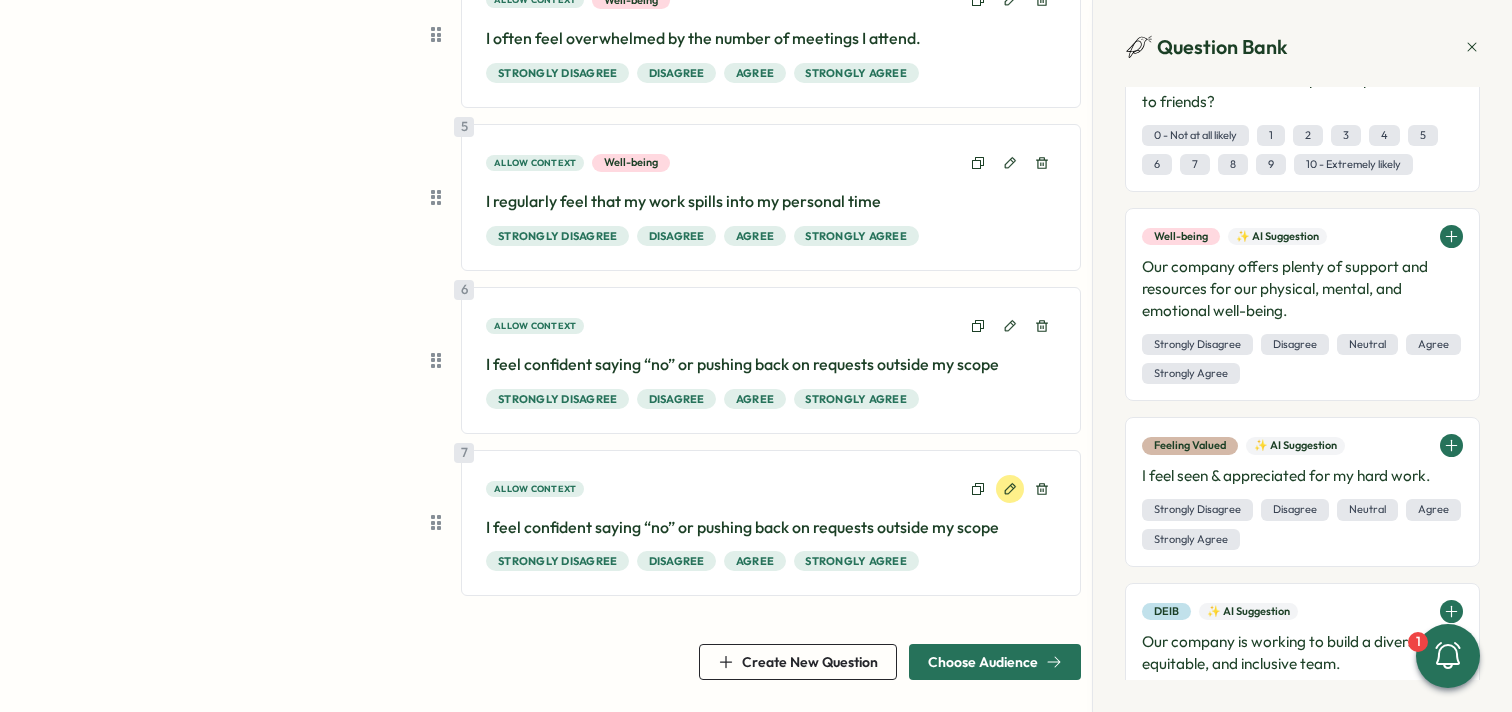 click 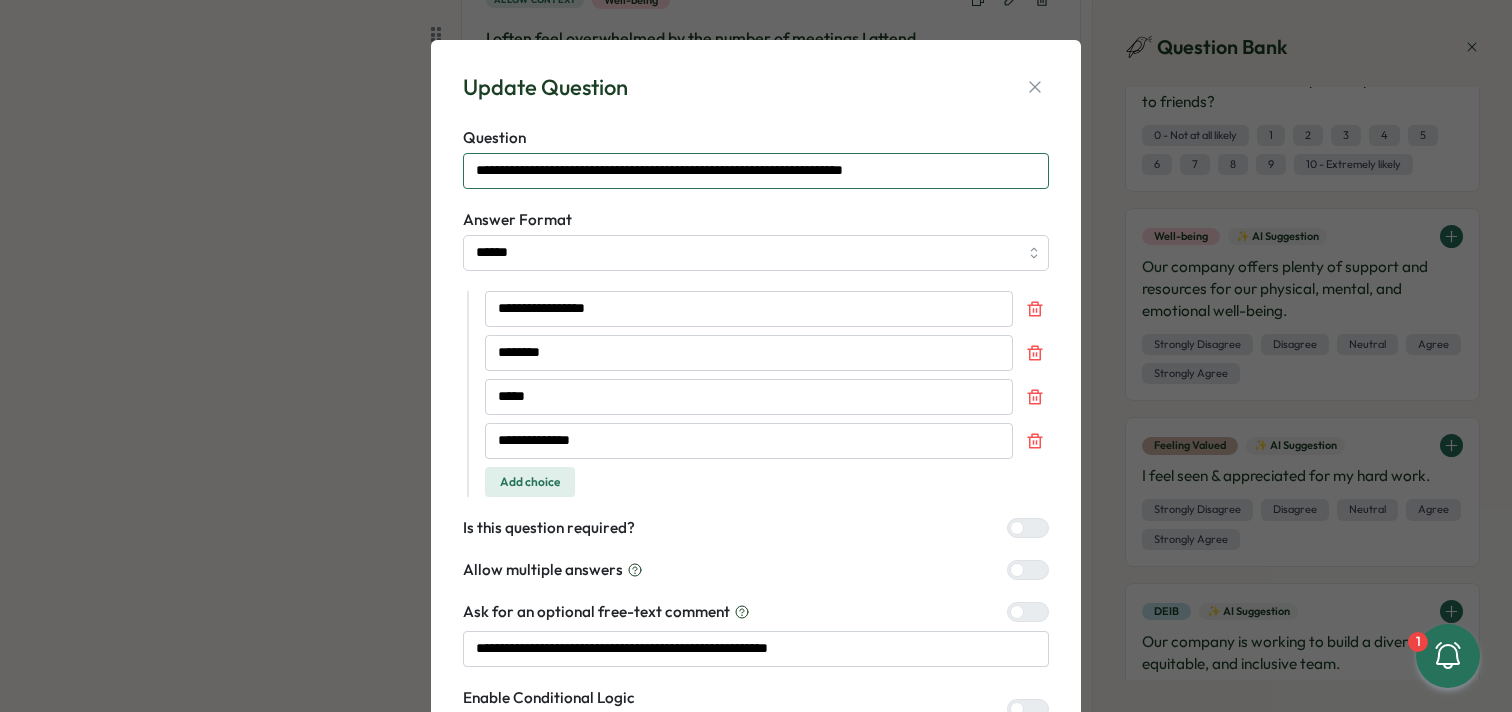scroll, scrollTop: 8, scrollLeft: 0, axis: vertical 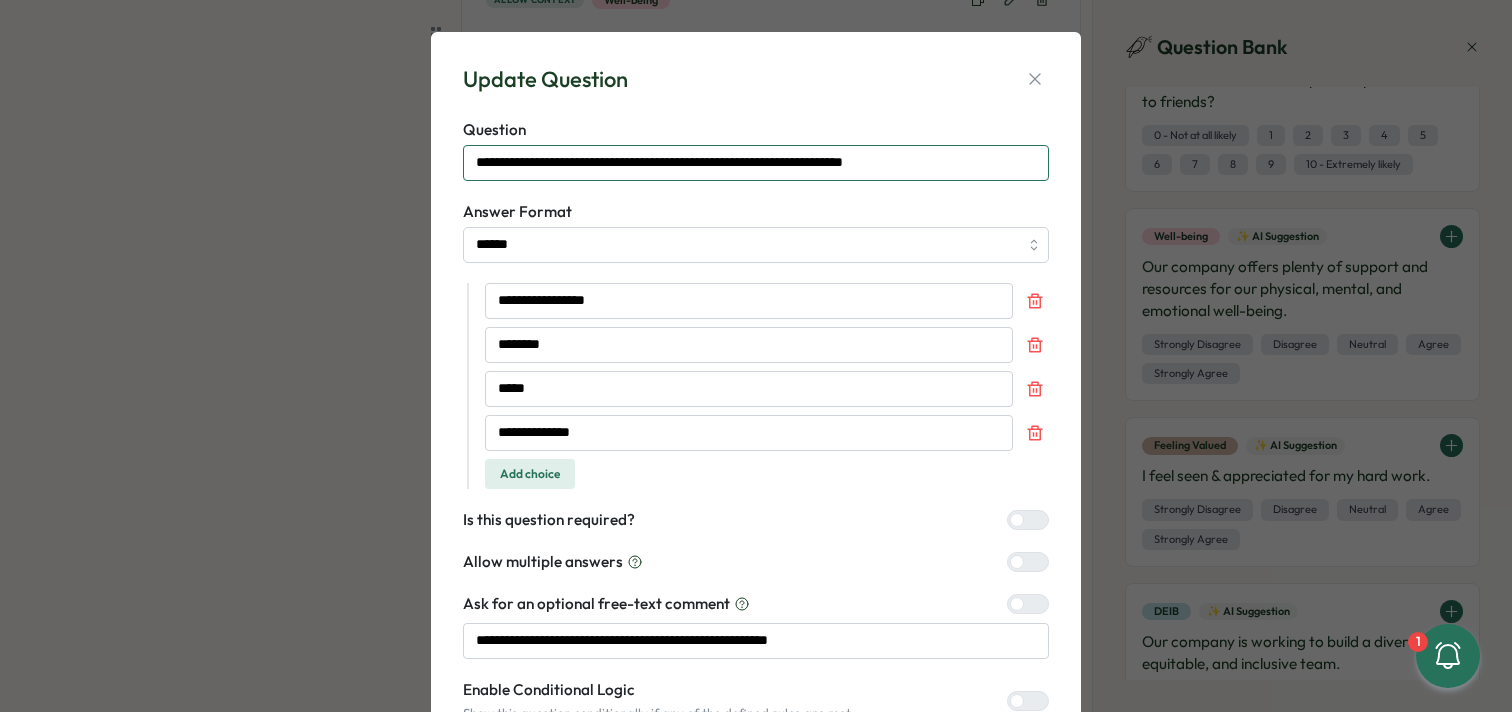 click on "**********" at bounding box center (756, 163) 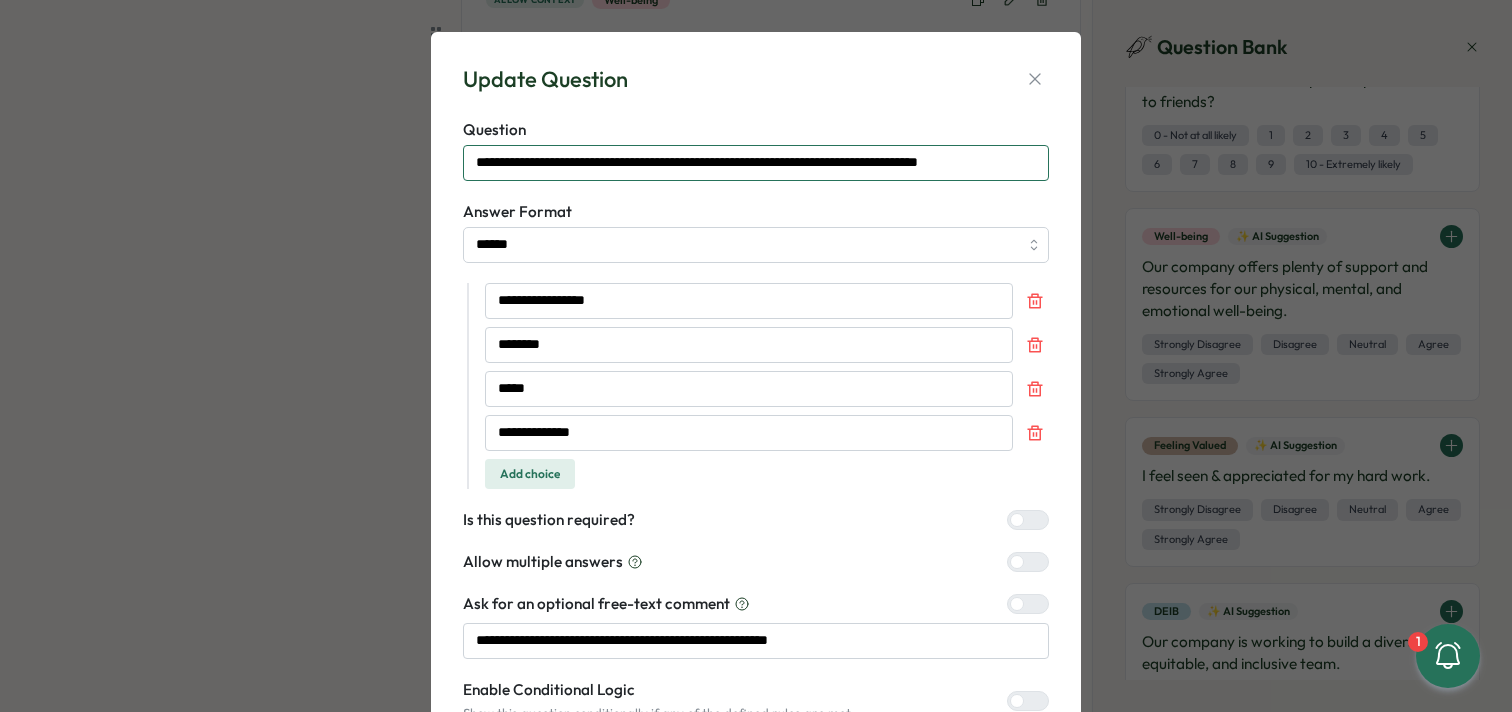 scroll, scrollTop: 0, scrollLeft: 5, axis: horizontal 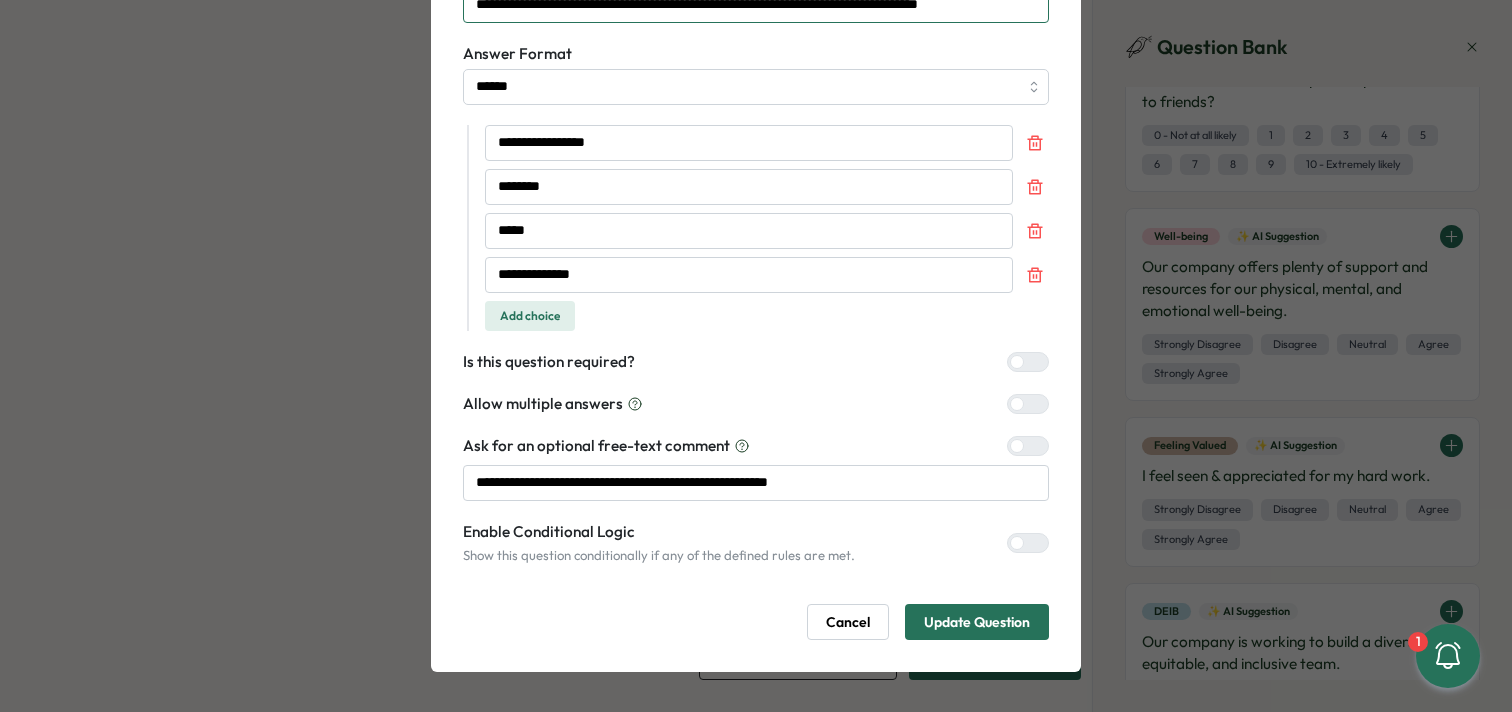 type on "**********" 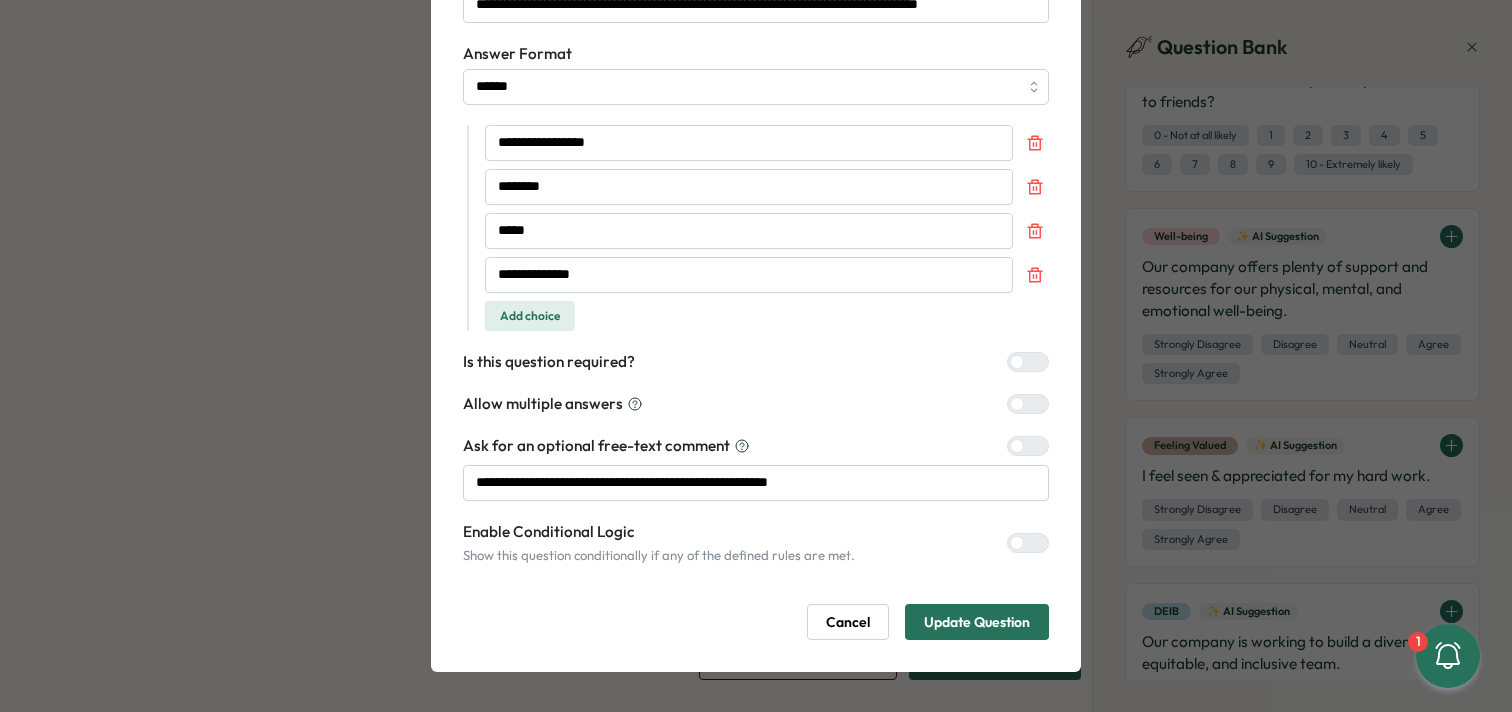 scroll, scrollTop: 0, scrollLeft: 0, axis: both 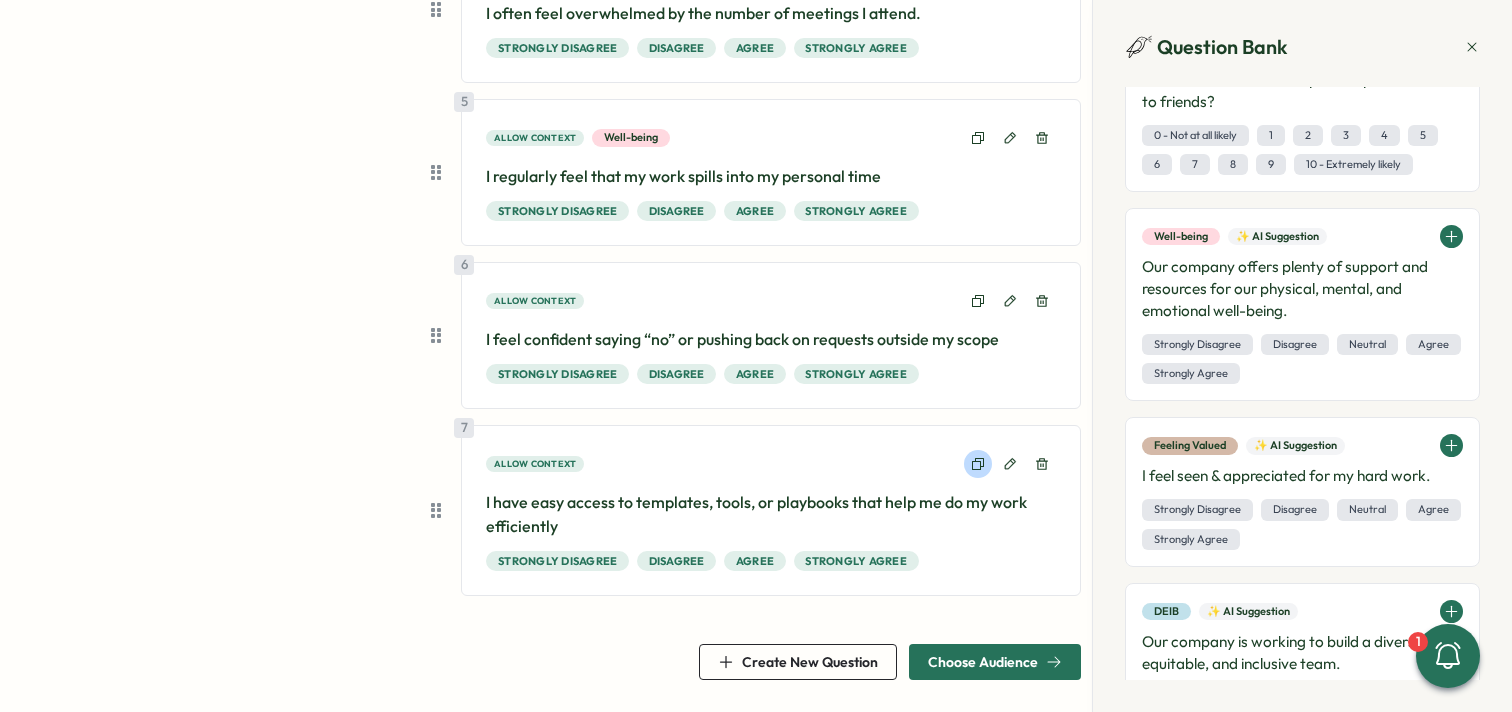 click 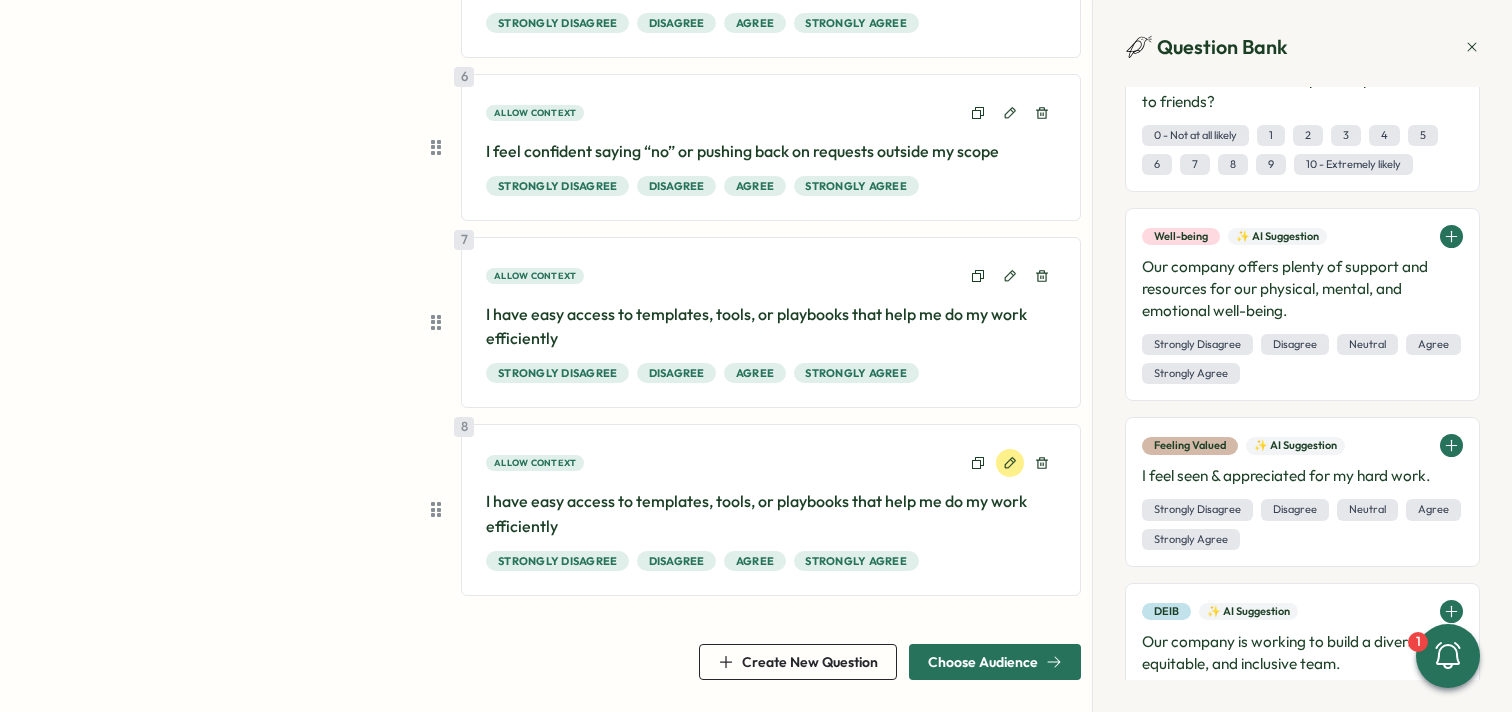 click 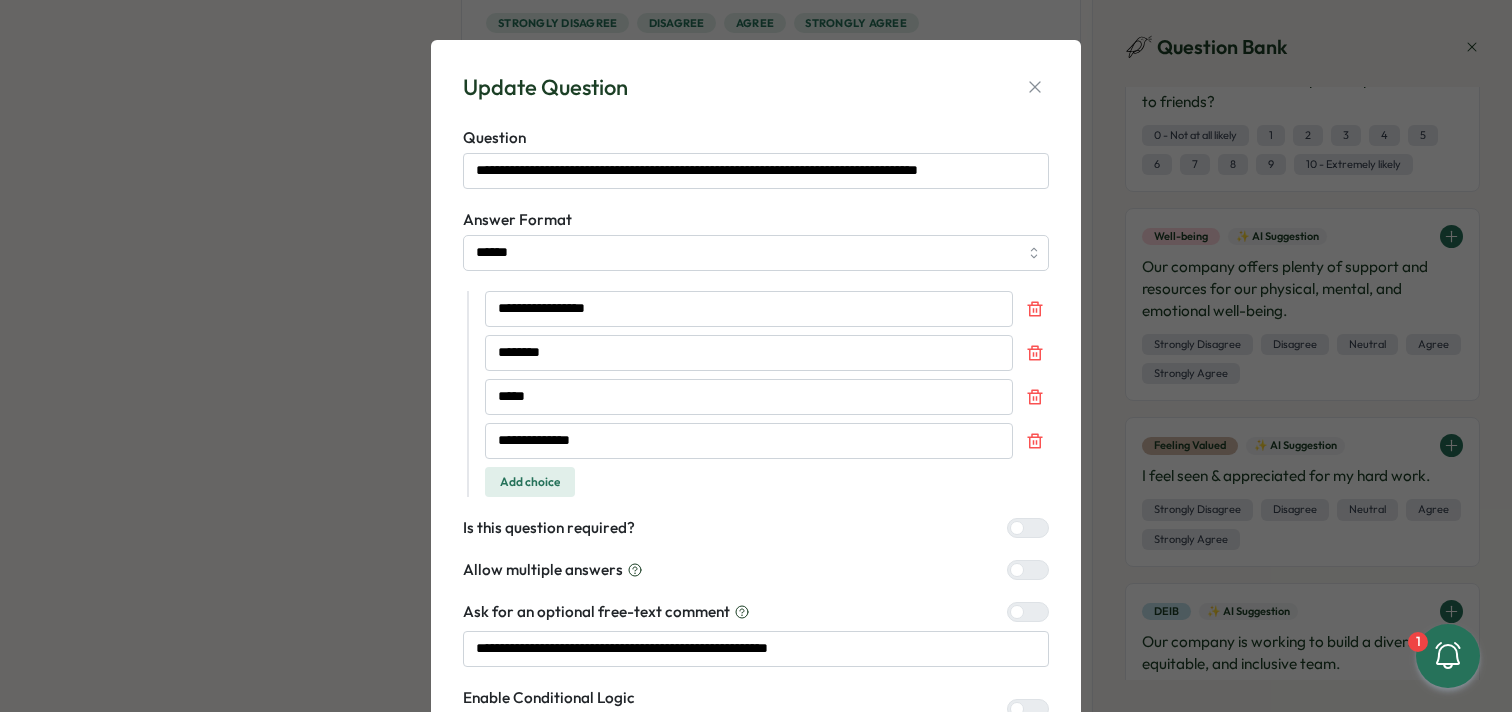 type 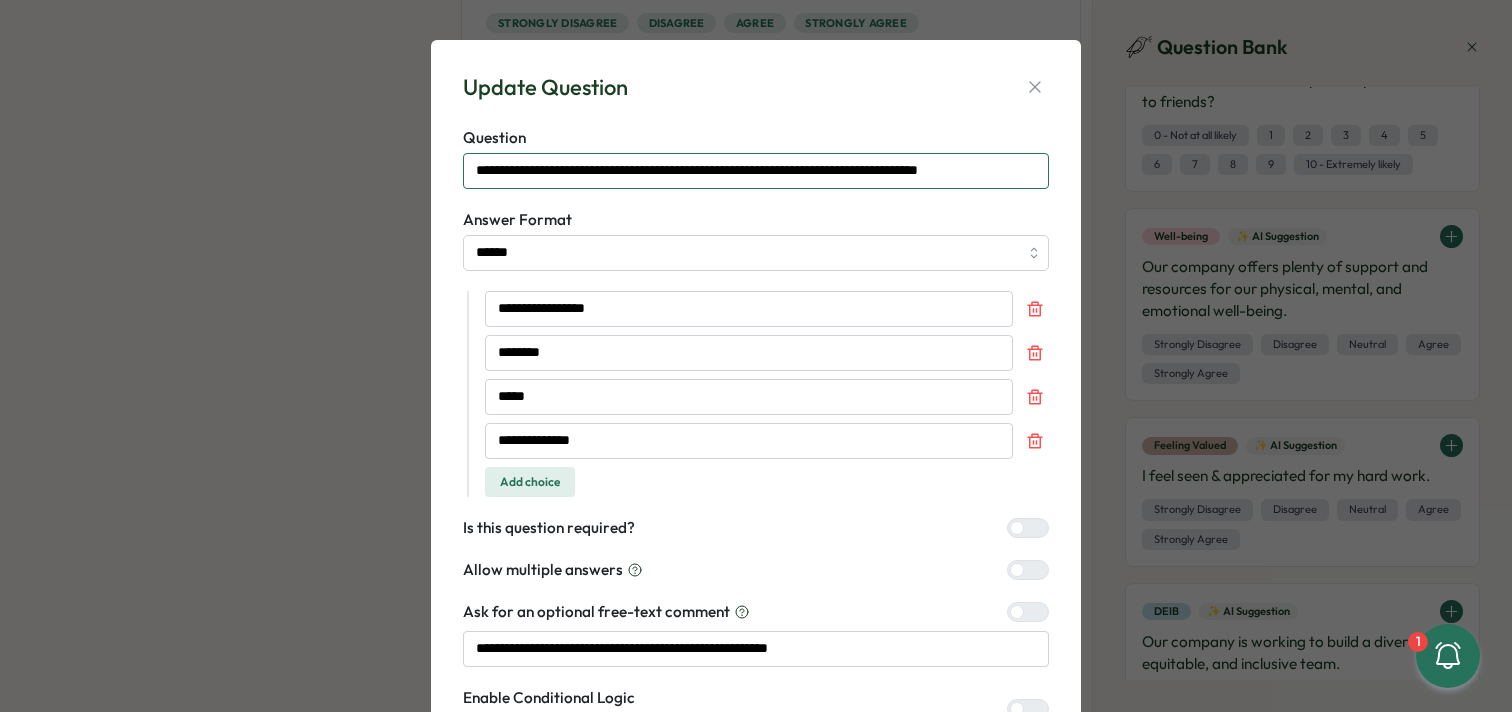click on "**********" at bounding box center [756, 171] 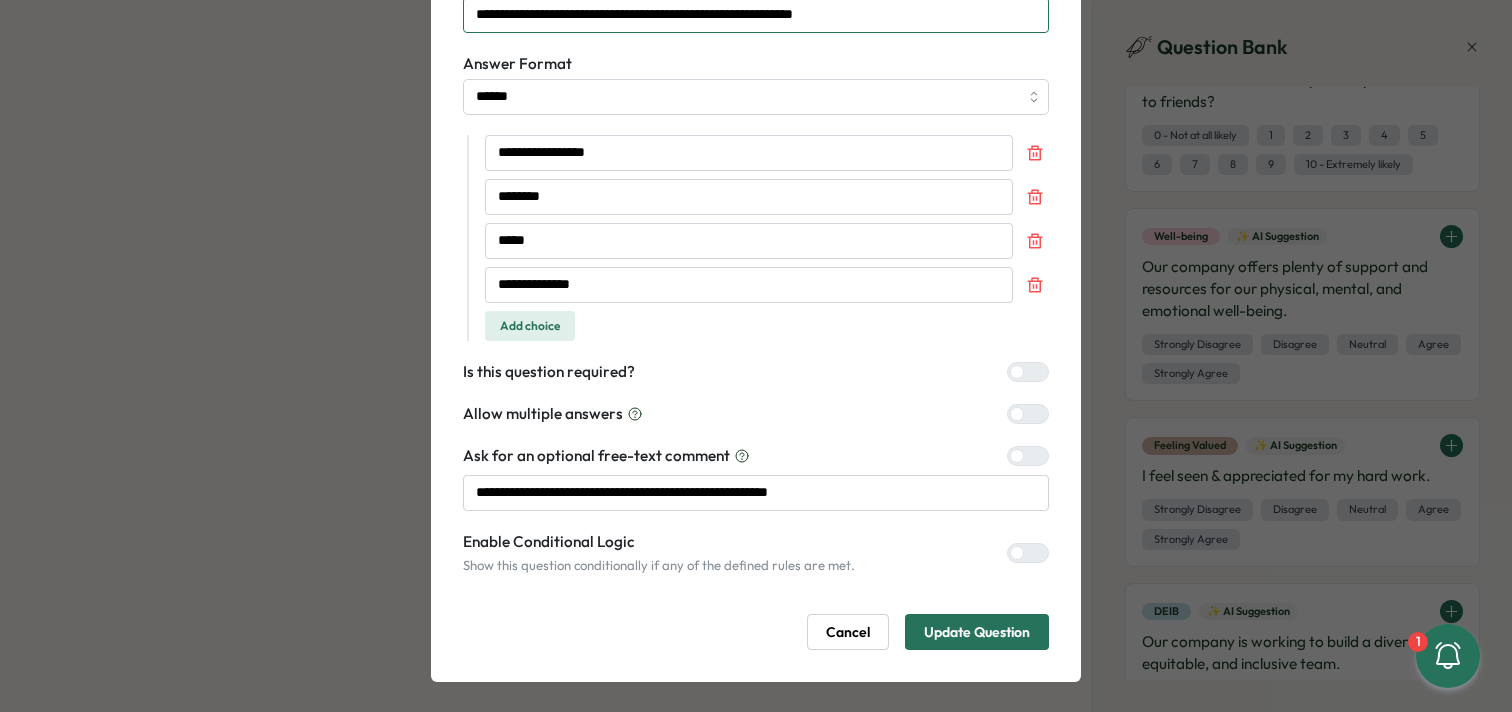 scroll, scrollTop: 166, scrollLeft: 0, axis: vertical 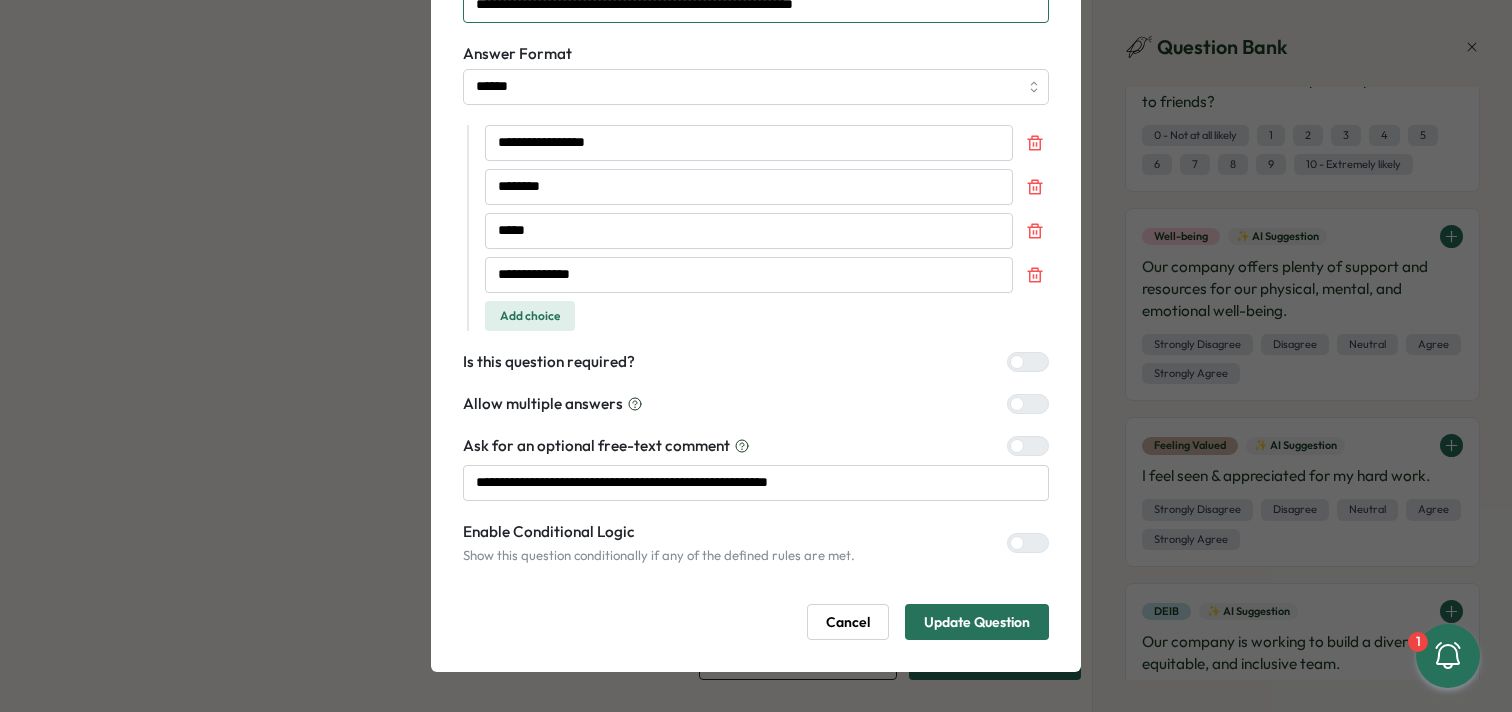 type on "**********" 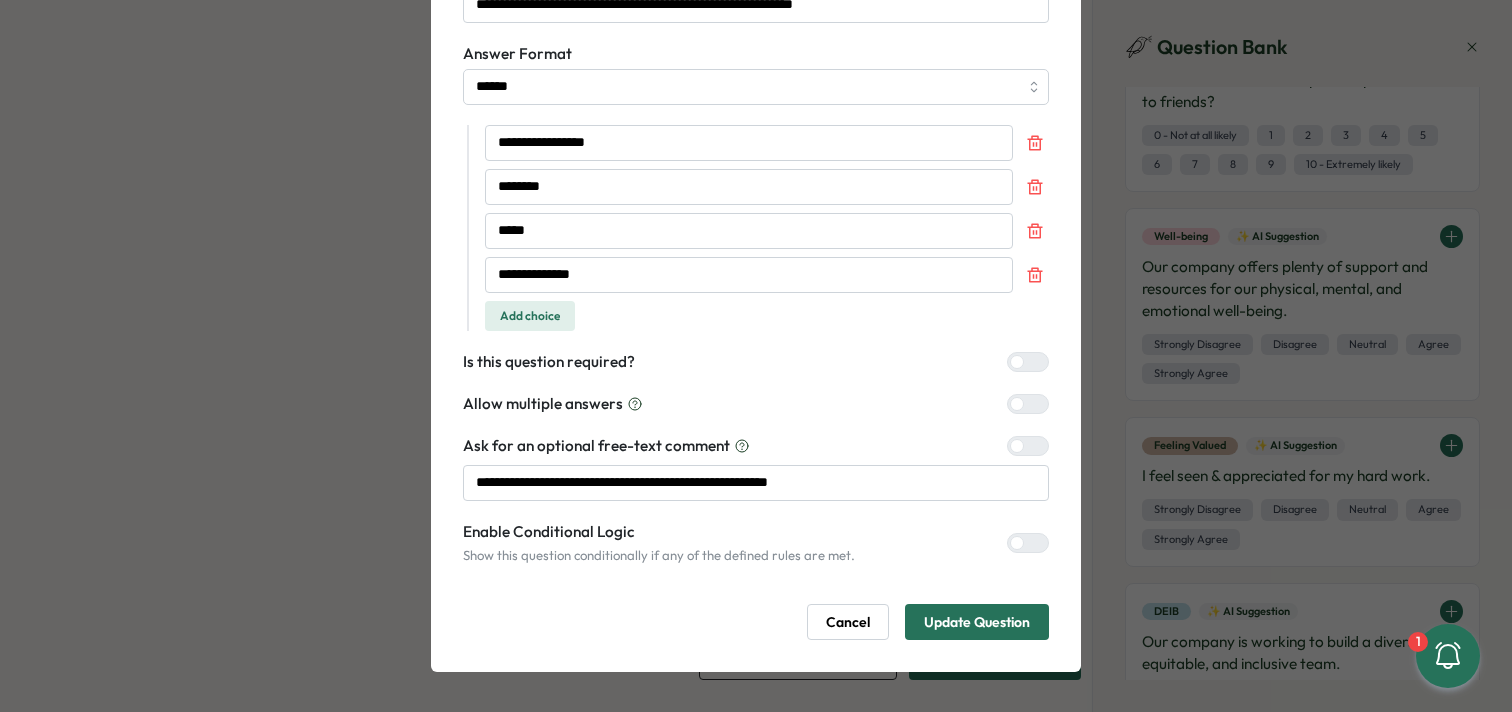 click on "Update Question" at bounding box center [977, 622] 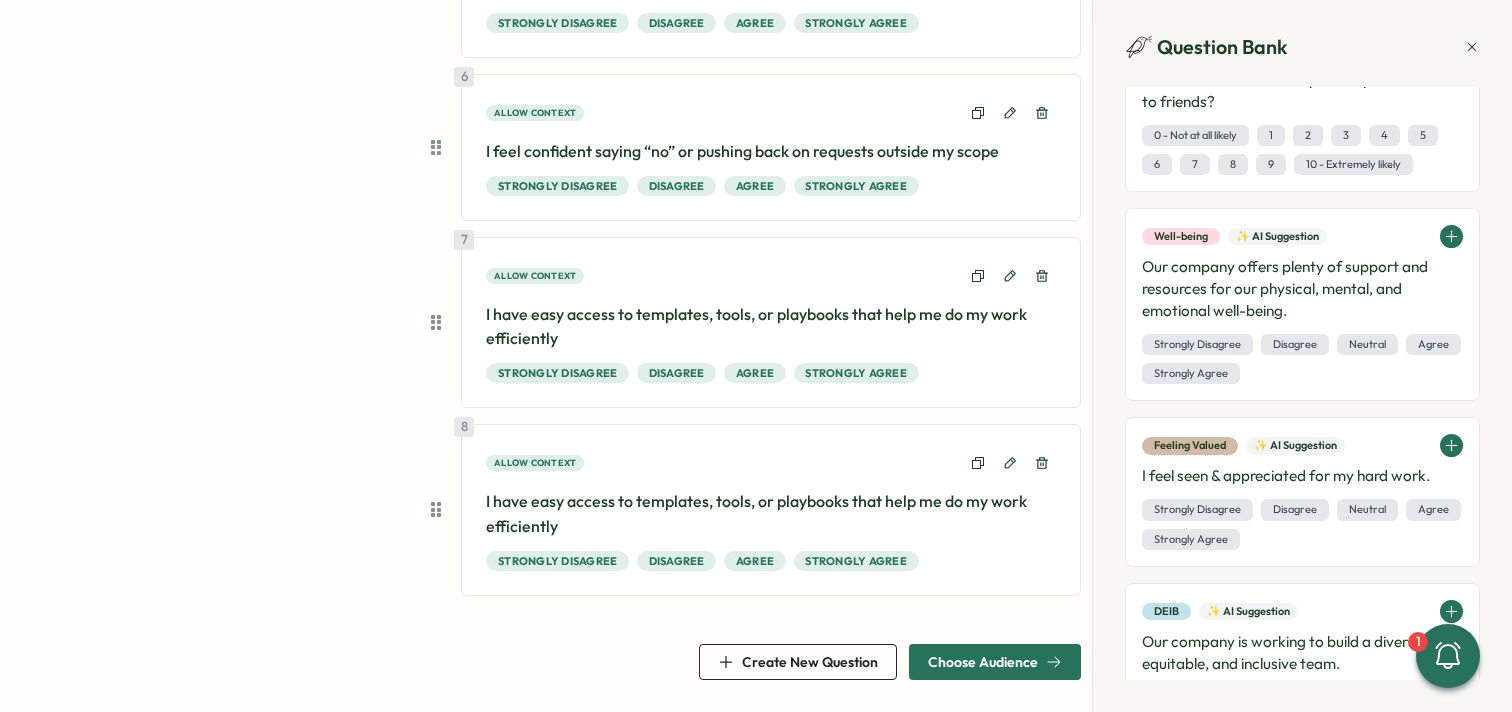 scroll, scrollTop: 946, scrollLeft: 0, axis: vertical 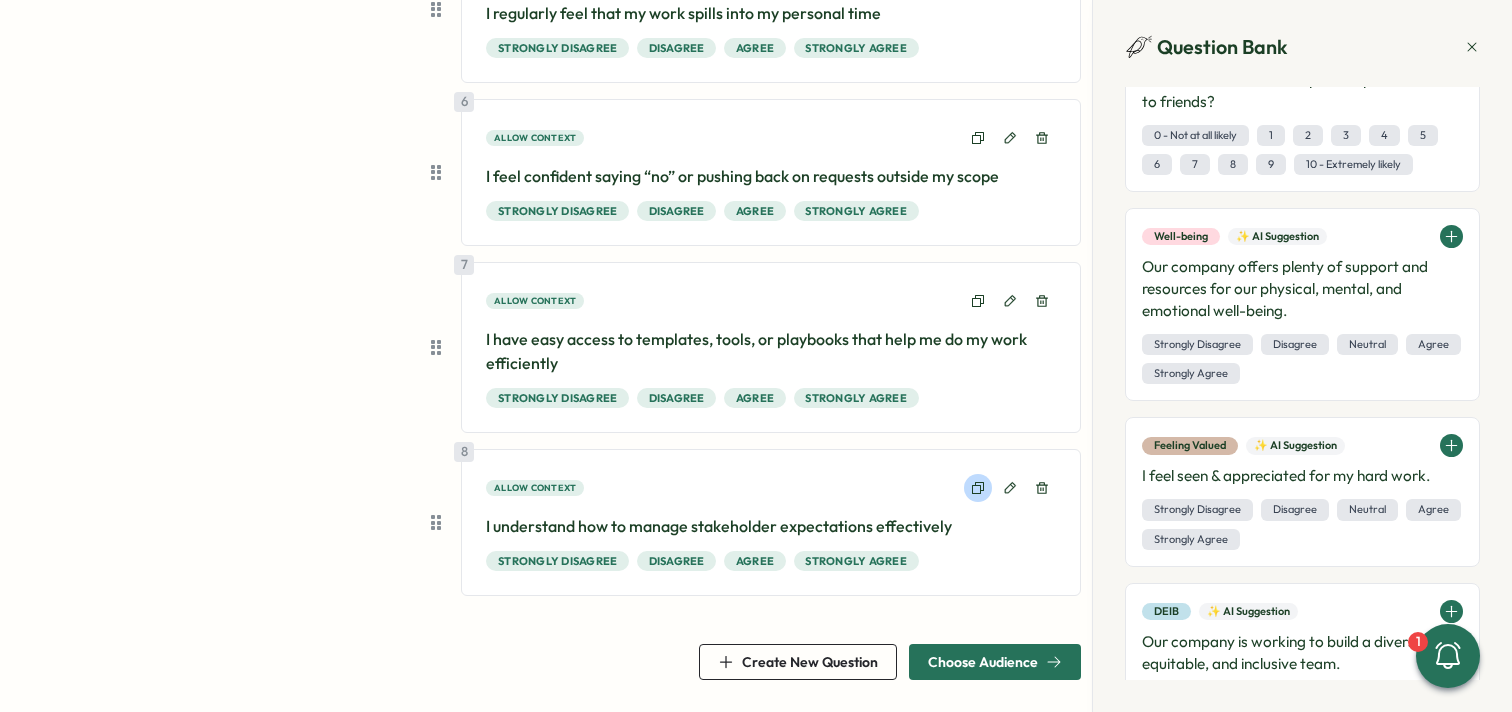 click 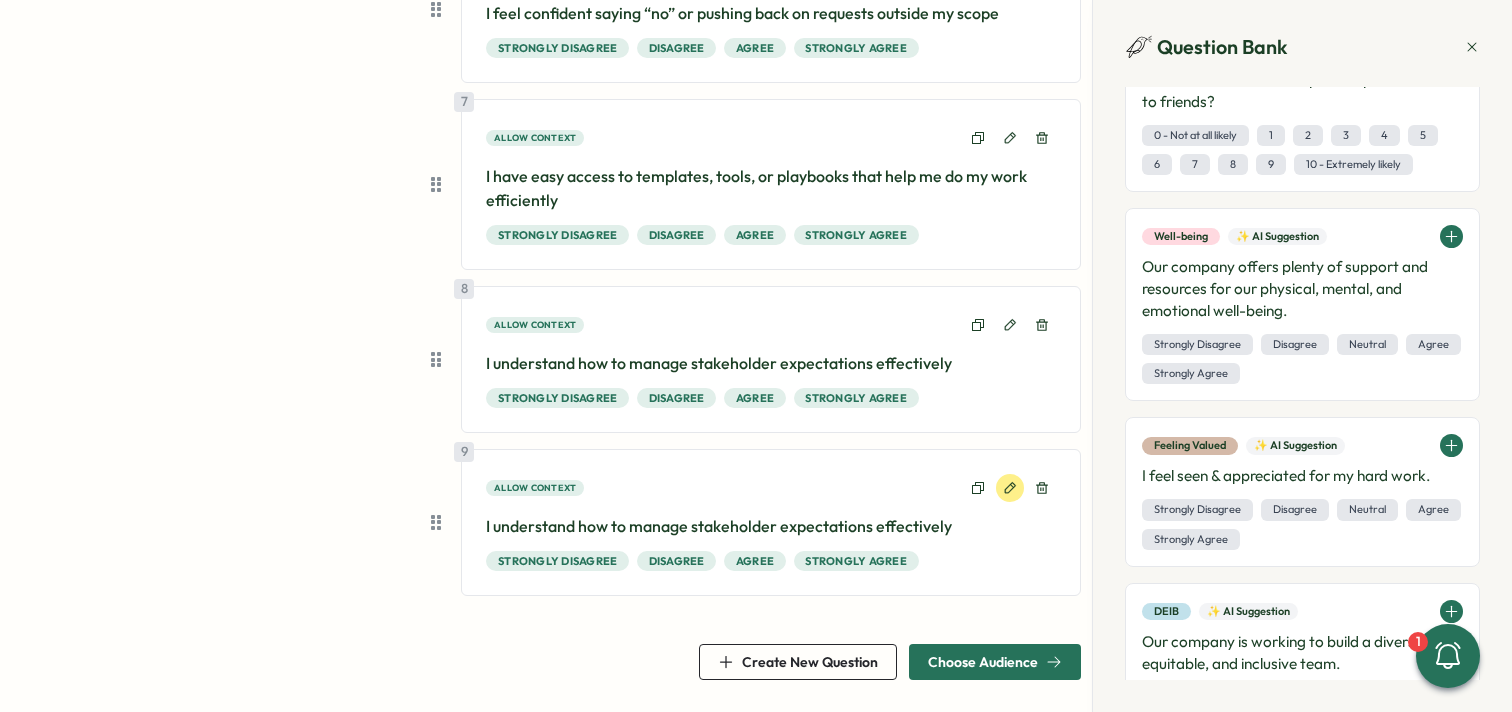click 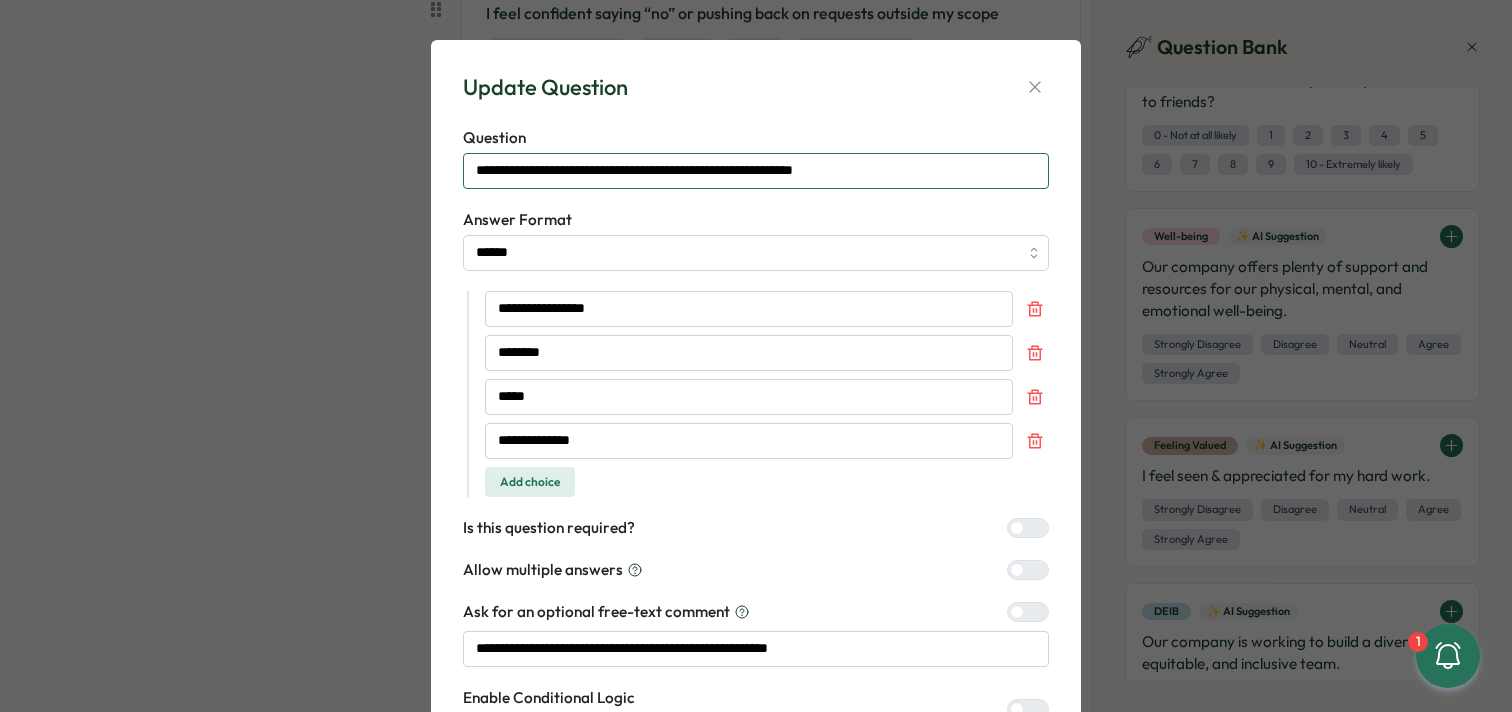 drag, startPoint x: 486, startPoint y: 174, endPoint x: 912, endPoint y: 173, distance: 426.00116 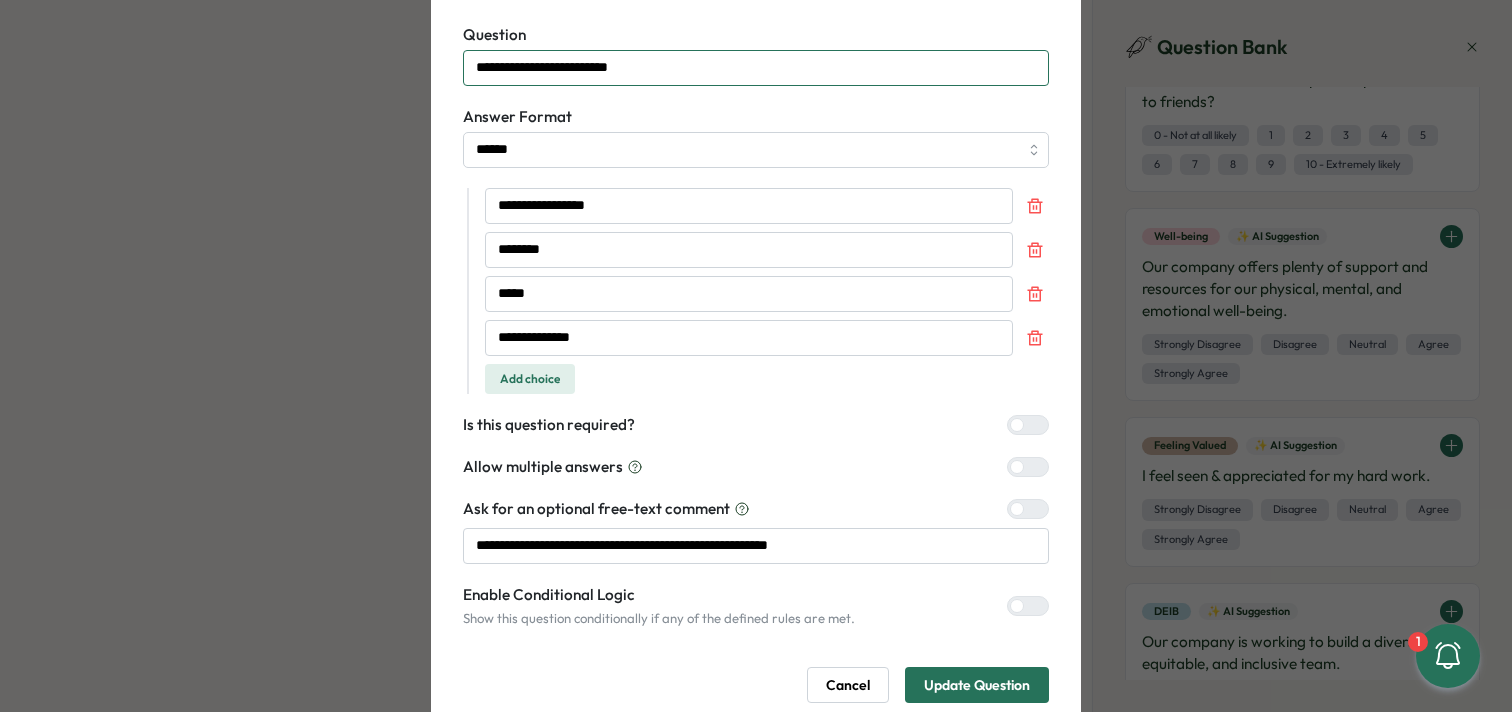 scroll, scrollTop: 166, scrollLeft: 0, axis: vertical 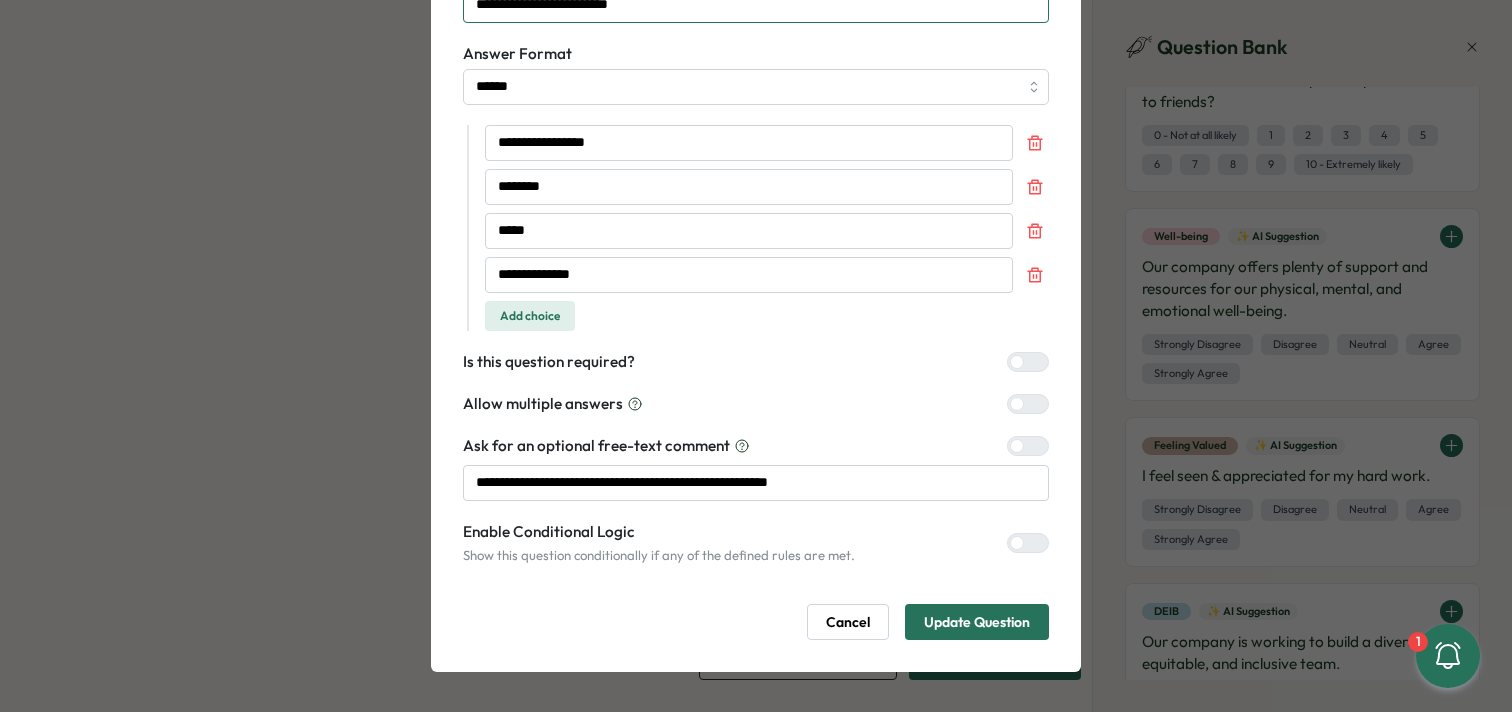 type on "**********" 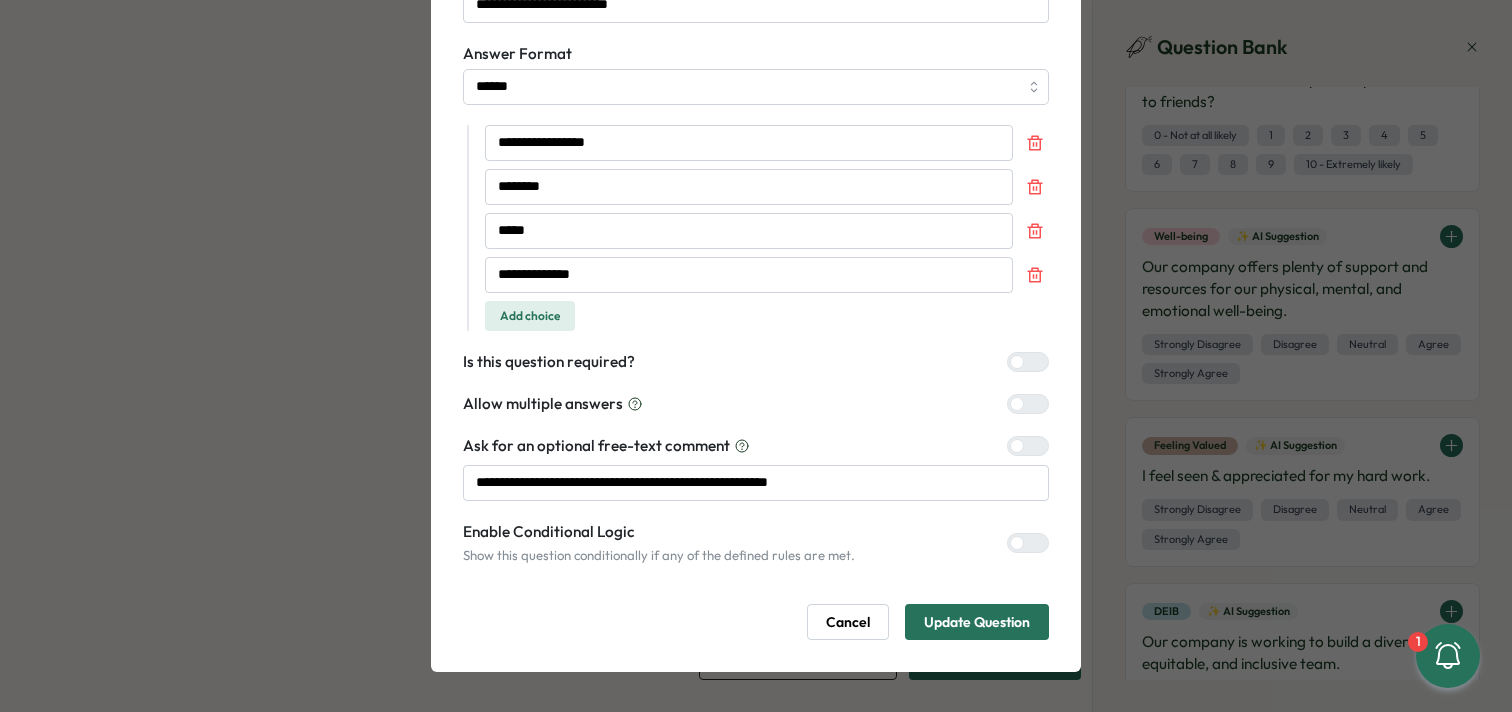 click on "Update Question" at bounding box center [977, 622] 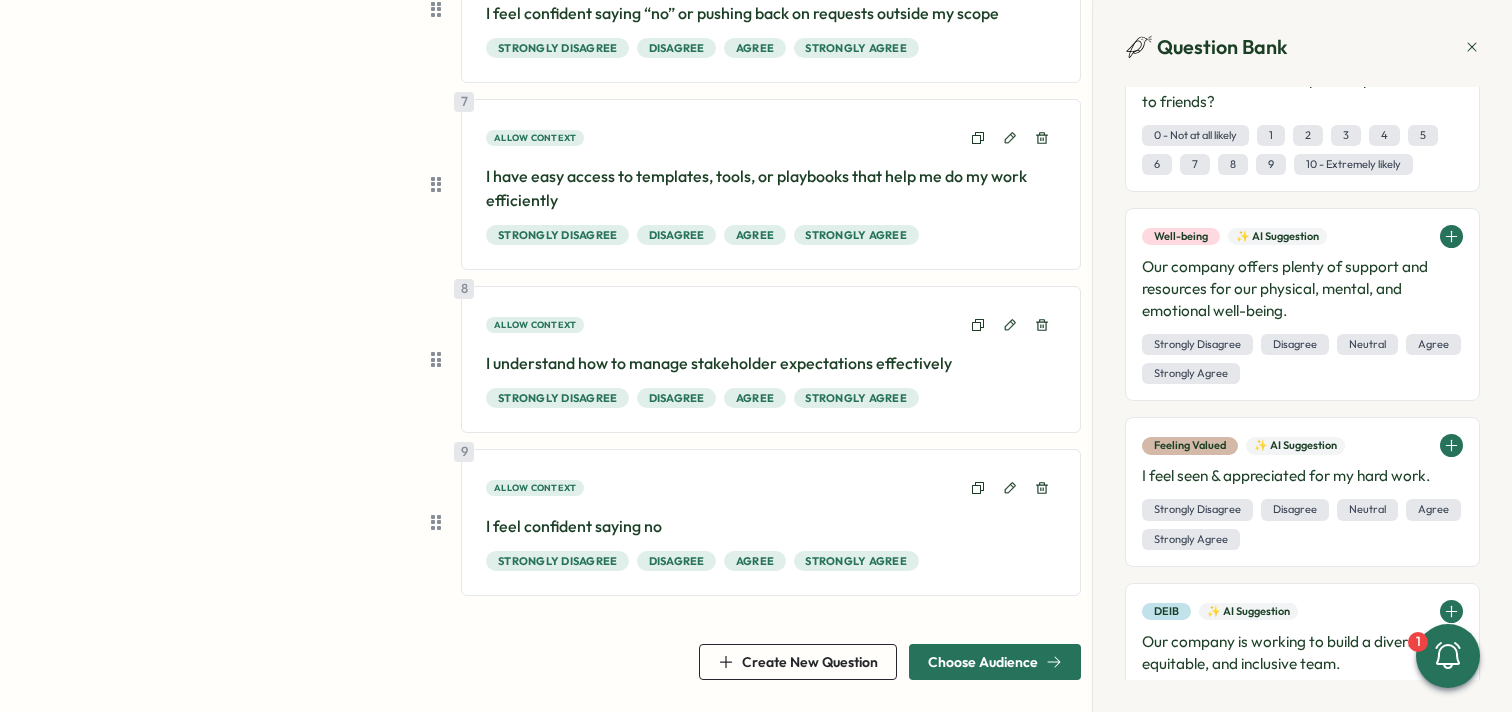 click on "Create New Question" at bounding box center [810, 662] 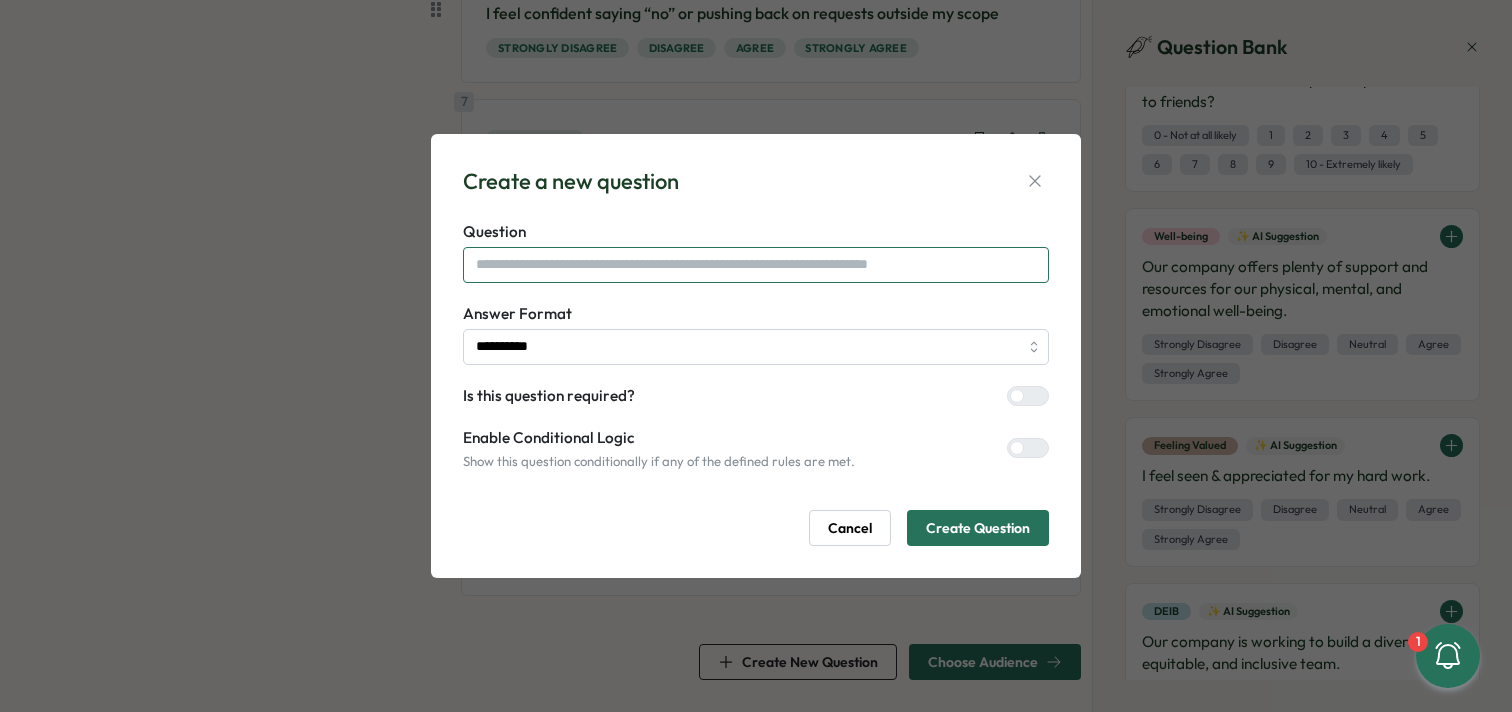 click at bounding box center (756, 265) 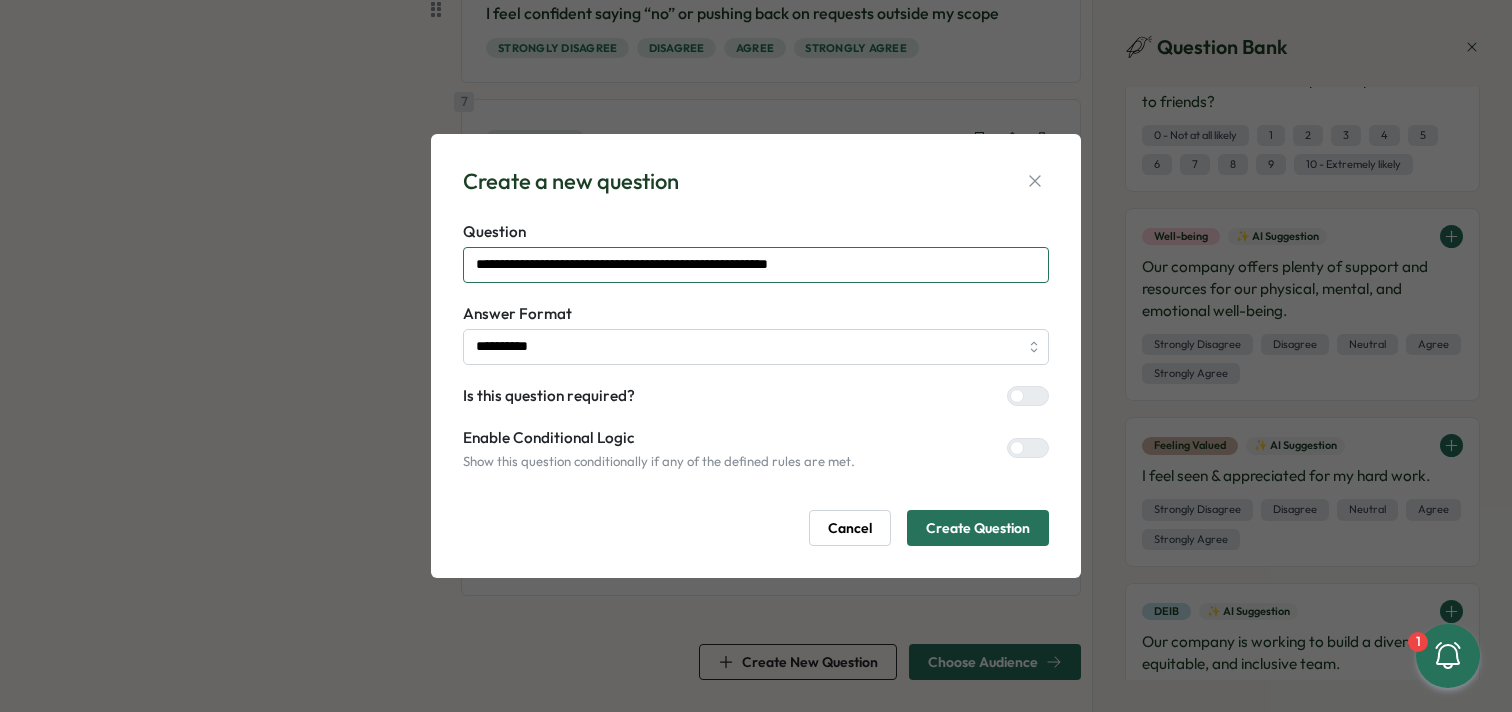 type on "**********" 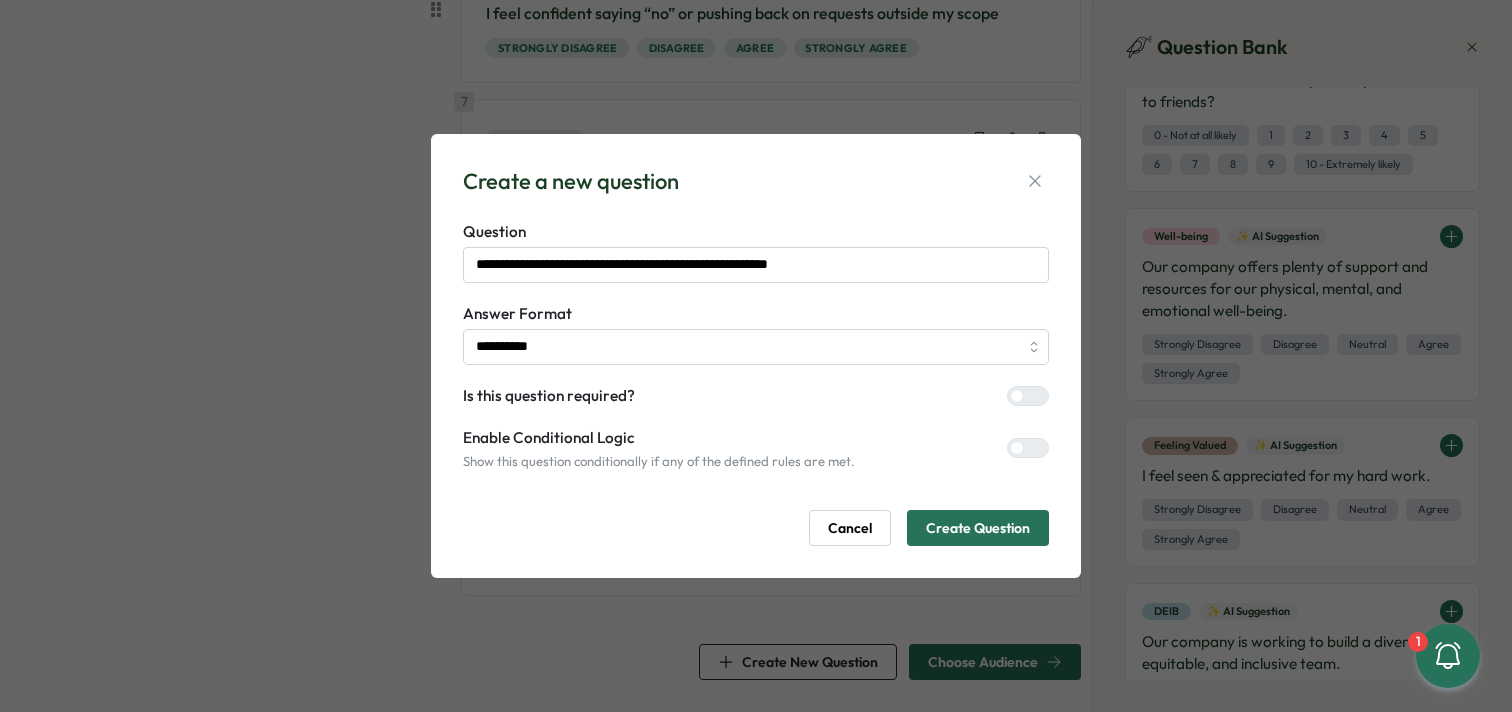 click on "Create Question" at bounding box center [978, 528] 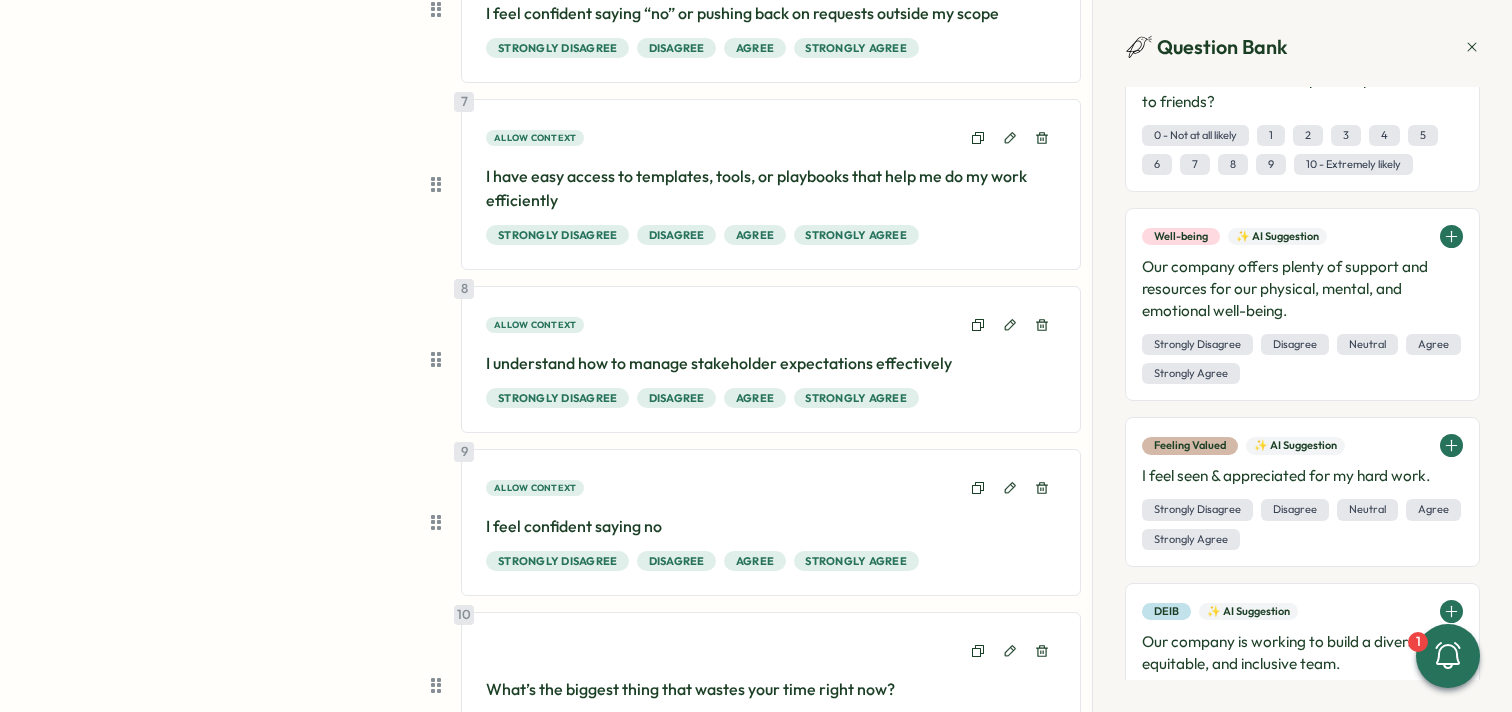 scroll, scrollTop: 1271, scrollLeft: 0, axis: vertical 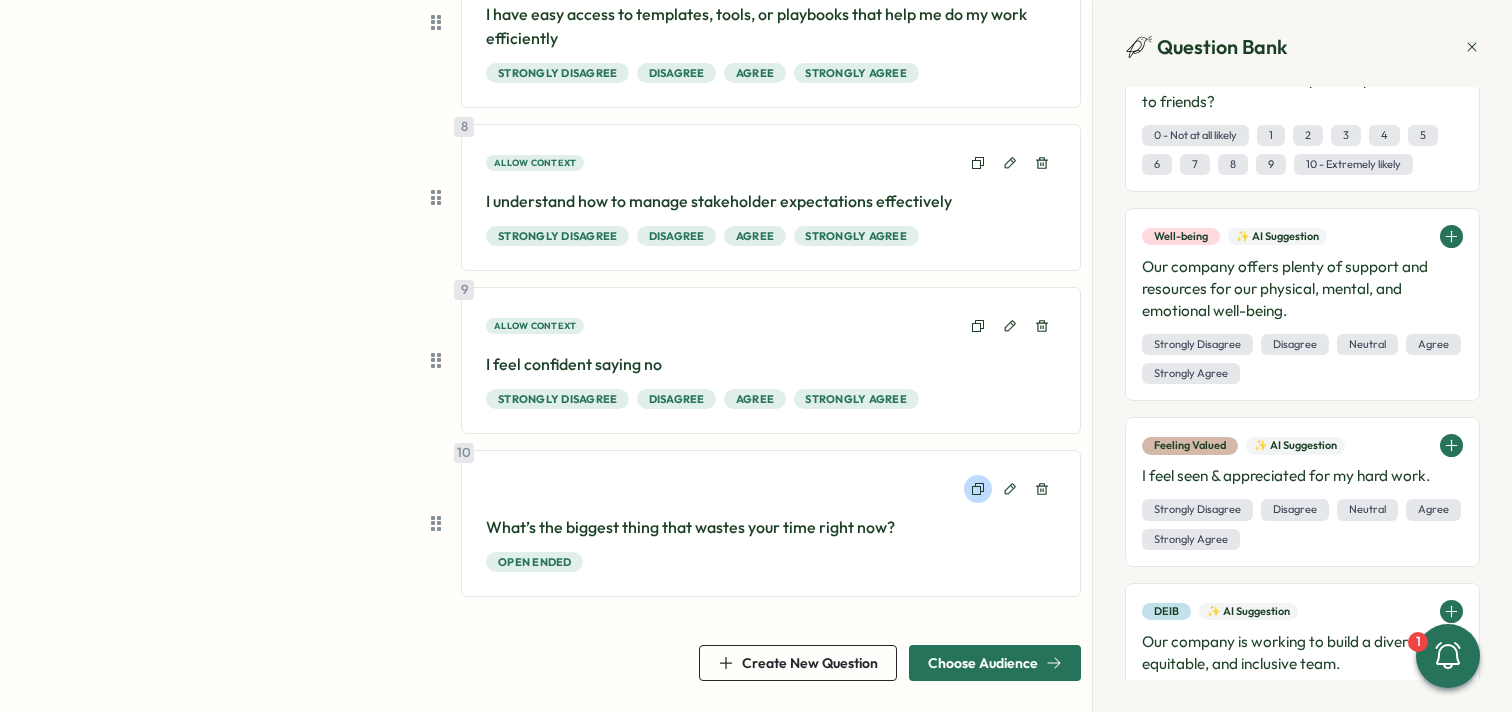 click 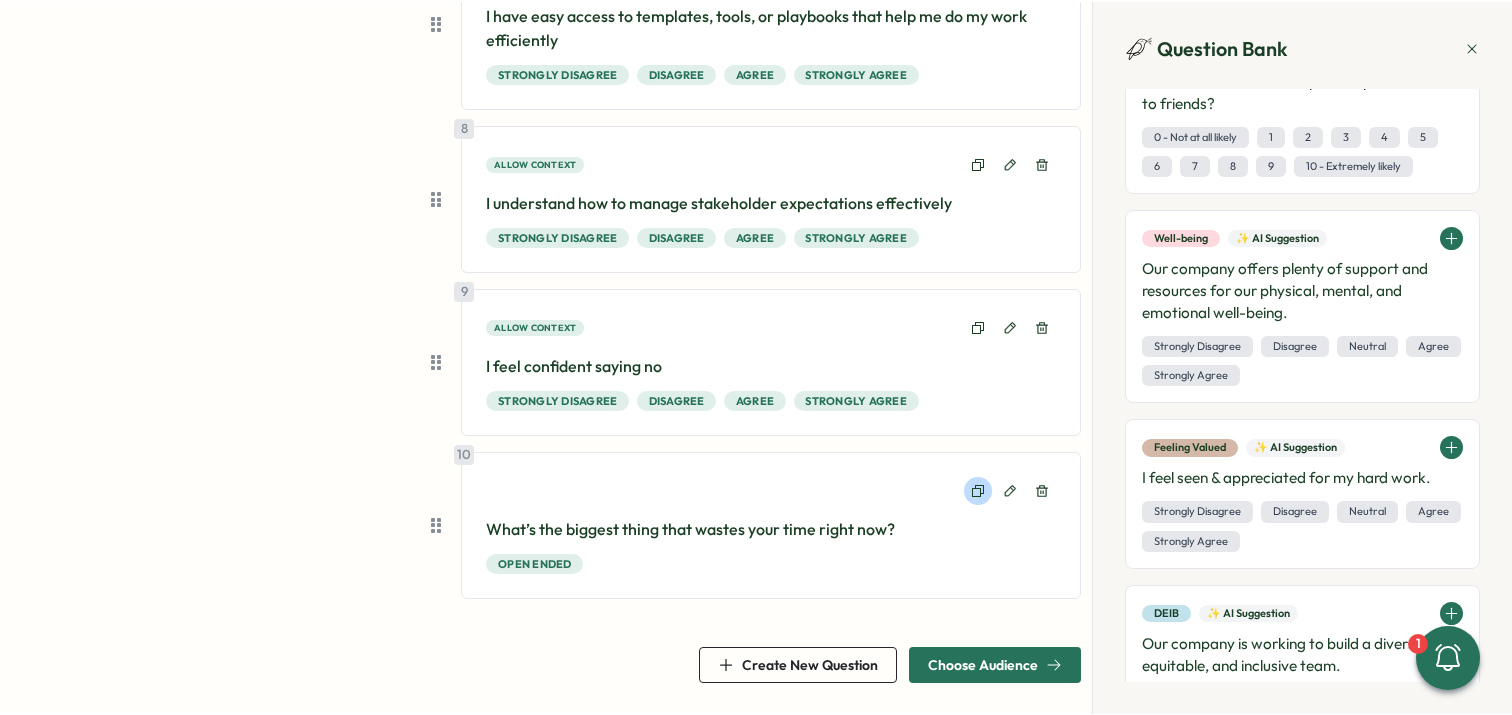 scroll, scrollTop: 1434, scrollLeft: 0, axis: vertical 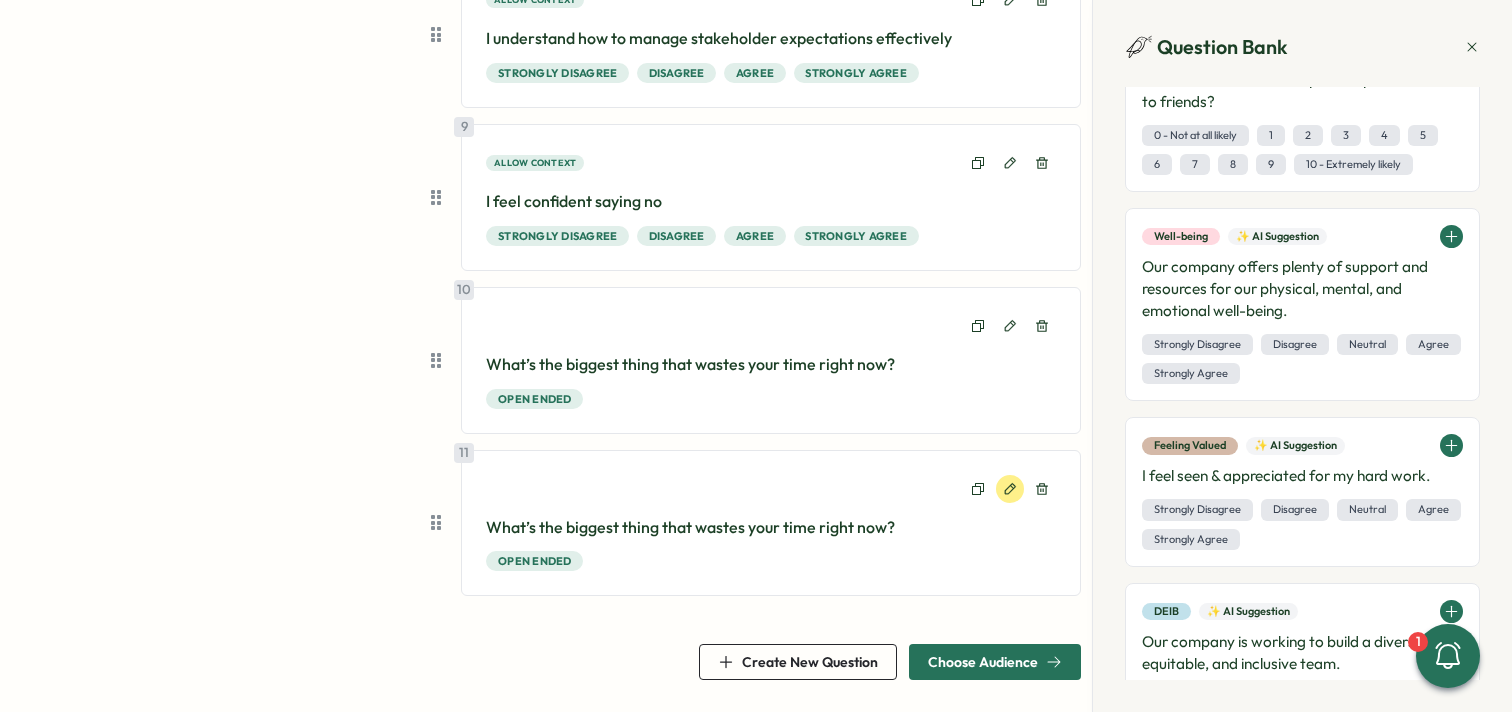 click 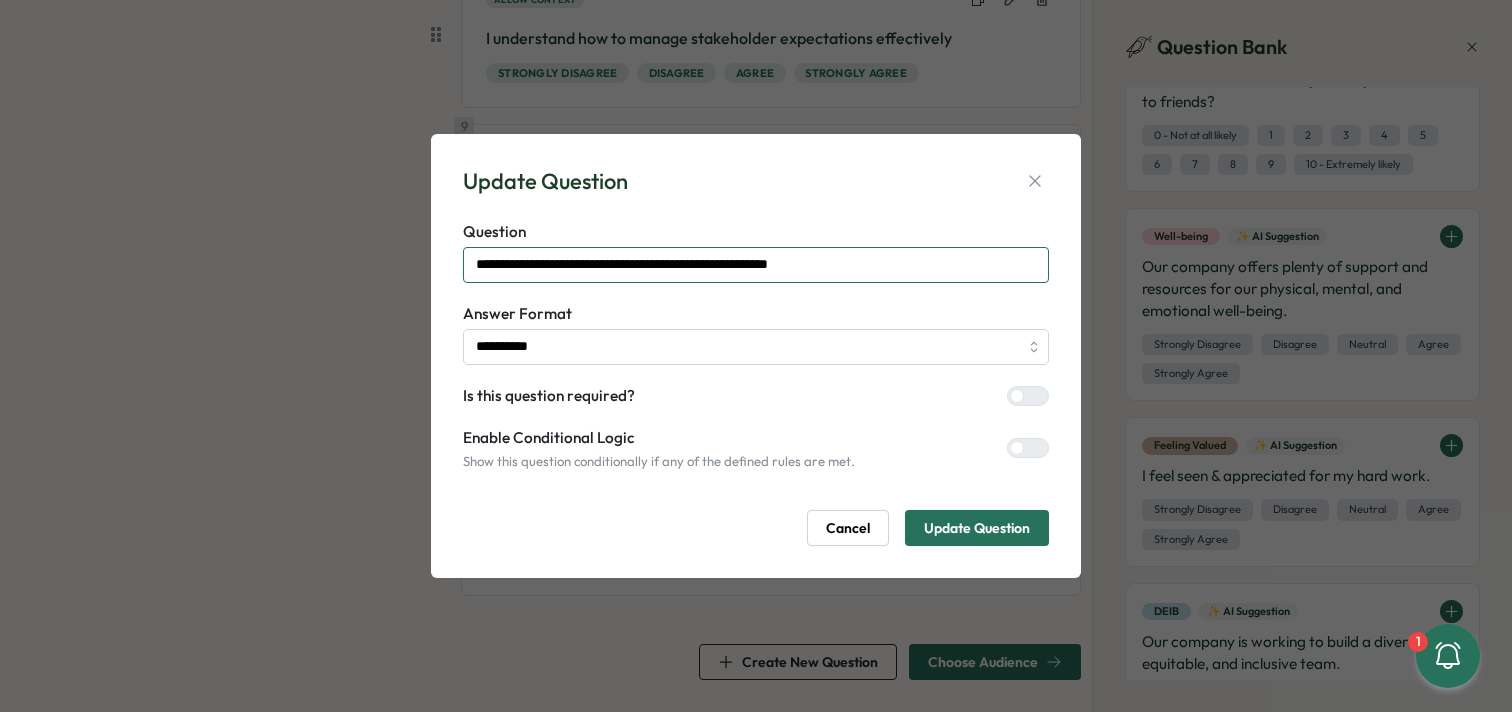 click on "**********" at bounding box center [756, 265] 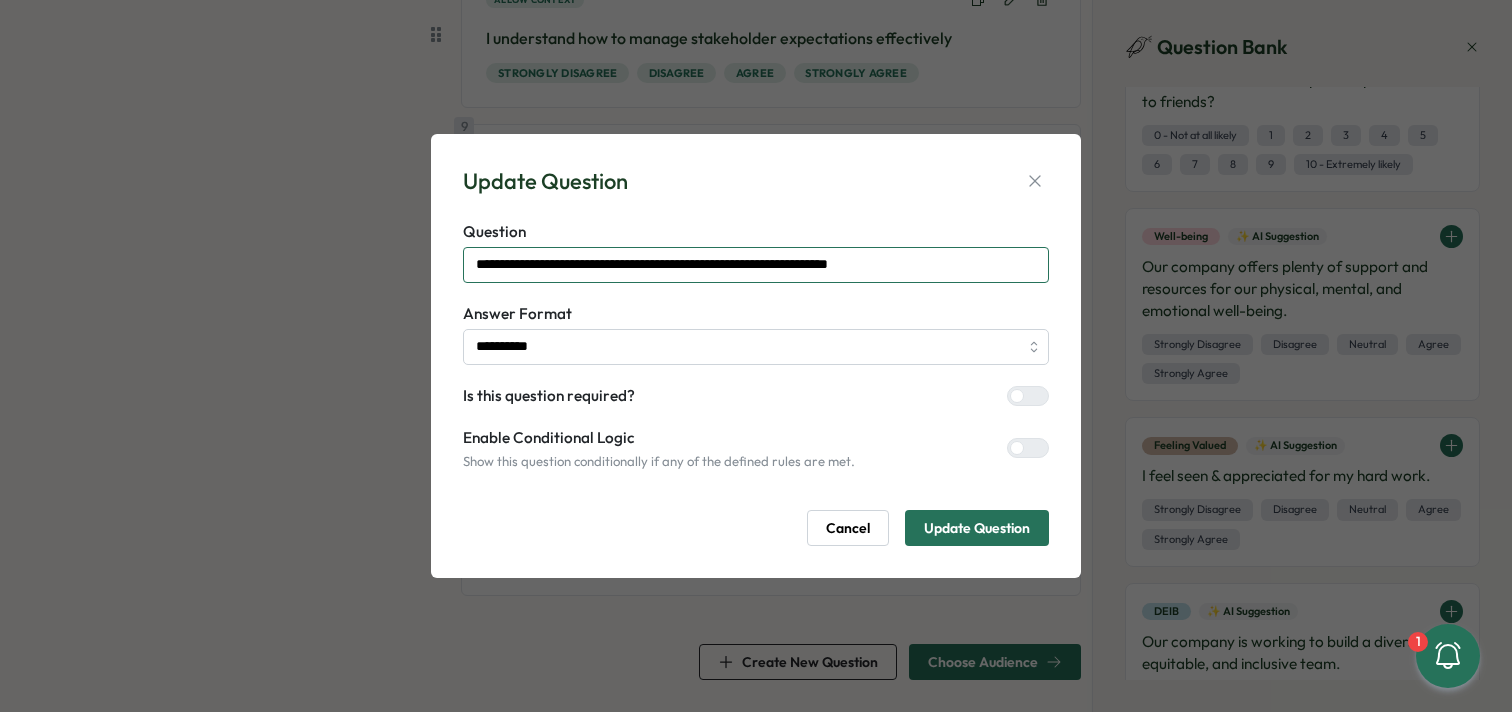 type on "**********" 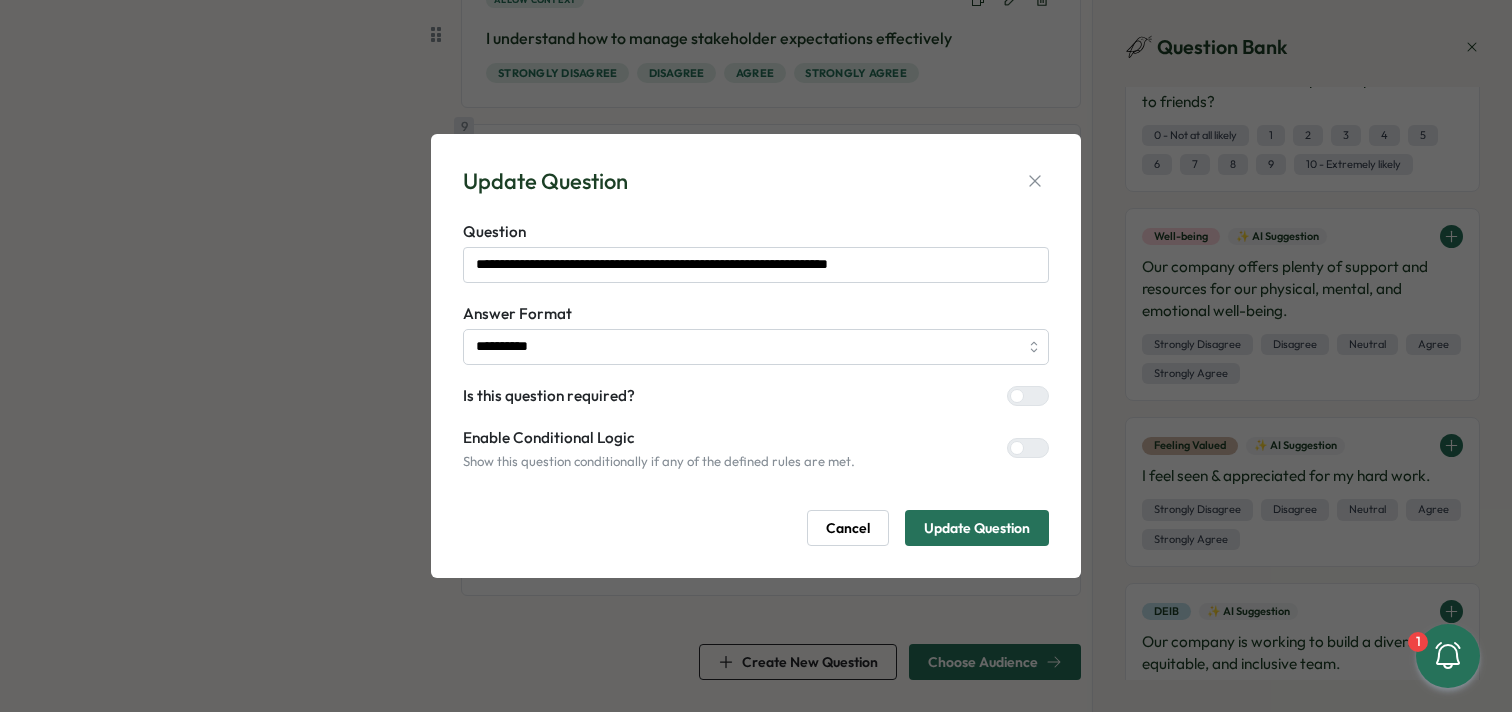 click on "Update Question" at bounding box center [977, 528] 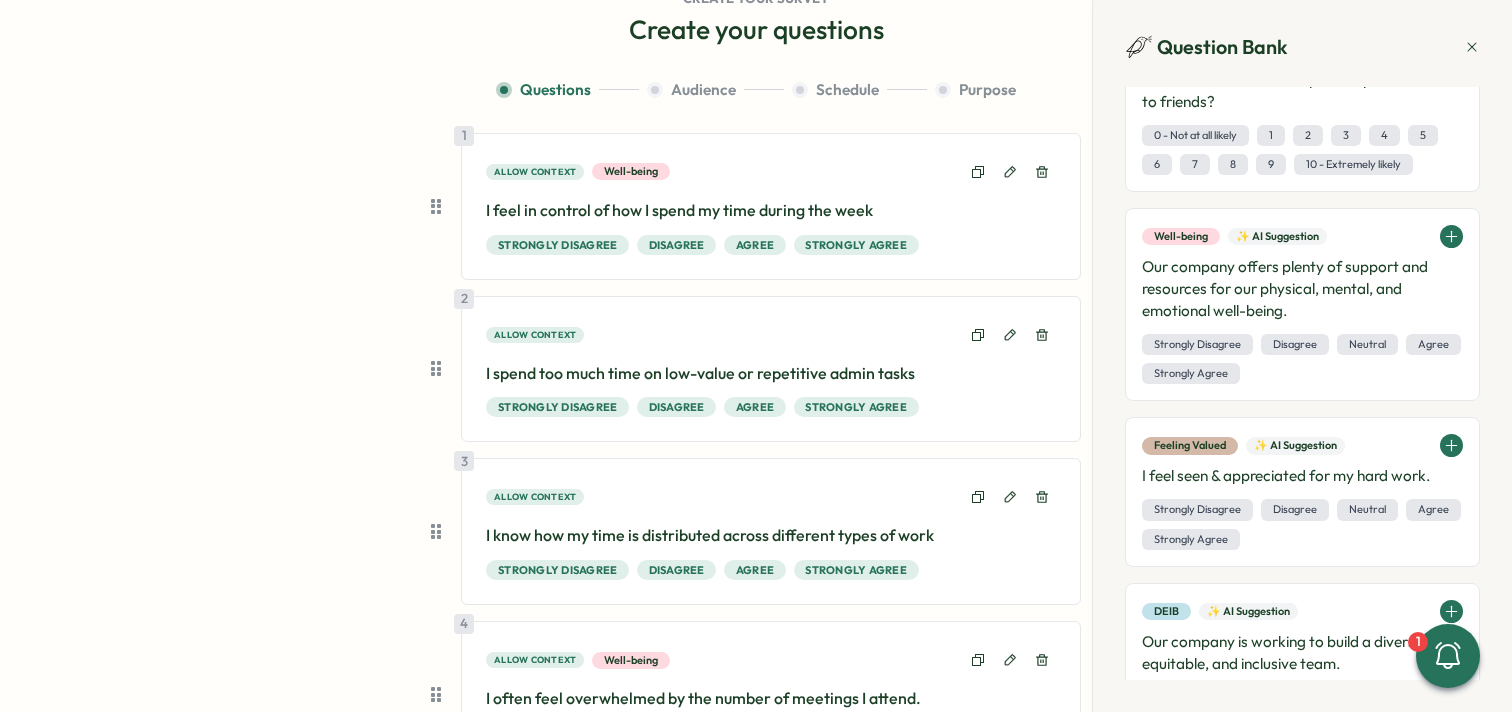 scroll, scrollTop: 99, scrollLeft: 0, axis: vertical 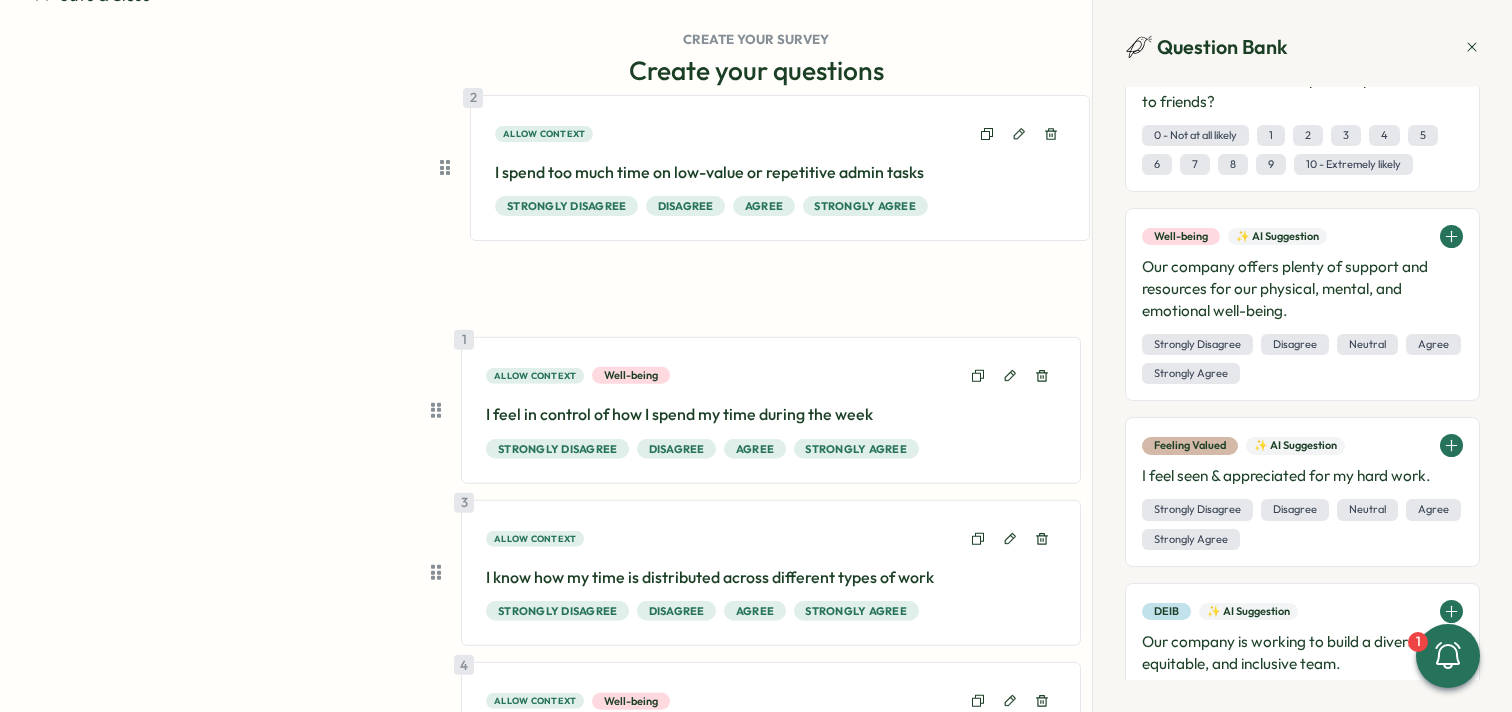 drag, startPoint x: 432, startPoint y: 368, endPoint x: 445, endPoint y: 193, distance: 175.4822 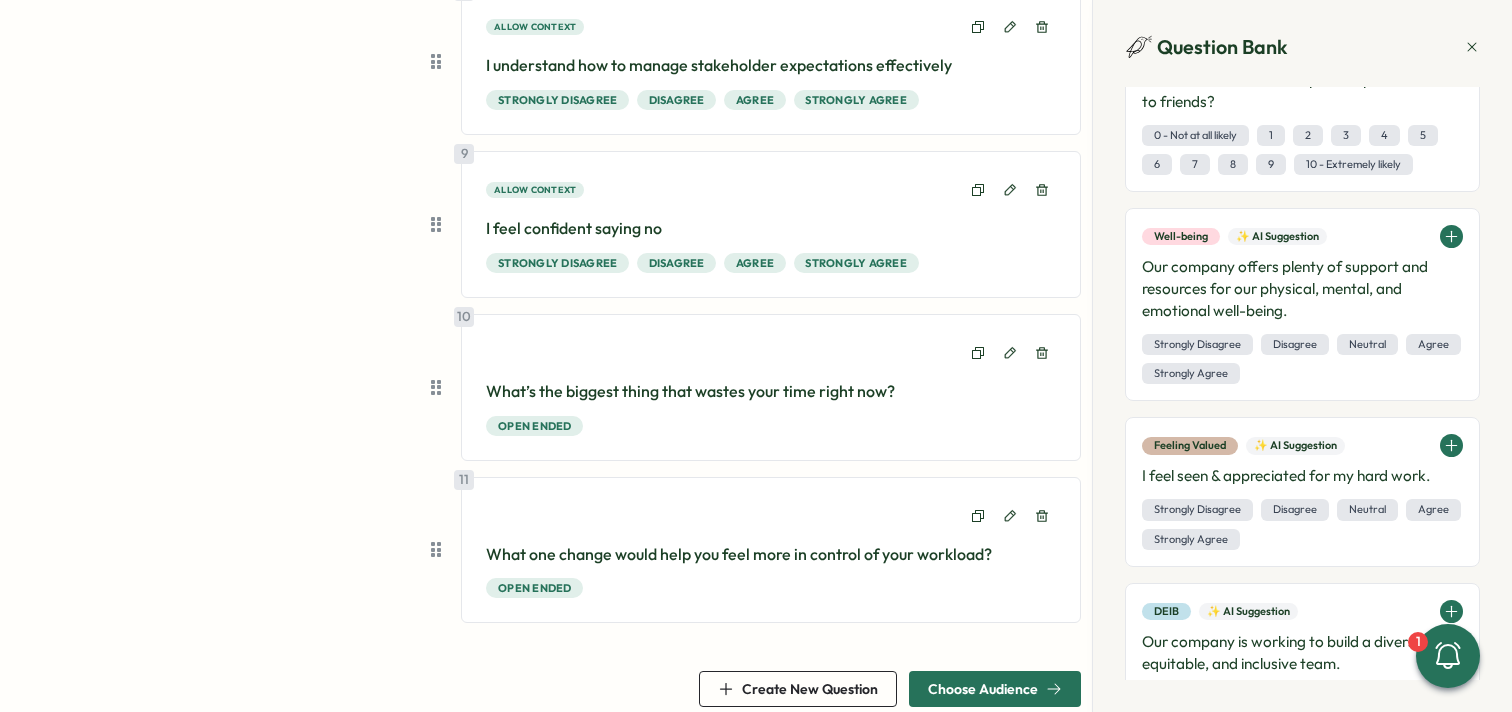 scroll, scrollTop: 1434, scrollLeft: 0, axis: vertical 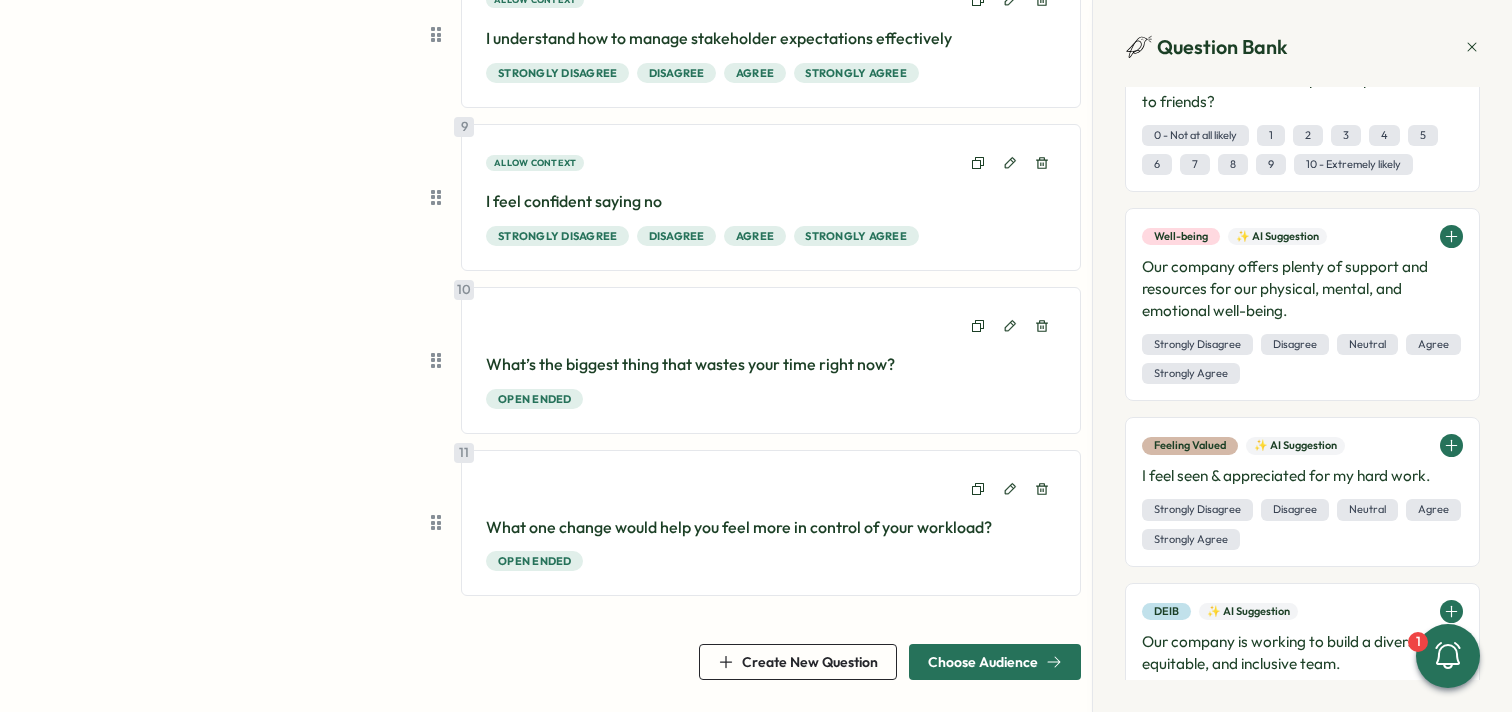 click on "Create New Question" at bounding box center (798, 662) 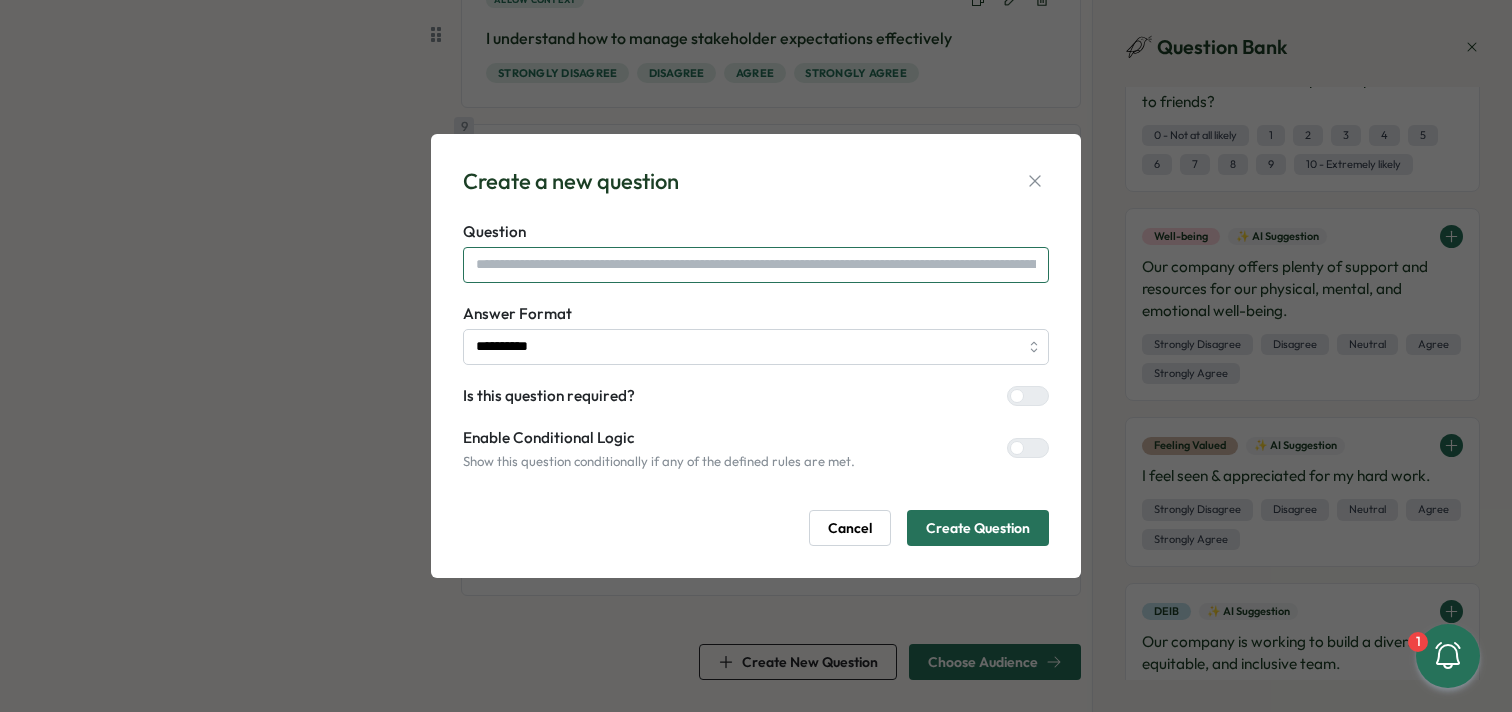 click at bounding box center [756, 265] 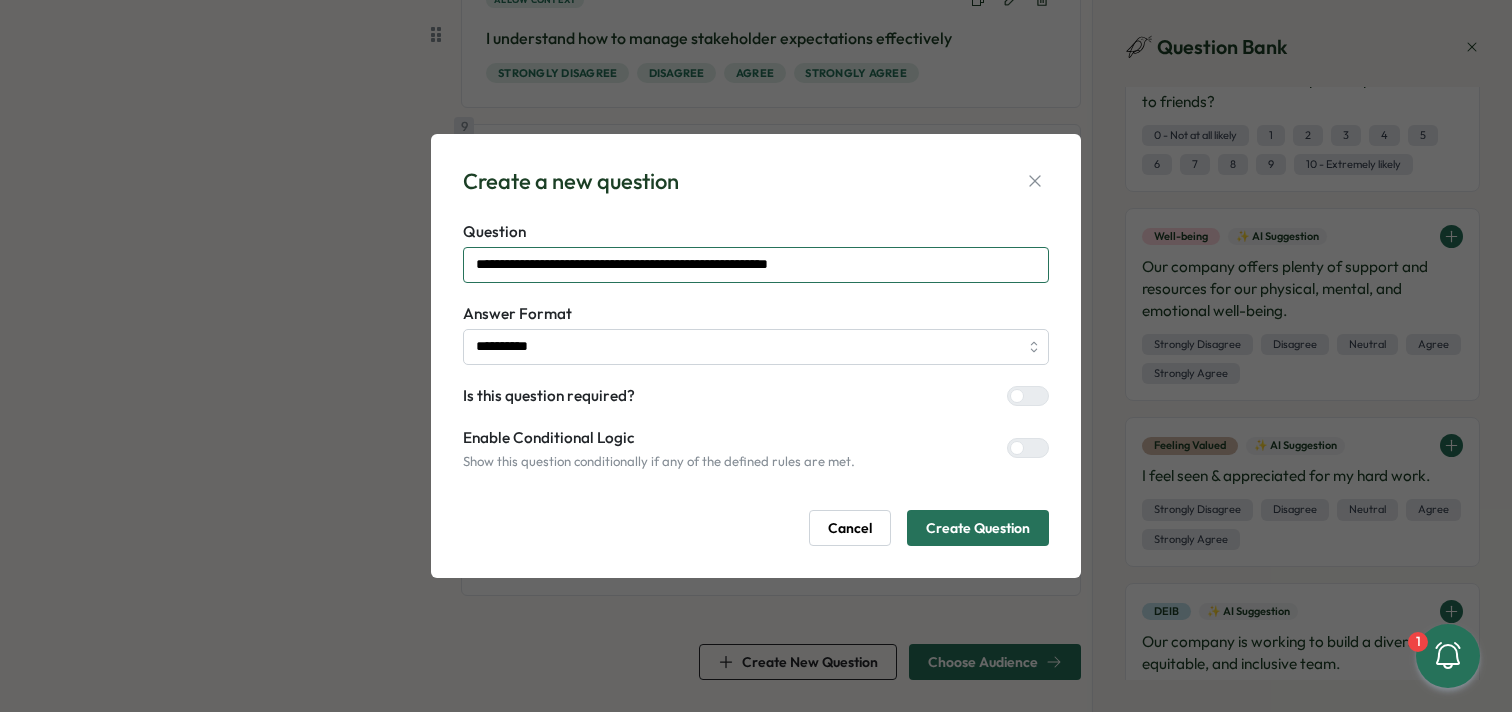 scroll, scrollTop: 1434, scrollLeft: 0, axis: vertical 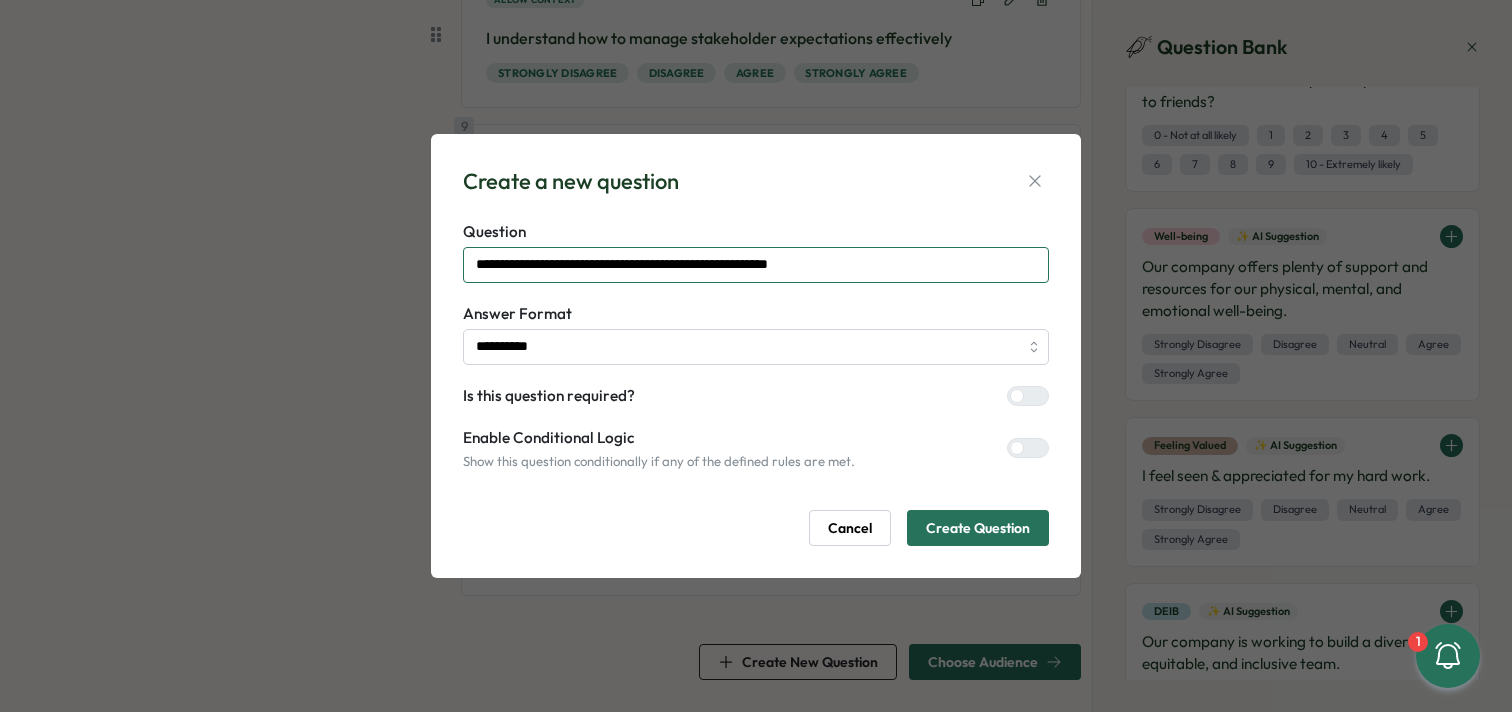 type on "**********" 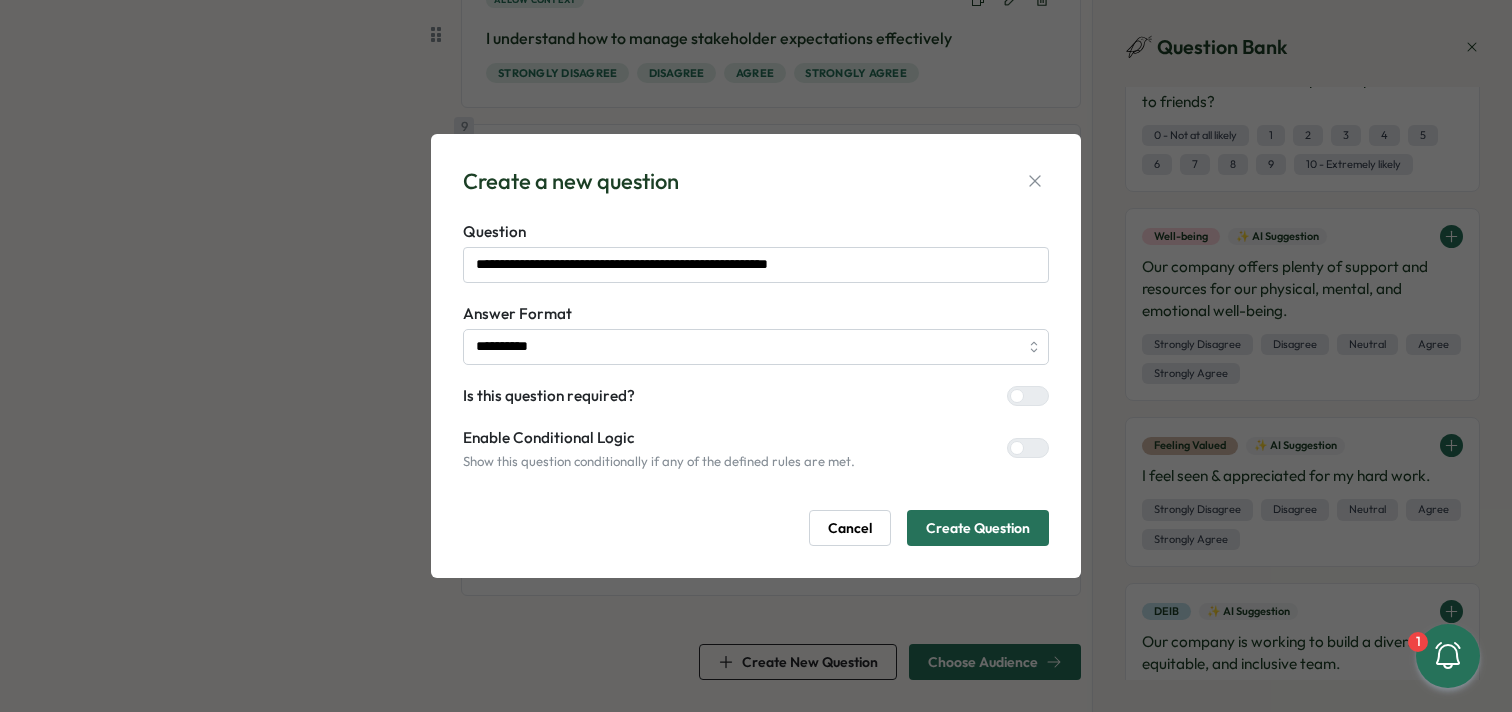 click on "Create Question" at bounding box center [978, 528] 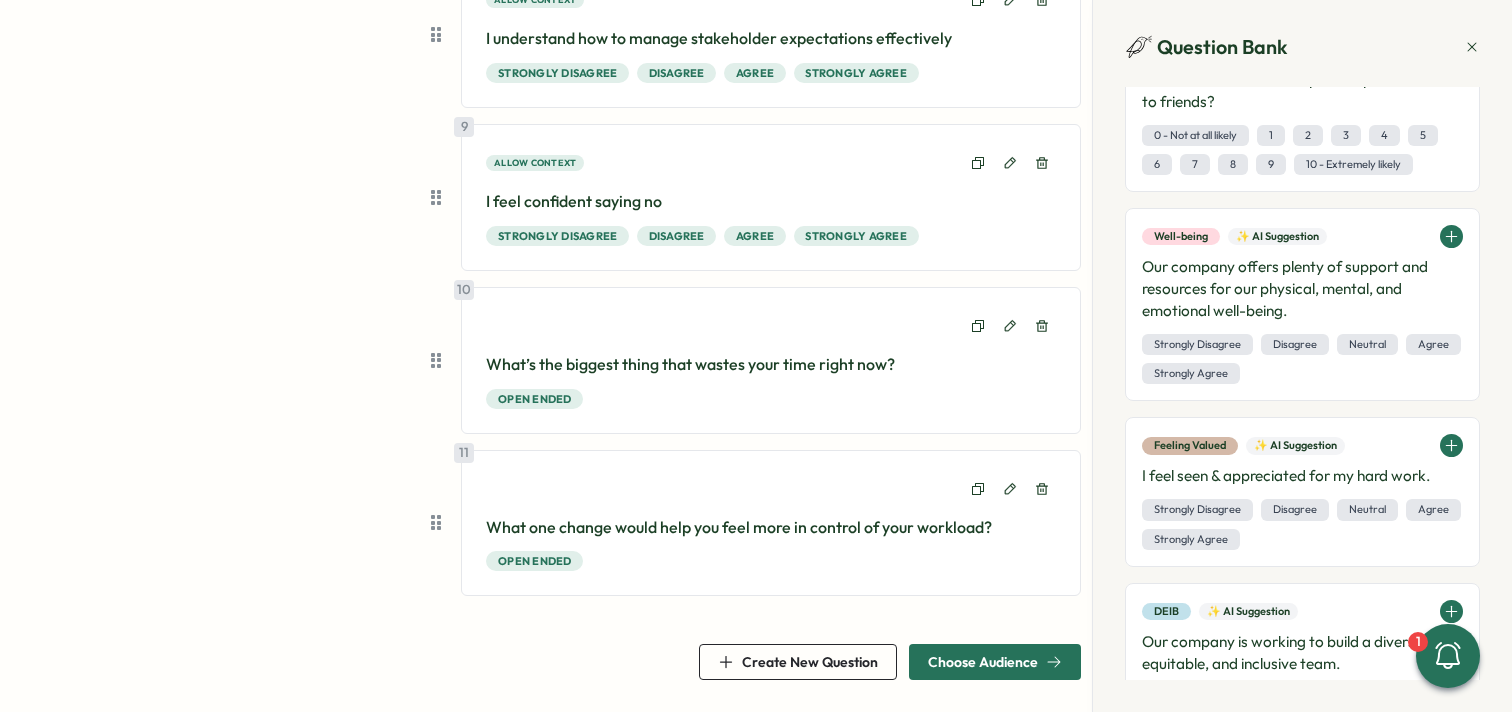 scroll, scrollTop: 1597, scrollLeft: 0, axis: vertical 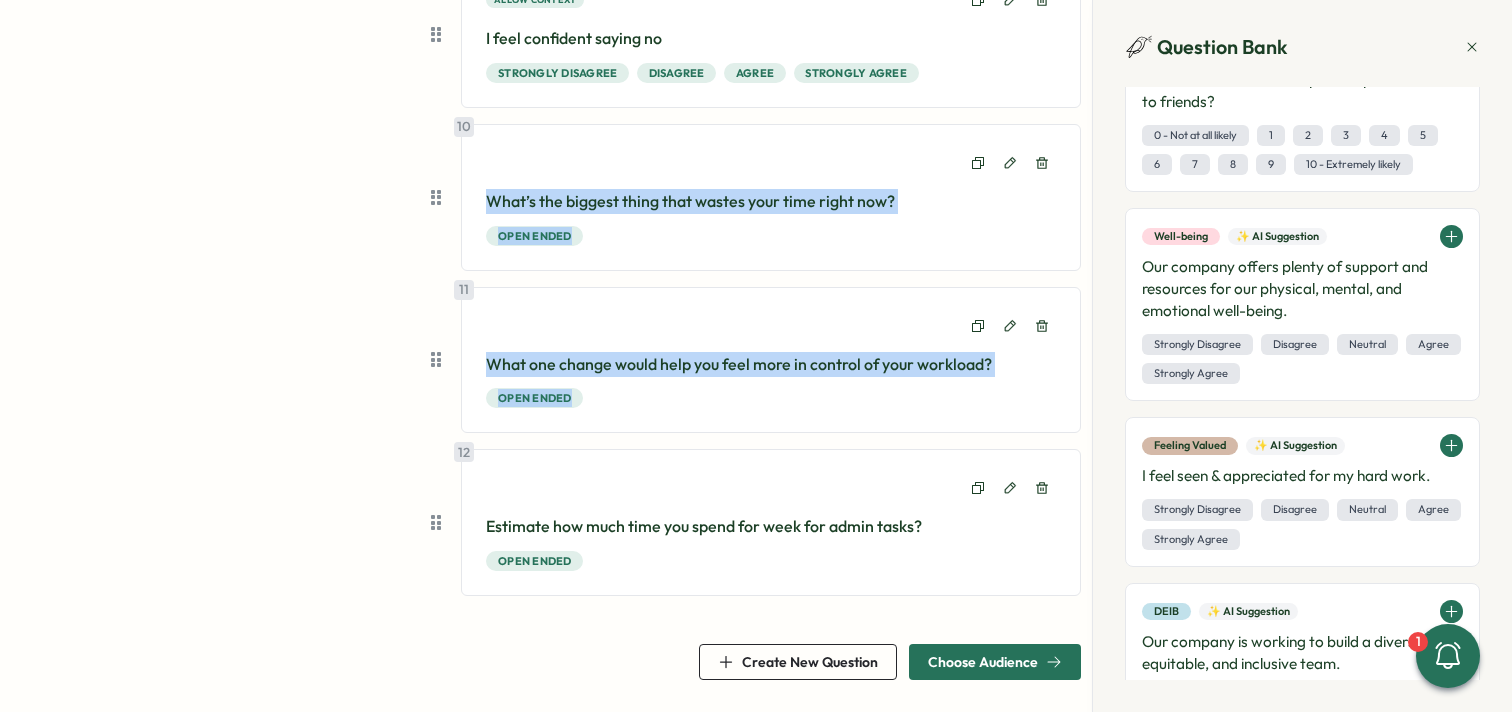 drag, startPoint x: 419, startPoint y: 523, endPoint x: 449, endPoint y: 251, distance: 273.6494 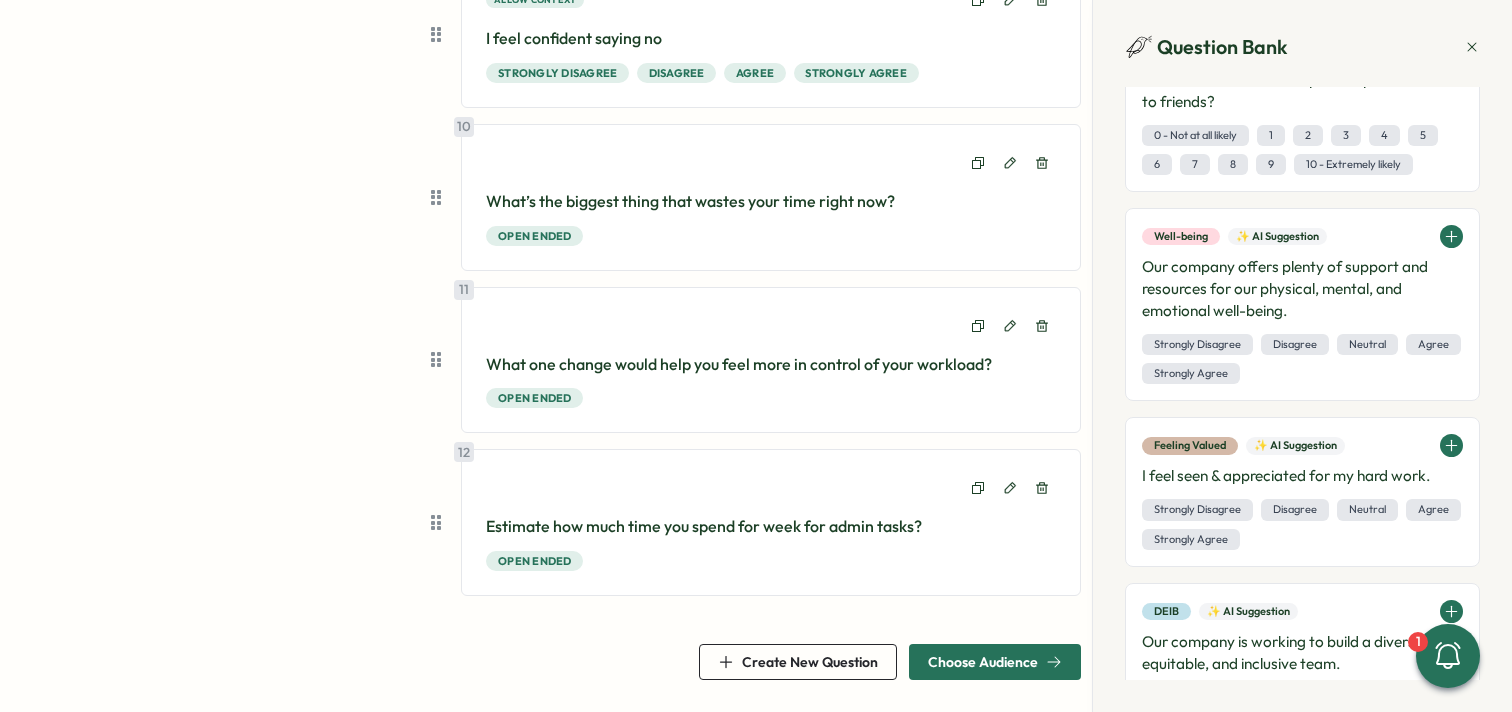 drag, startPoint x: 520, startPoint y: 516, endPoint x: 490, endPoint y: 514, distance: 30.066593 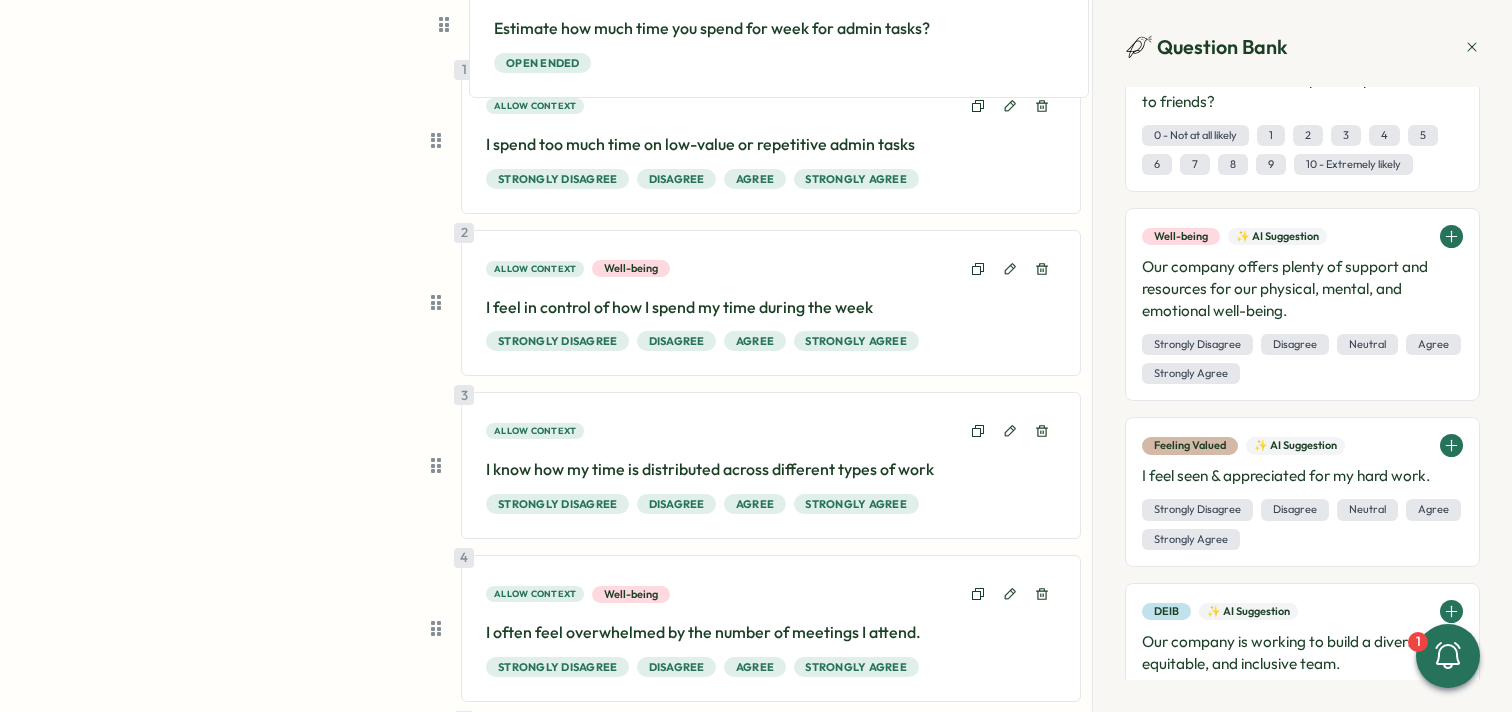 scroll, scrollTop: 0, scrollLeft: 0, axis: both 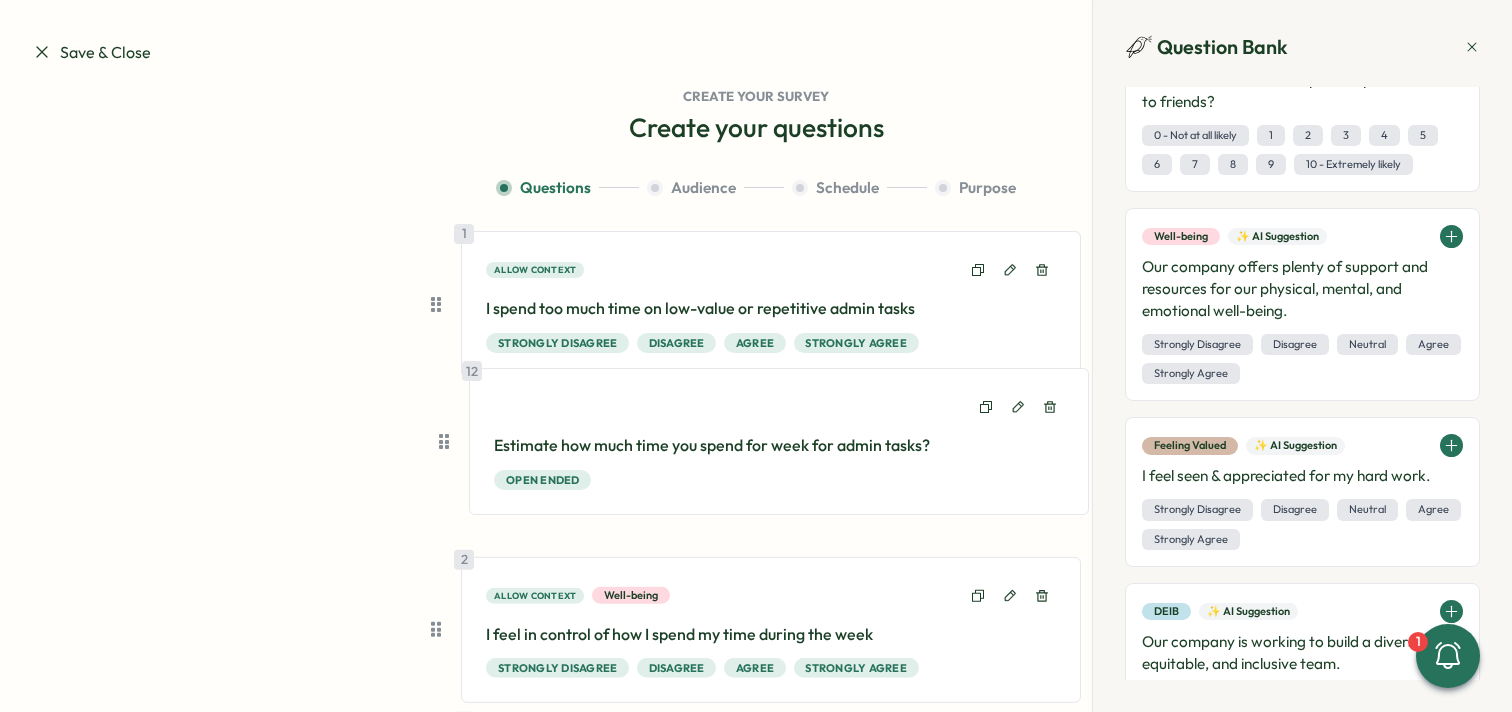 drag, startPoint x: 426, startPoint y: 522, endPoint x: 447, endPoint y: 436, distance: 88.52683 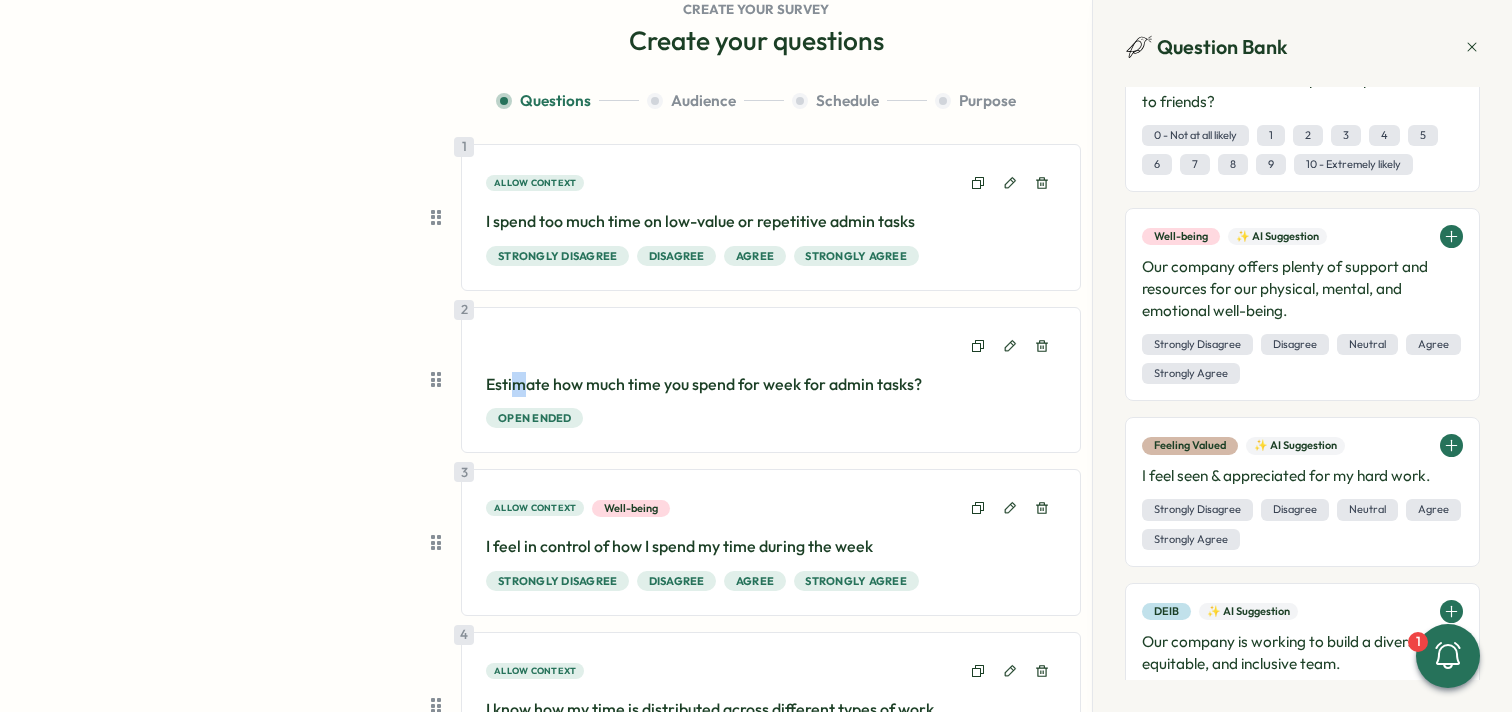scroll, scrollTop: 101, scrollLeft: 0, axis: vertical 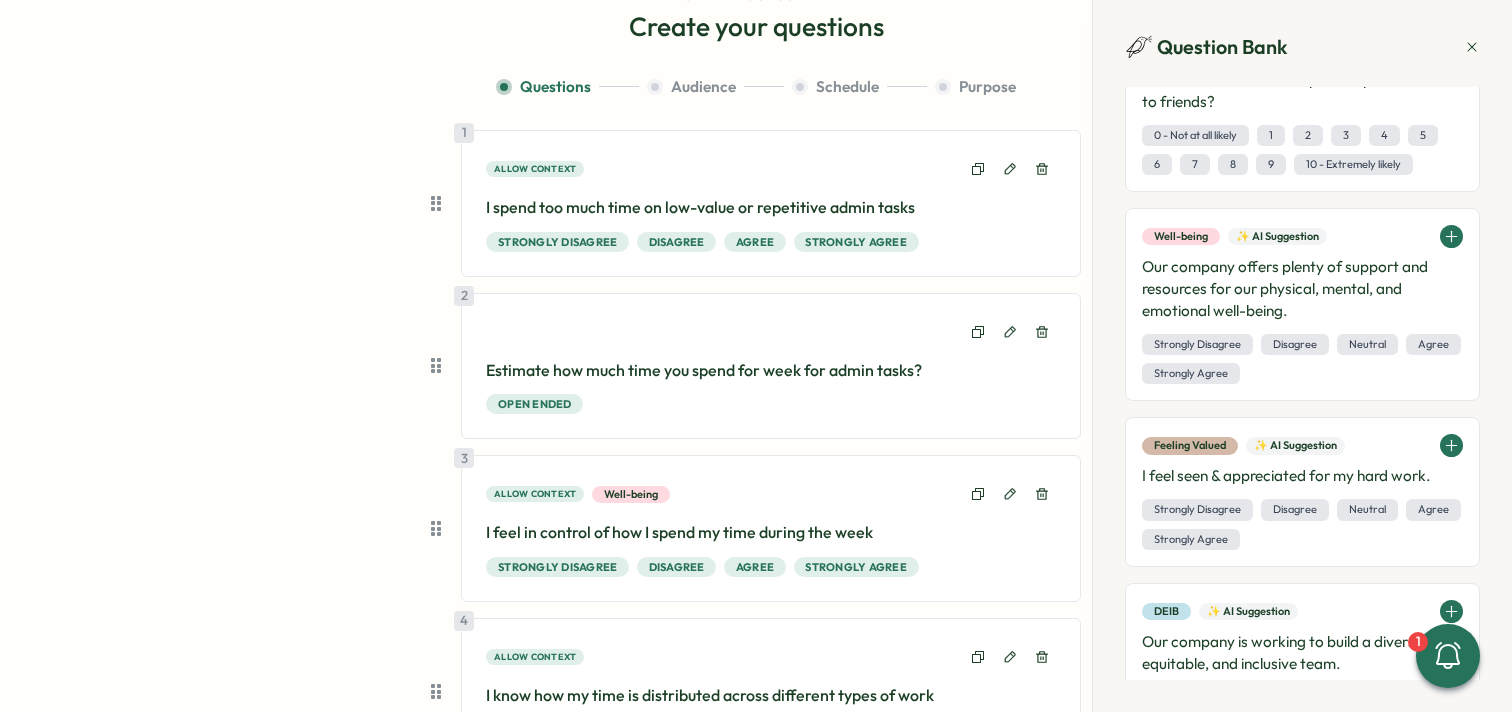 click on "Questions Audience Schedule Purpose 1 Allow context I spend too much time on low-value or repetitive admin tasks  Strongly Disagree Disagree Agree Strongly Agree 2 Estimate how much time you spend for week for admin tasks? Open ended 3 Allow context Well-being I feel in control of how I spend my time during the week Strongly Disagree Disagree Agree Strongly Agree 4 Allow context I know how my time is distributed across different types of work Strongly Disagree Disagree Agree Strongly Agree 5 Allow context Well-being I often feel overwhelmed by the number of meetings I attend. Strongly Disagree Disagree Agree Strongly Agree 6 Allow context Well-being I regularly feel that my work spills into my personal time Strongly Disagree Disagree Agree Strongly Agree 7 Allow context I feel confident saying “no” or pushing back on requests outside my scope Strongly Disagree Disagree Agree Strongly Agree 8 Allow context I have easy access to templates, tools, or playbooks that help me do my work efficiently Disagree 9" at bounding box center (756, 1126) 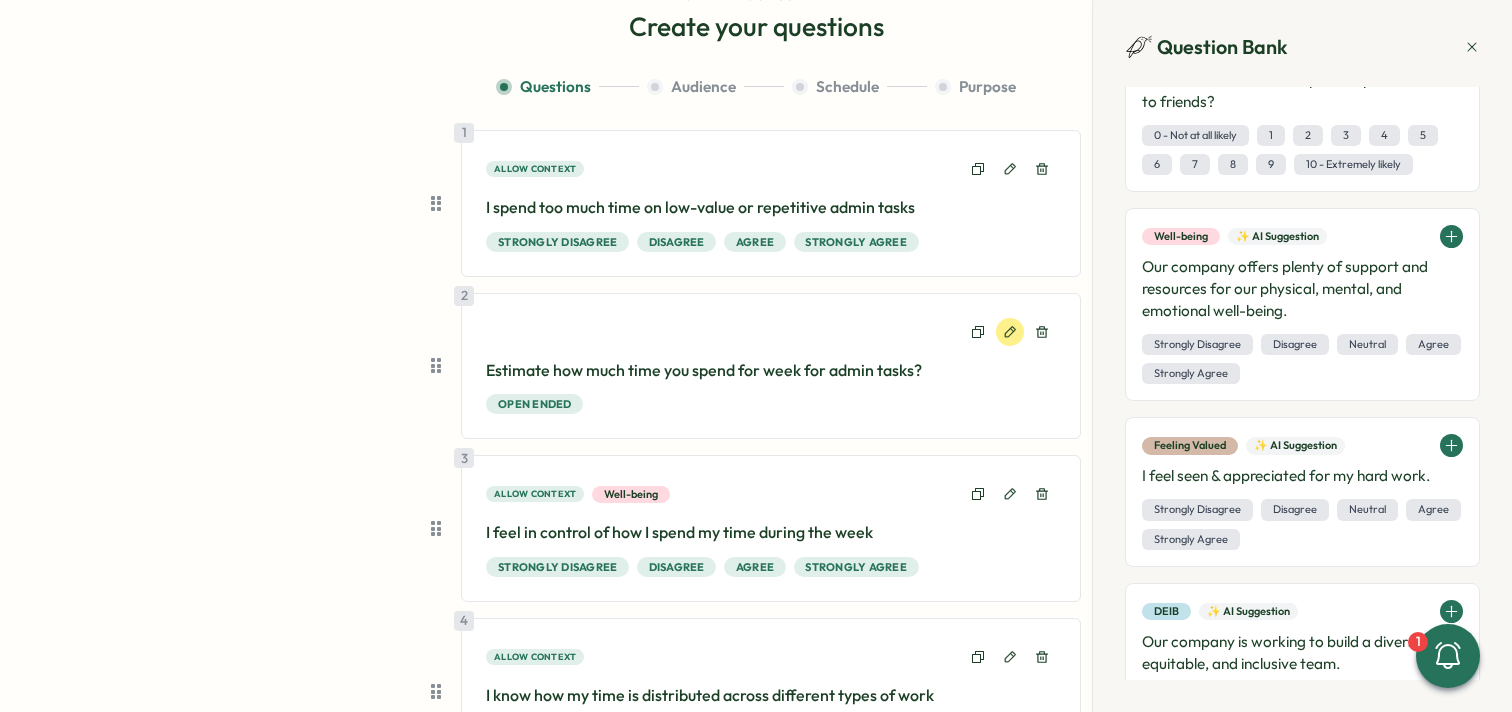 click 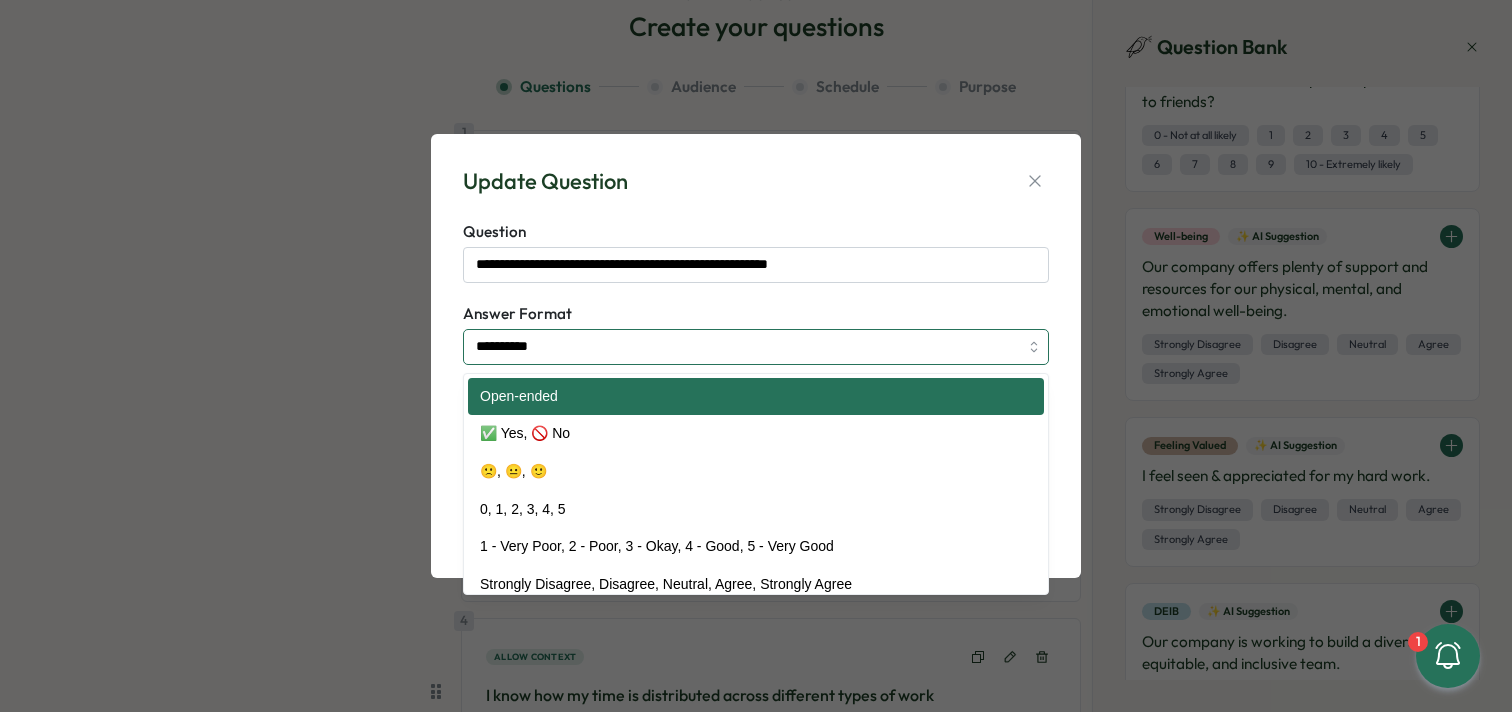 click on "**********" at bounding box center (756, 347) 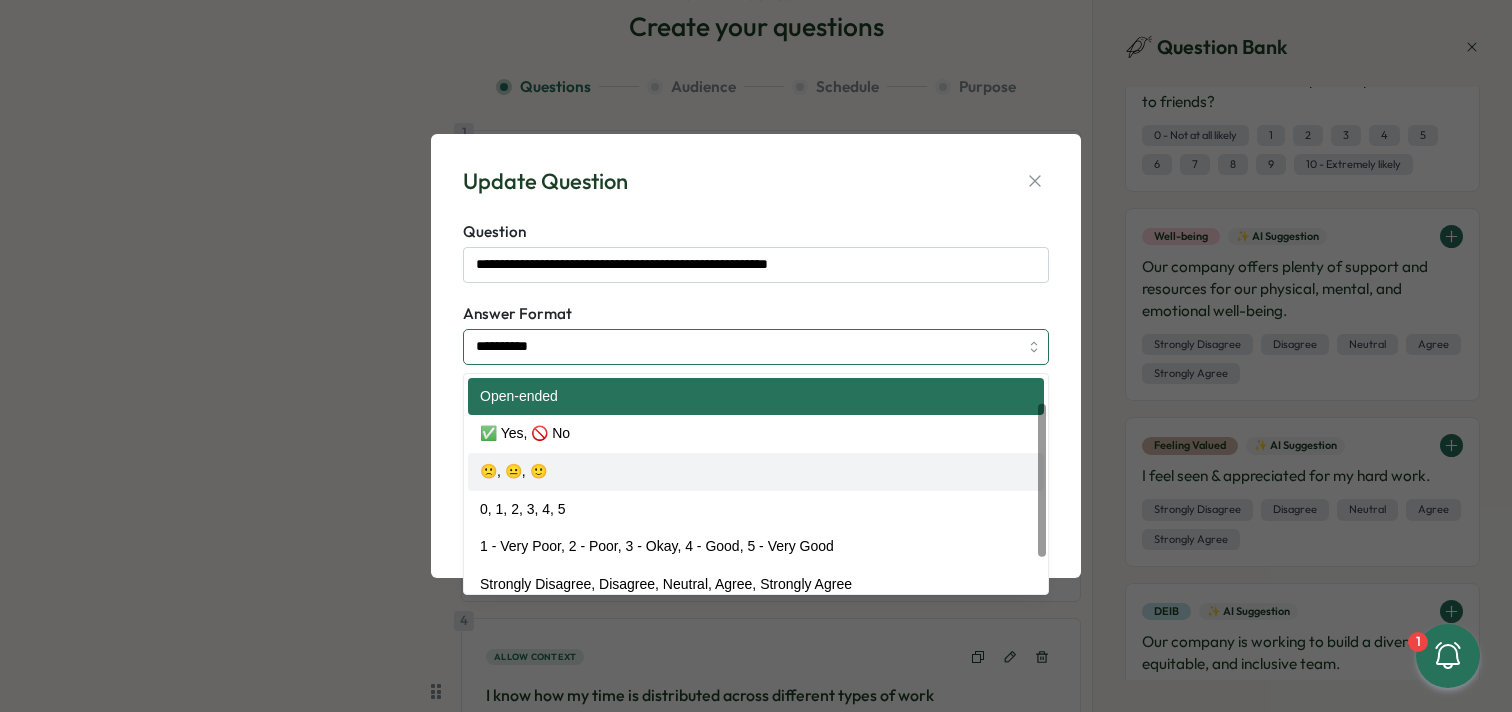 scroll, scrollTop: 89, scrollLeft: 0, axis: vertical 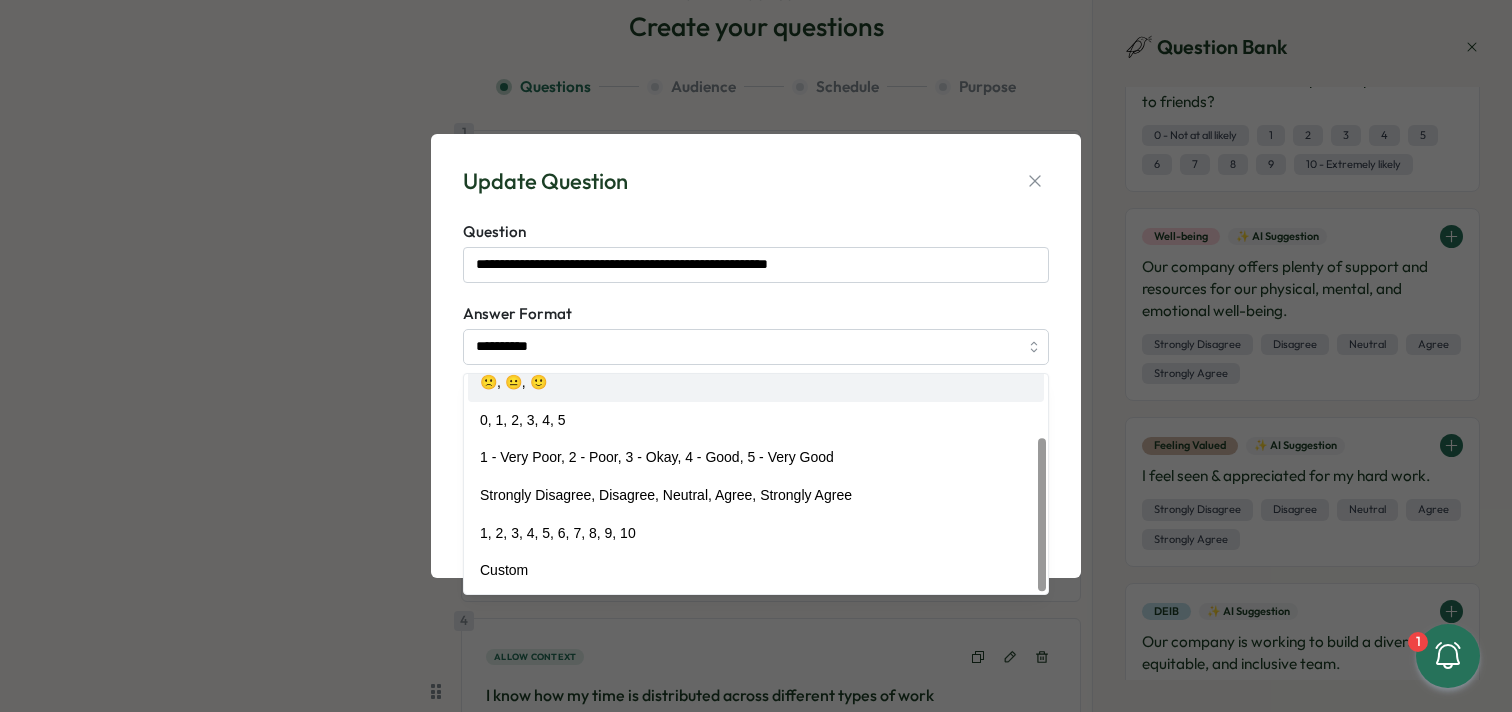 click on "**********" at bounding box center (756, 356) 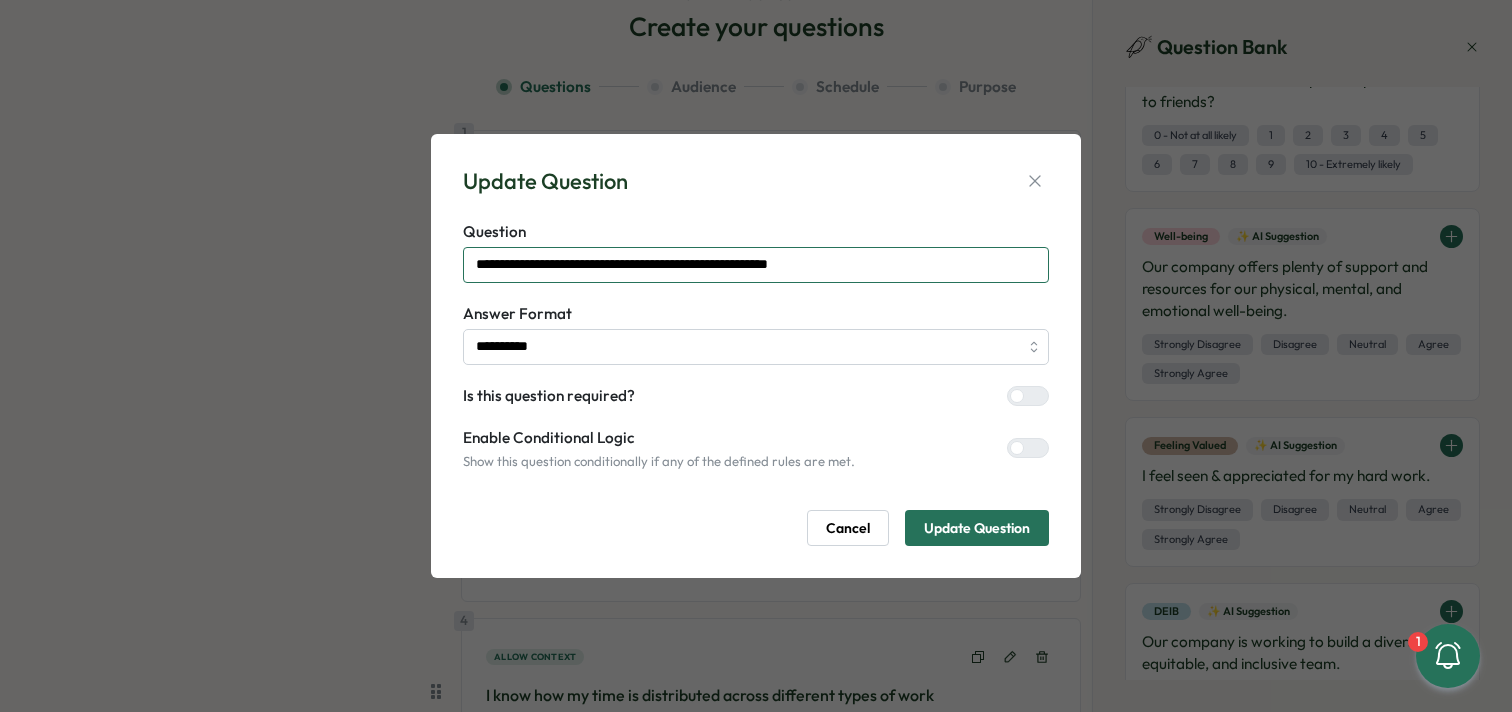 click on "**********" at bounding box center (756, 265) 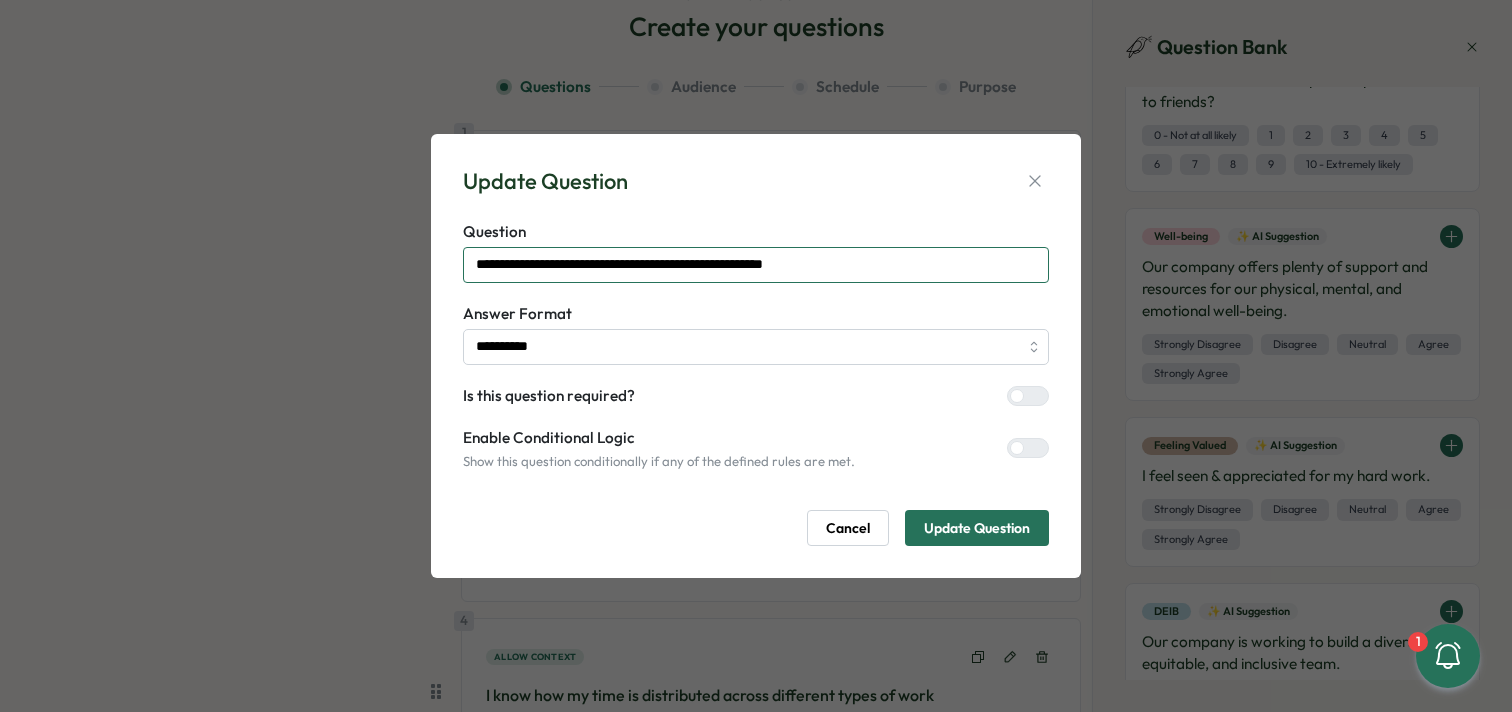 type on "**********" 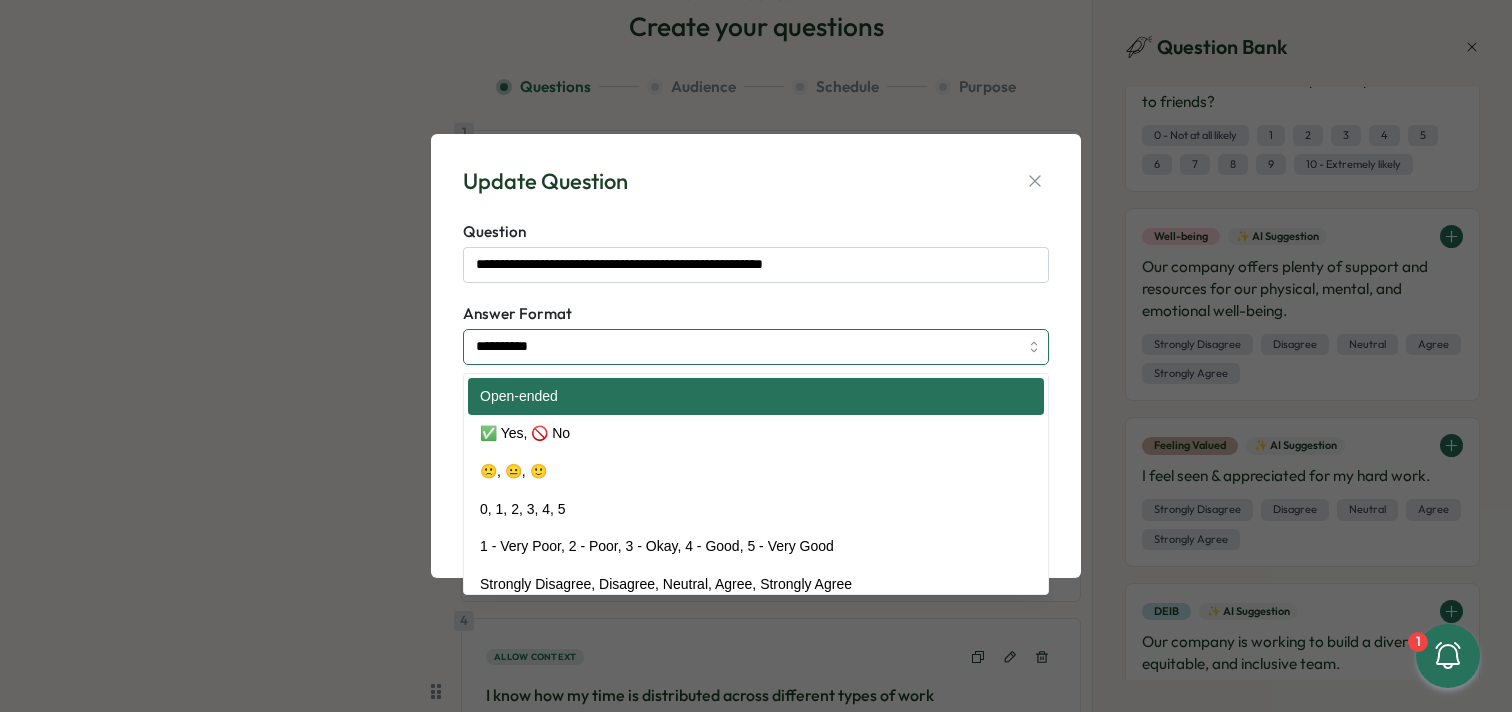 click on "**********" at bounding box center [756, 347] 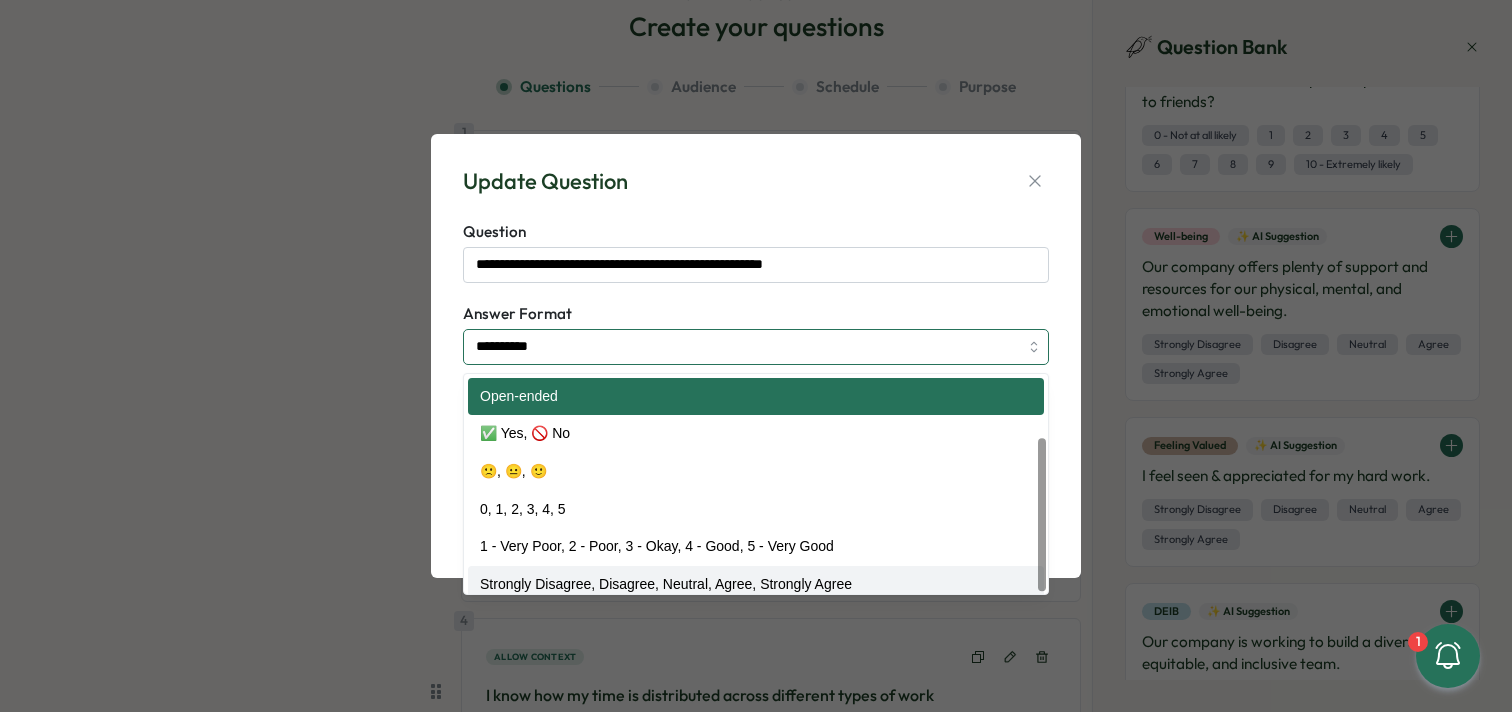 scroll, scrollTop: 89, scrollLeft: 0, axis: vertical 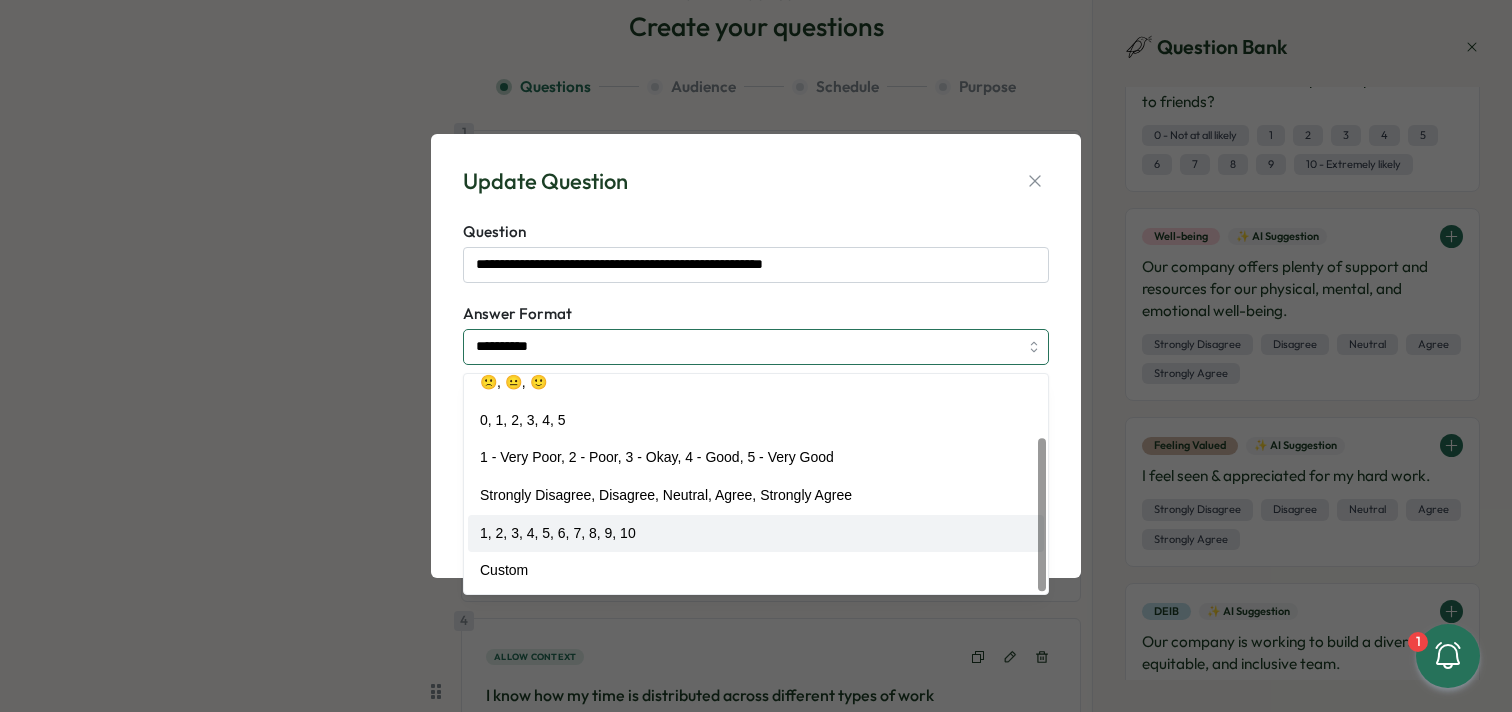 type on "******" 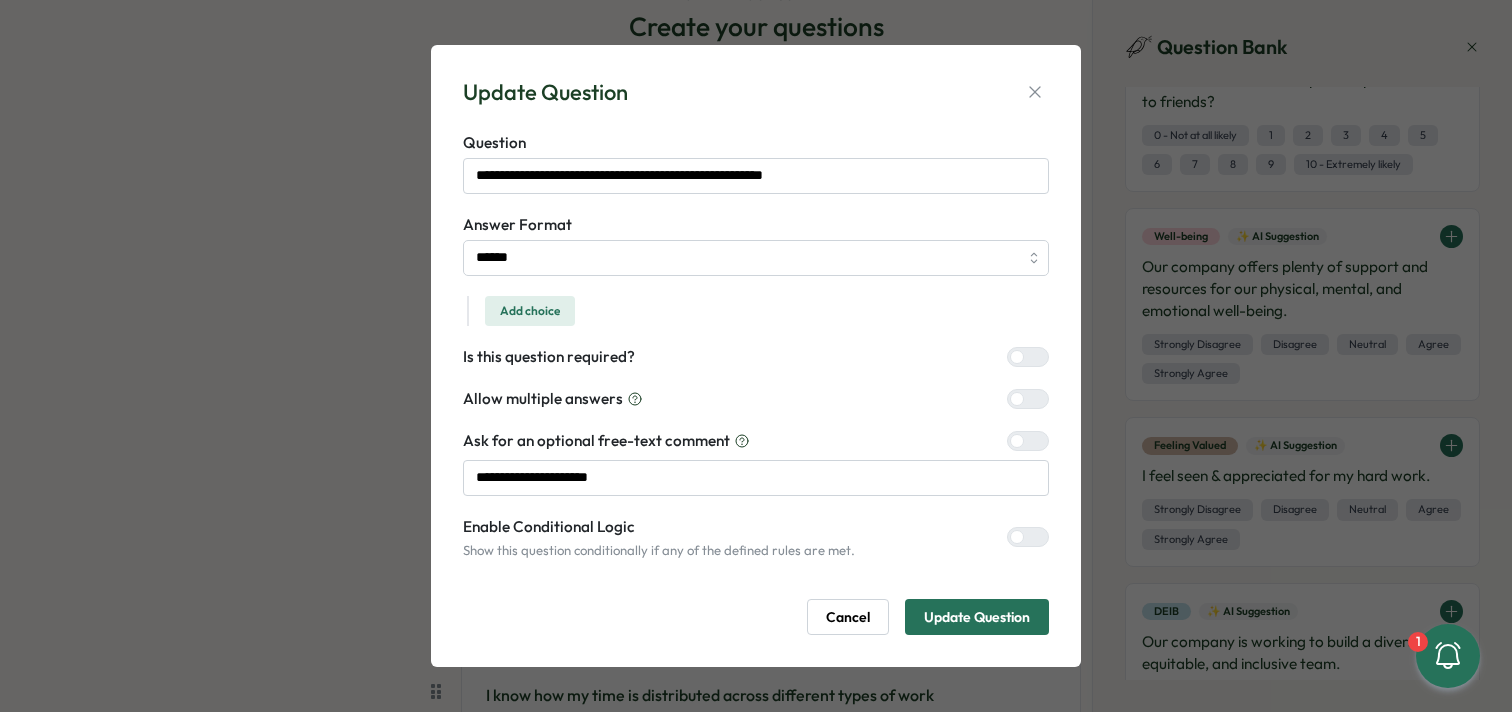 click on "Add choice" at bounding box center (530, 311) 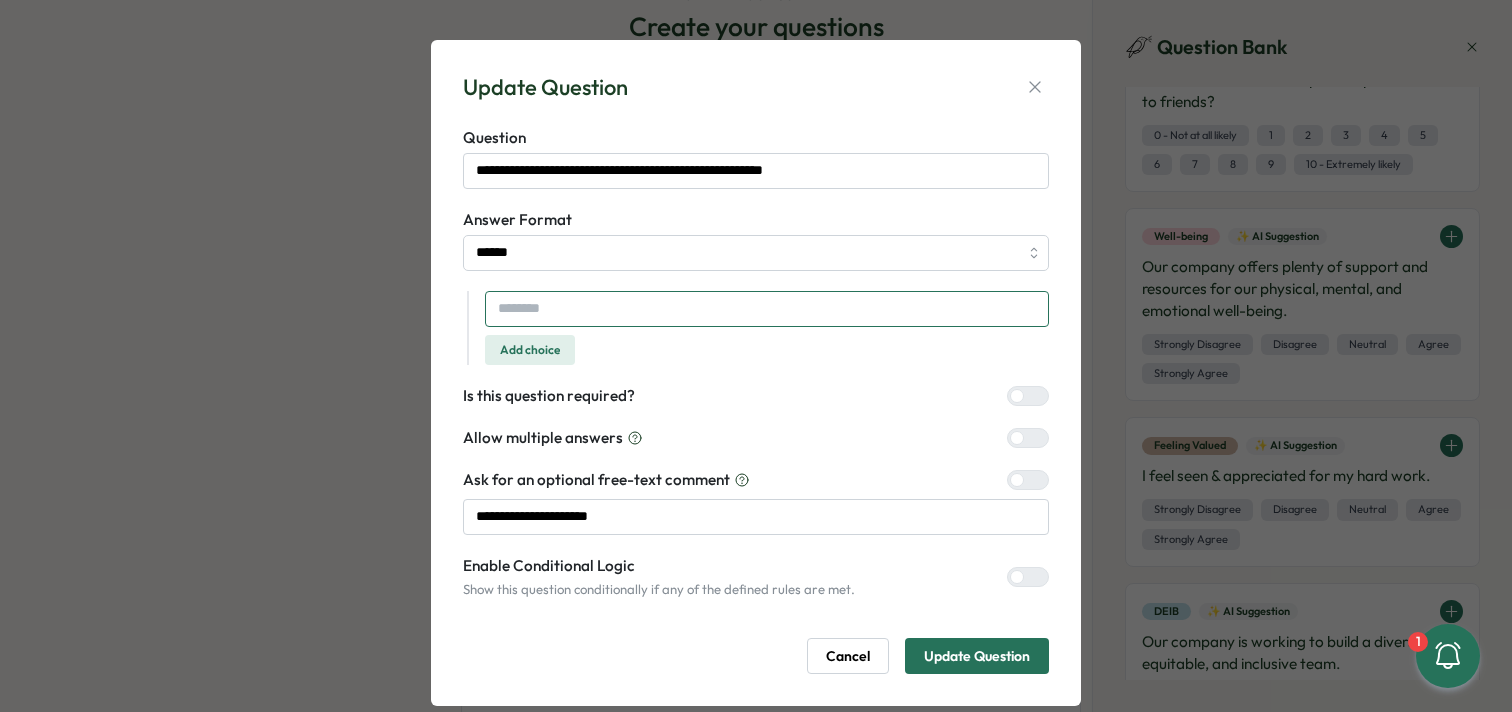 click at bounding box center [767, 309] 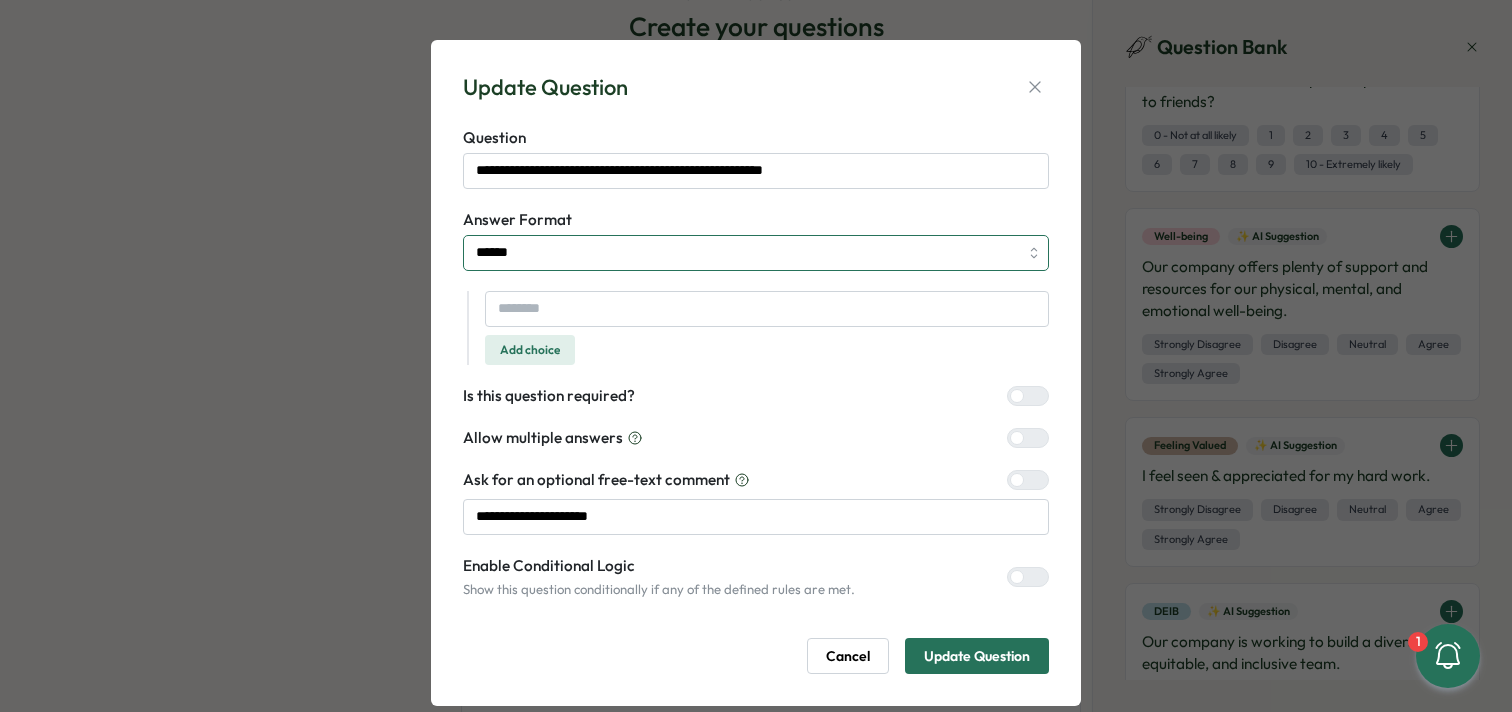 click on "******" at bounding box center (756, 253) 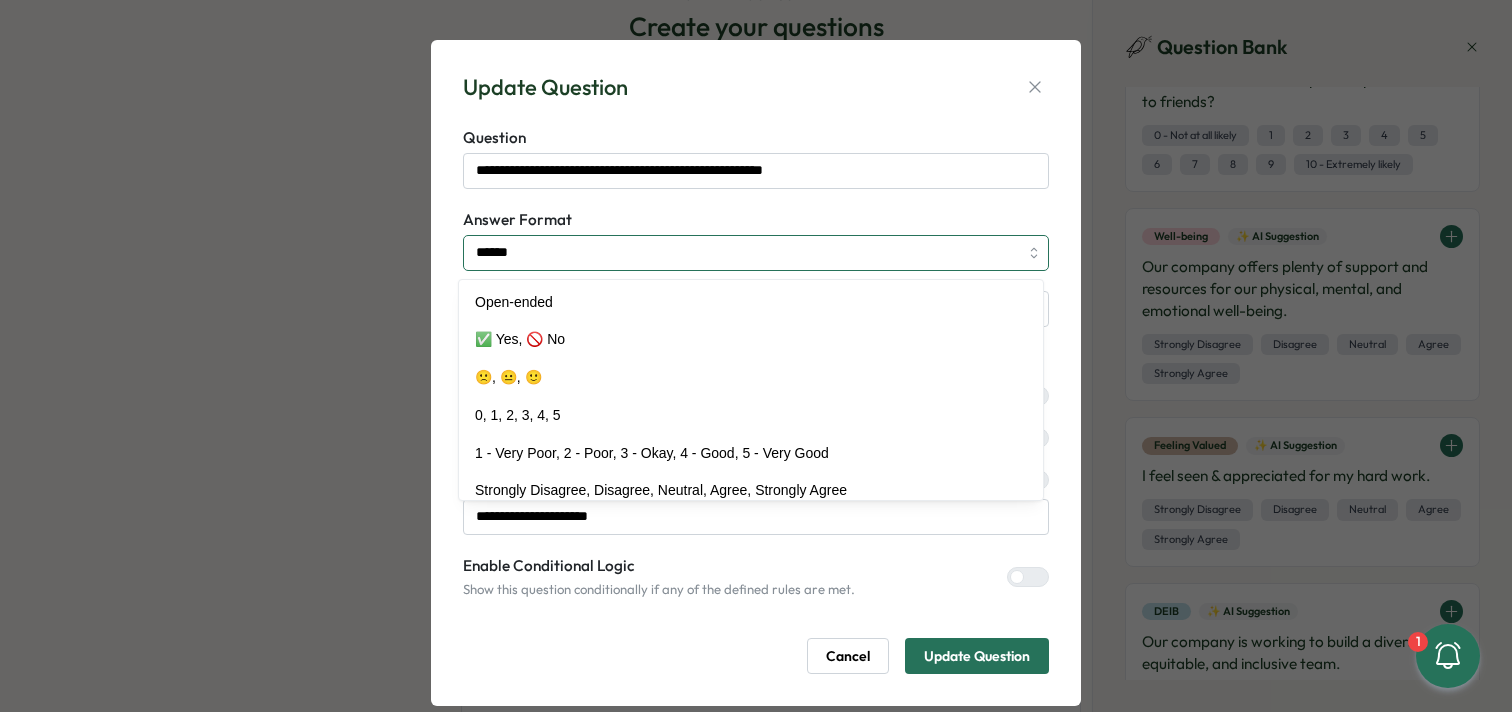 scroll, scrollTop: 89, scrollLeft: 0, axis: vertical 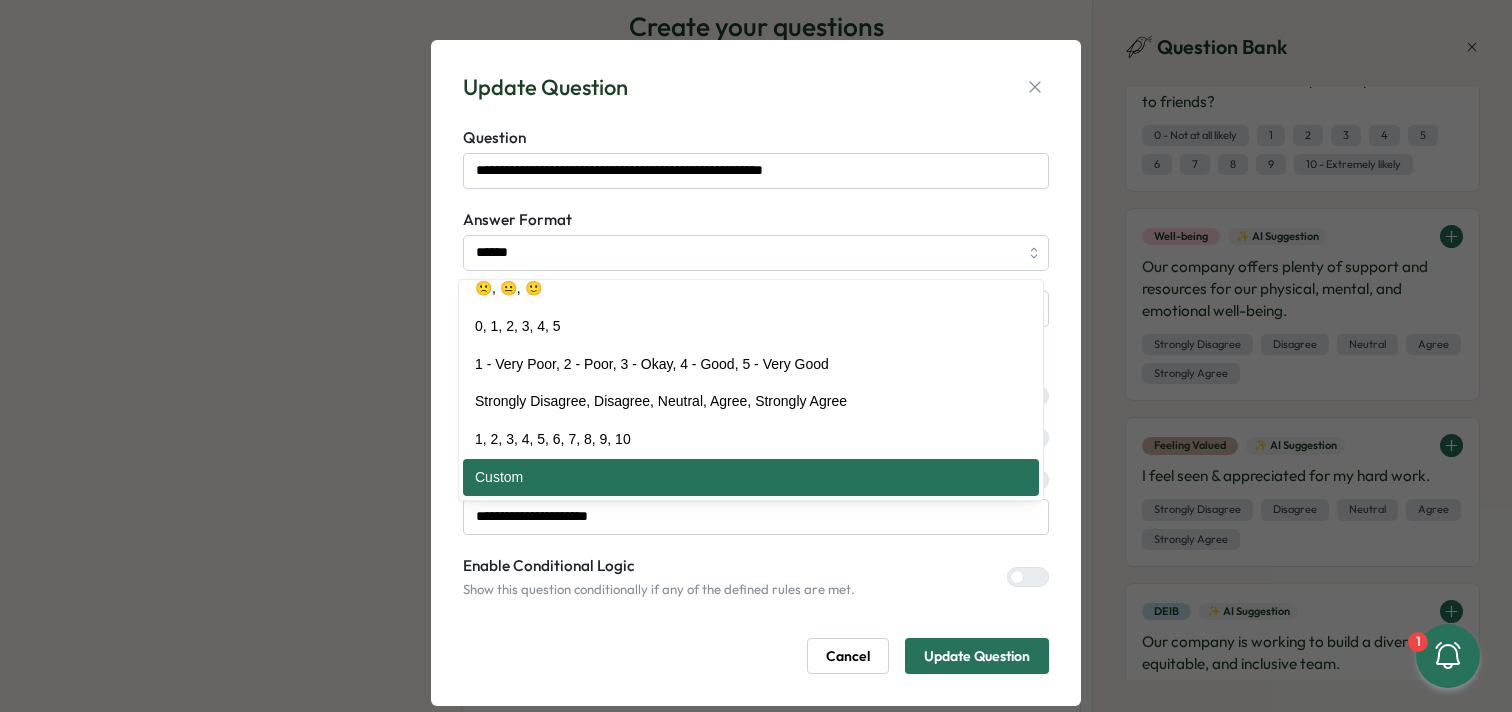 click on "**********" at bounding box center (756, 401) 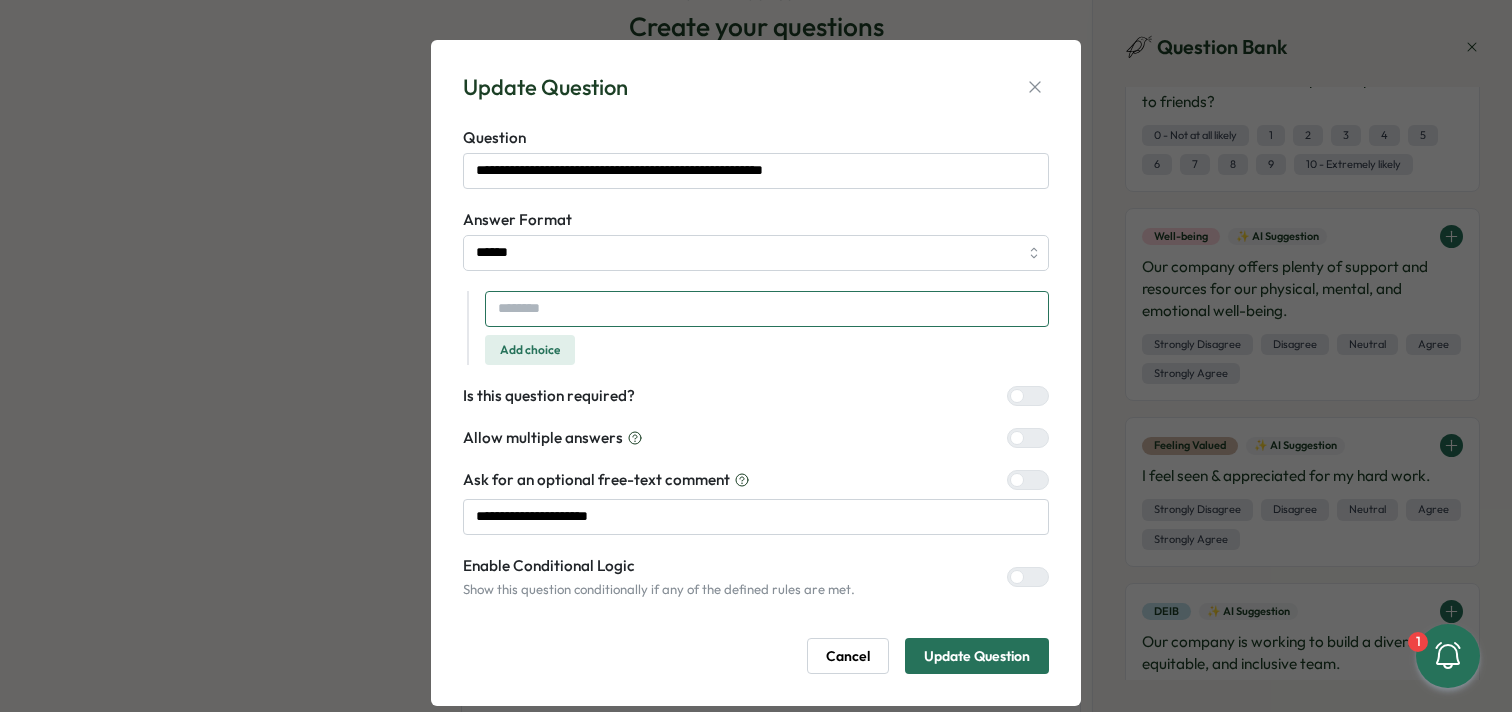 click at bounding box center [767, 309] 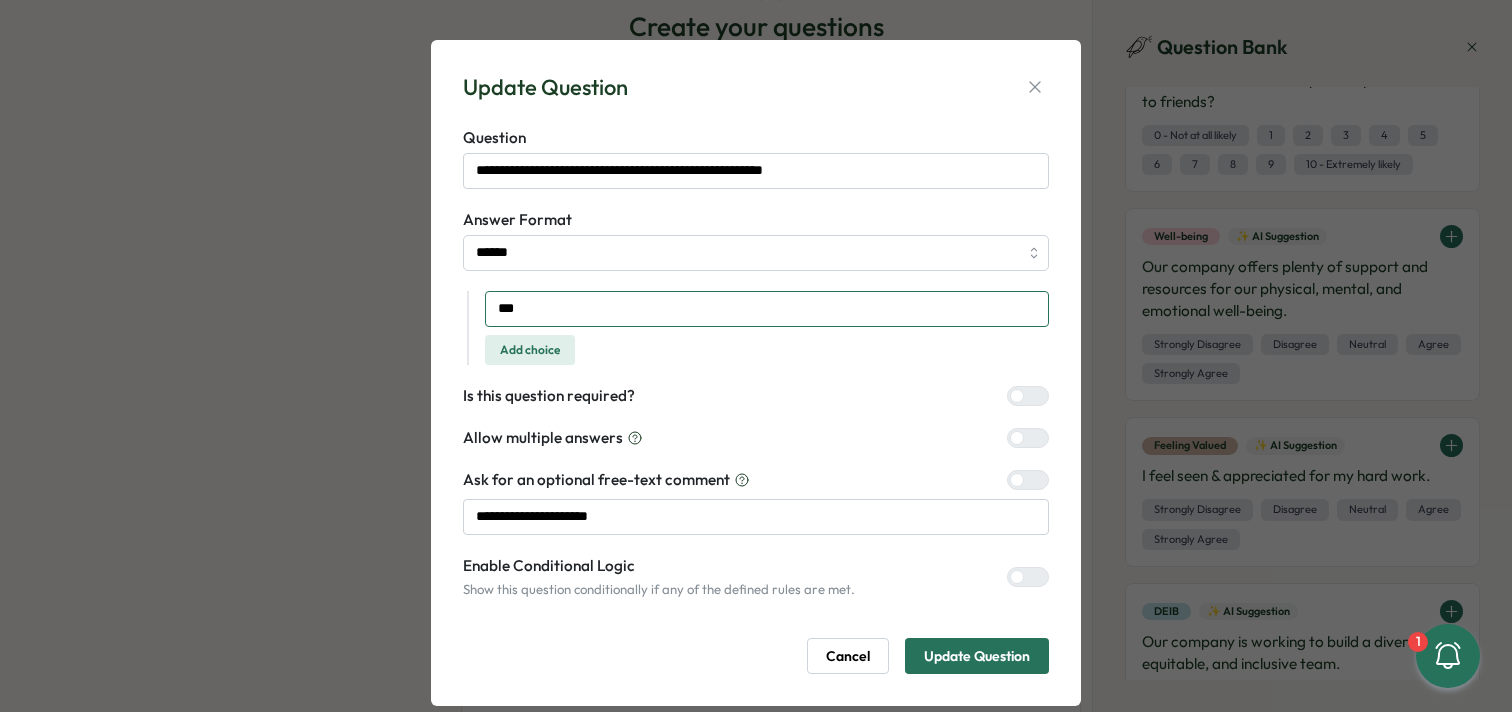 type on "***" 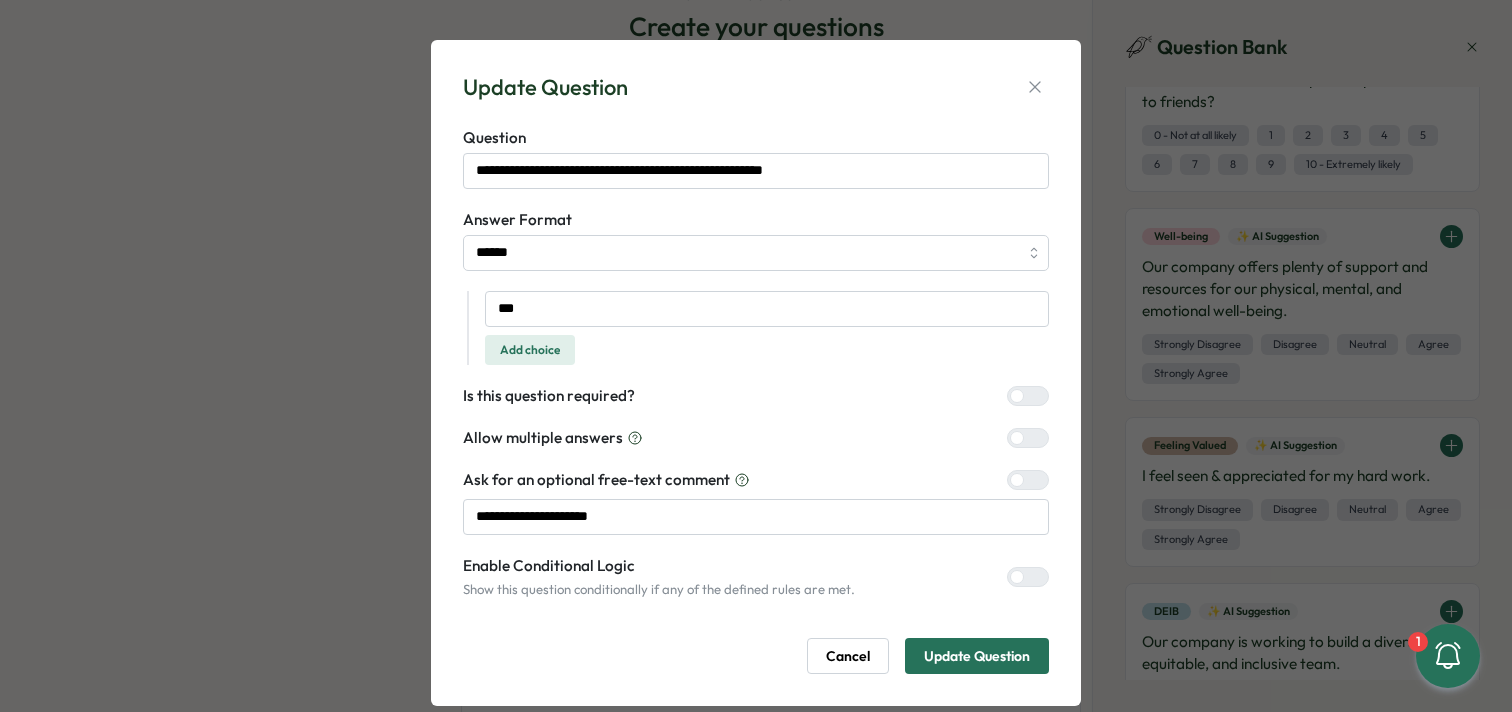 click on "Add choice" at bounding box center (530, 350) 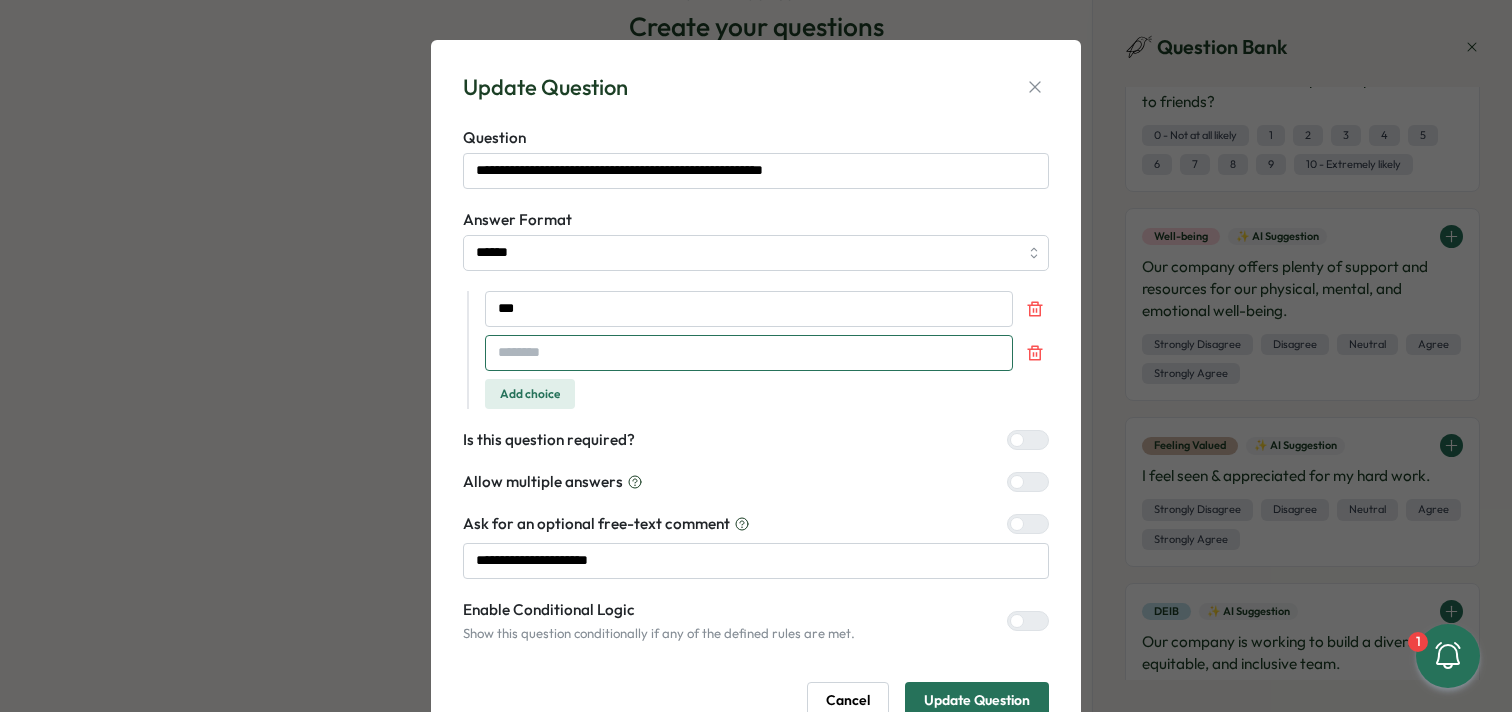 click at bounding box center [749, 353] 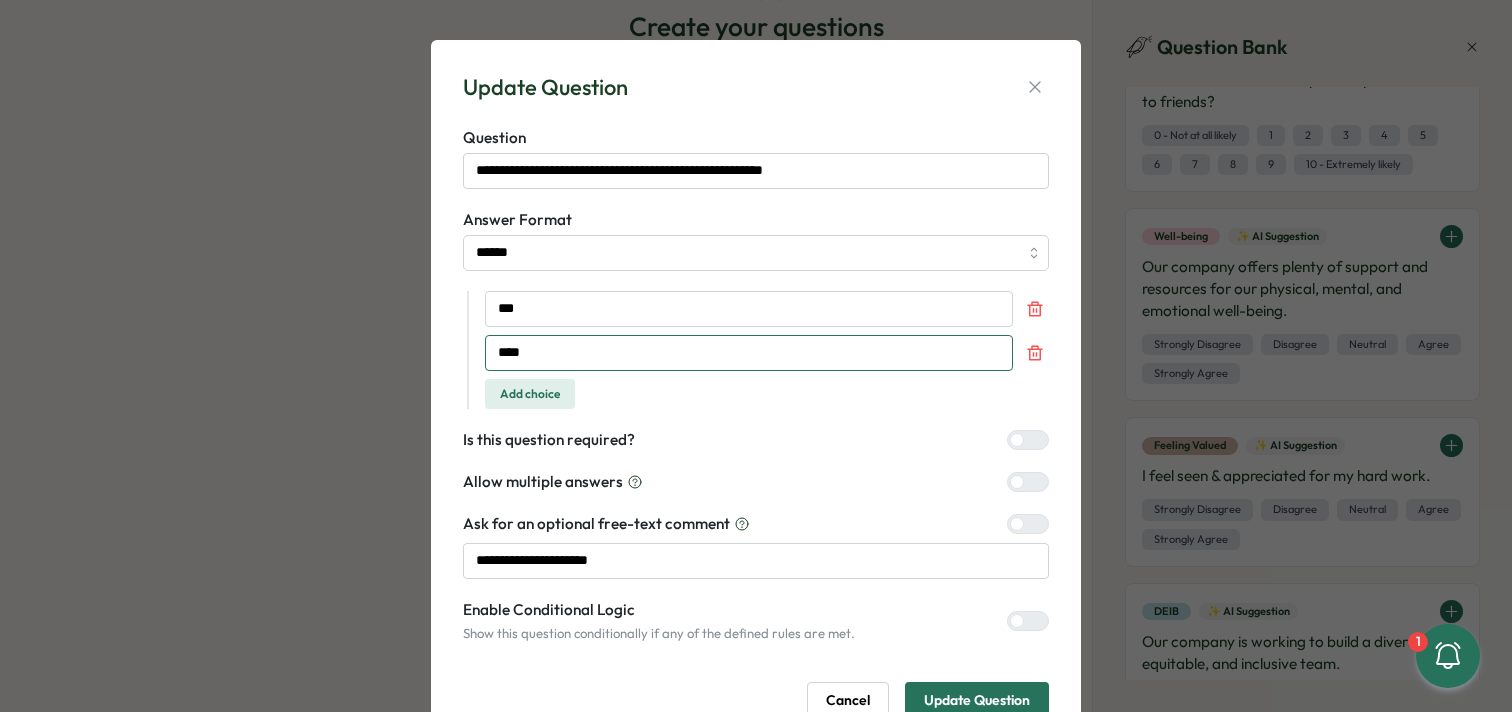 type on "****" 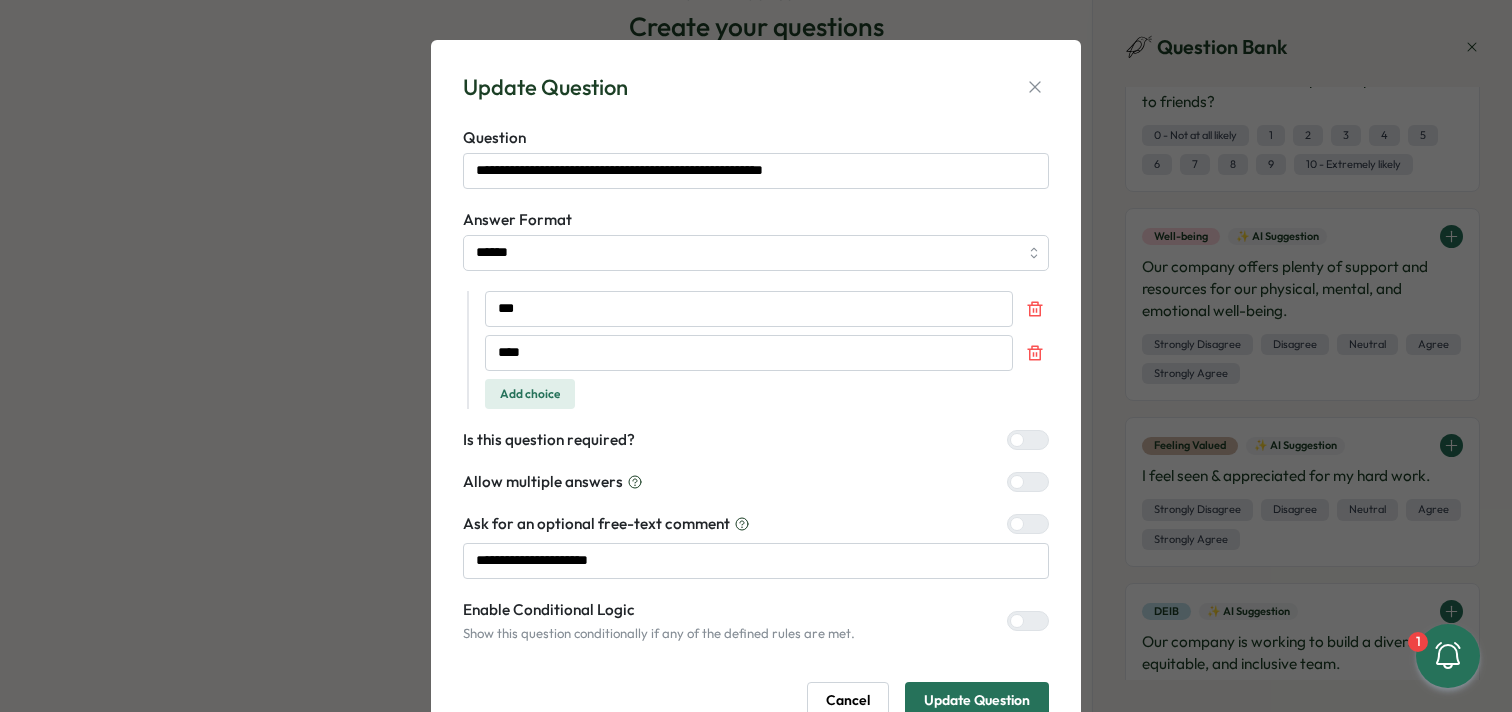 click on "Add choice" at bounding box center (530, 394) 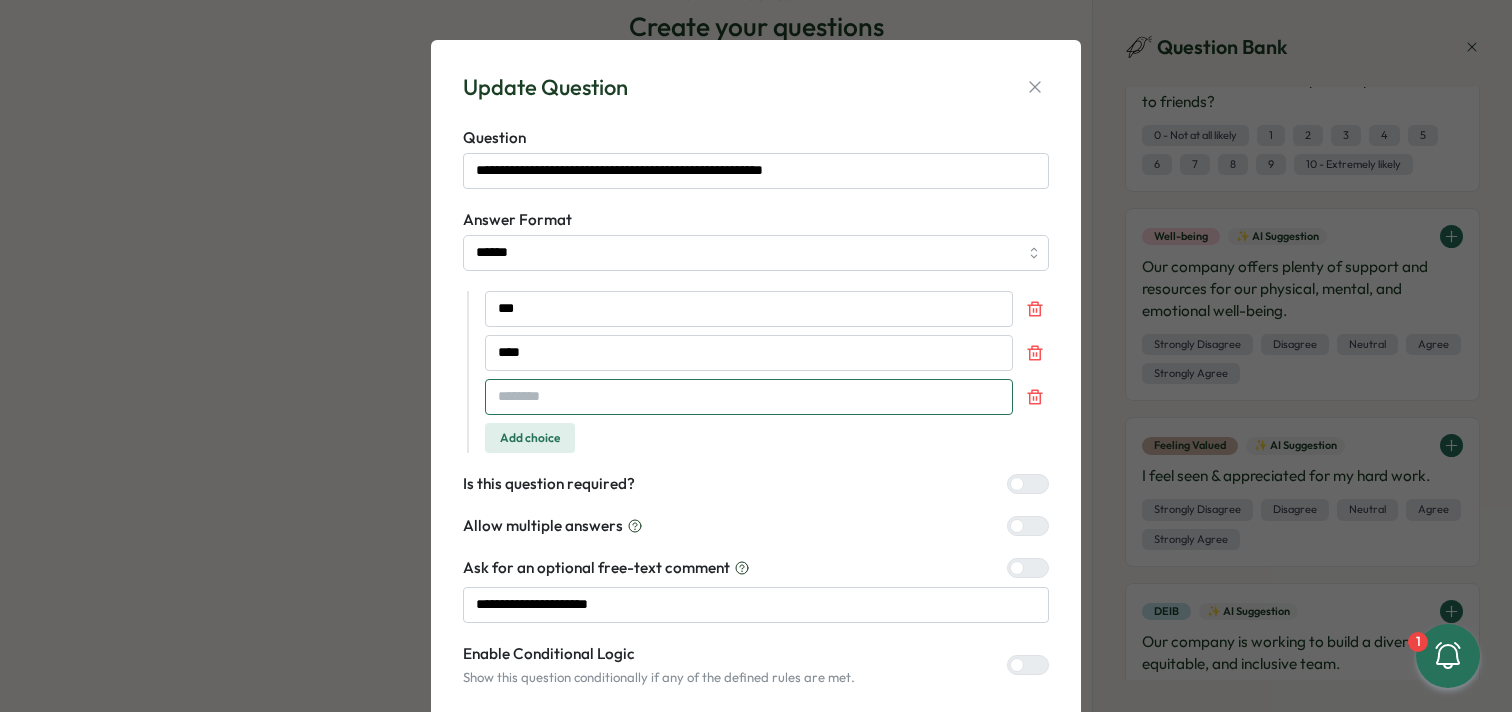 click at bounding box center (749, 397) 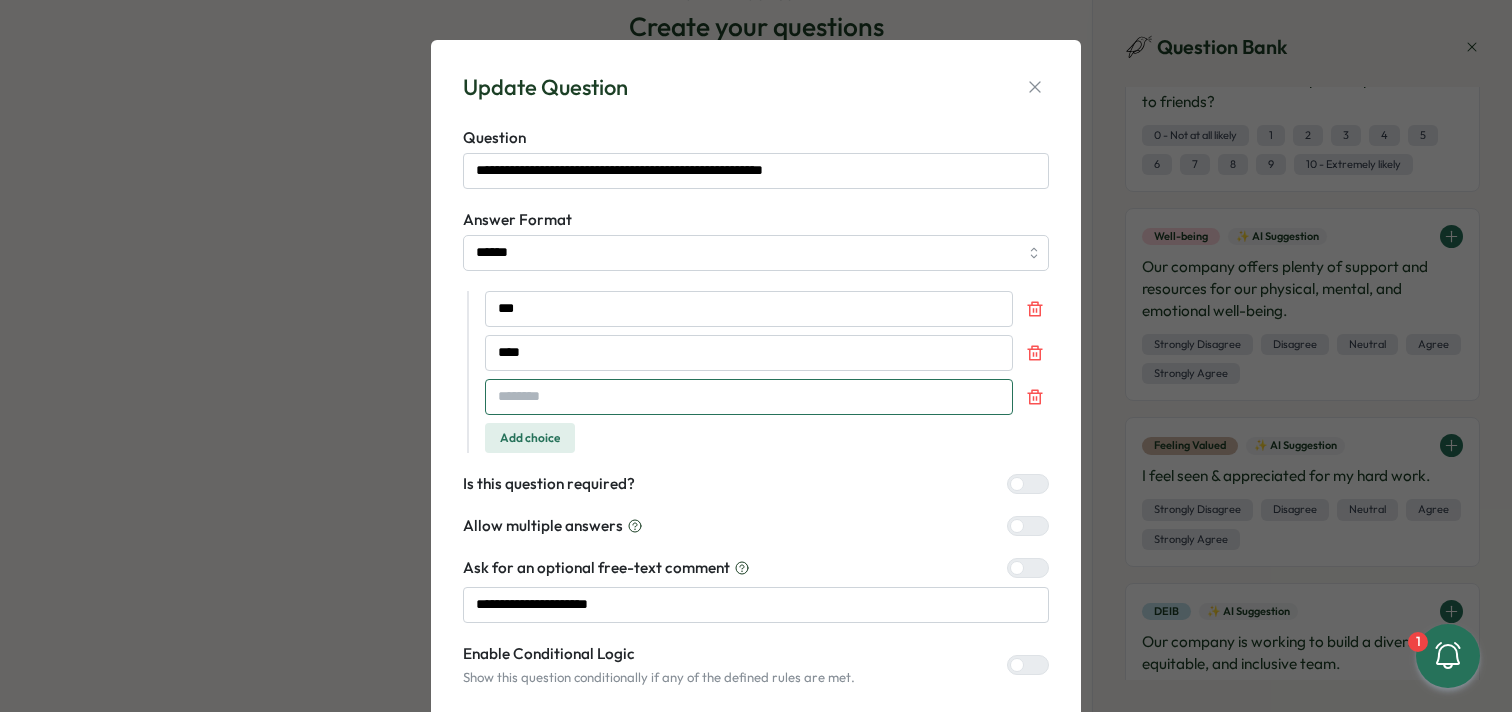 type on "*" 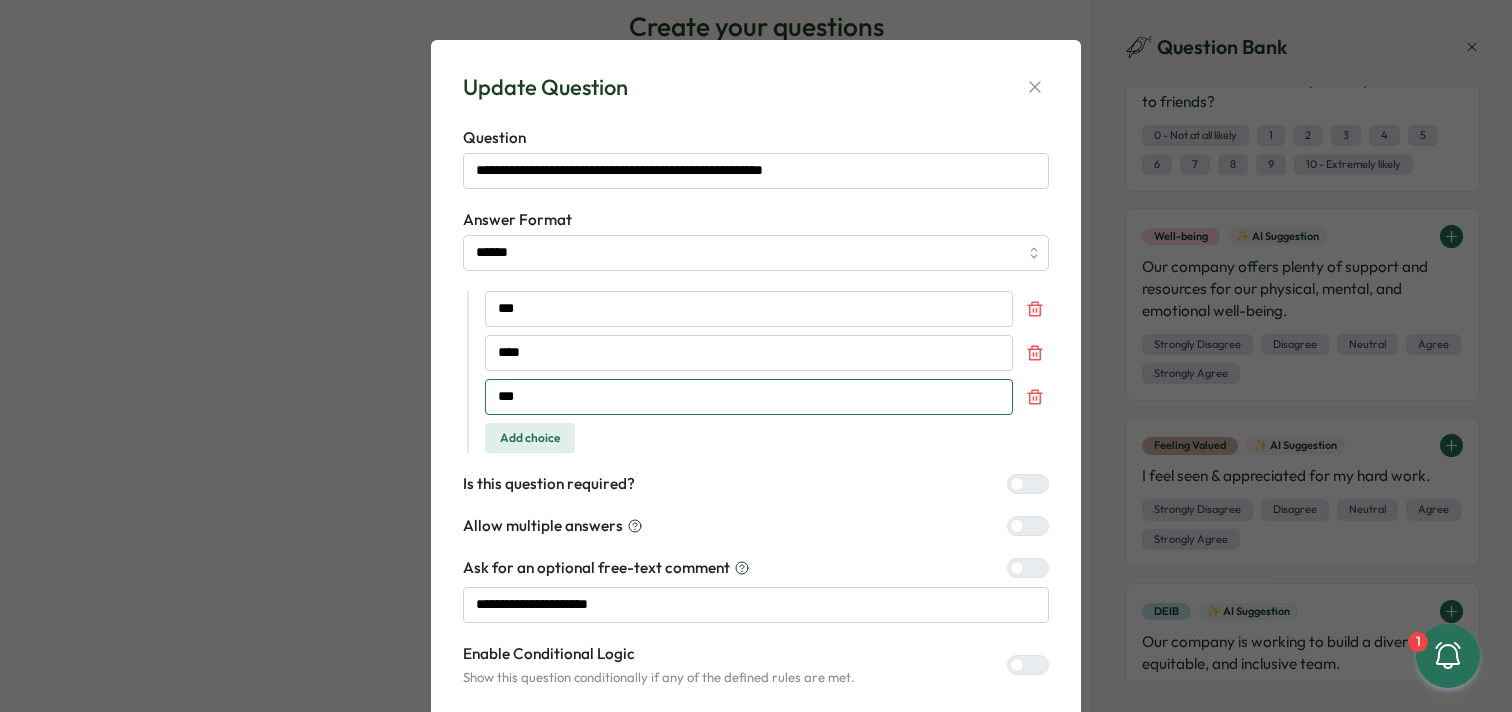 type on "***" 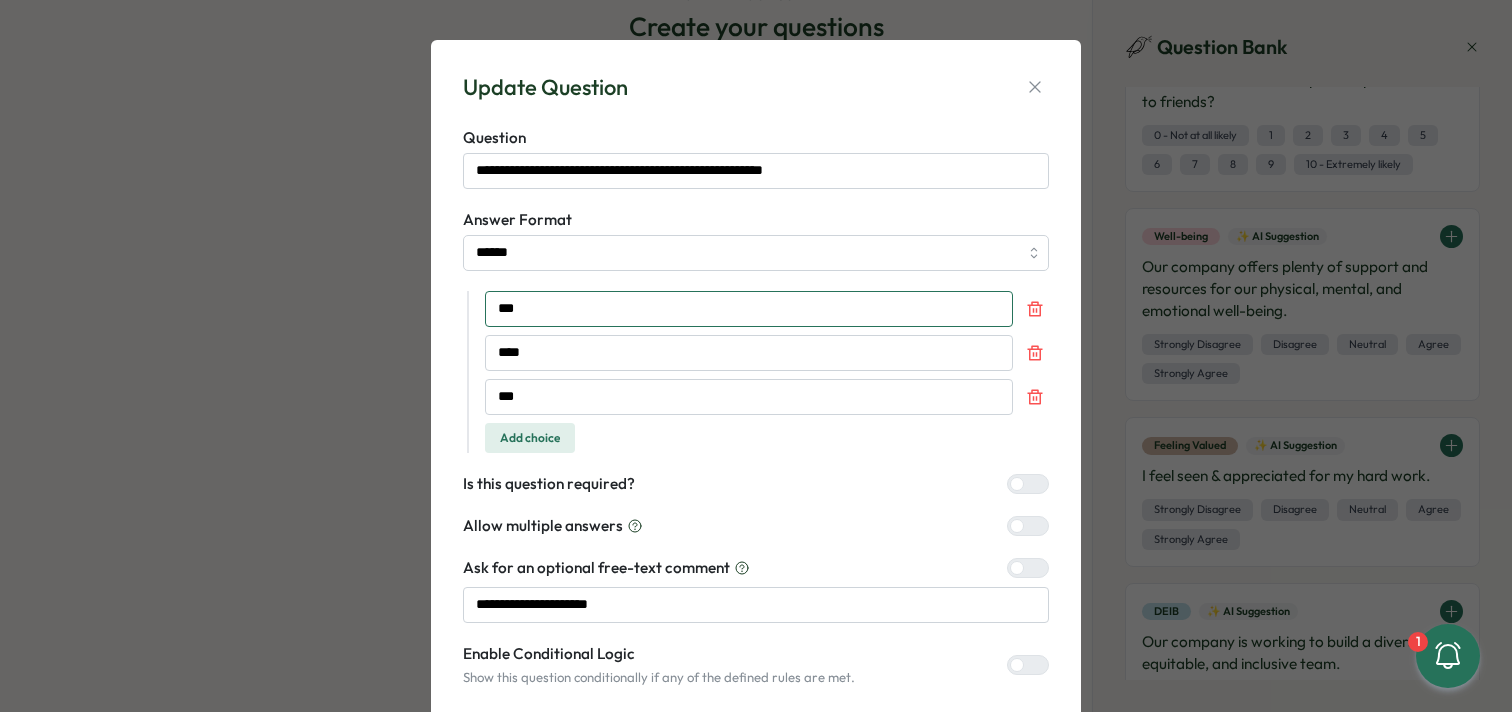 click on "***" at bounding box center (749, 309) 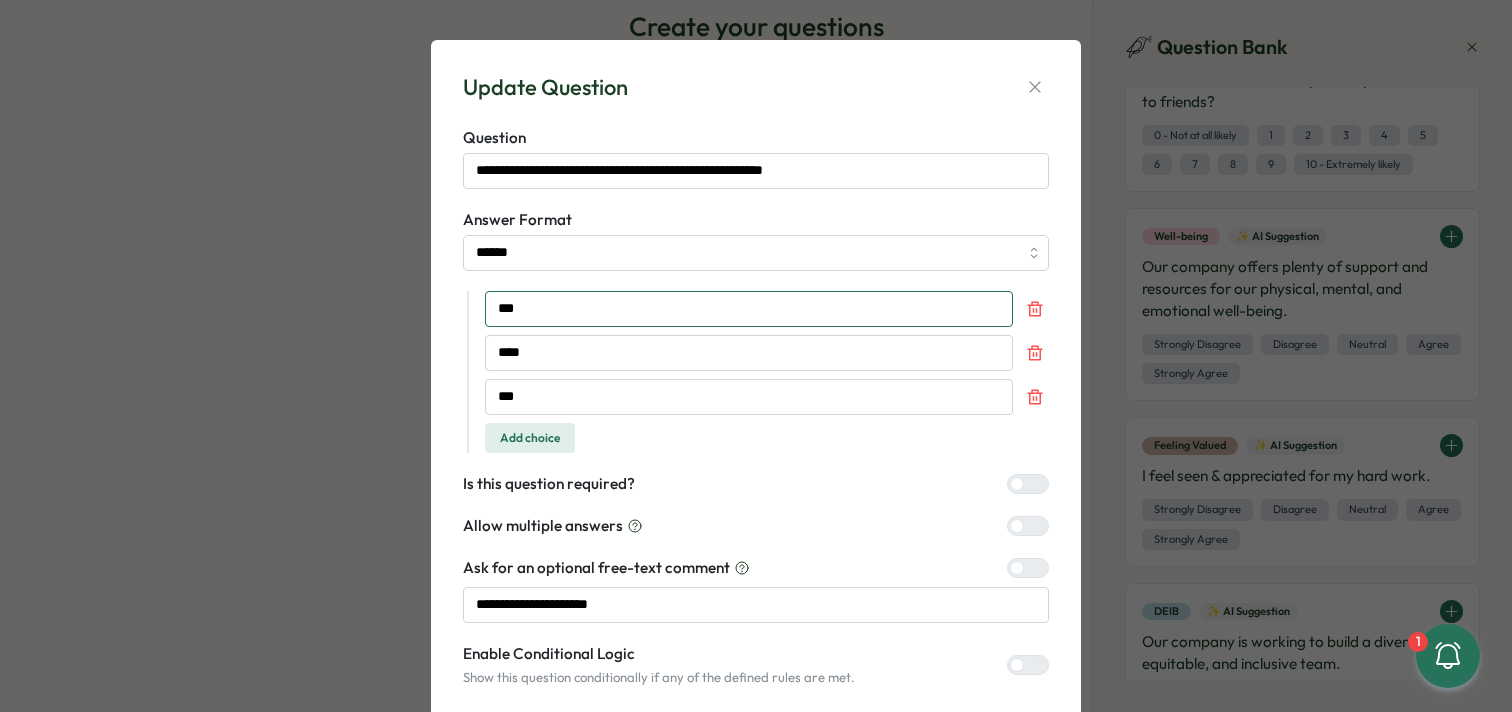 type on "***" 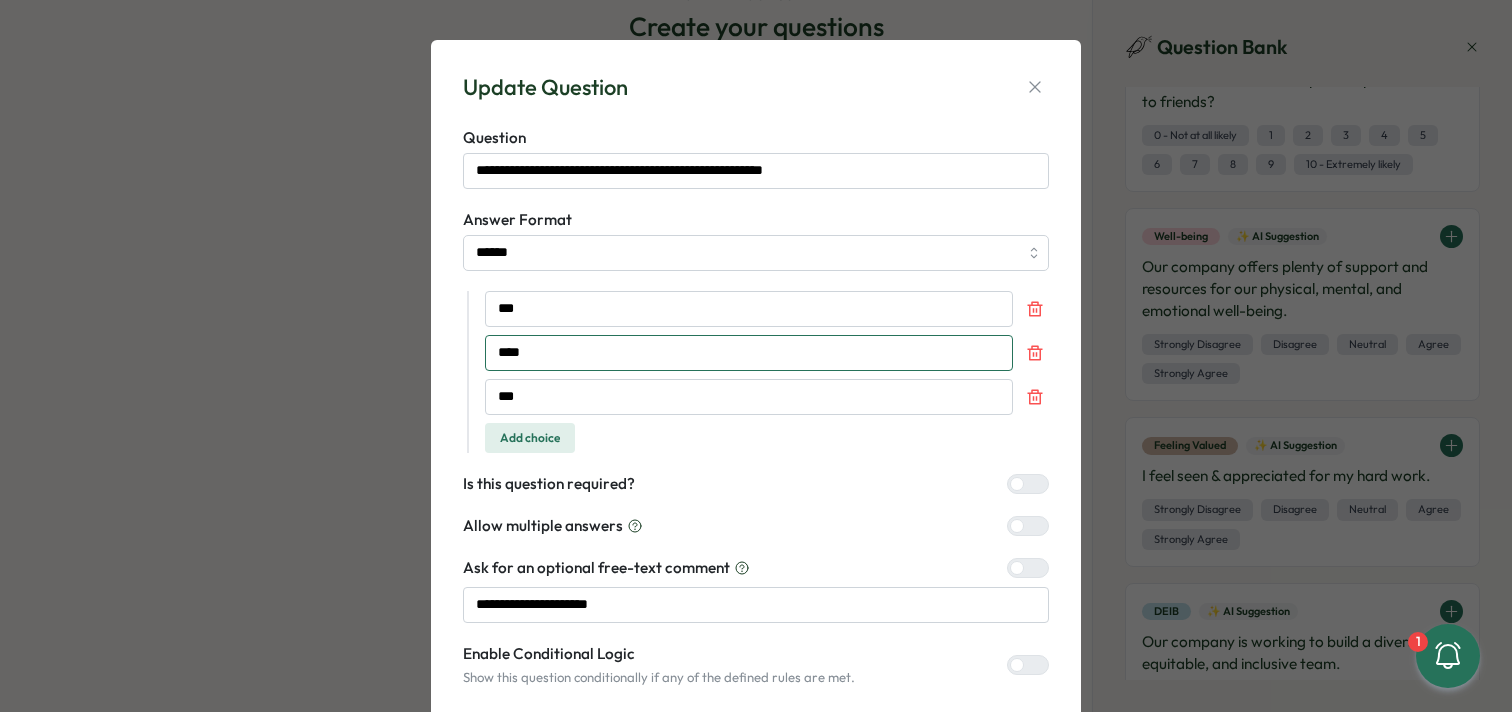 click on "****" at bounding box center (749, 353) 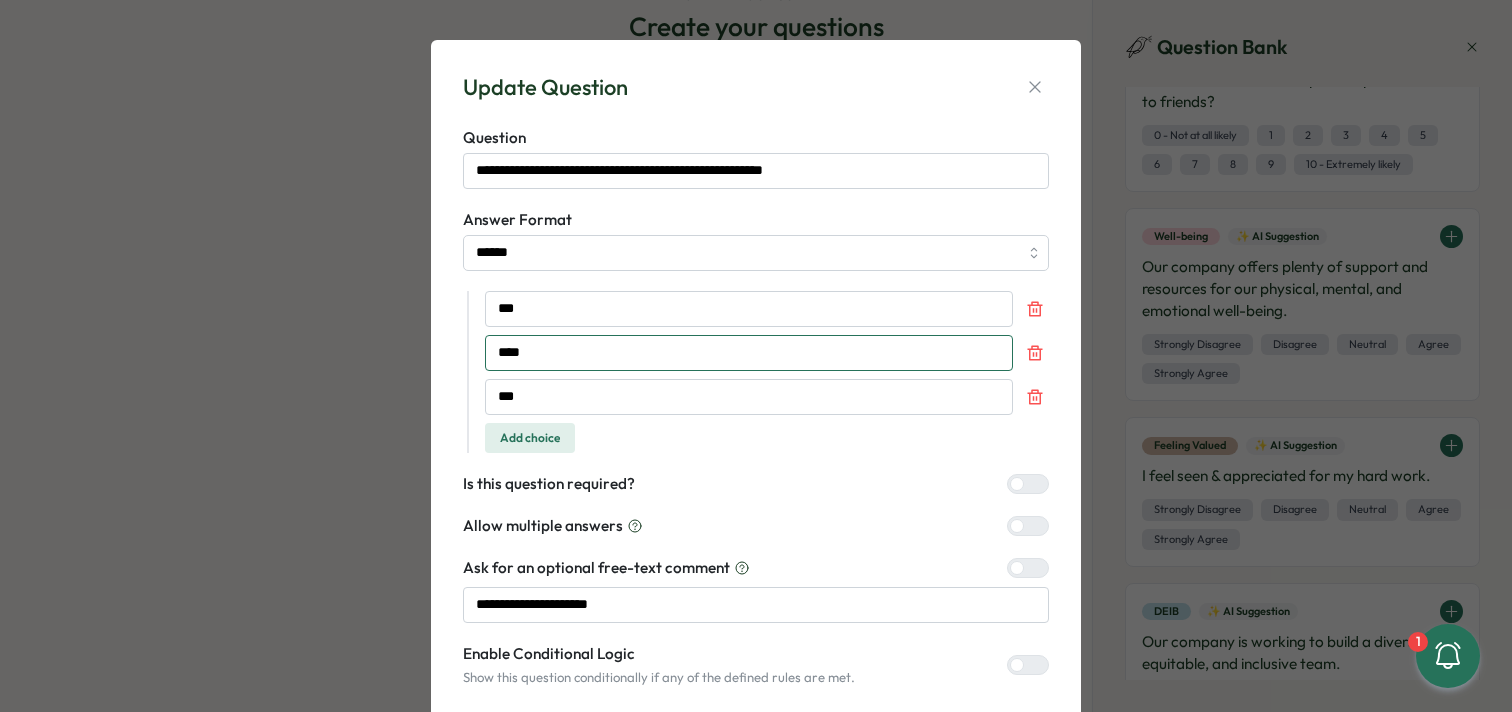 type on "****" 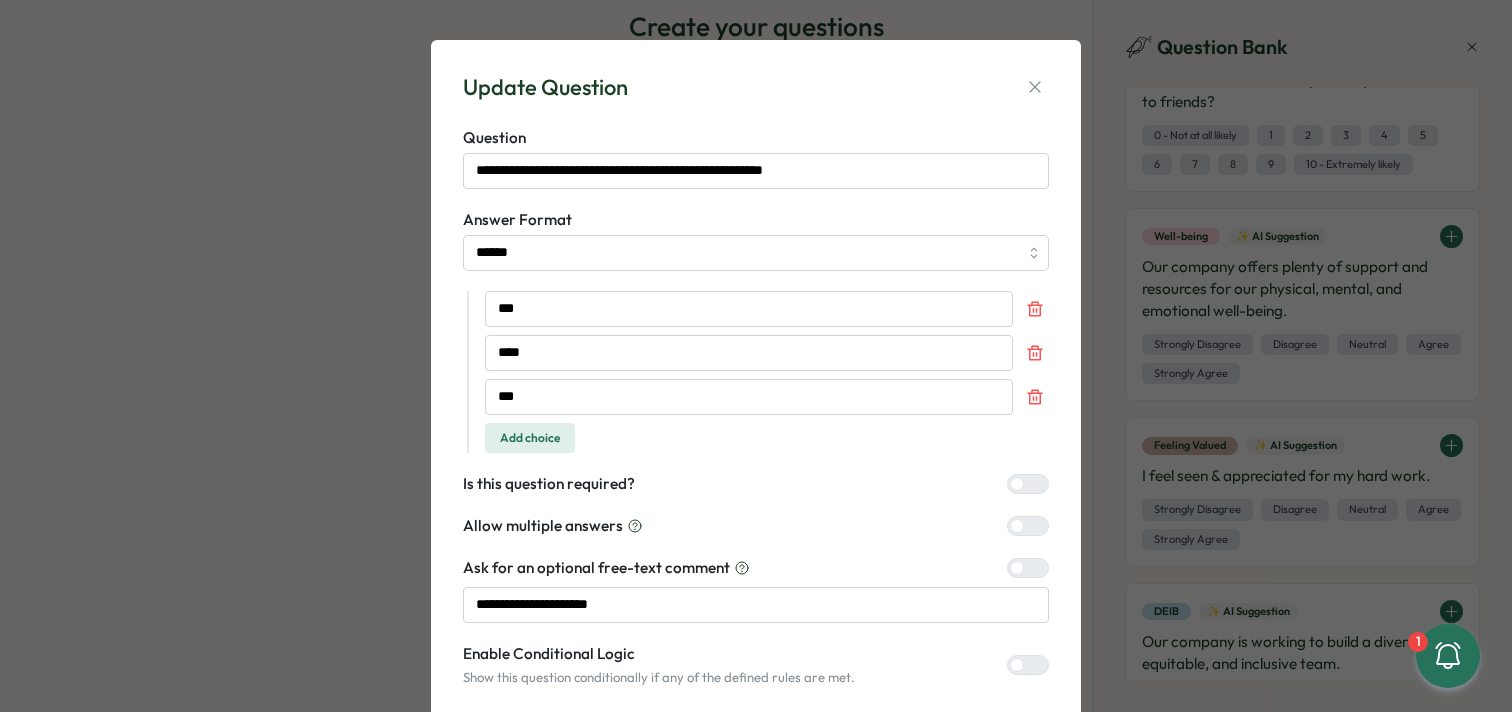 click on "Add choice" at bounding box center [530, 438] 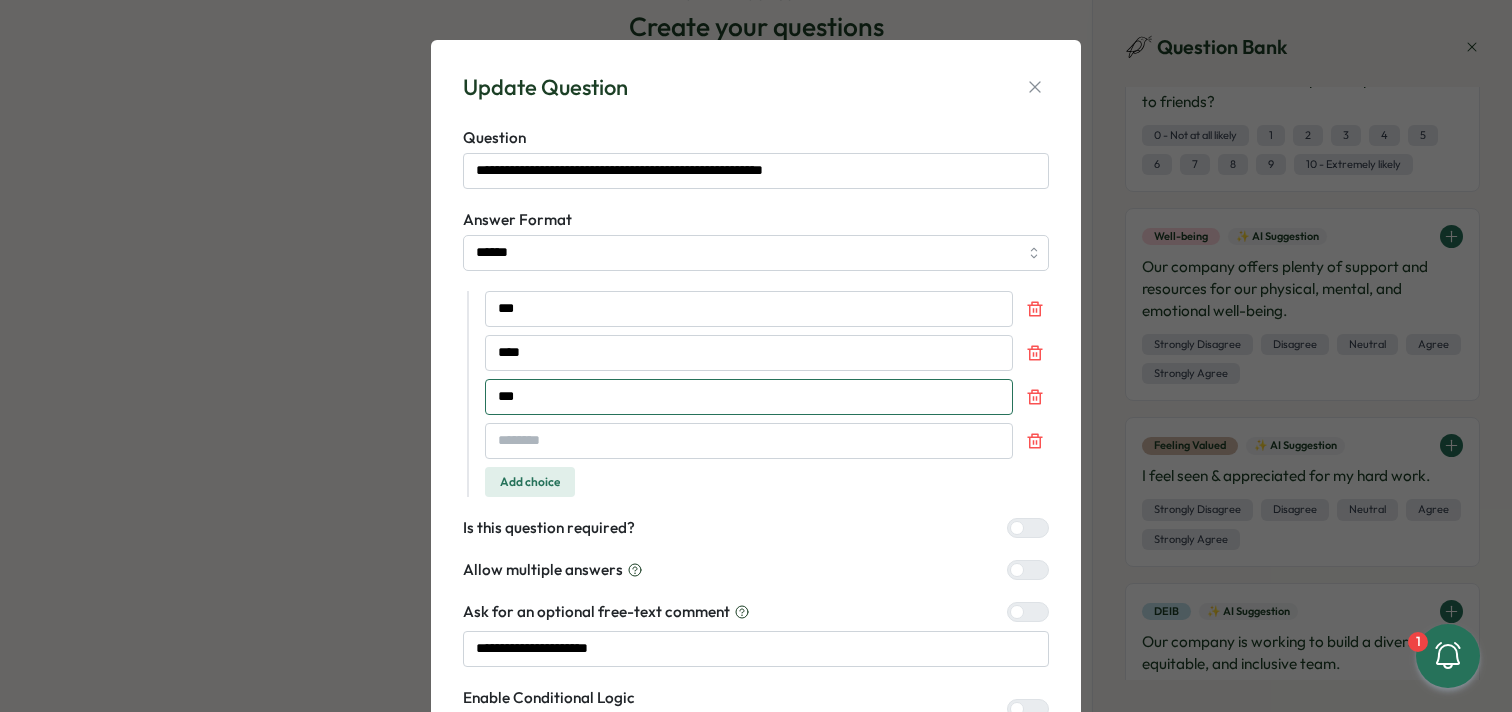 click on "***" at bounding box center (749, 397) 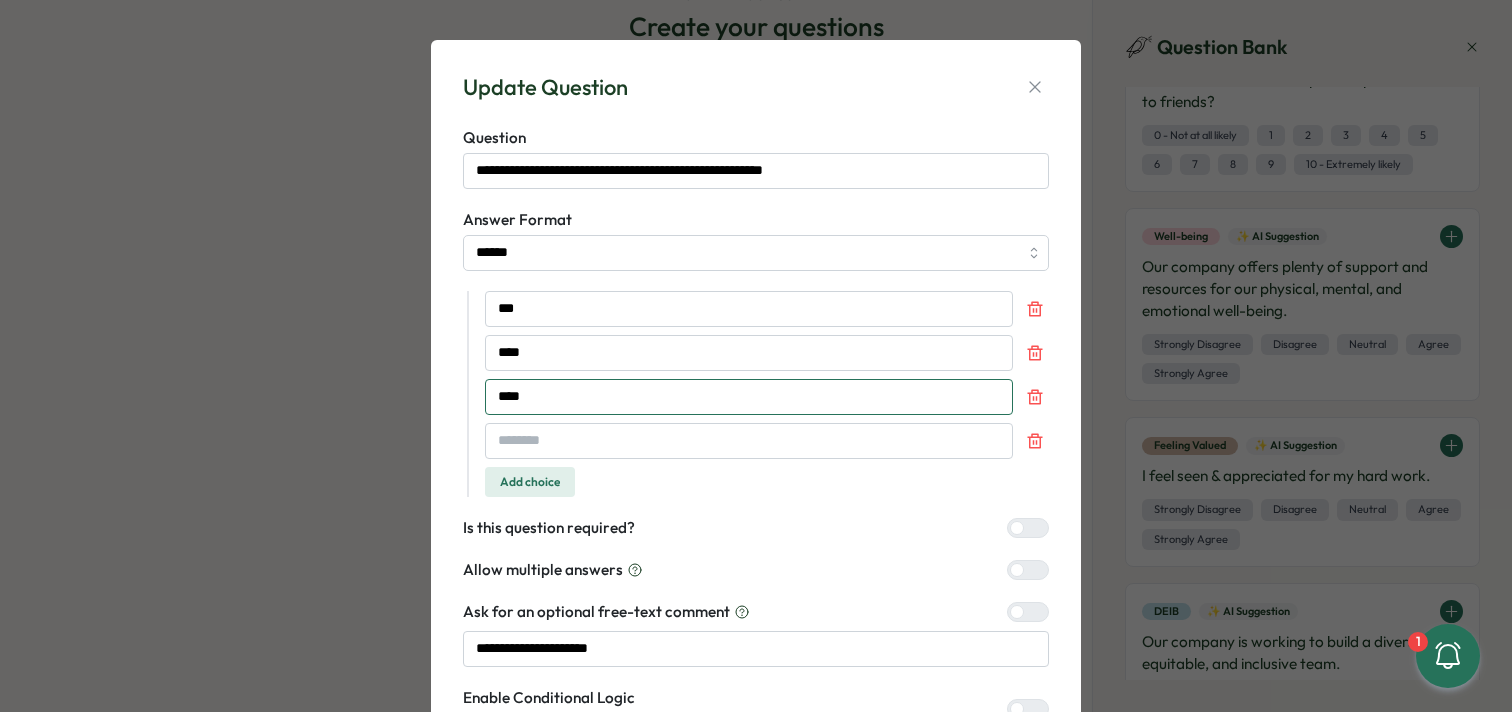 type on "****" 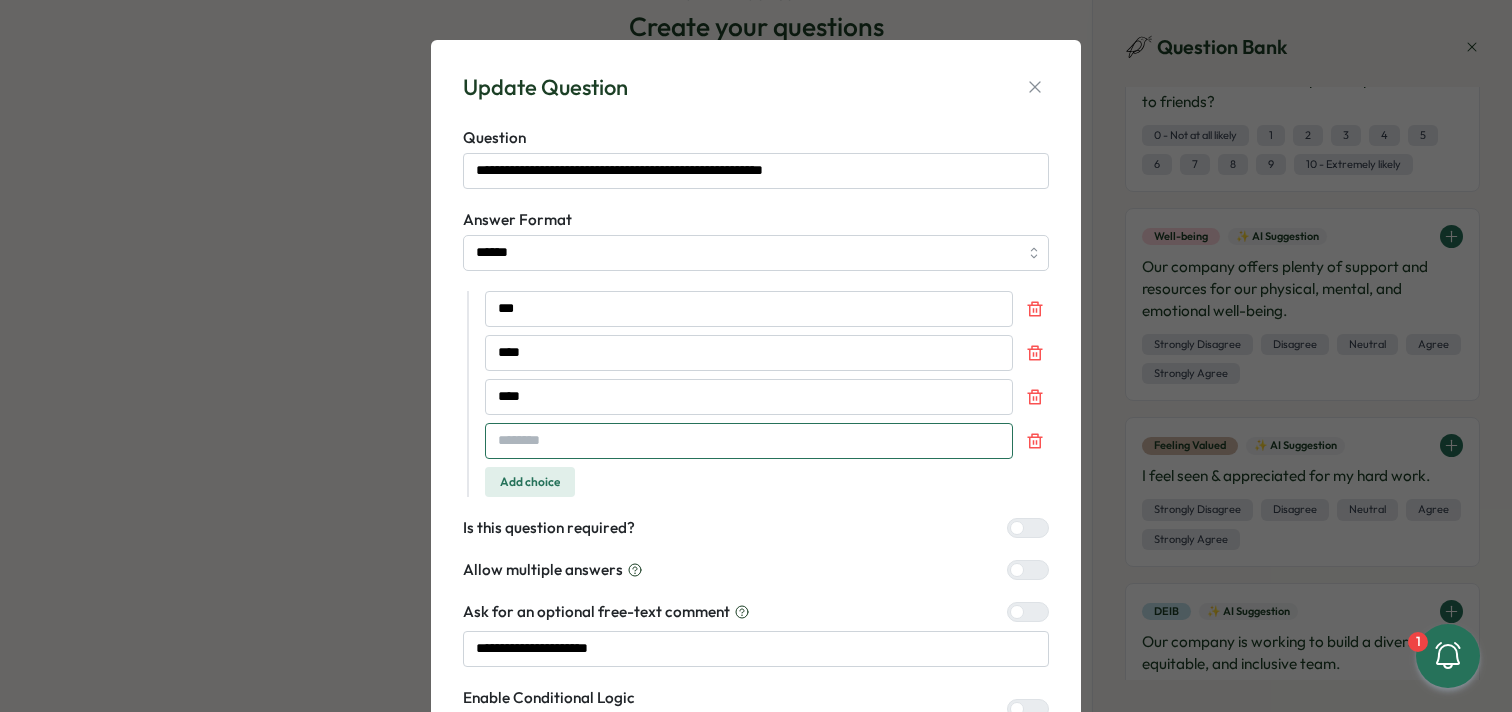 click at bounding box center (749, 441) 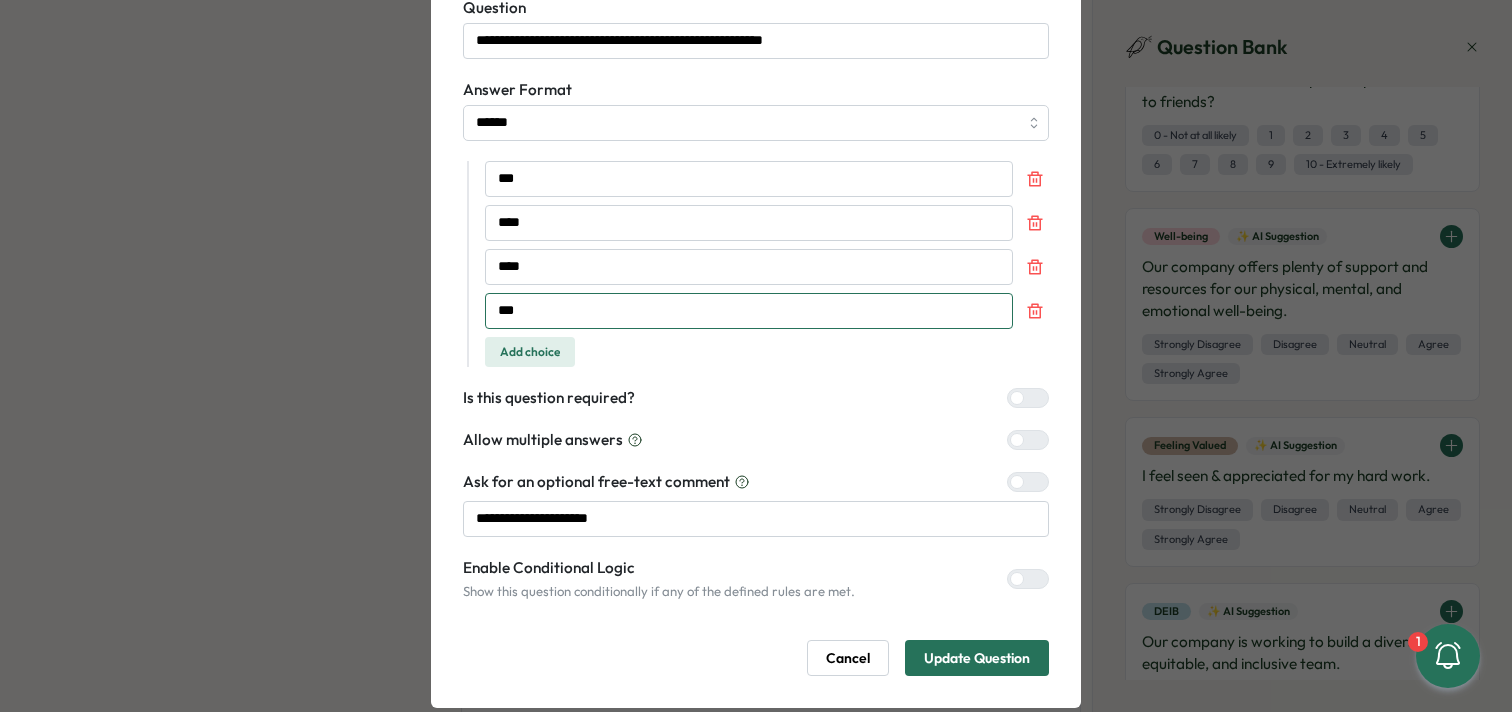 scroll, scrollTop: 166, scrollLeft: 0, axis: vertical 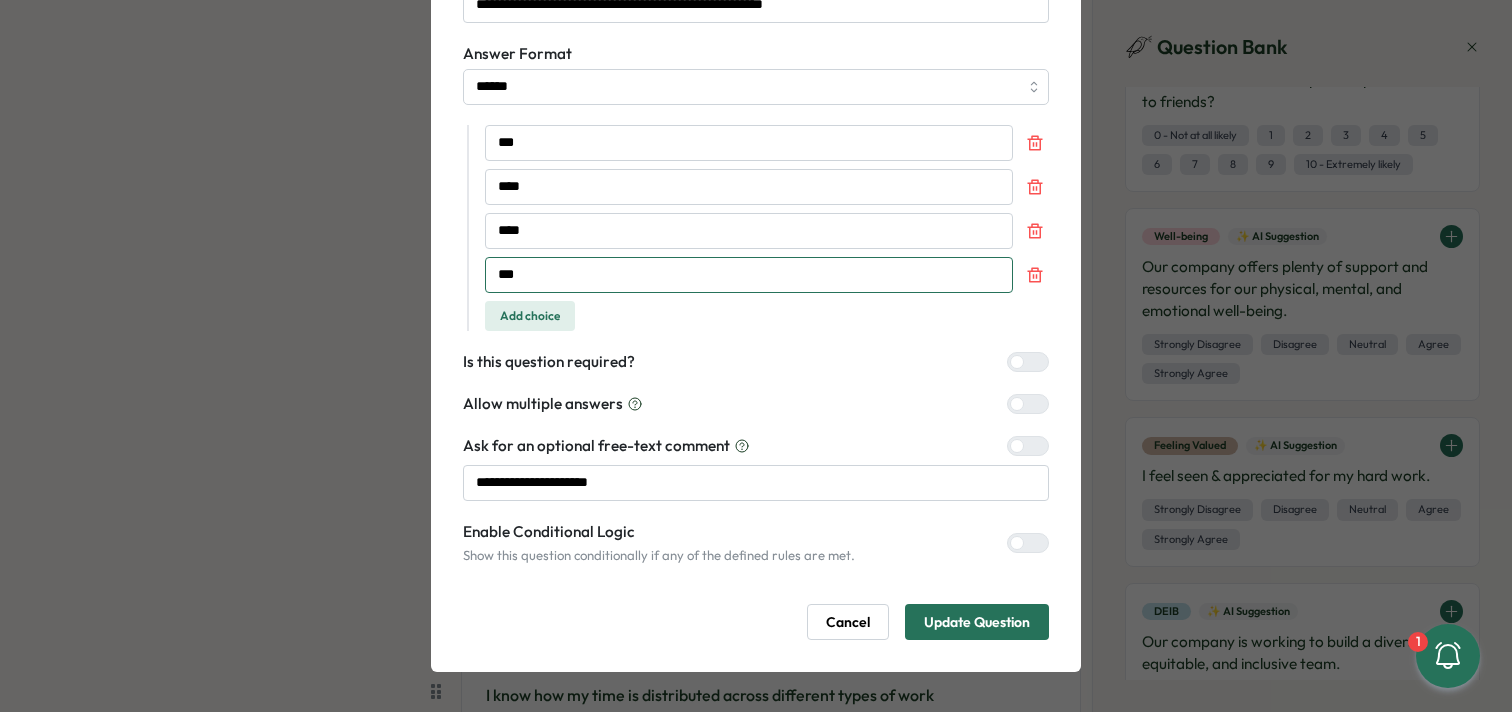 type on "***" 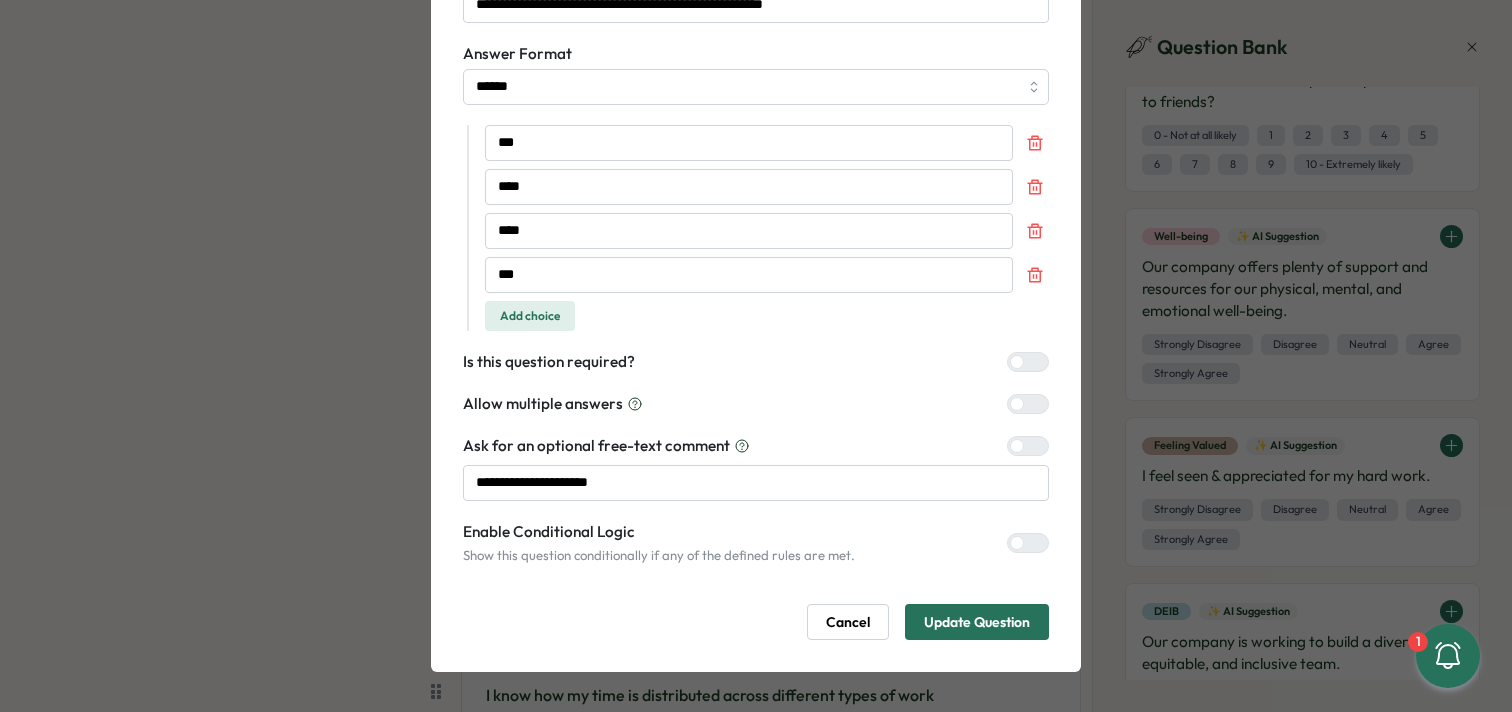 click on "Update Question" at bounding box center (977, 622) 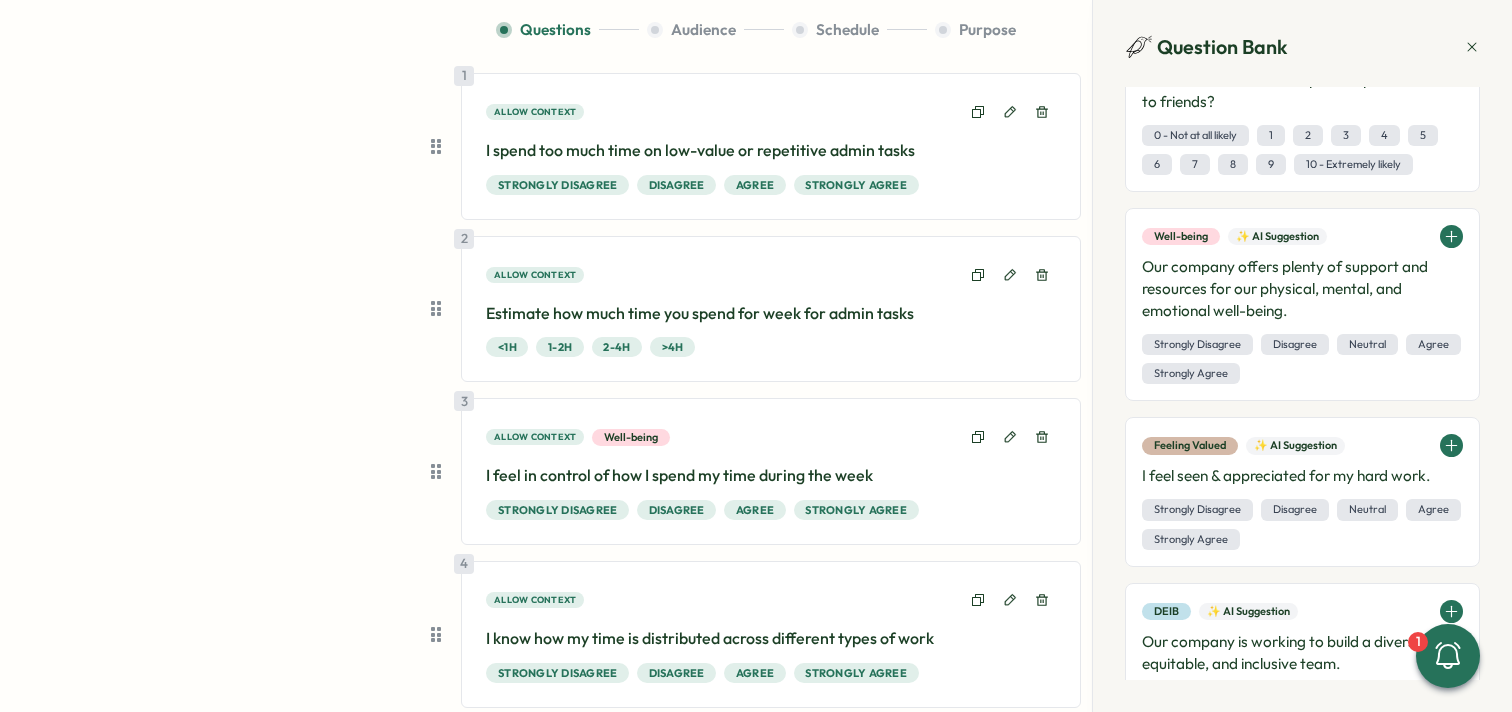 scroll, scrollTop: 160, scrollLeft: 0, axis: vertical 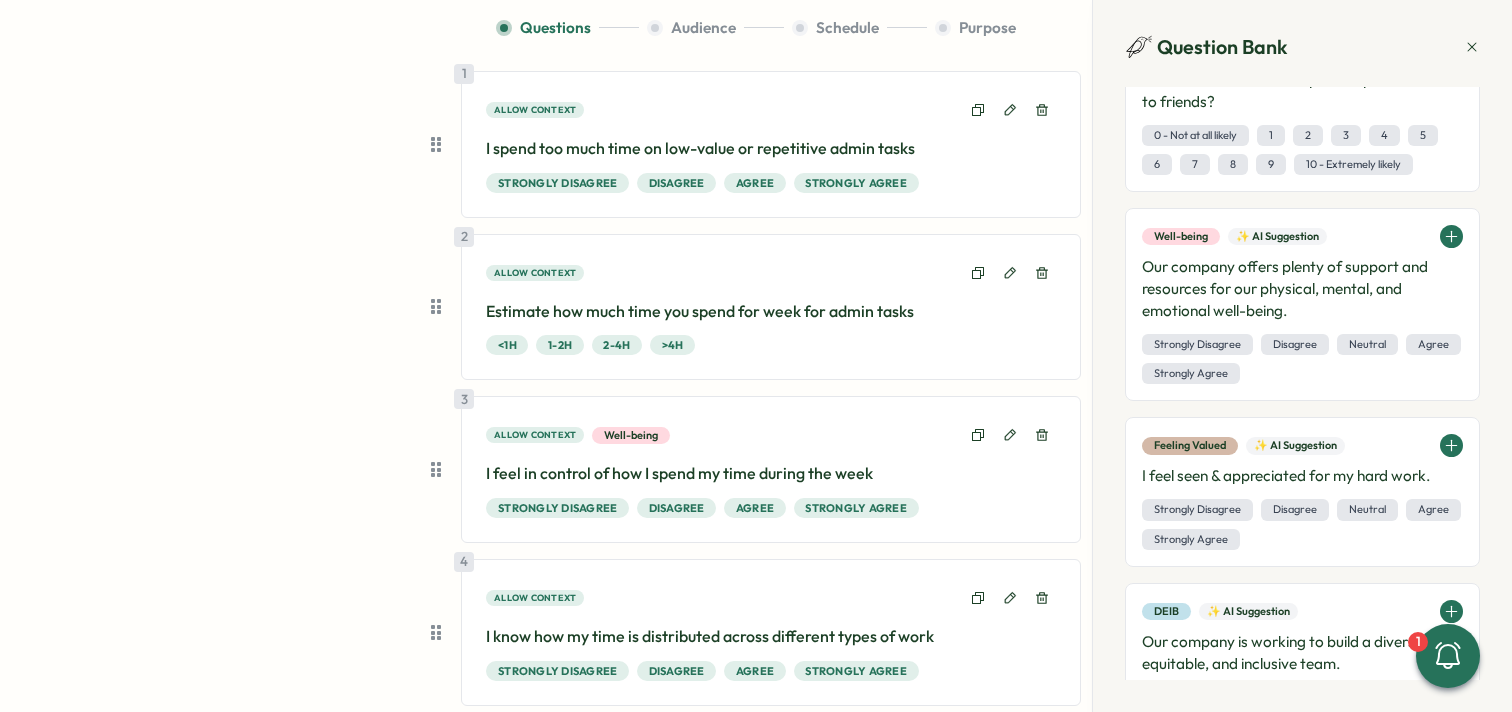 click on "Allow context" at bounding box center (771, 273) 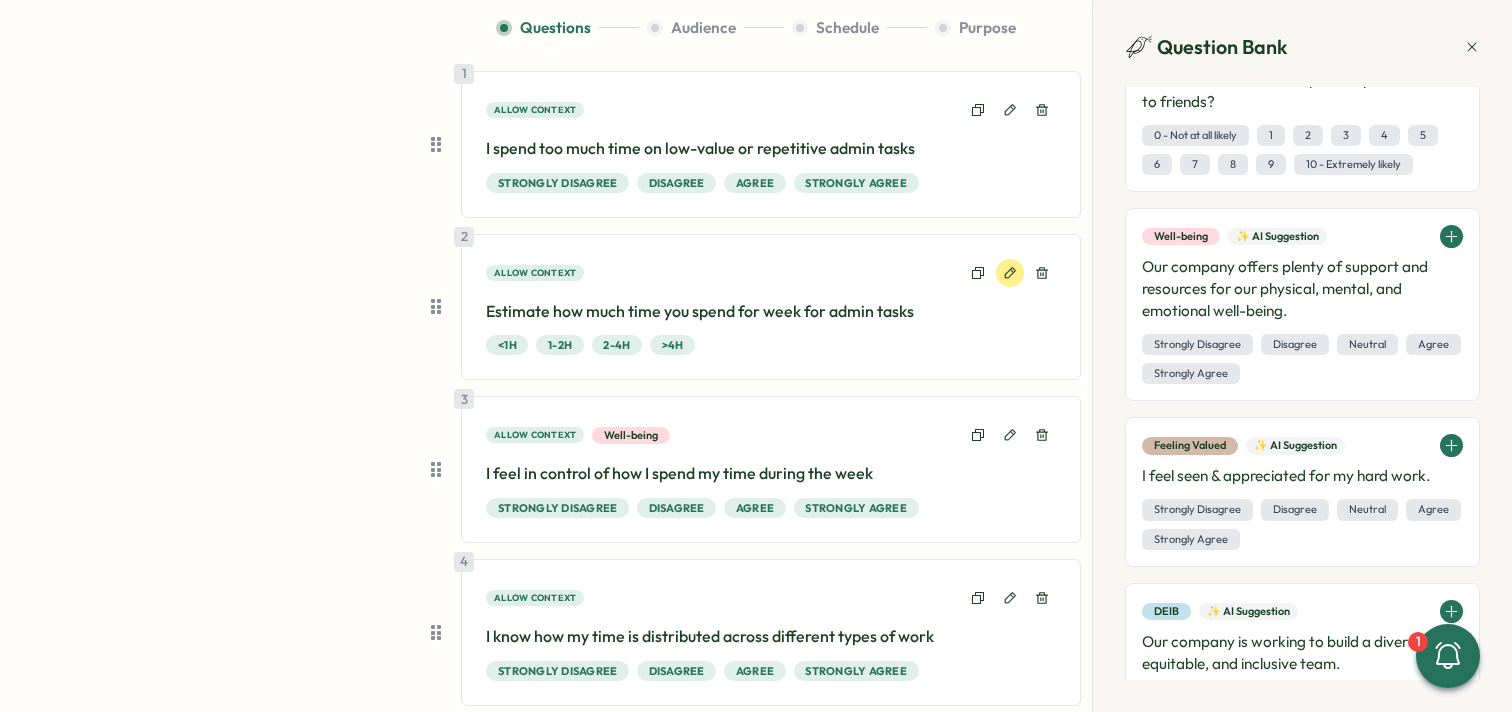 click 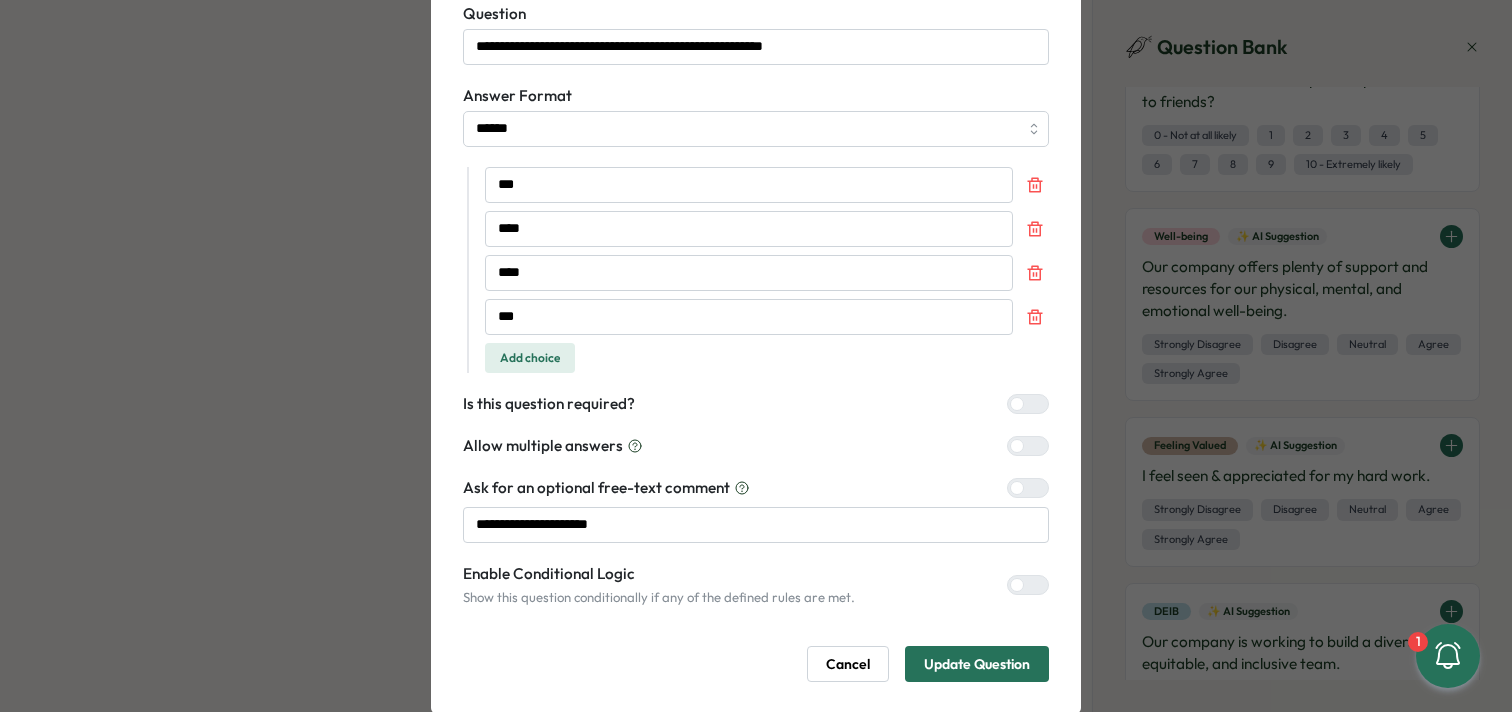 scroll, scrollTop: 166, scrollLeft: 0, axis: vertical 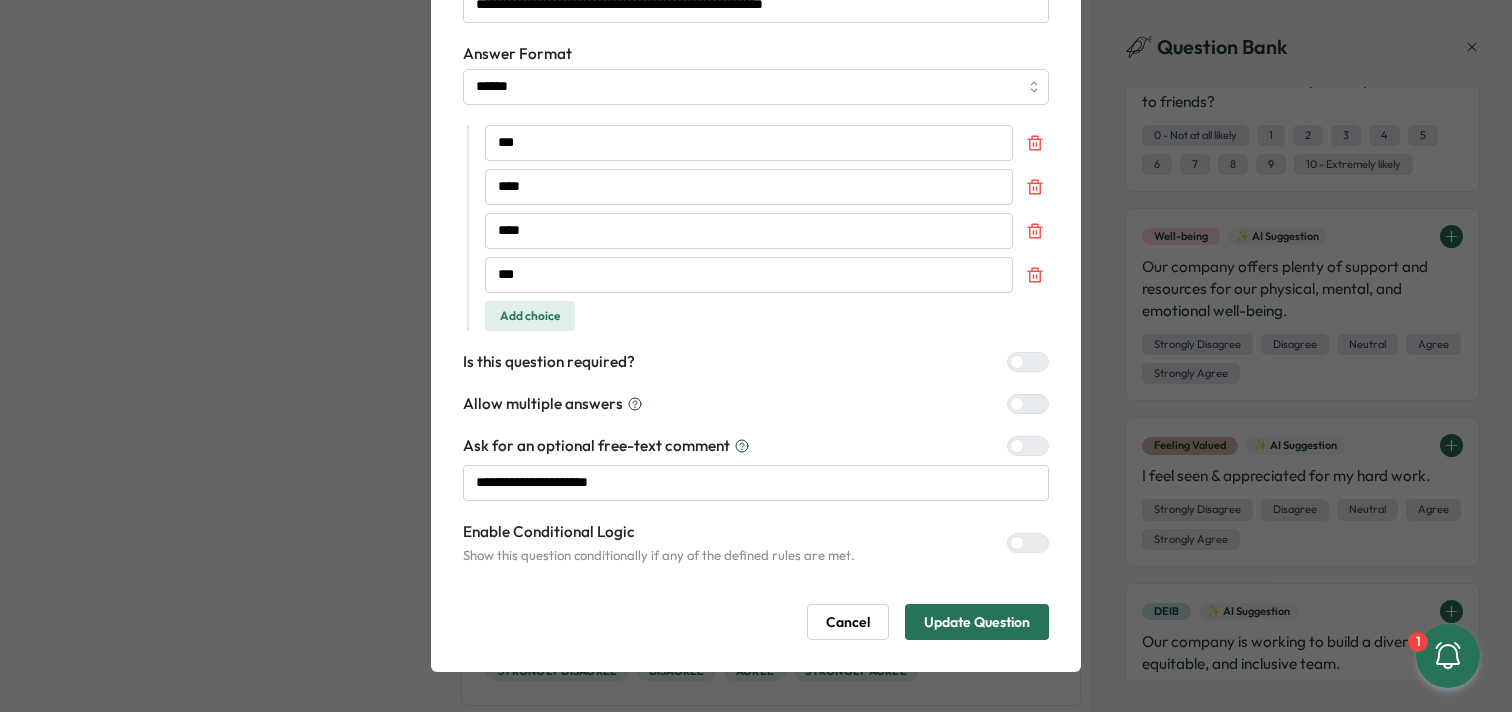 click at bounding box center [1036, 543] 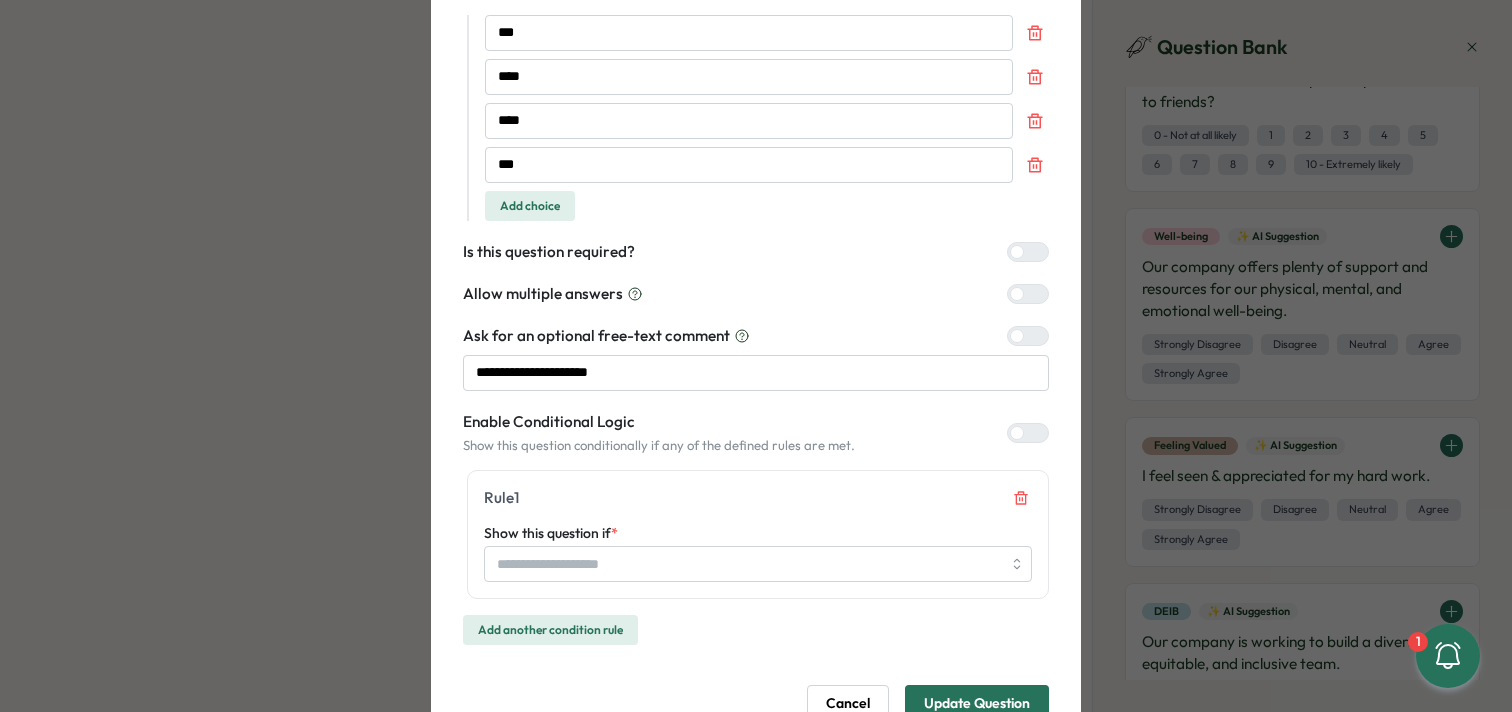 scroll, scrollTop: 289, scrollLeft: 0, axis: vertical 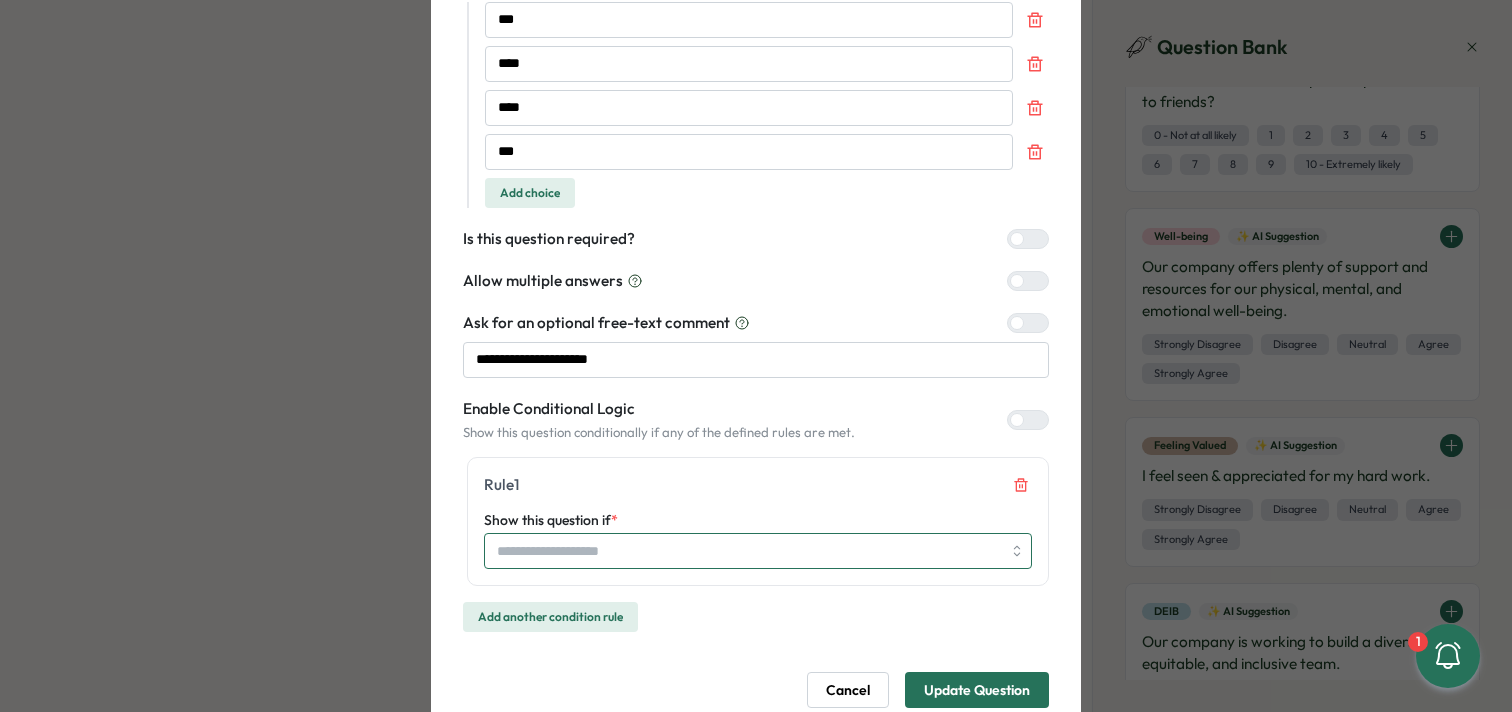 click on "Show this question if  *" at bounding box center (758, 551) 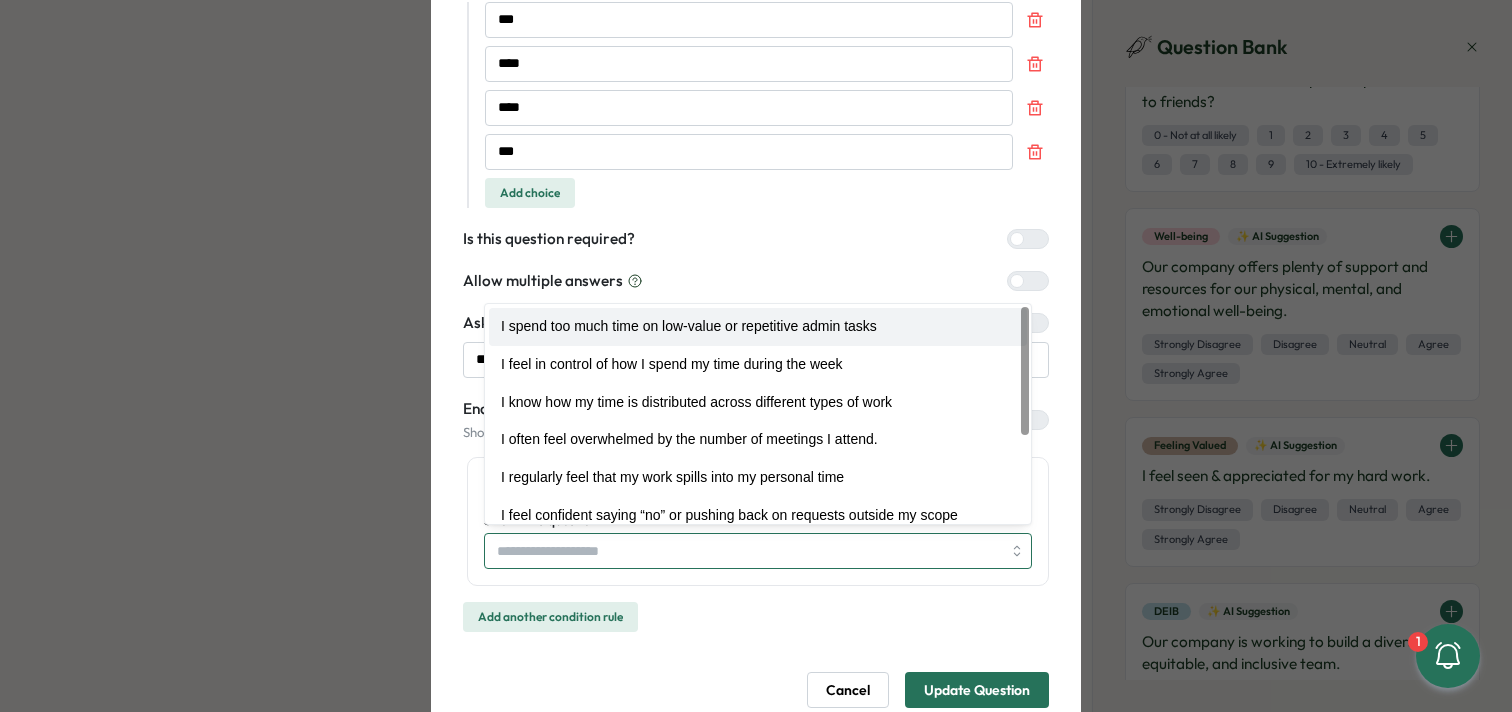 type on "**********" 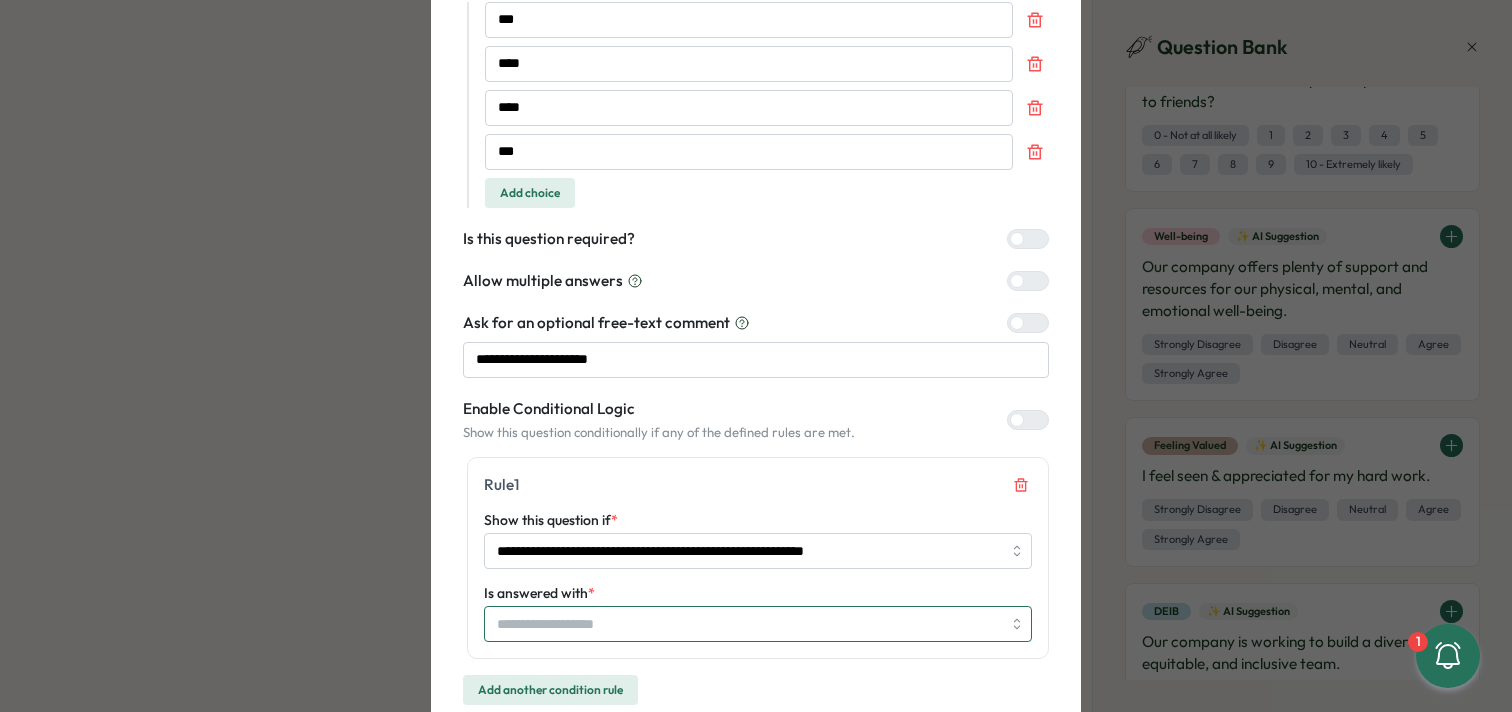 click on "Is answered with  *" at bounding box center [749, 624] 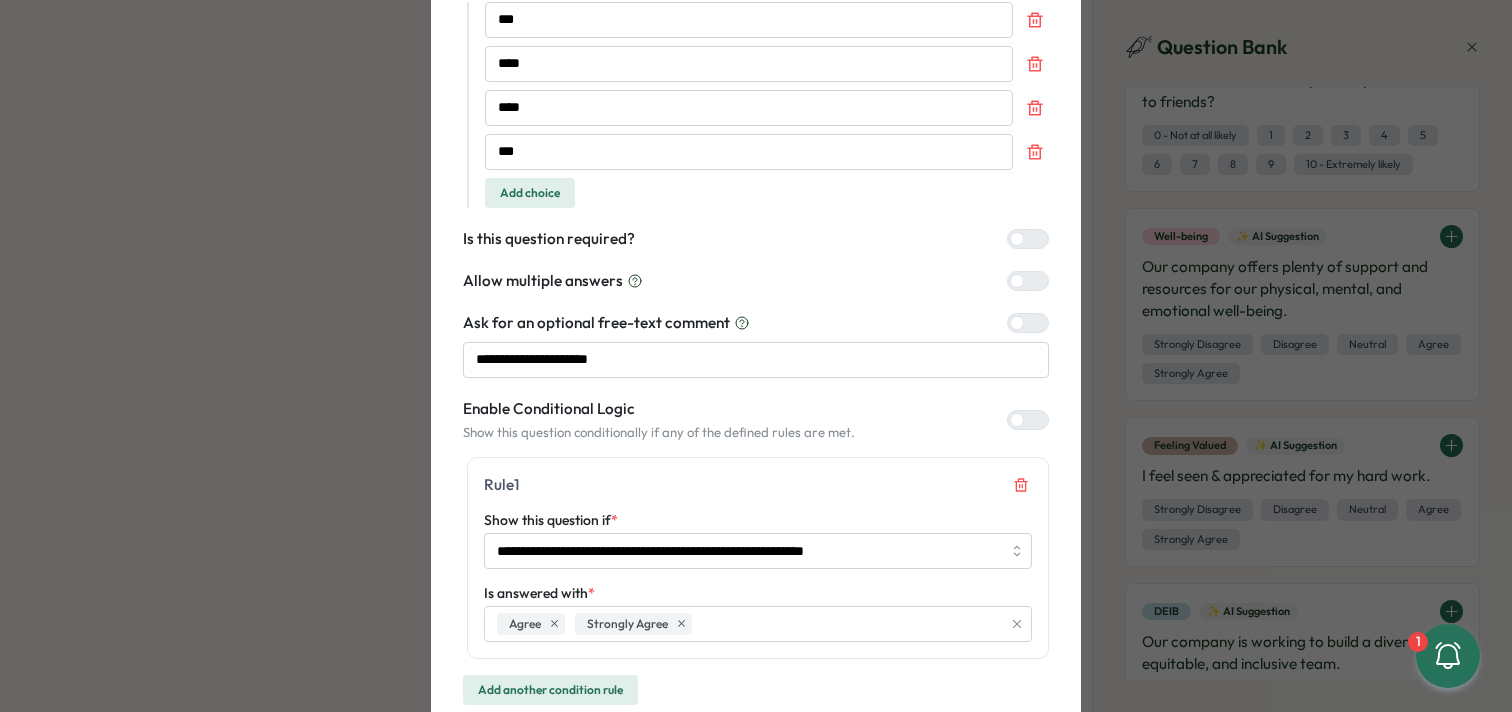 click on "**********" at bounding box center [758, 558] 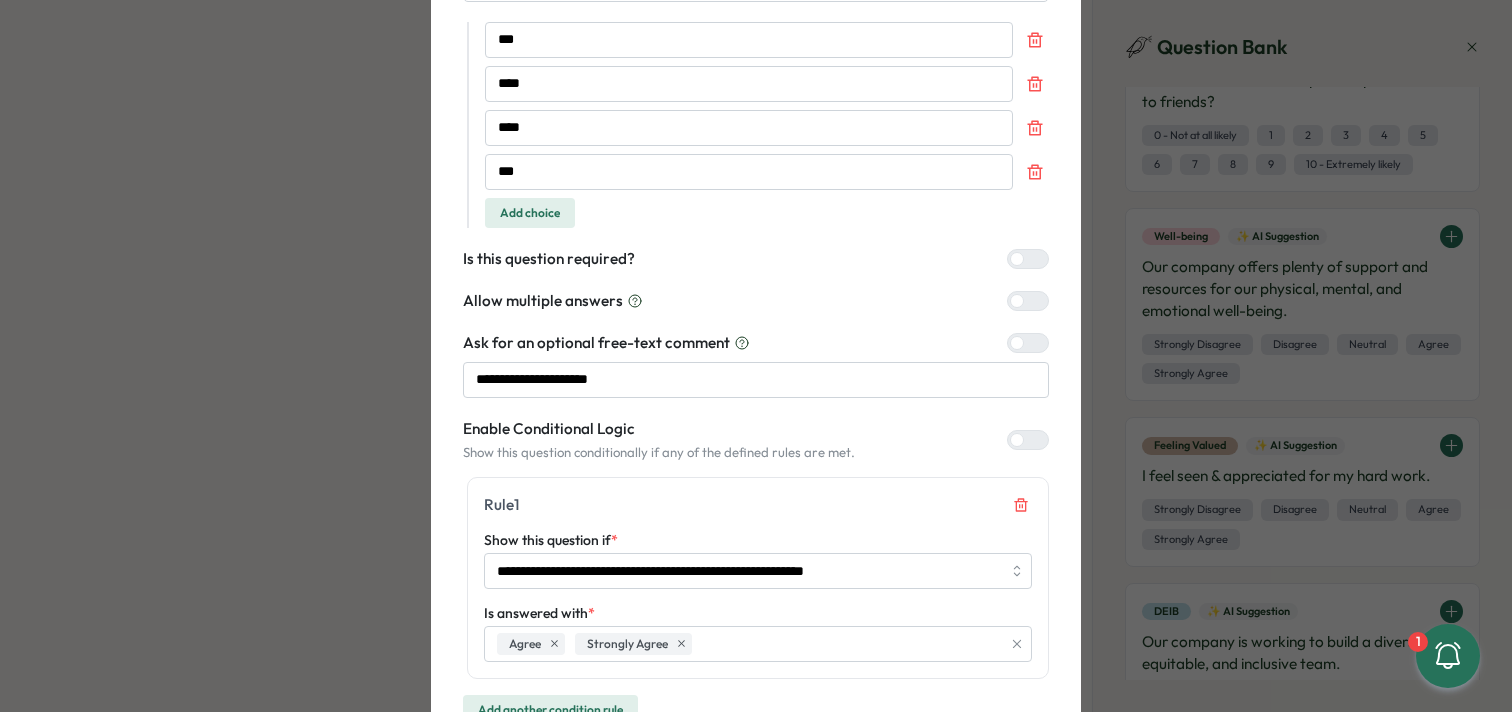 scroll, scrollTop: 273, scrollLeft: 0, axis: vertical 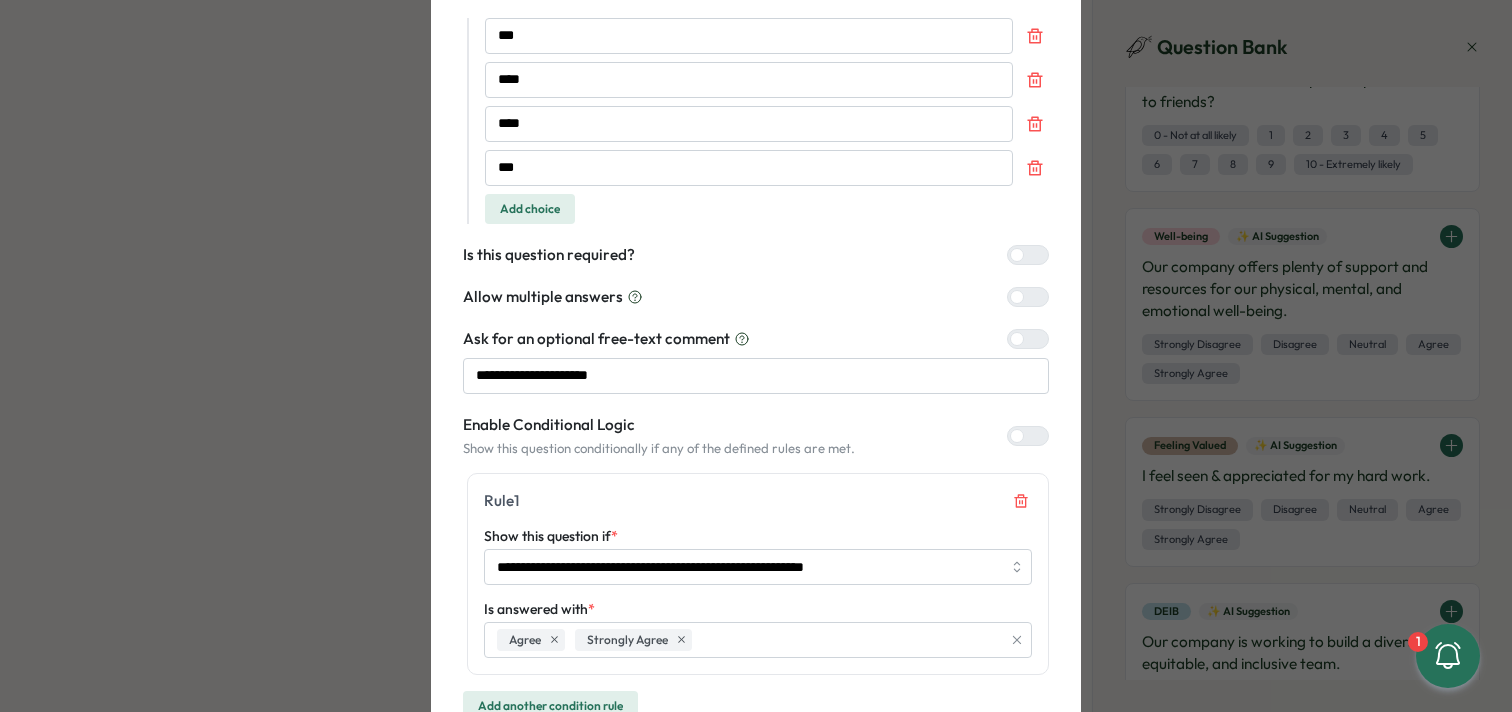 click at bounding box center [1036, 436] 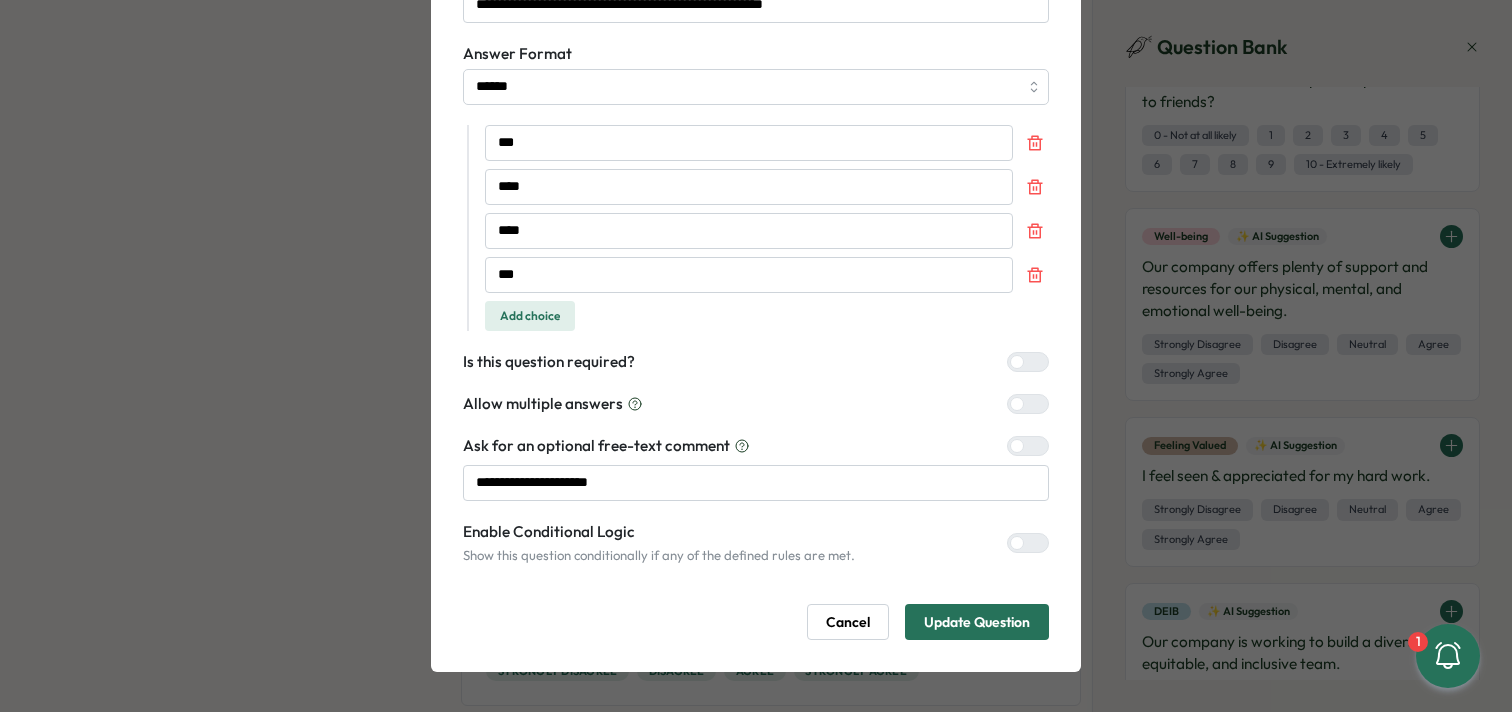 click on "Update Question" at bounding box center (977, 622) 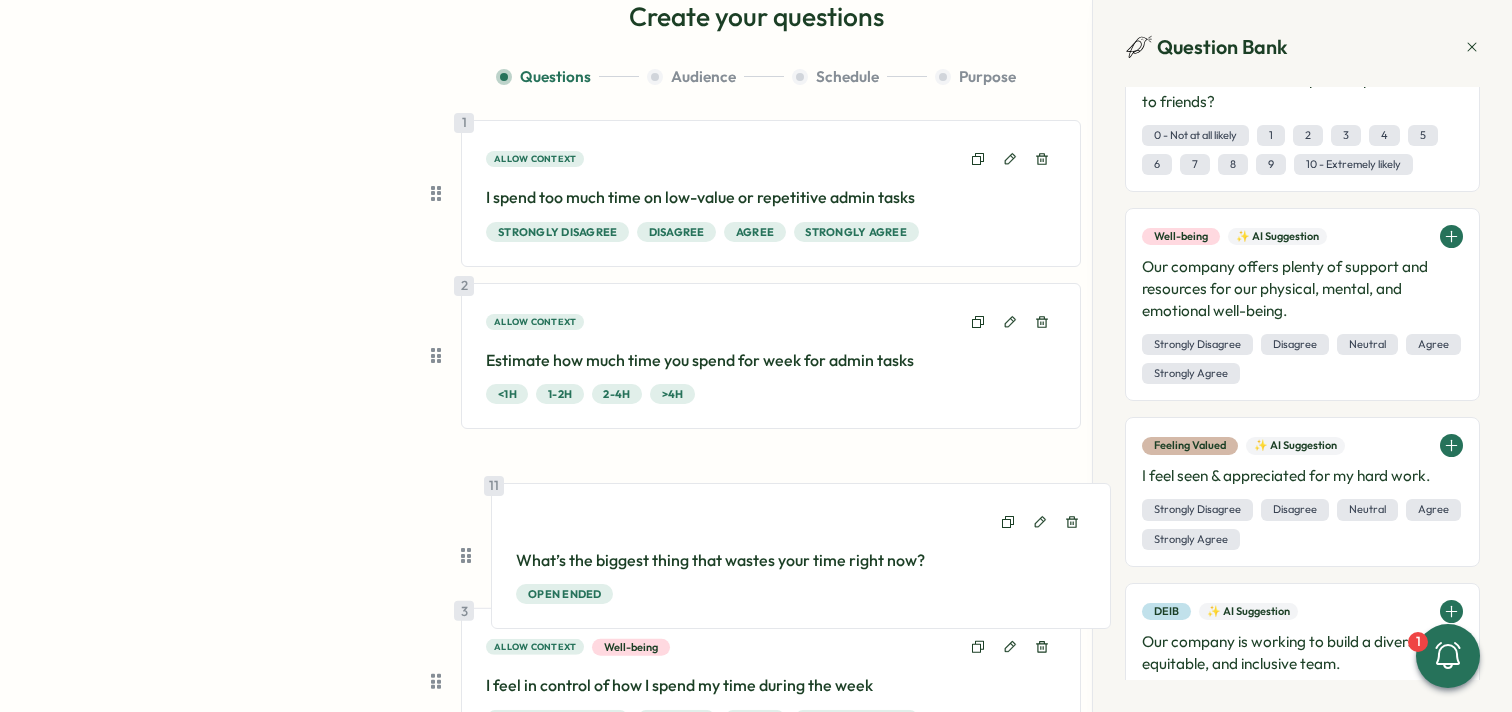 scroll, scrollTop: 124, scrollLeft: 0, axis: vertical 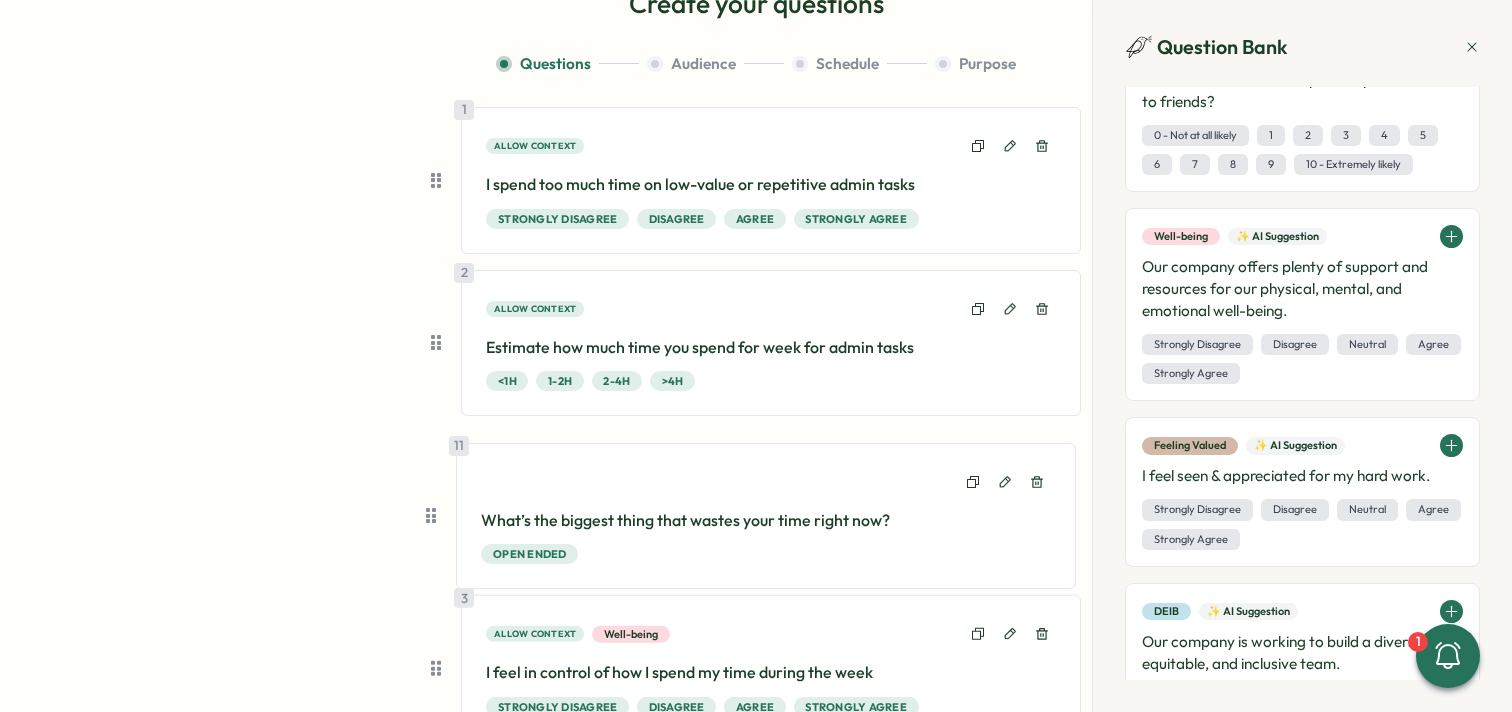 drag, startPoint x: 432, startPoint y: 584, endPoint x: 434, endPoint y: 520, distance: 64.03124 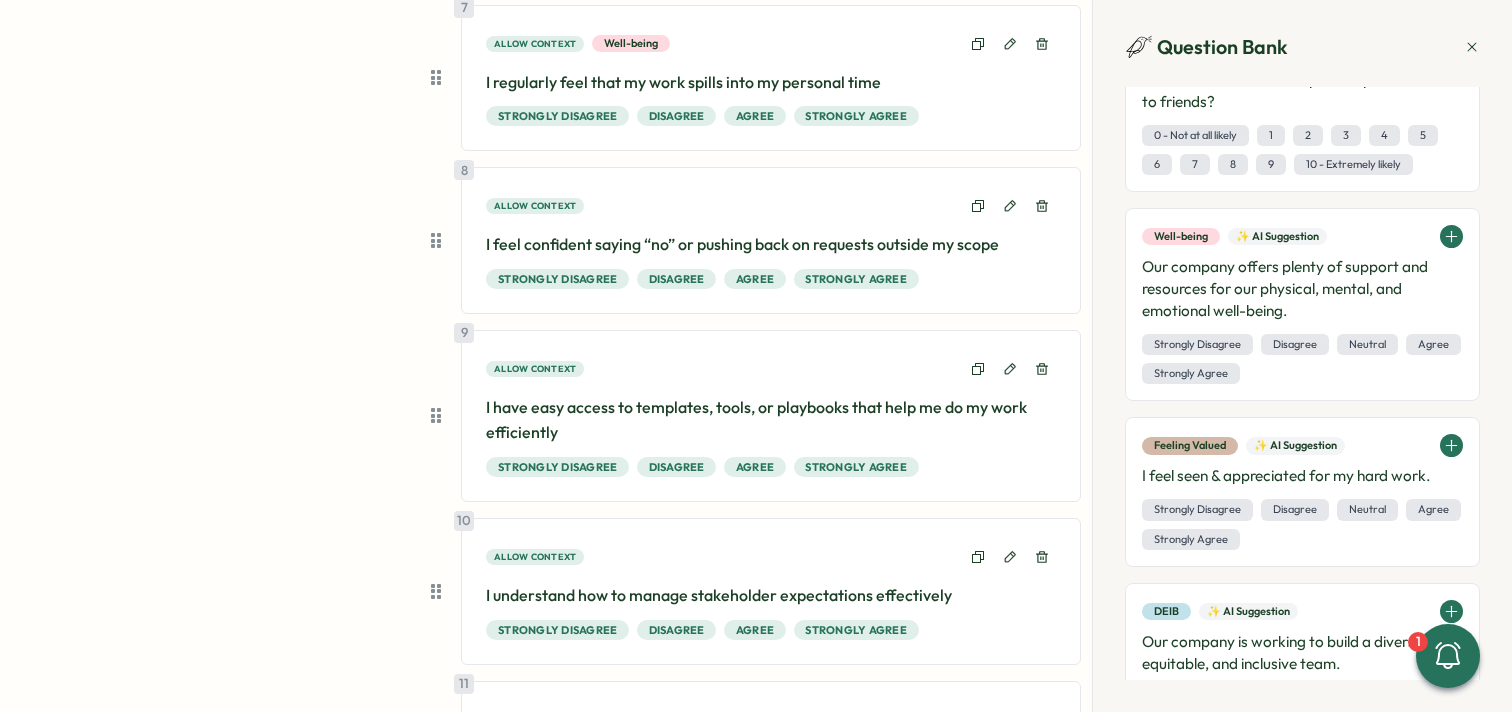 scroll, scrollTop: 1229, scrollLeft: 0, axis: vertical 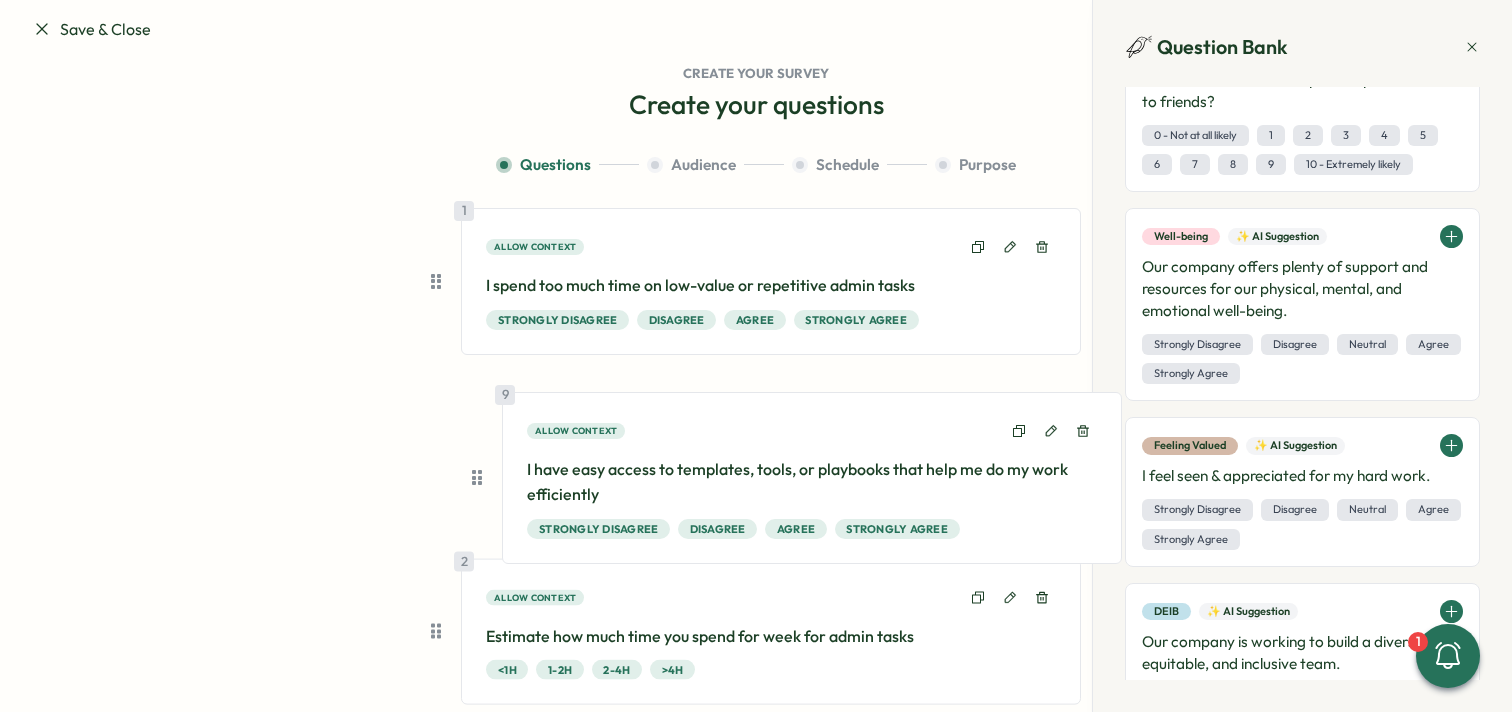 drag, startPoint x: 436, startPoint y: 391, endPoint x: 485, endPoint y: 473, distance: 95.524864 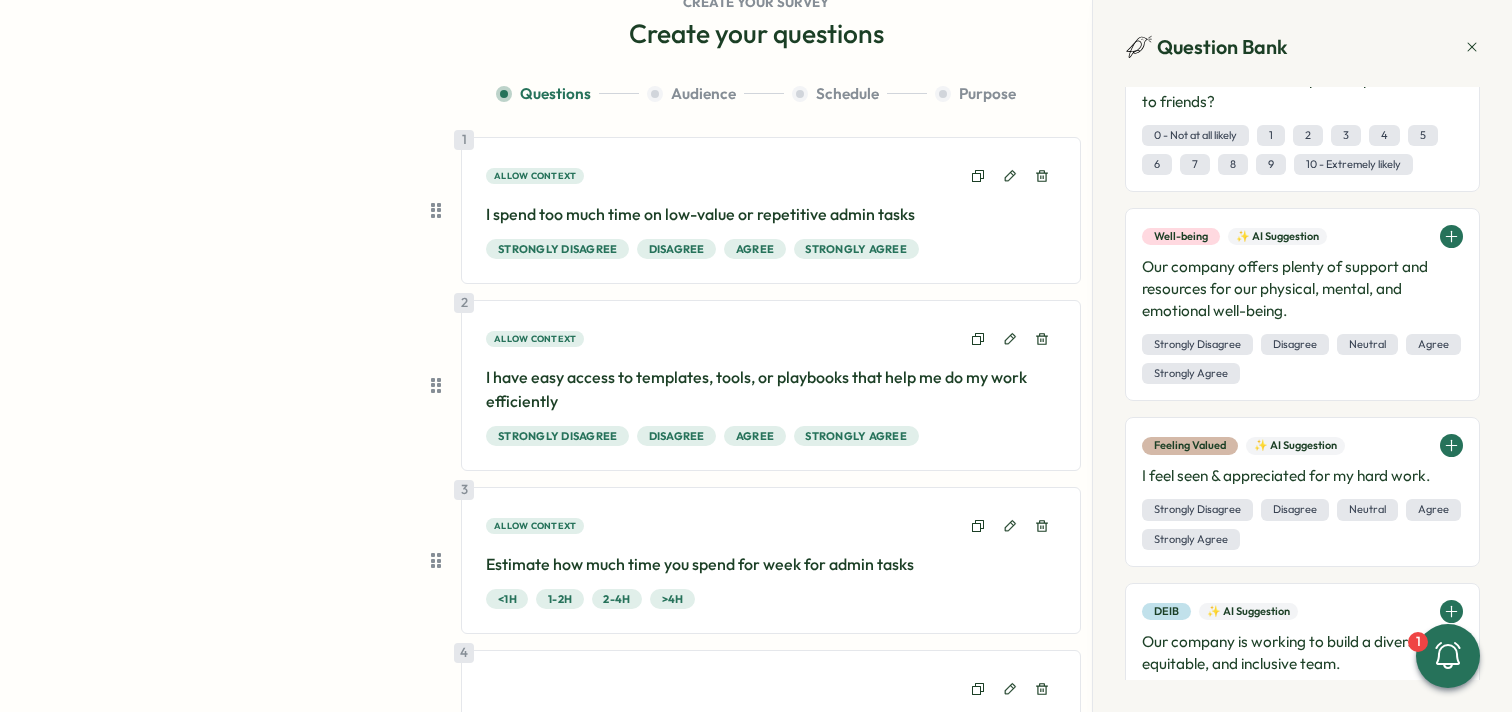 scroll, scrollTop: 109, scrollLeft: 0, axis: vertical 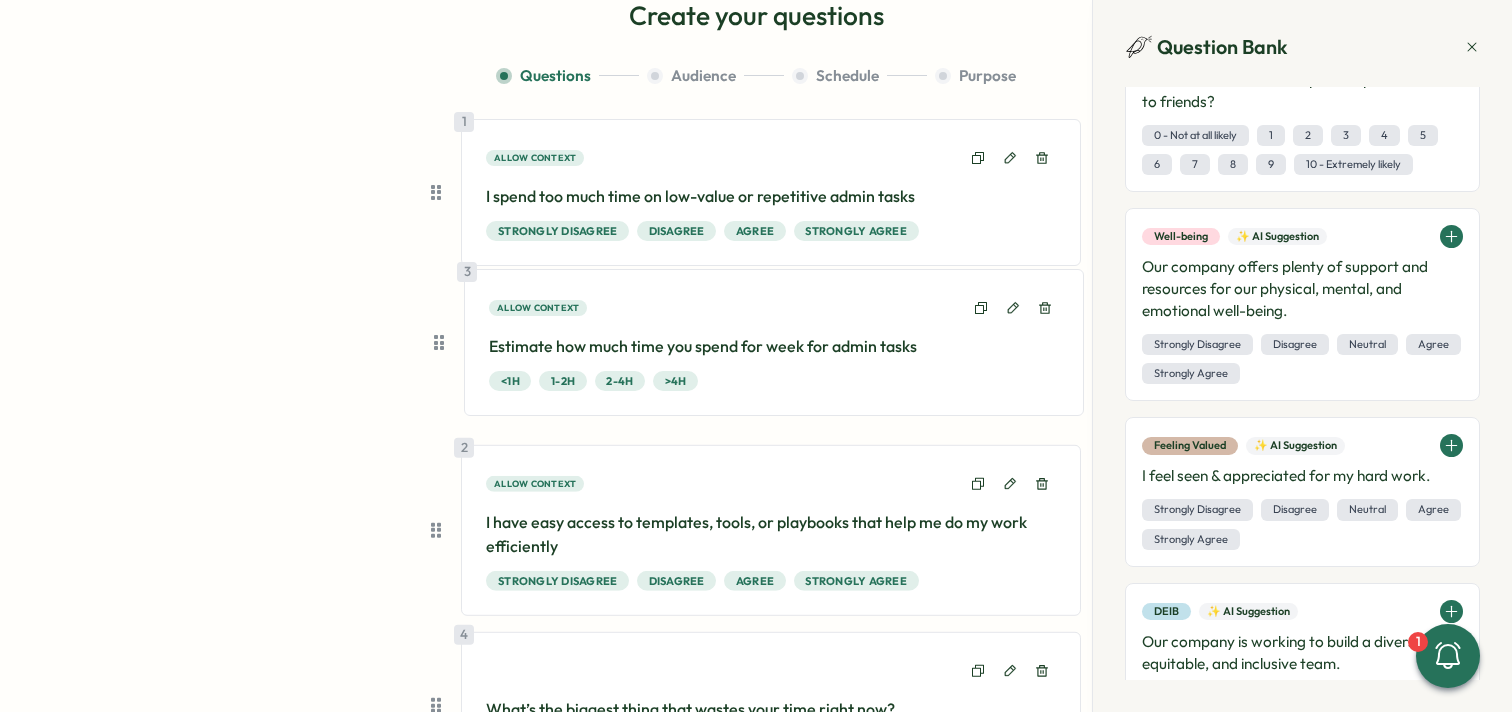 drag, startPoint x: 437, startPoint y: 535, endPoint x: 445, endPoint y: 328, distance: 207.15453 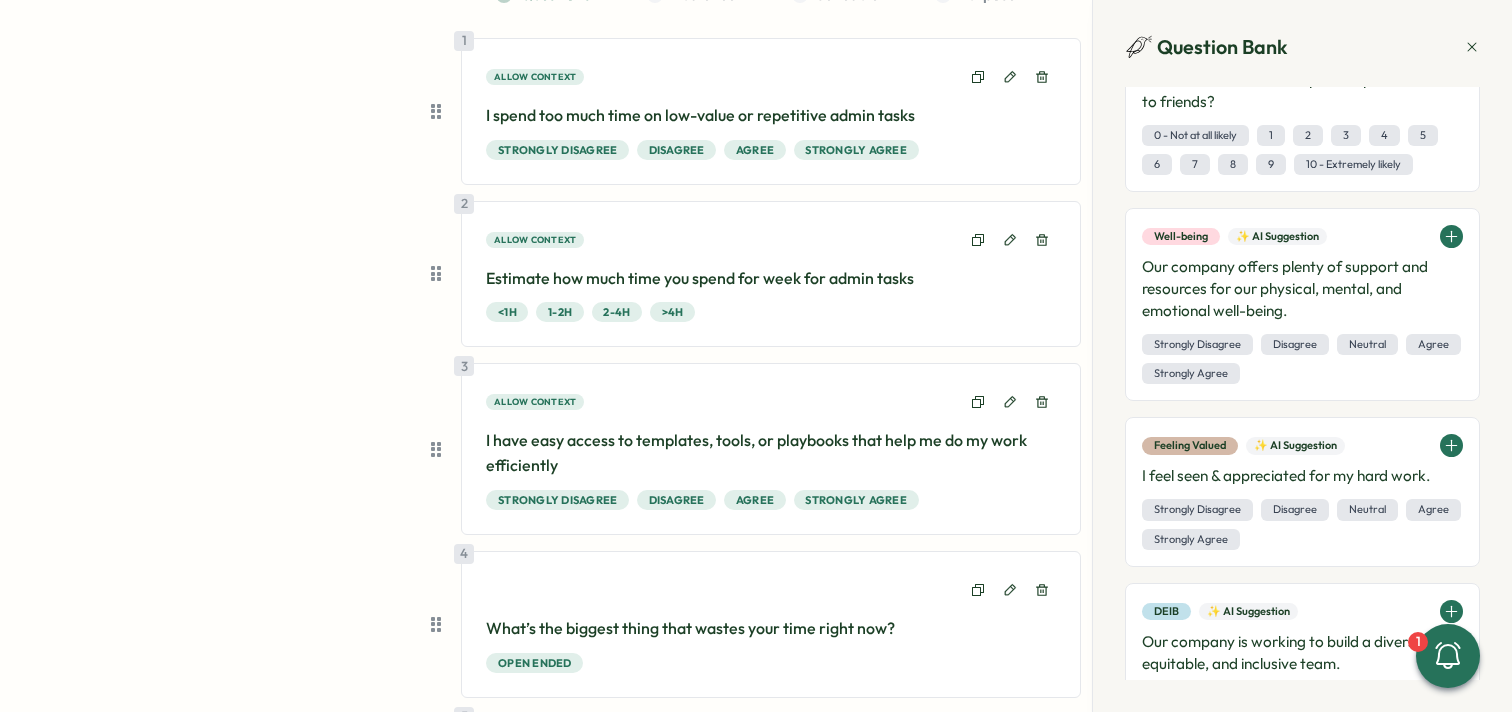 scroll, scrollTop: 343, scrollLeft: 0, axis: vertical 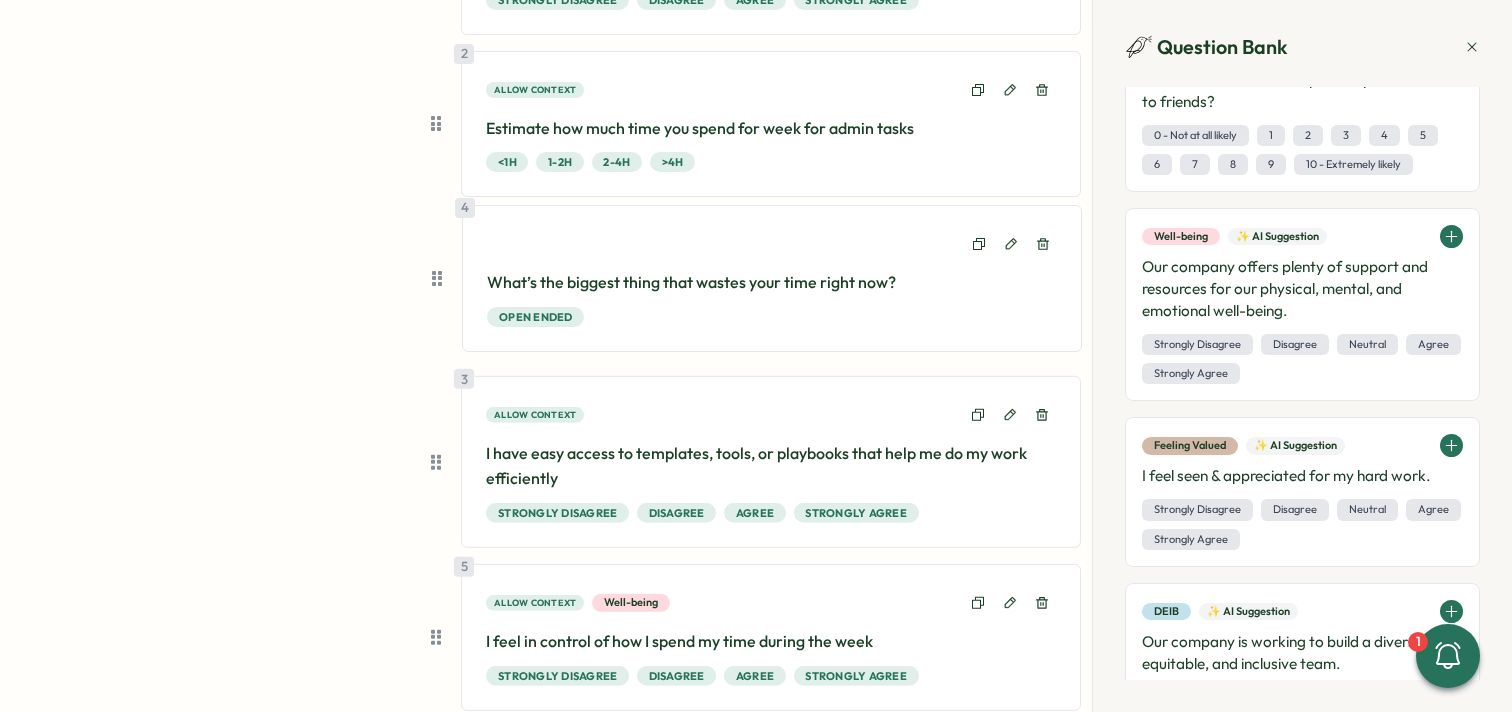 drag, startPoint x: 449, startPoint y: 472, endPoint x: 445, endPoint y: 278, distance: 194.04123 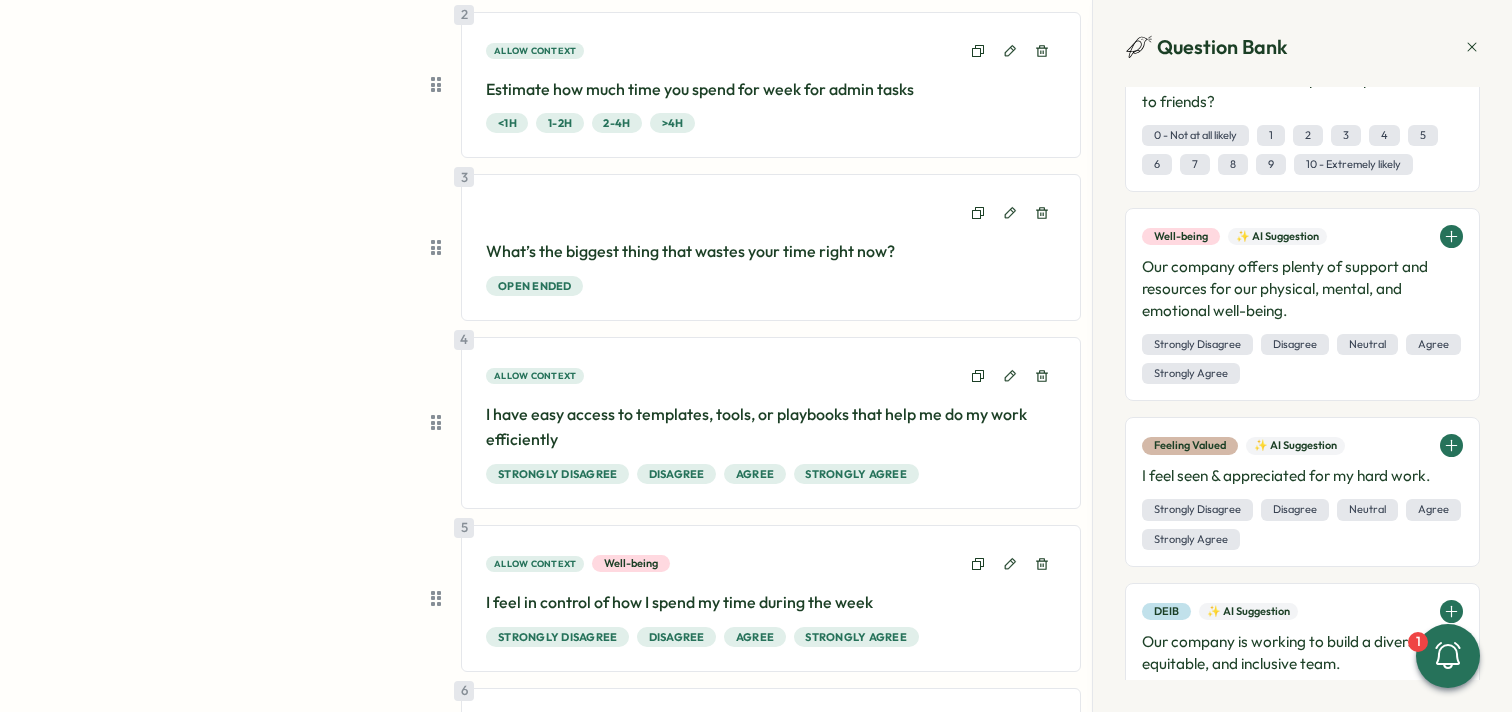 scroll, scrollTop: 412, scrollLeft: 0, axis: vertical 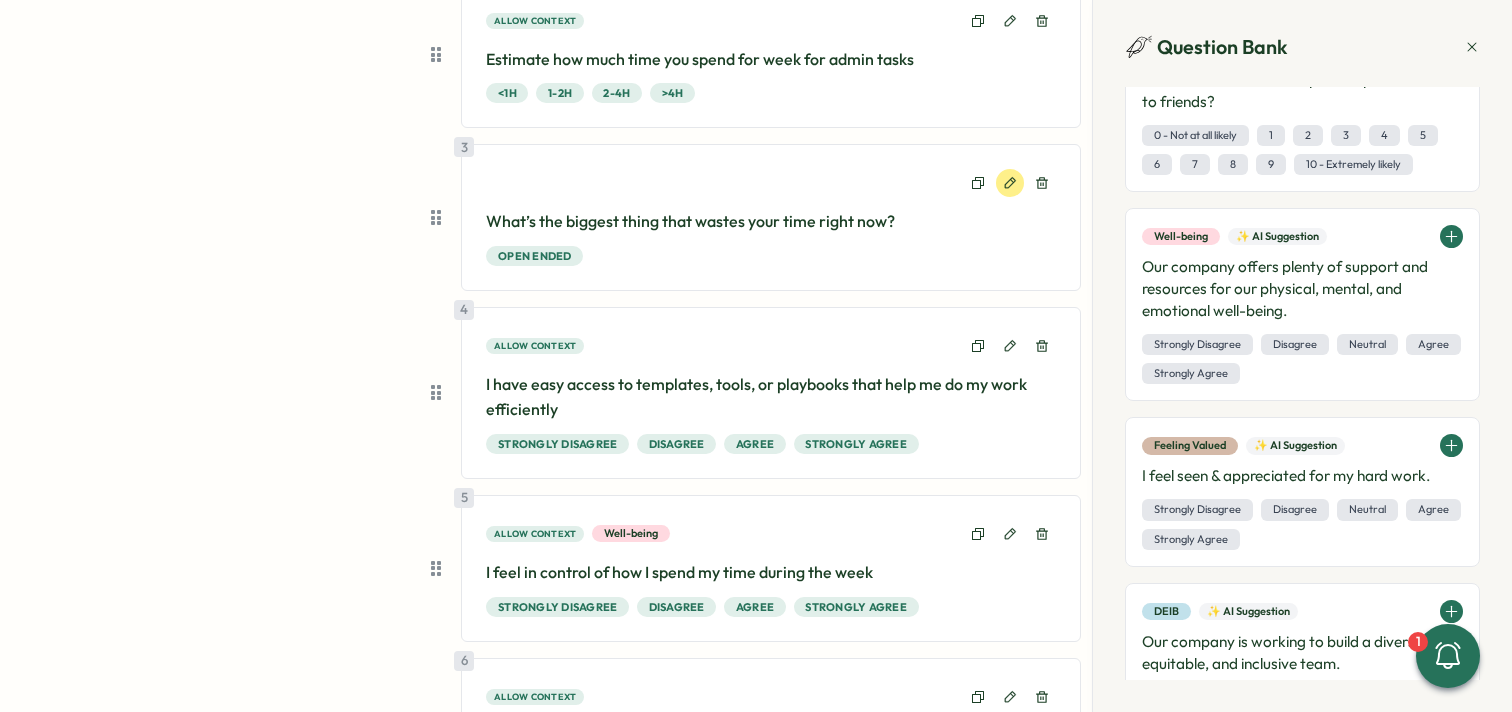 click 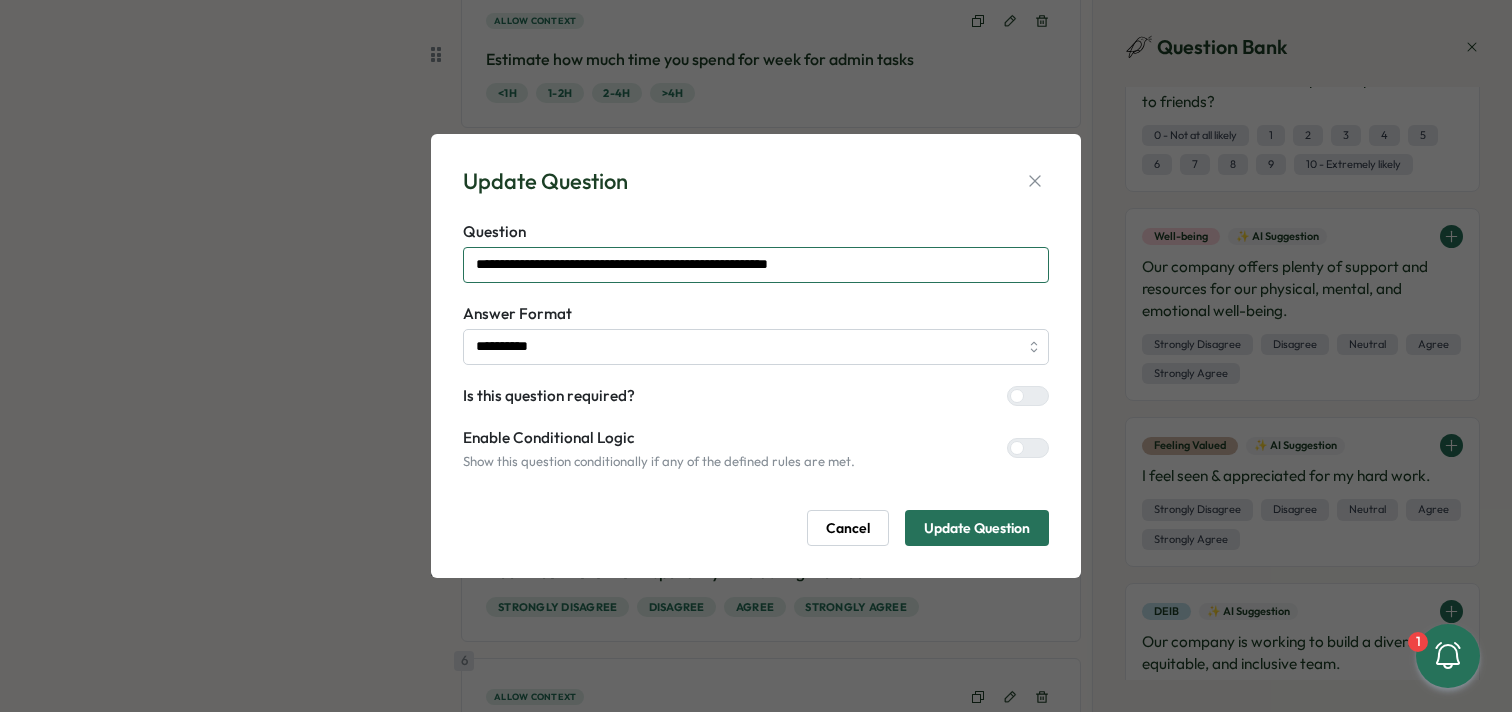 click on "**********" at bounding box center (756, 265) 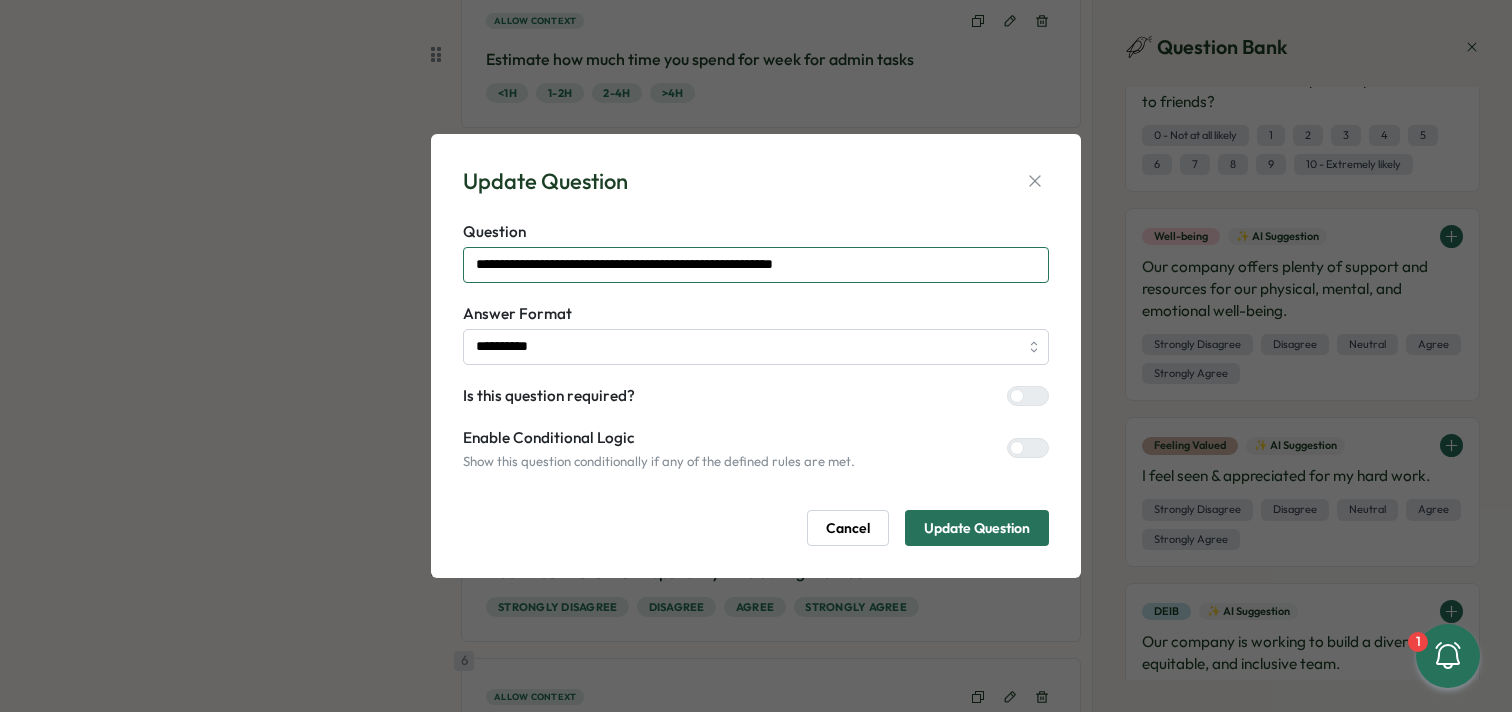type on "**********" 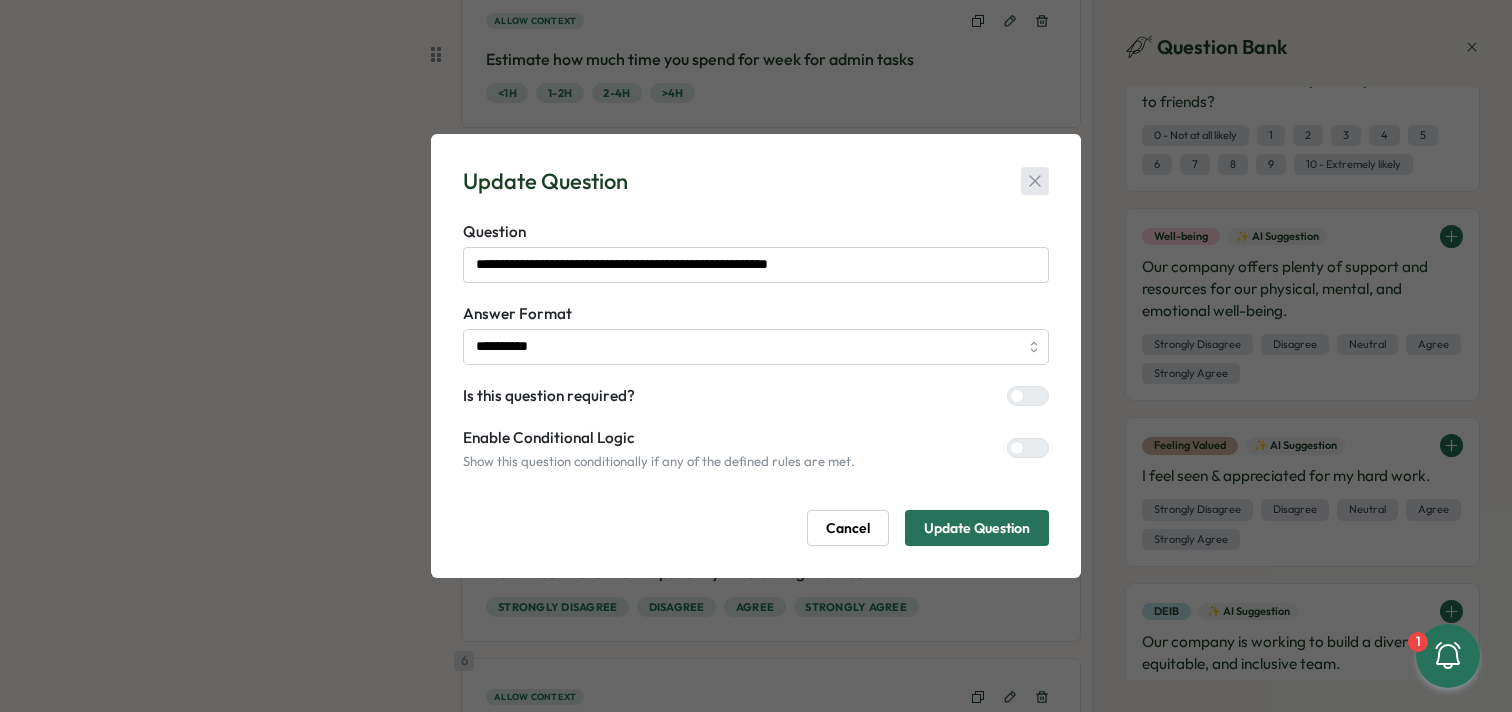 click 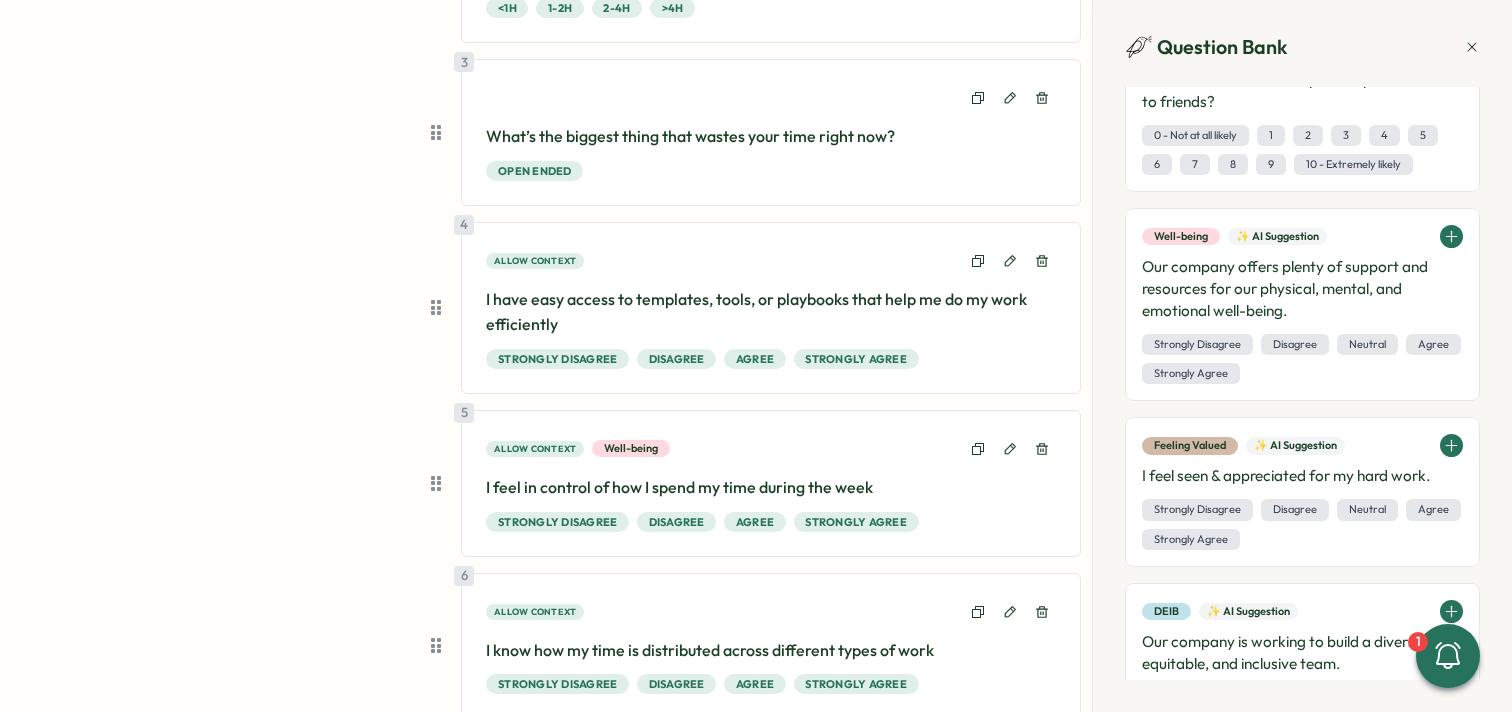 scroll, scrollTop: 505, scrollLeft: 0, axis: vertical 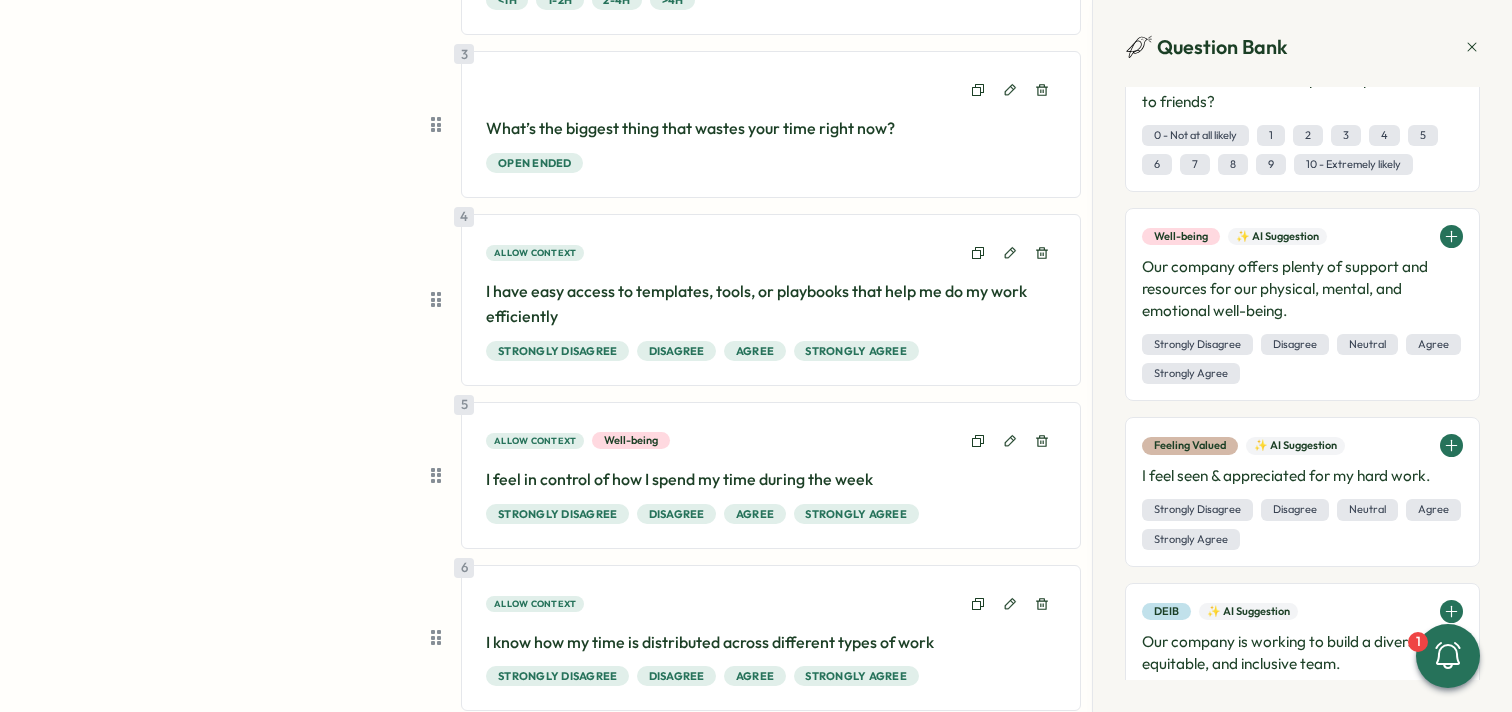click on "I have easy access to templates, tools, or playbooks that help me do my work efficiently" at bounding box center (771, 304) 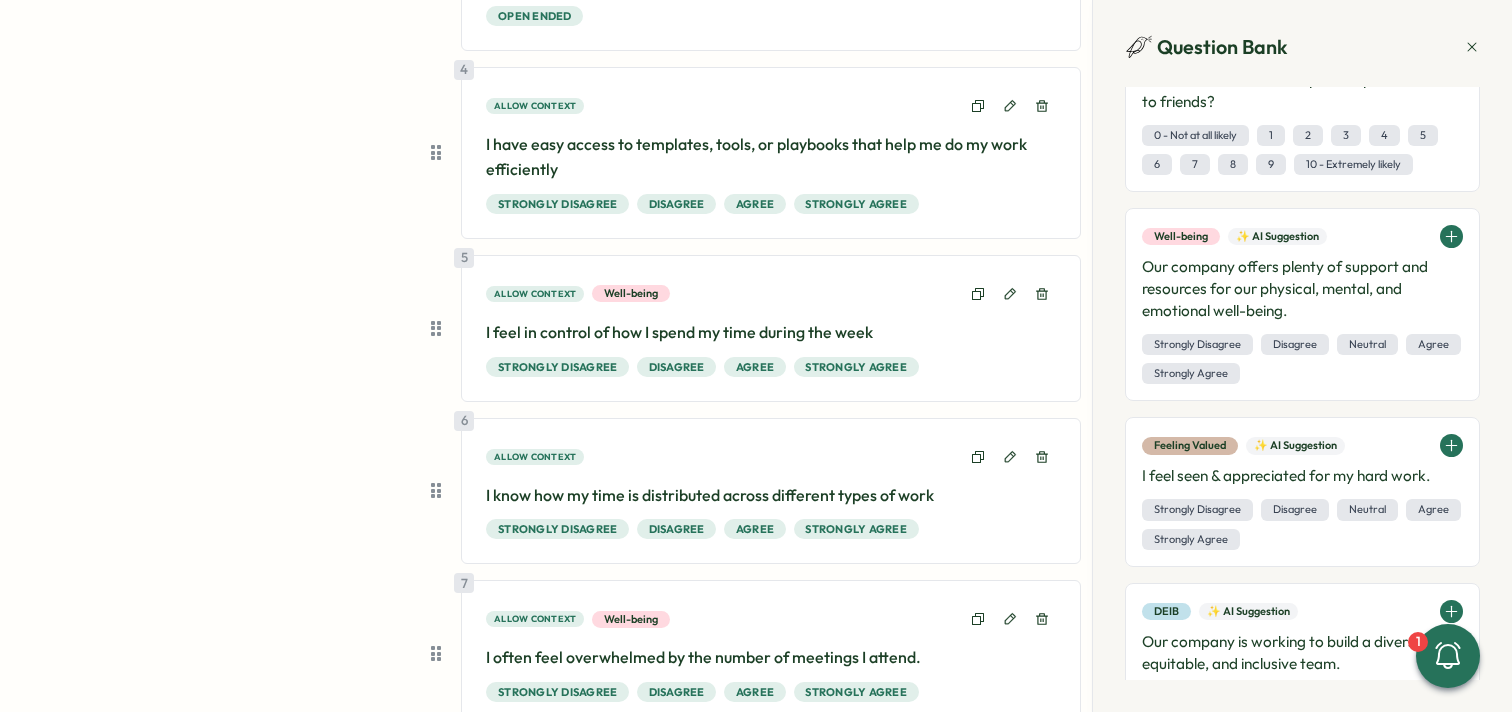 scroll, scrollTop: 657, scrollLeft: 0, axis: vertical 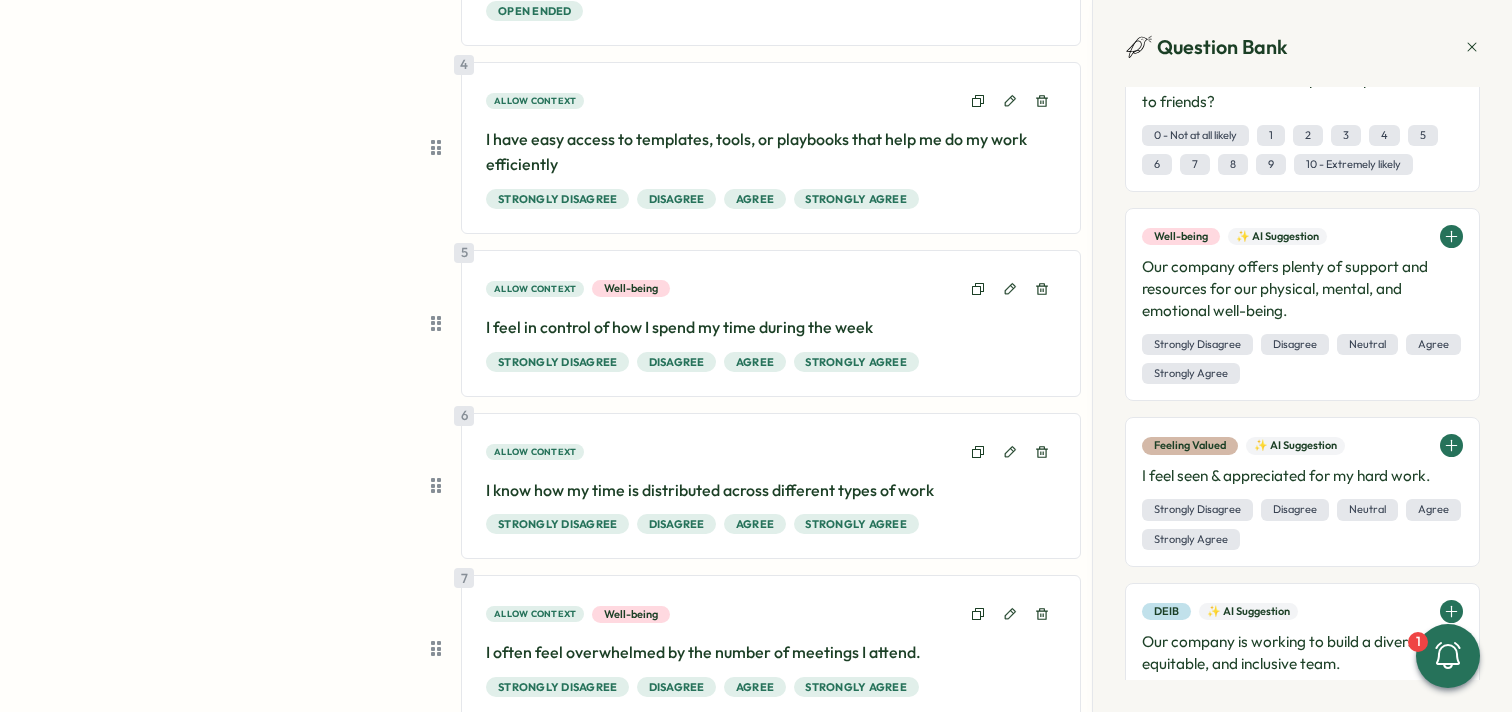click on "I have easy access to templates, tools, or playbooks that help me do my work efficiently" at bounding box center [771, 152] 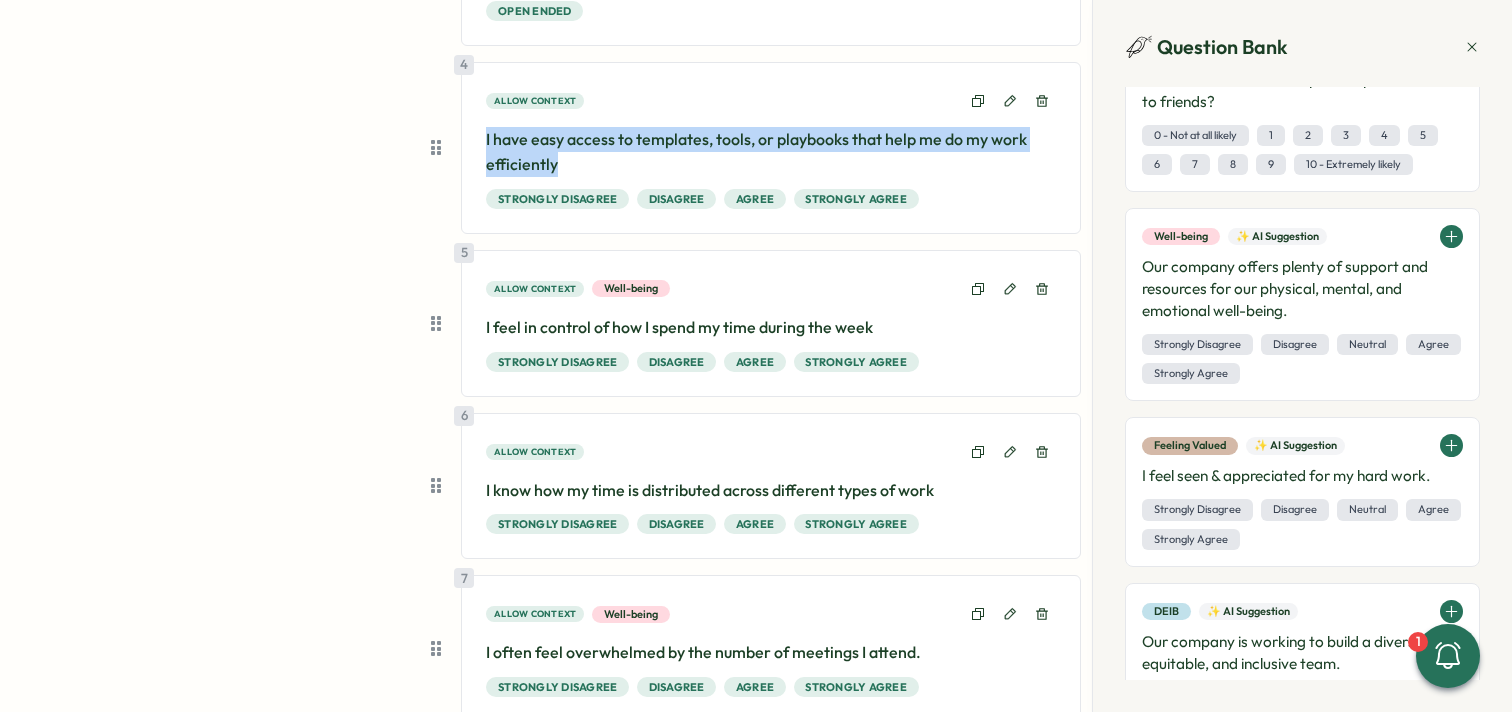 drag, startPoint x: 561, startPoint y: 162, endPoint x: 471, endPoint y: 145, distance: 91.591484 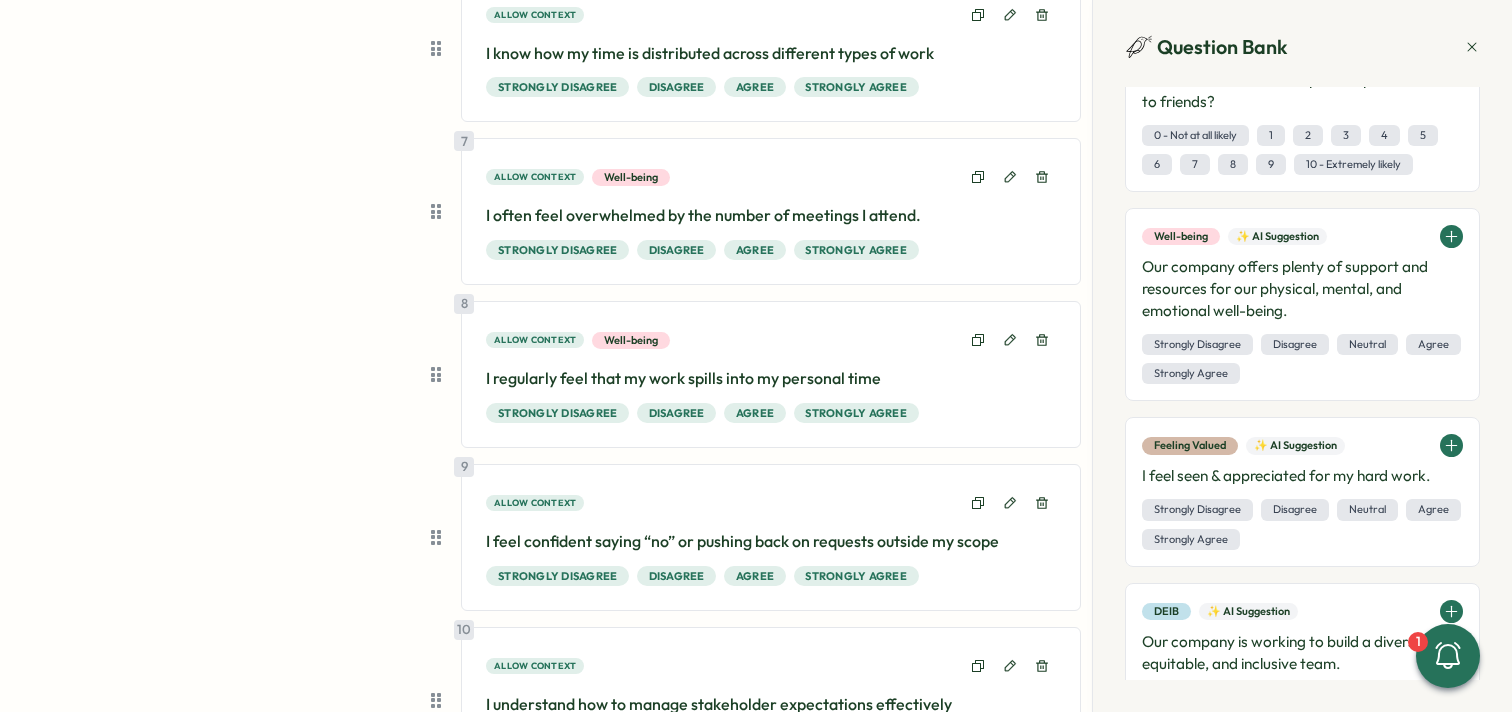 scroll, scrollTop: 1282, scrollLeft: 0, axis: vertical 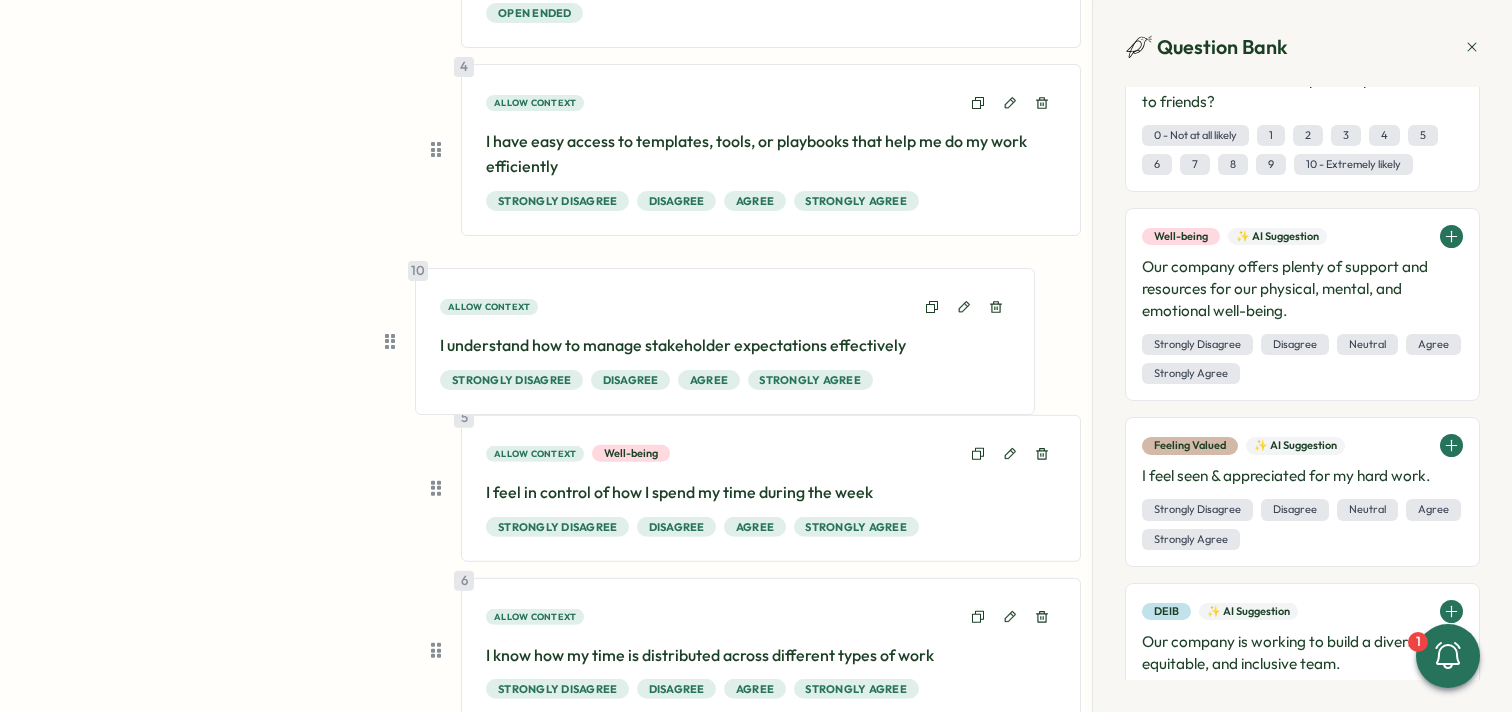 drag, startPoint x: 433, startPoint y: 517, endPoint x: 394, endPoint y: 341, distance: 180.26924 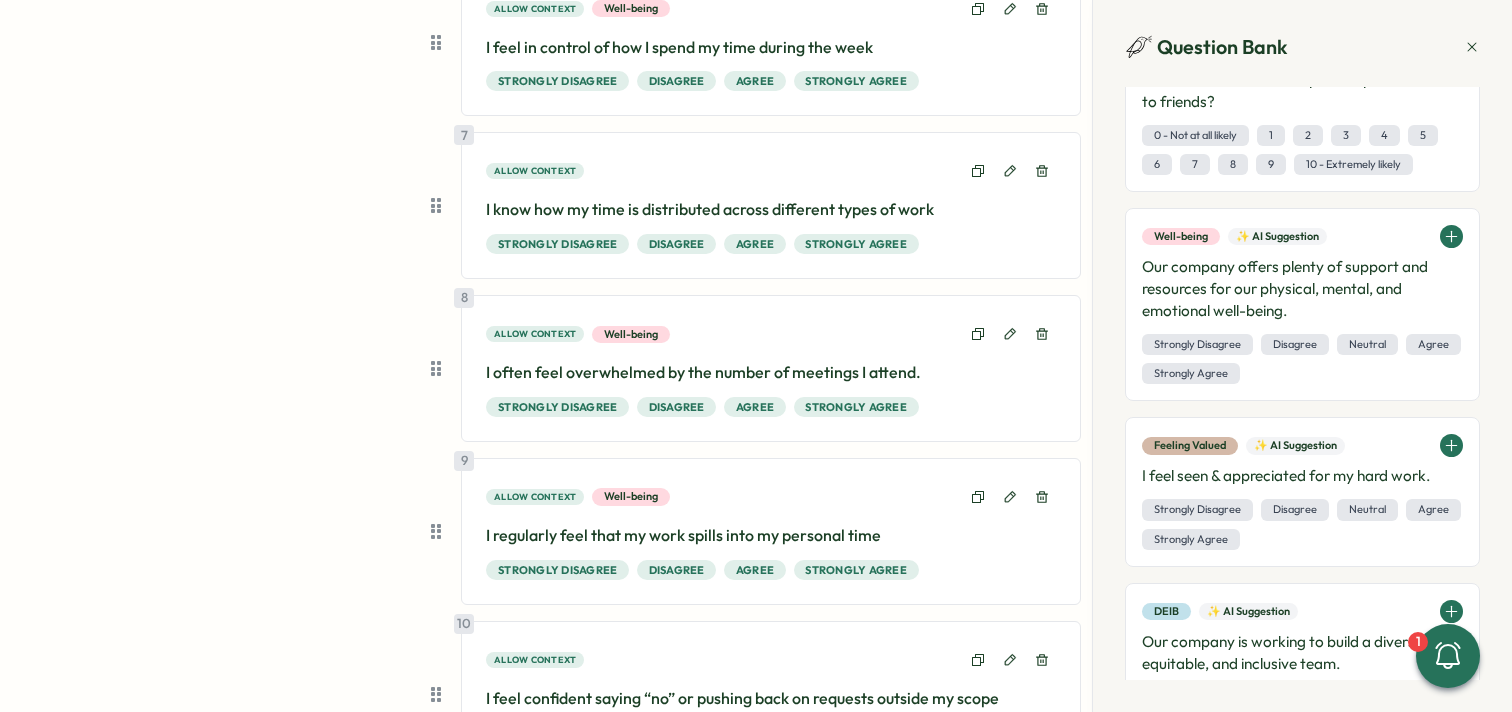 scroll, scrollTop: 1114, scrollLeft: 0, axis: vertical 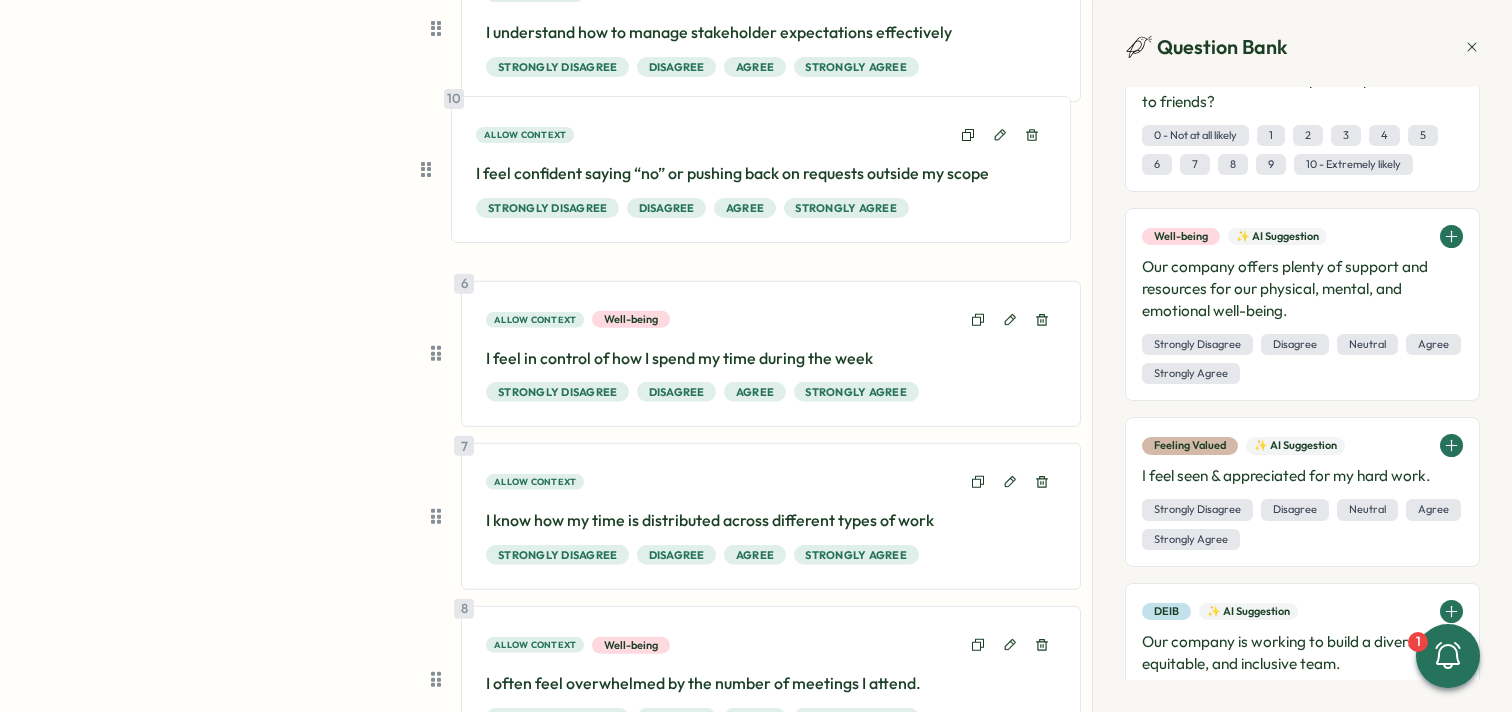 drag, startPoint x: 440, startPoint y: 568, endPoint x: 440, endPoint y: 180, distance: 388 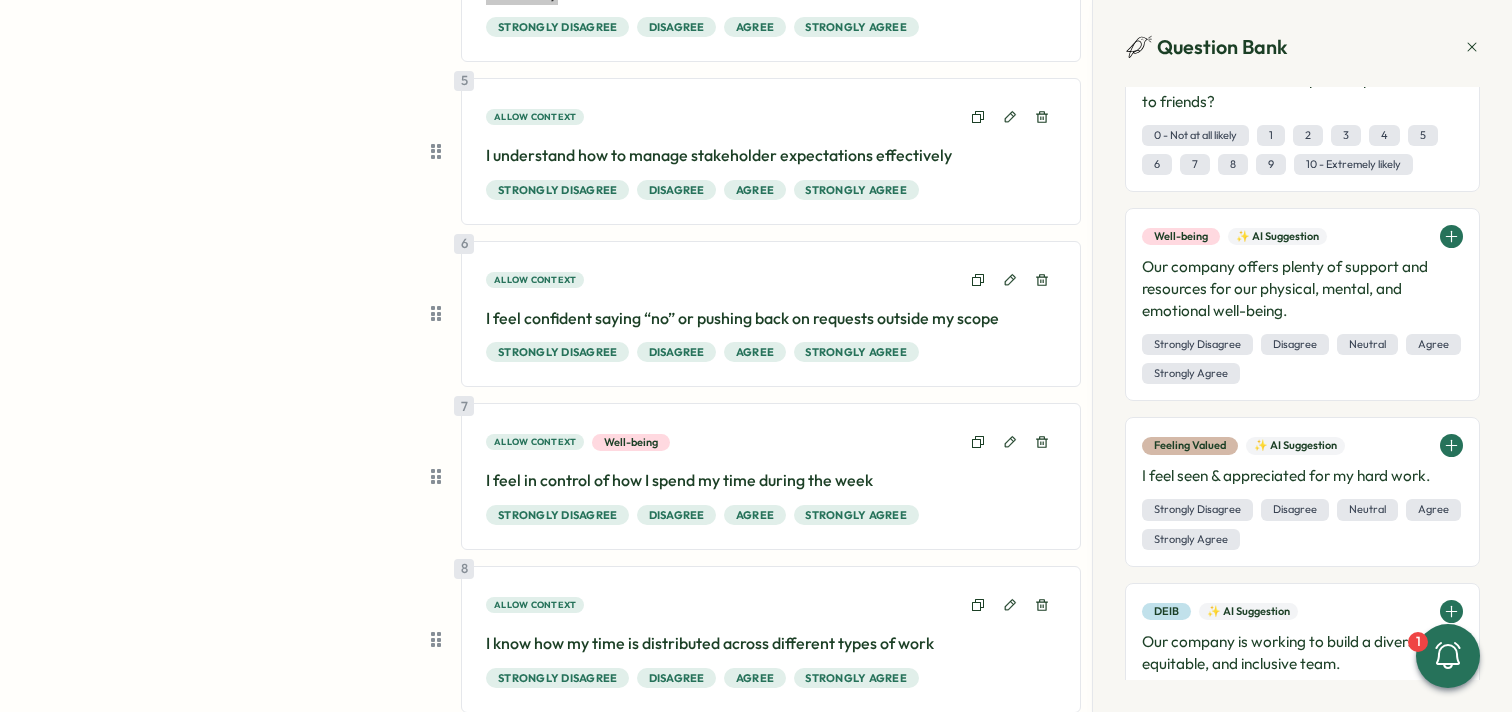 scroll, scrollTop: 764, scrollLeft: 0, axis: vertical 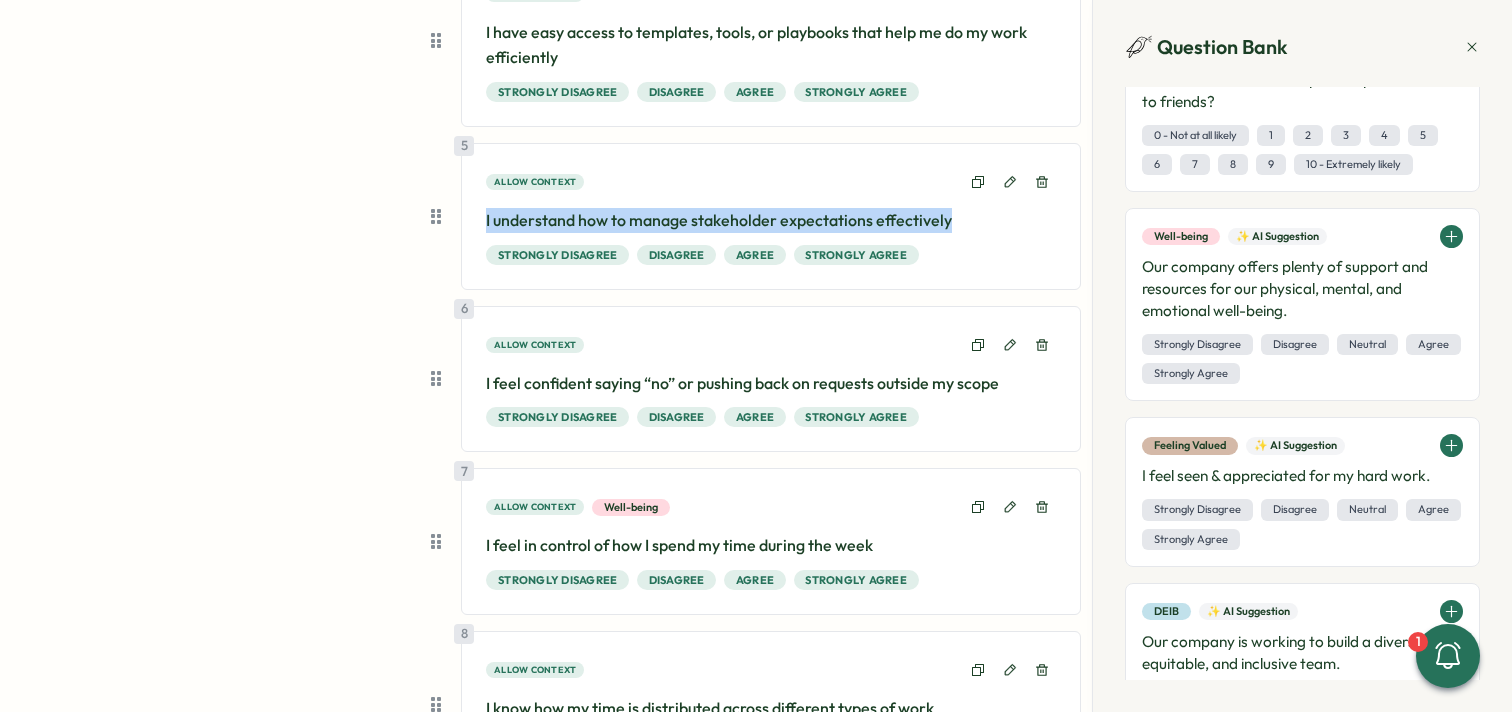 drag, startPoint x: 473, startPoint y: 215, endPoint x: 995, endPoint y: 226, distance: 522.1159 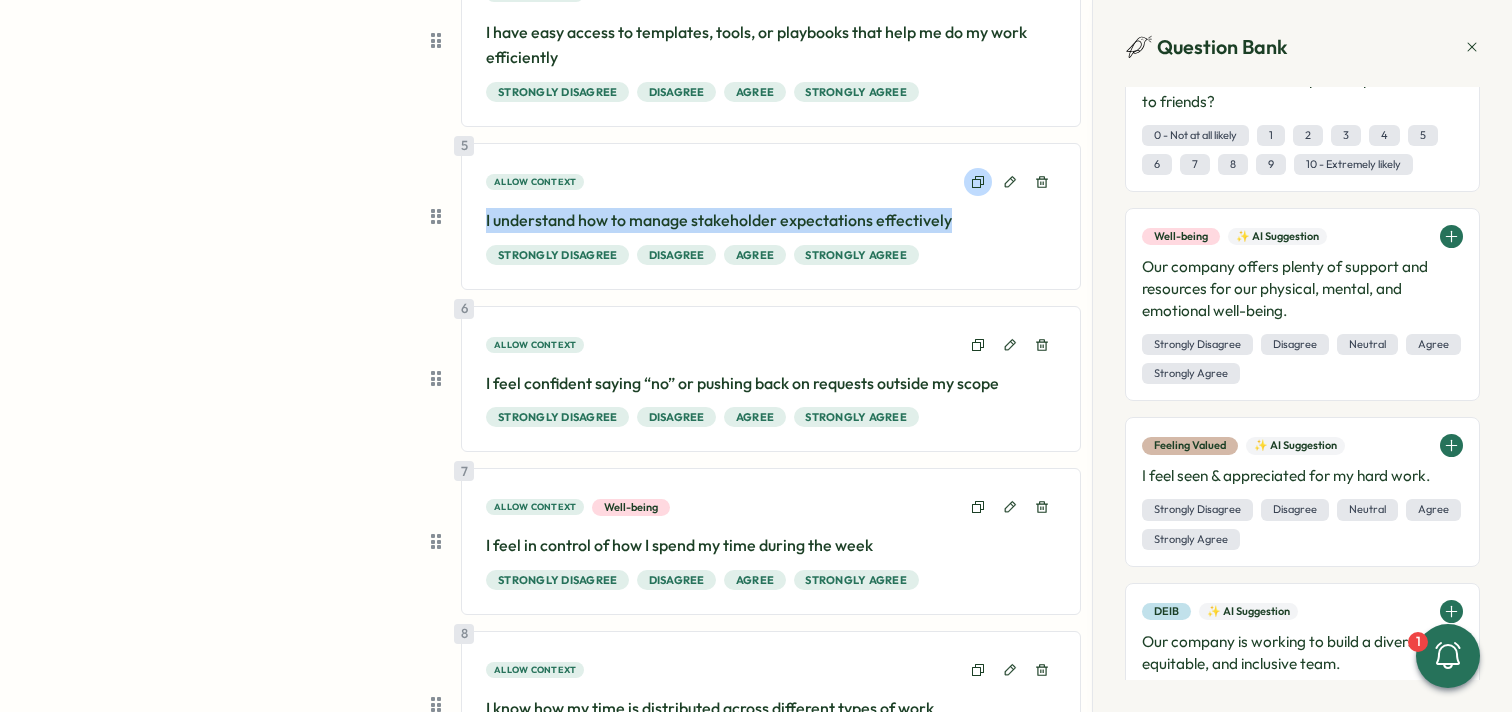 click at bounding box center (978, 182) 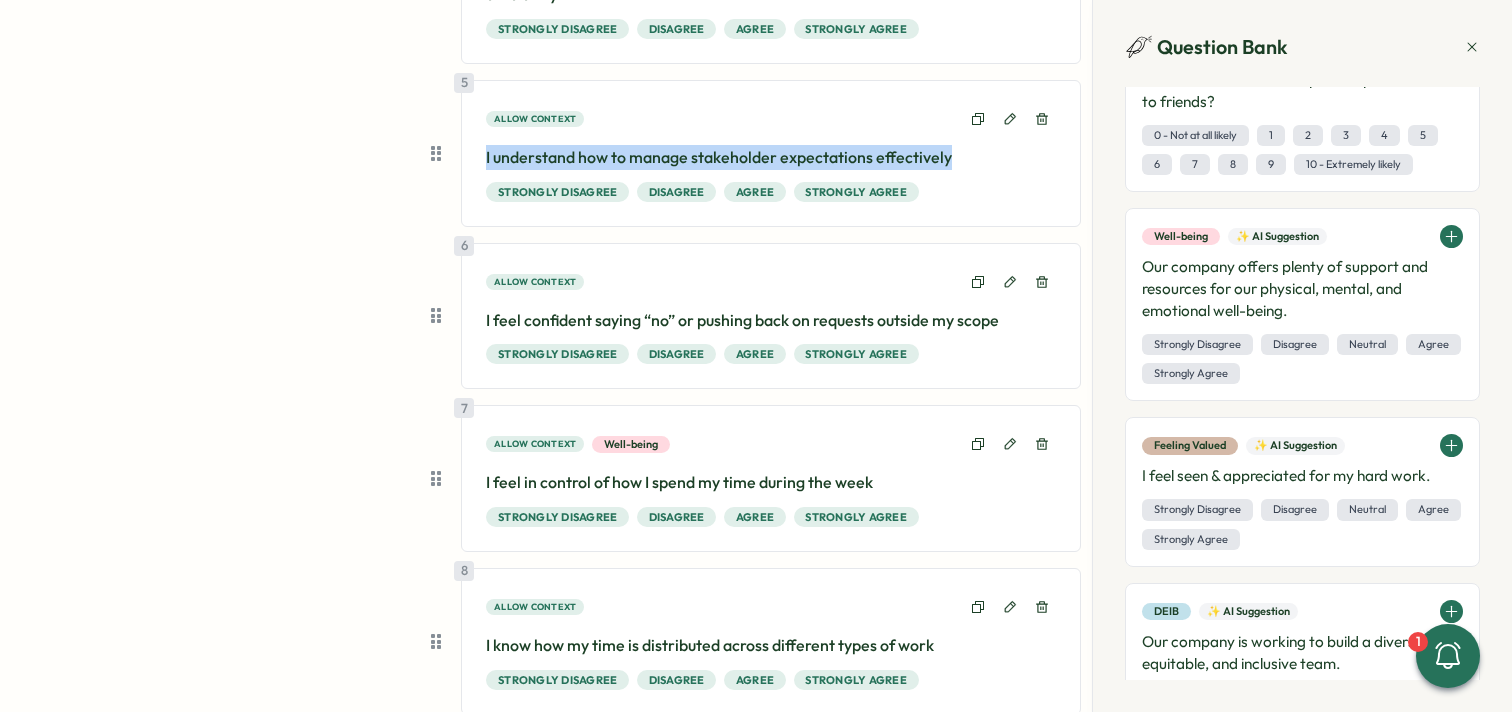 scroll, scrollTop: 833, scrollLeft: 0, axis: vertical 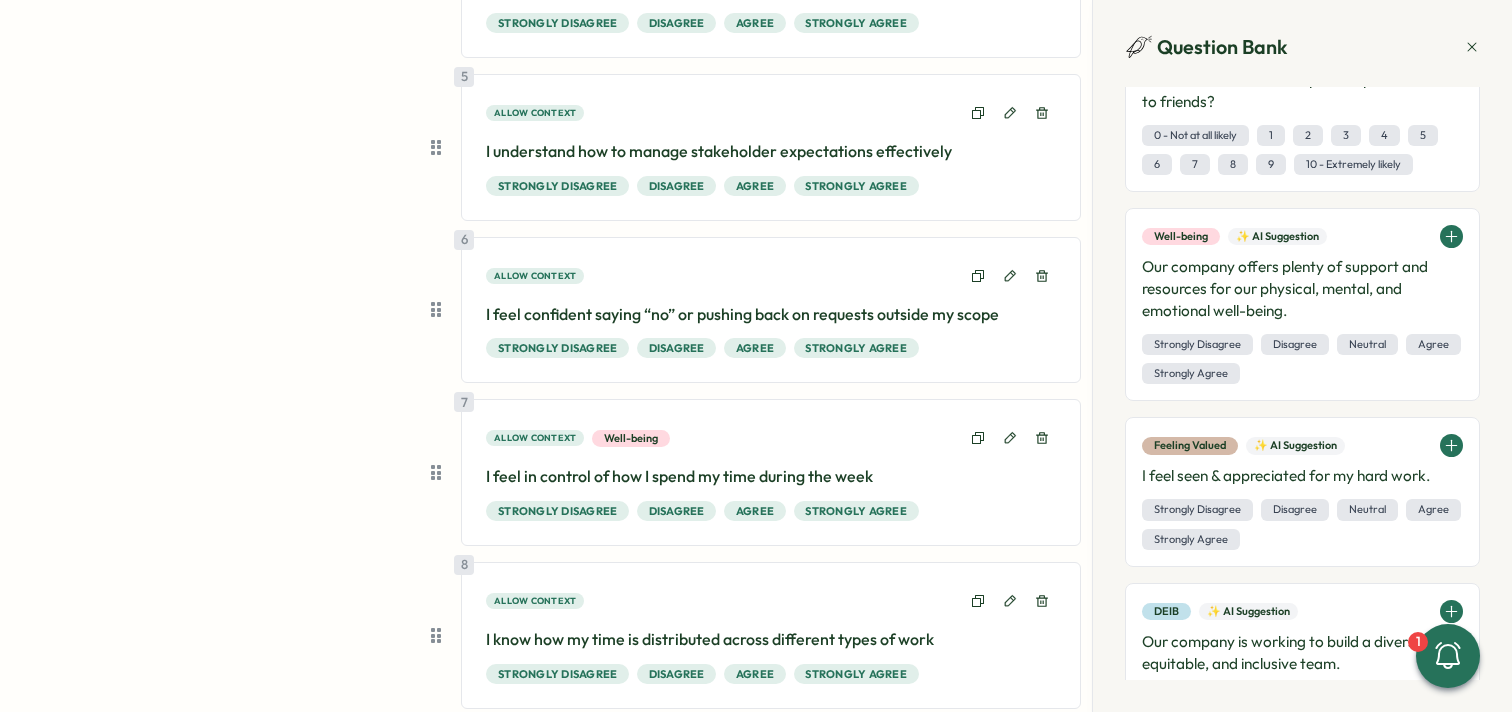 click on "I feel confident saying “no” or pushing back on requests outside my scope" at bounding box center (771, 314) 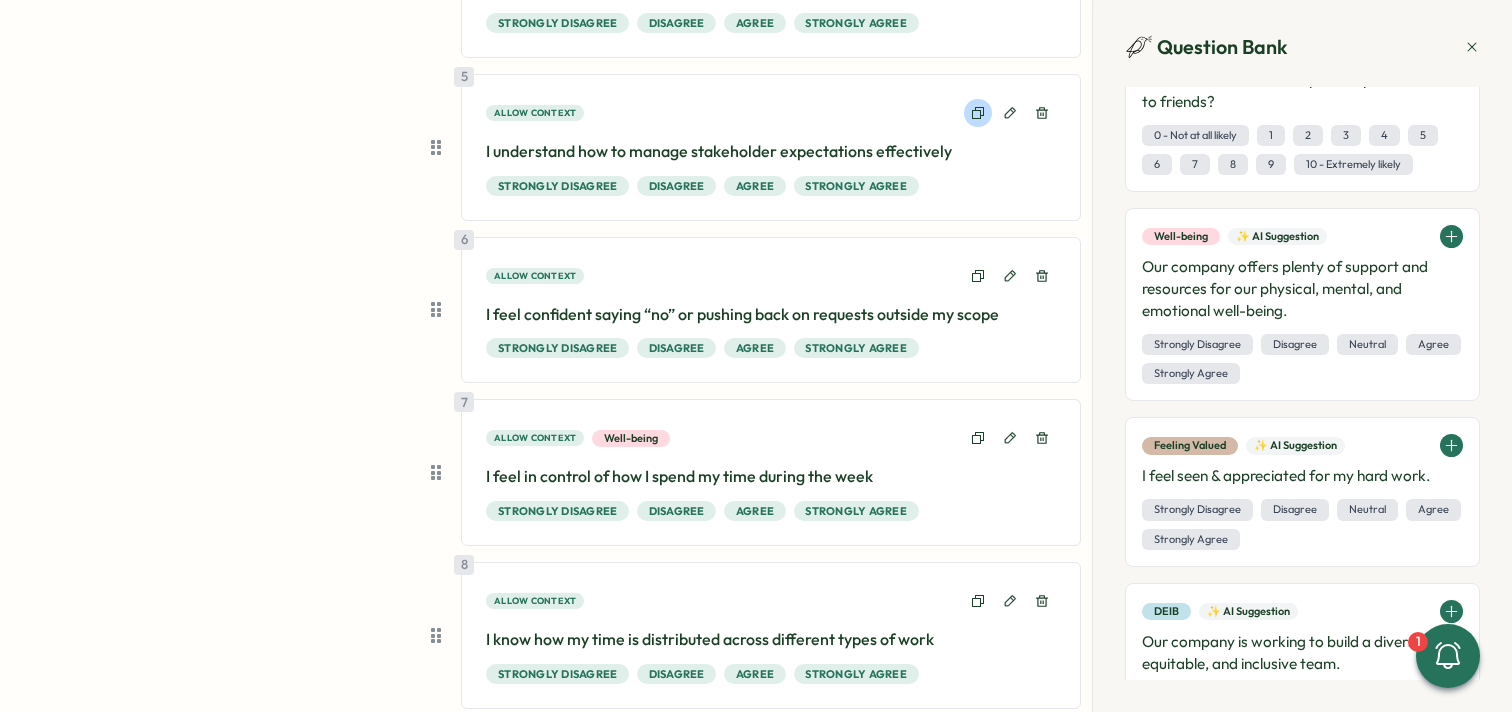 click 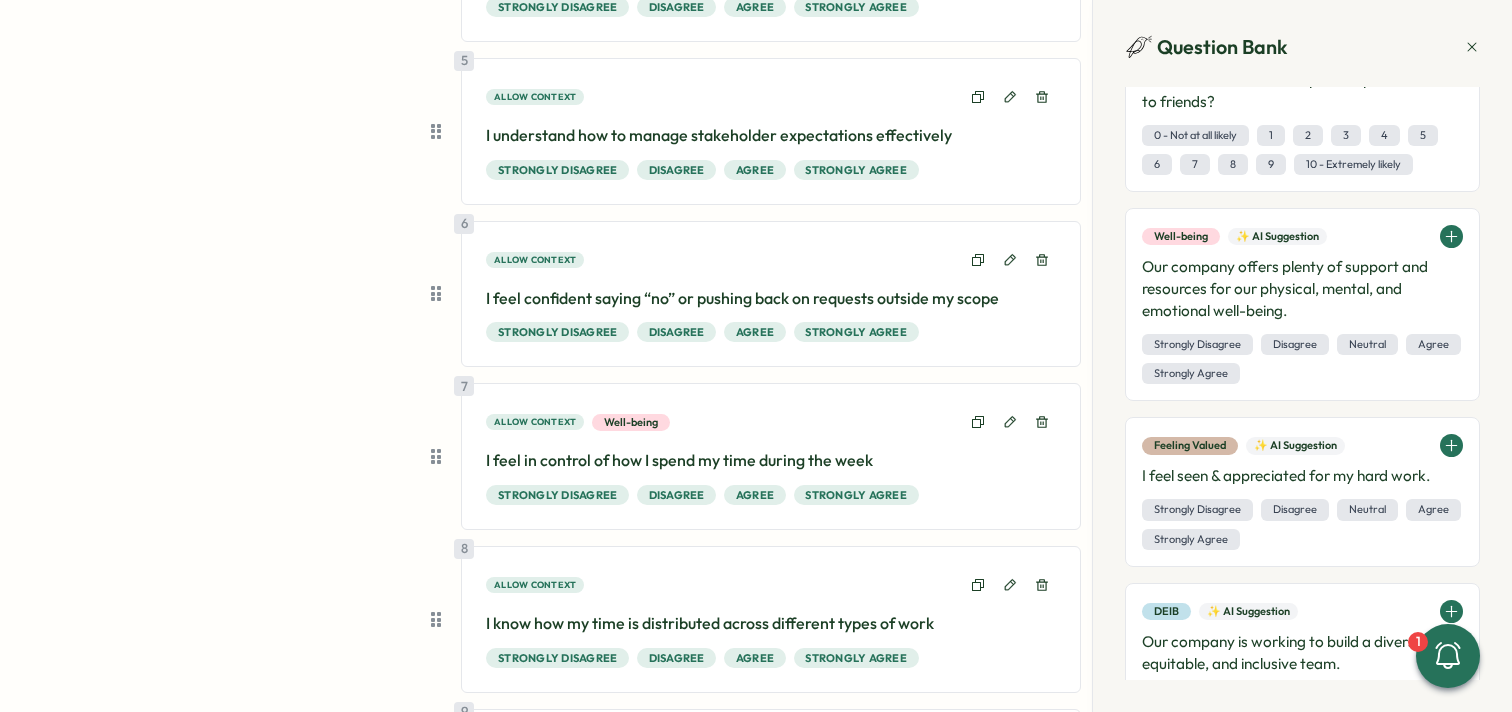 scroll, scrollTop: 775, scrollLeft: 0, axis: vertical 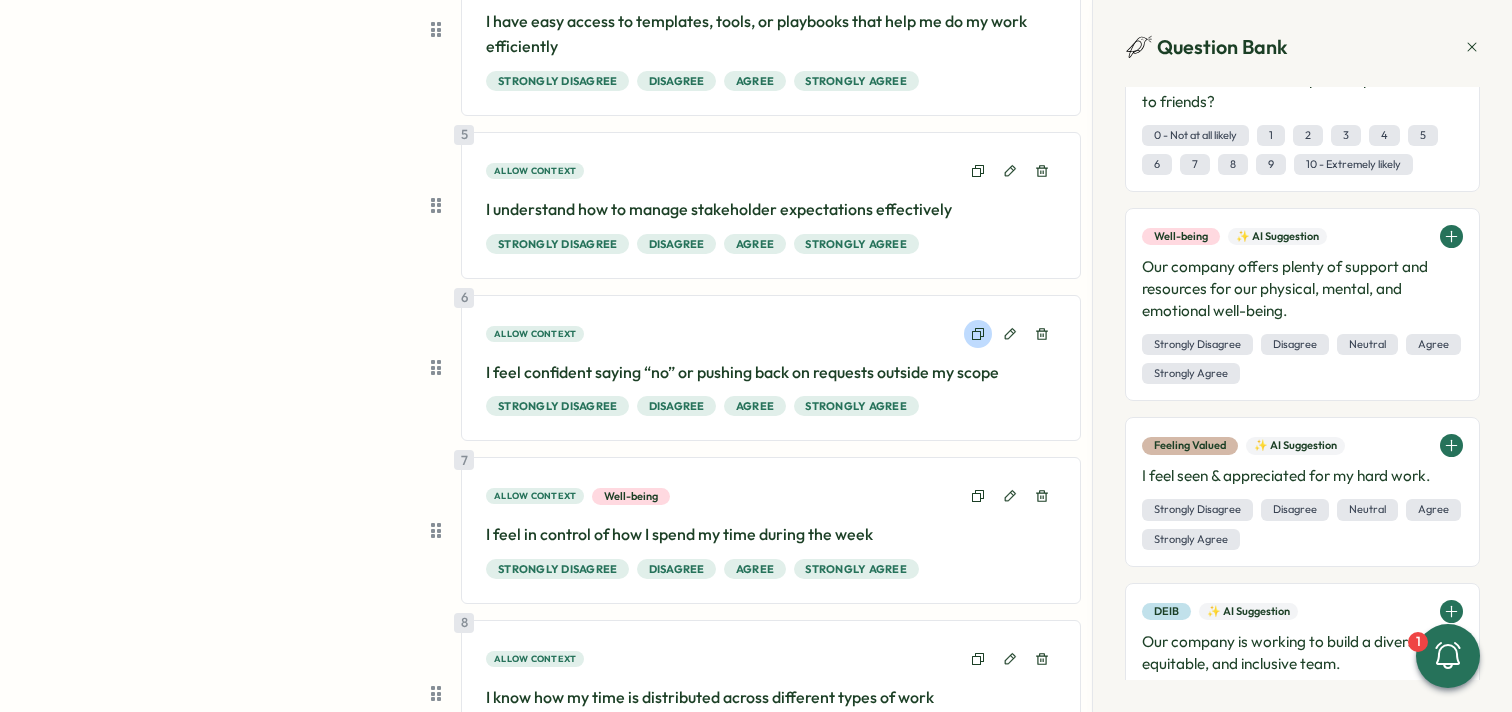 click 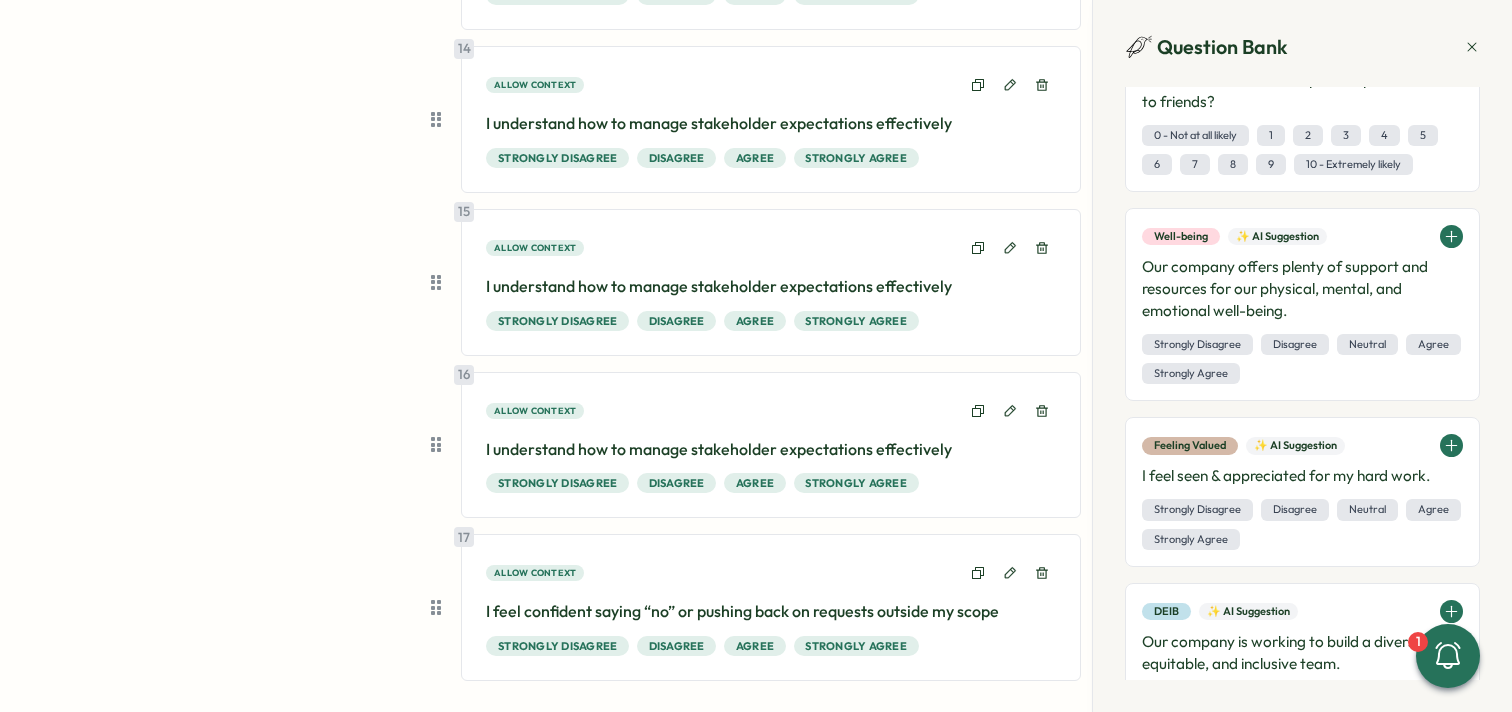 scroll, scrollTop: 2411, scrollLeft: 0, axis: vertical 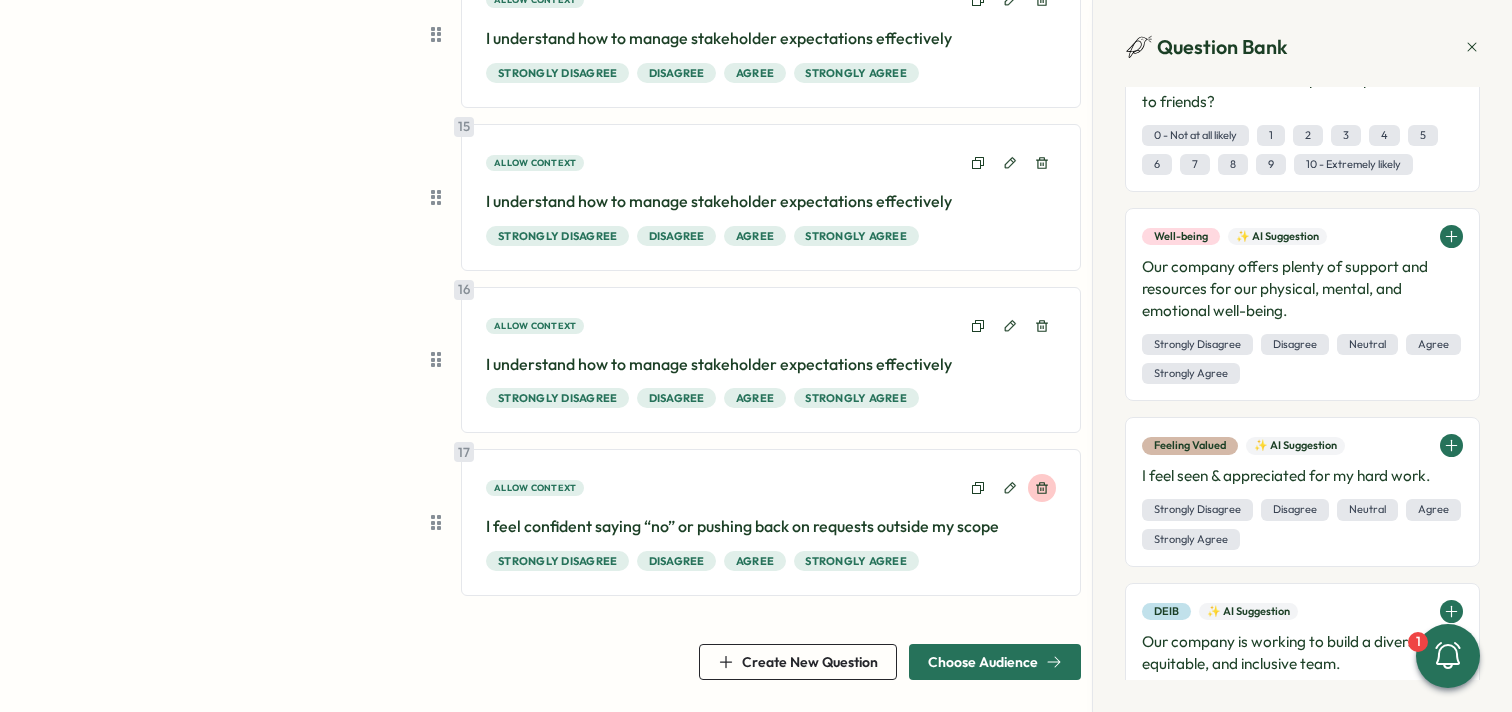 click at bounding box center [1042, 488] 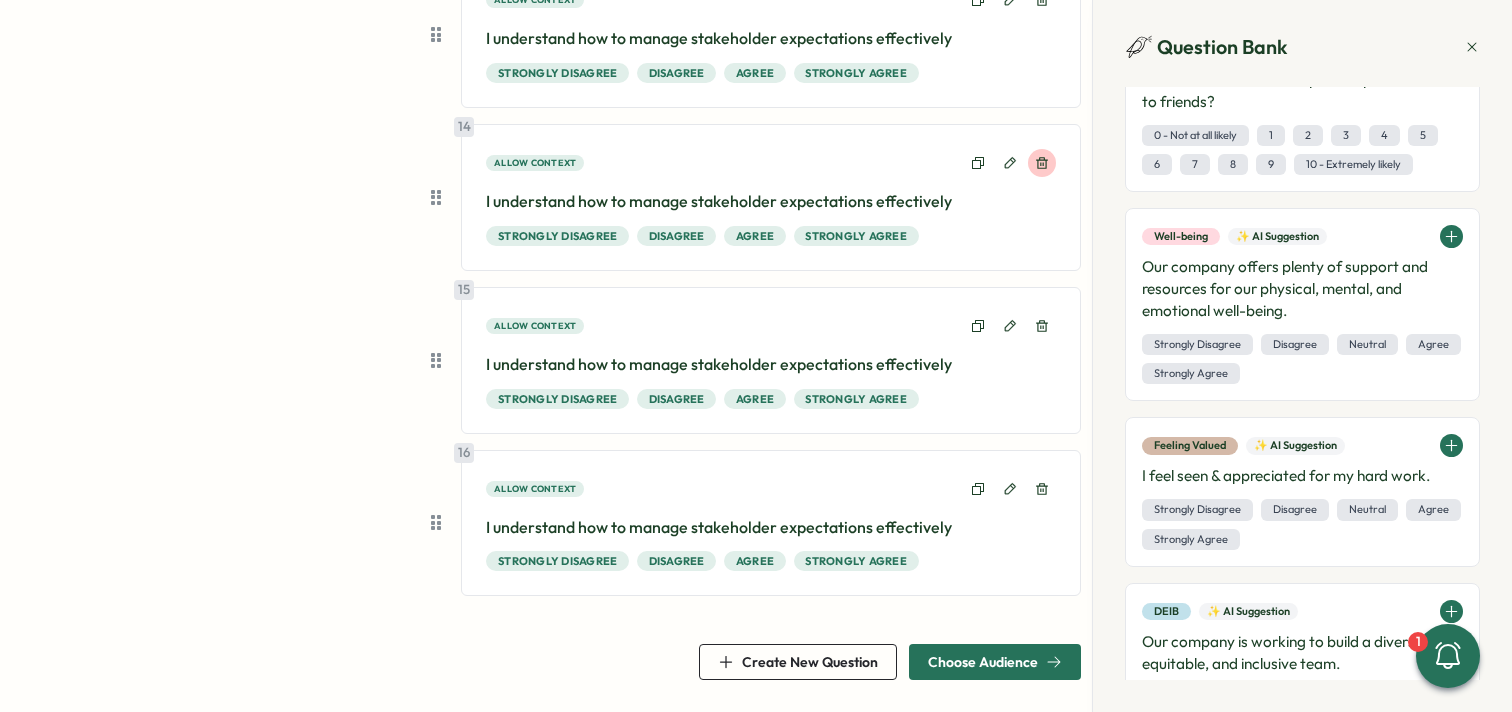 click at bounding box center (1042, 326) 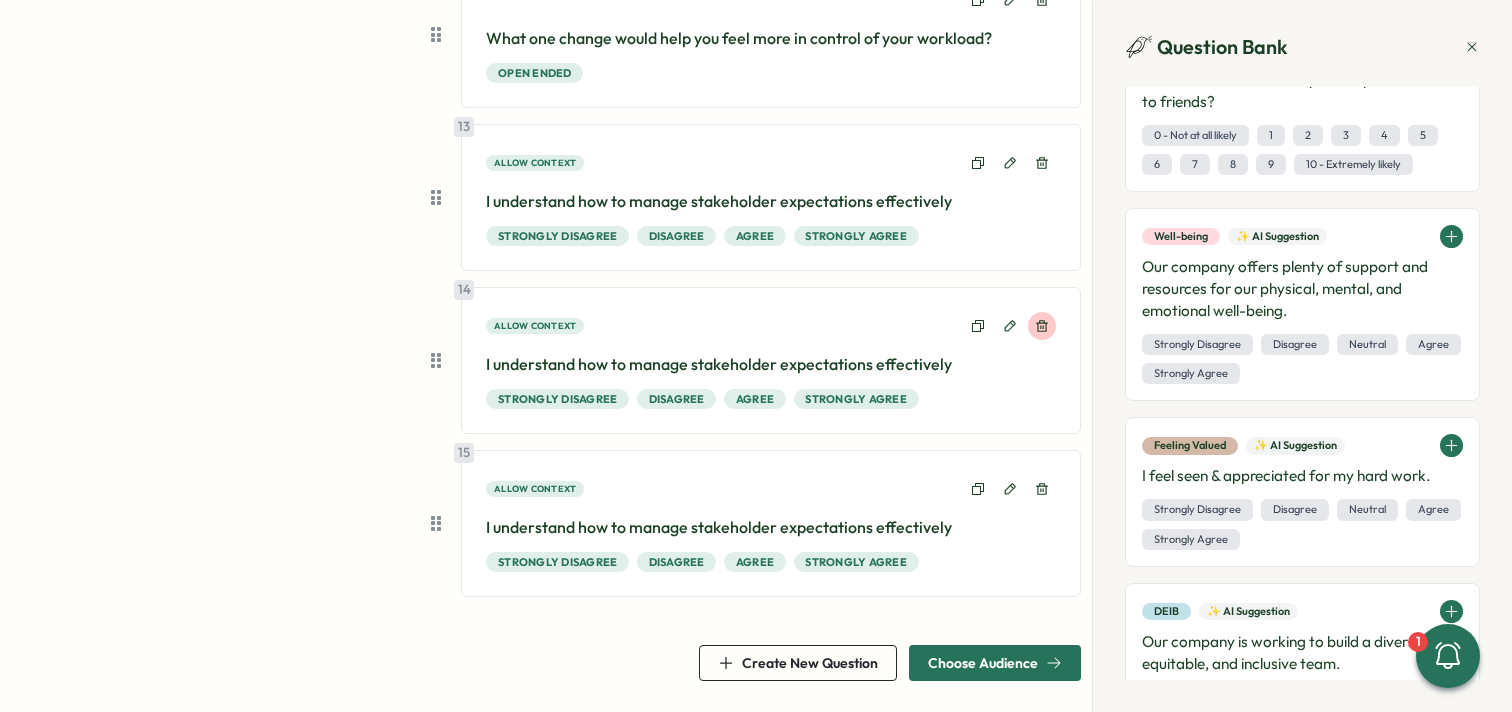 click at bounding box center (1042, 326) 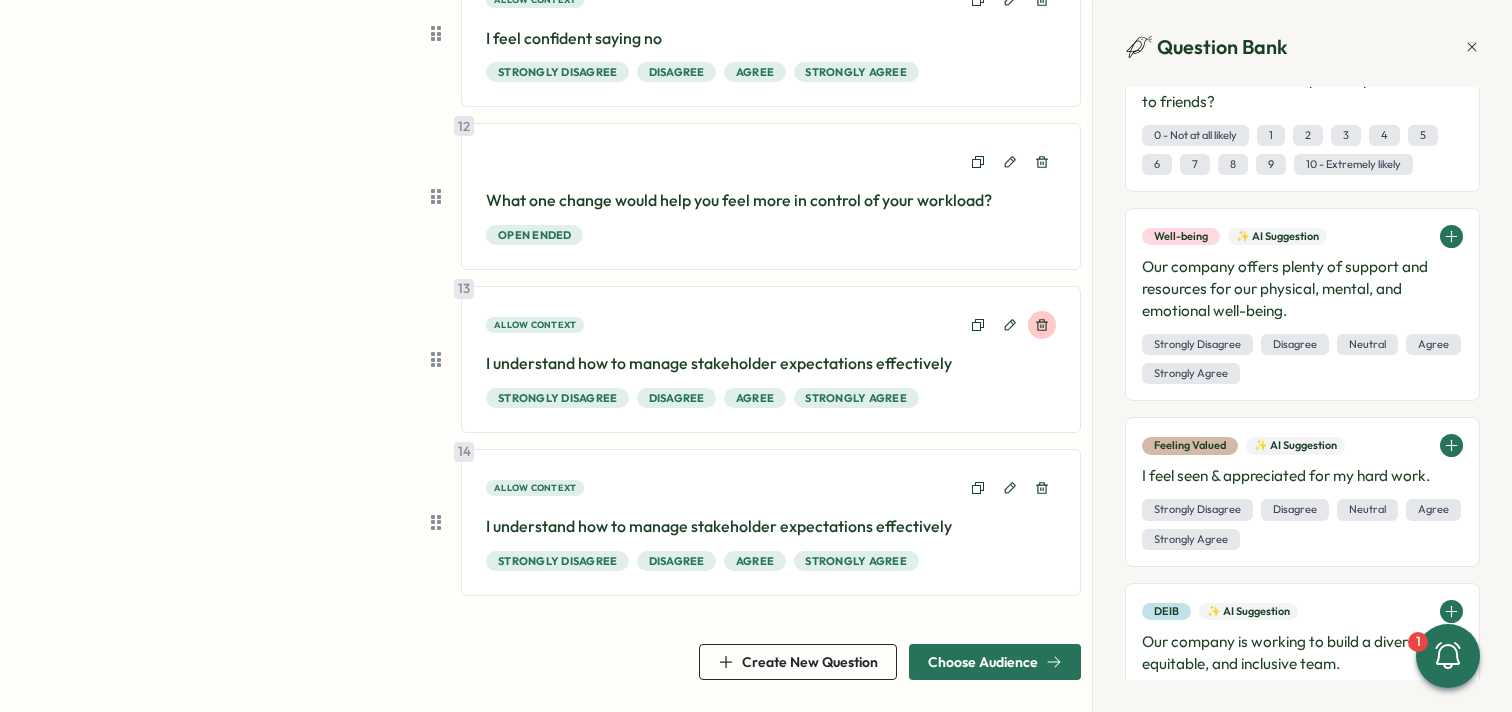 scroll, scrollTop: 1923, scrollLeft: 0, axis: vertical 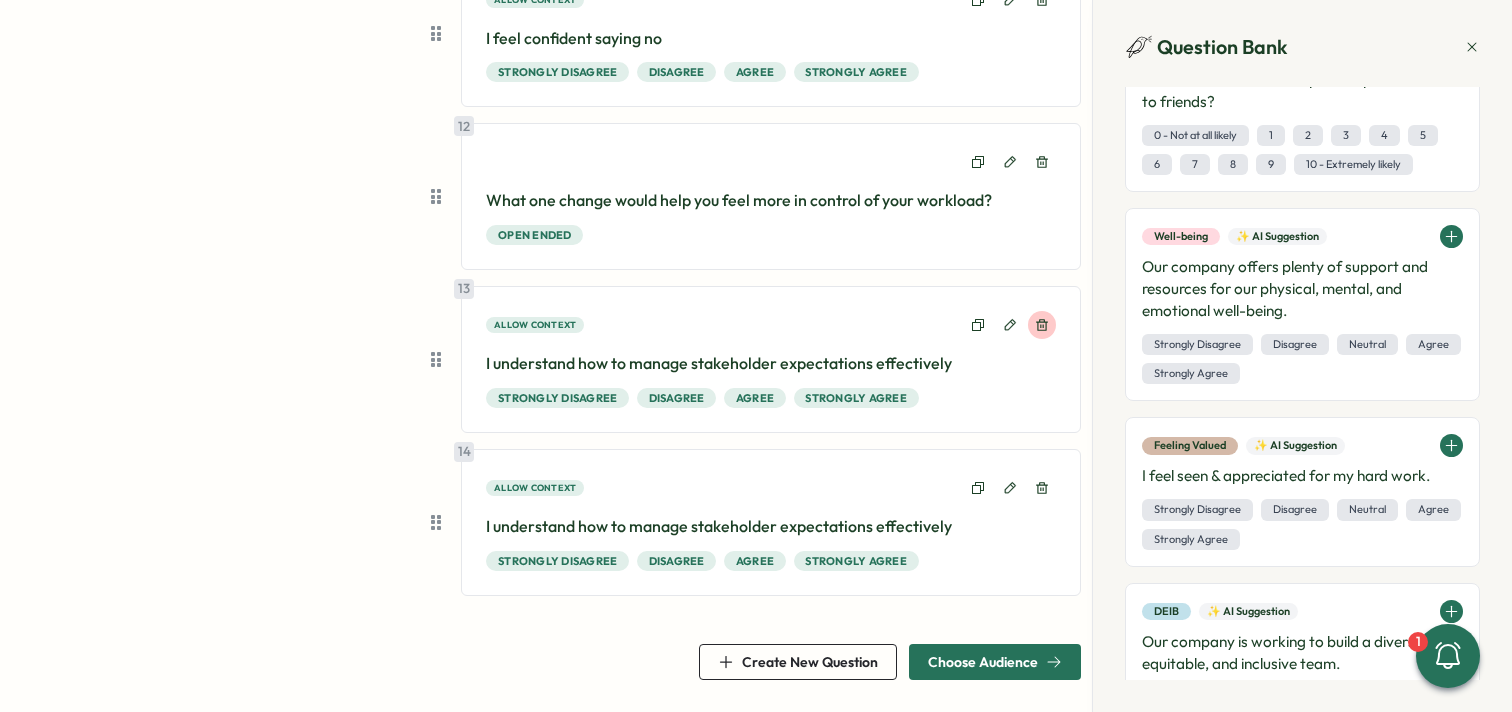 click at bounding box center [1042, 488] 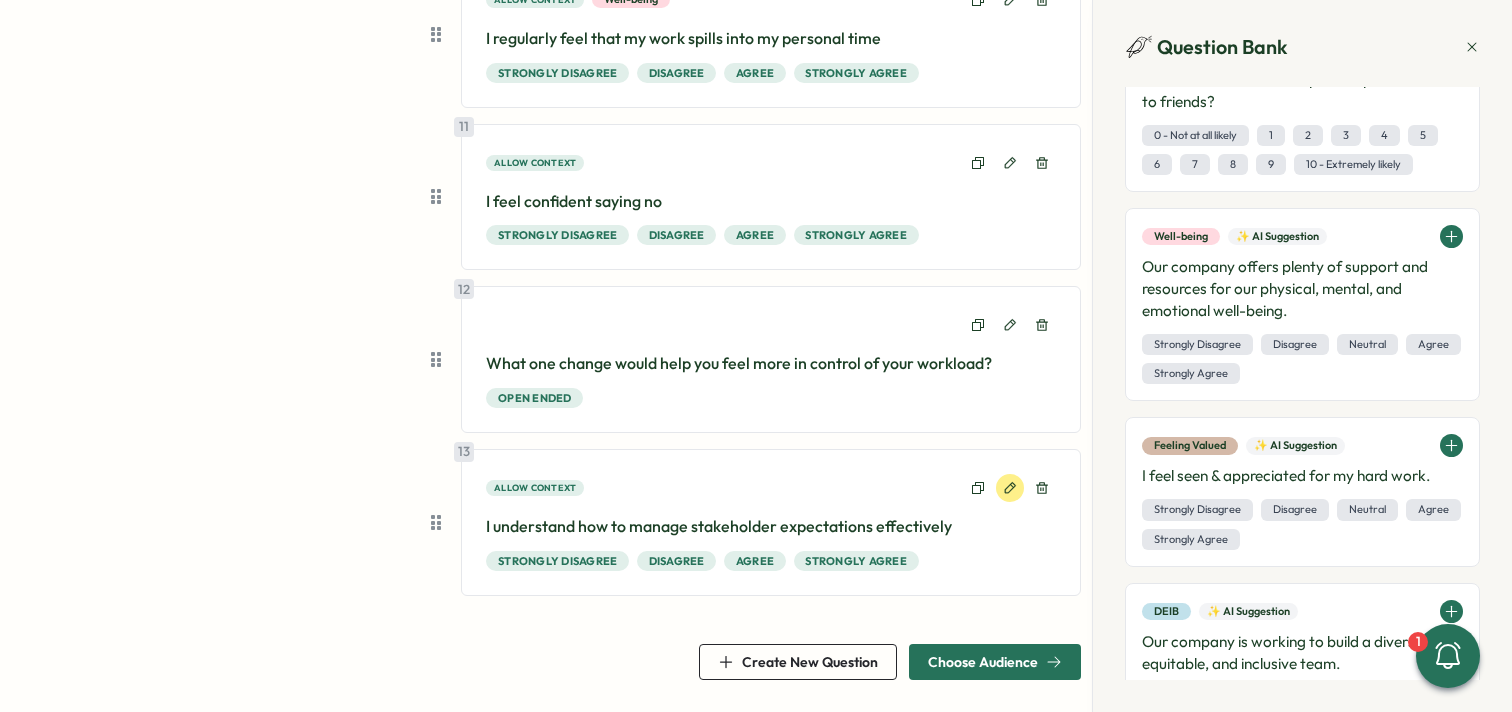 click 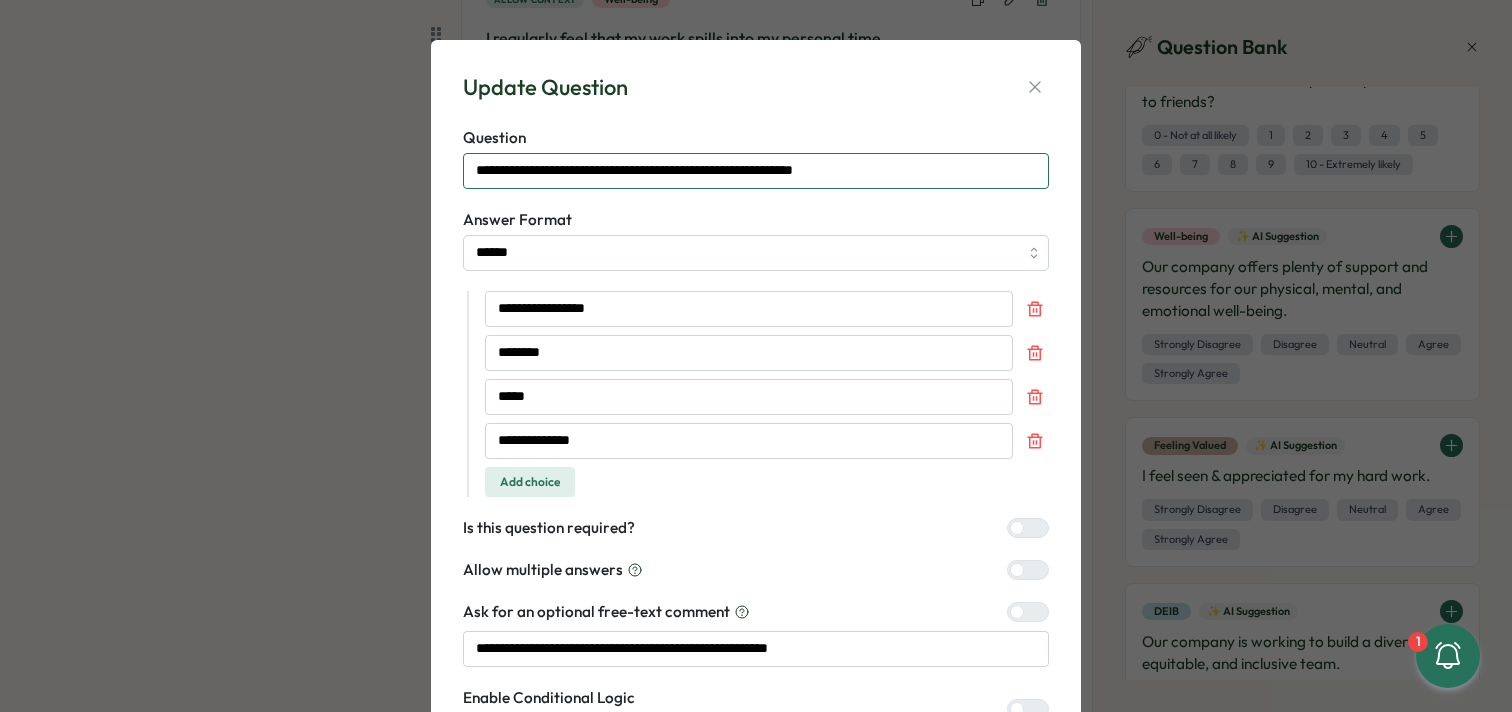 drag, startPoint x: 704, startPoint y: 168, endPoint x: 367, endPoint y: 174, distance: 337.0534 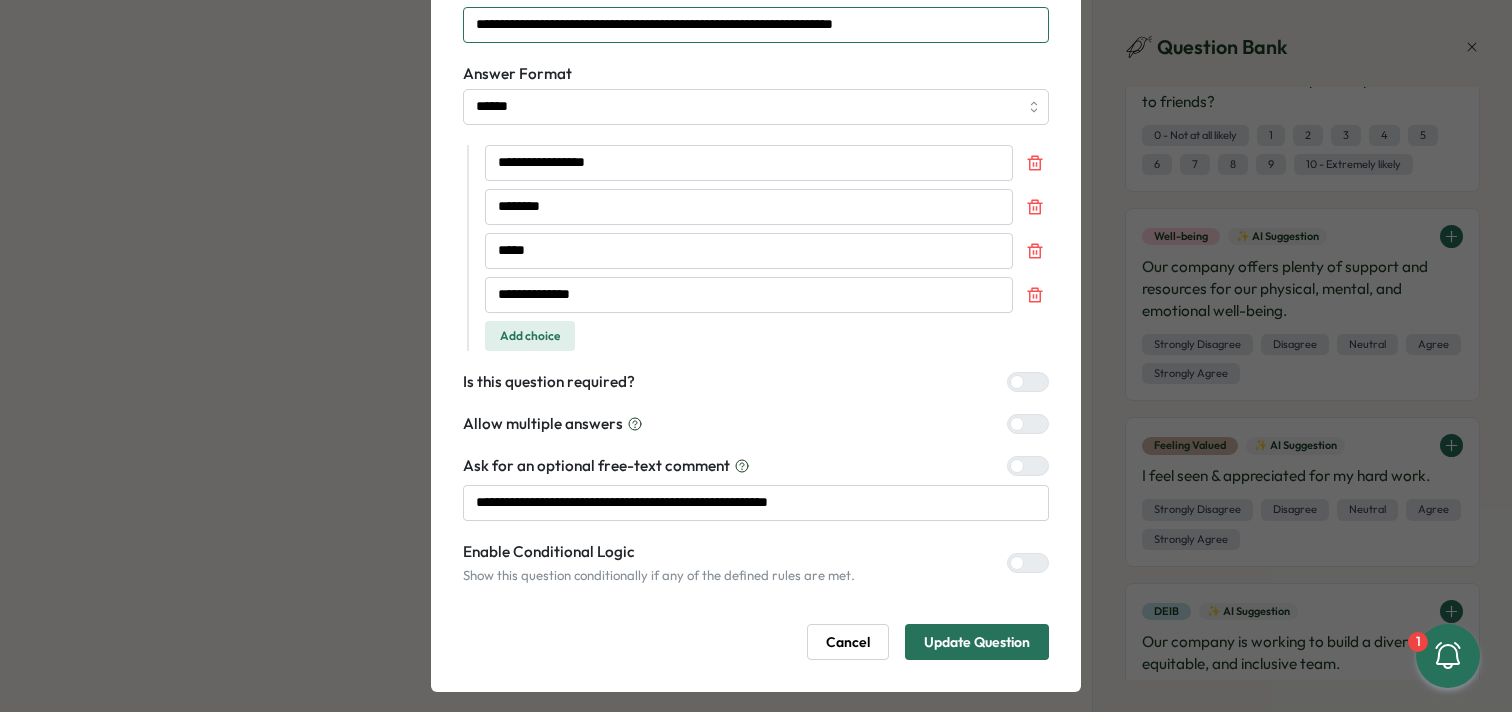 scroll, scrollTop: 166, scrollLeft: 0, axis: vertical 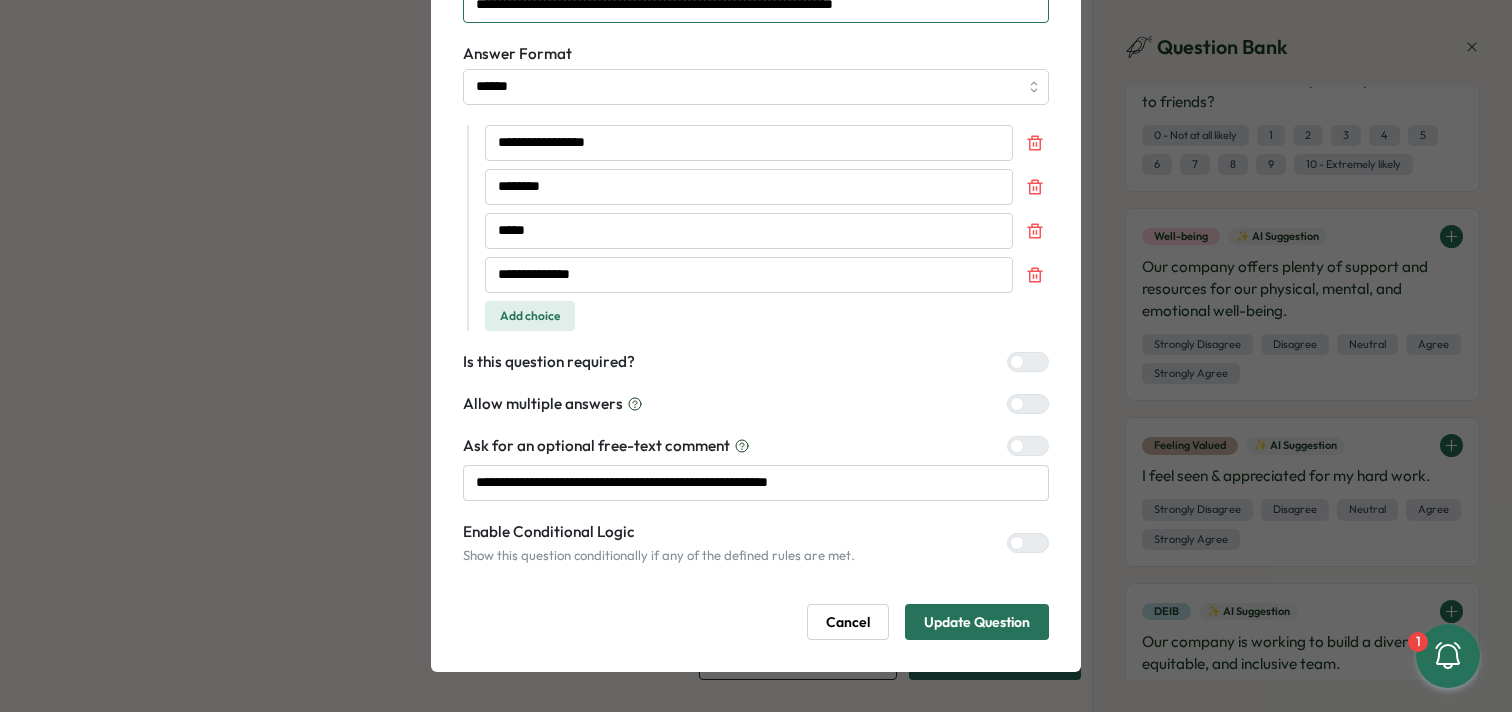 type on "**********" 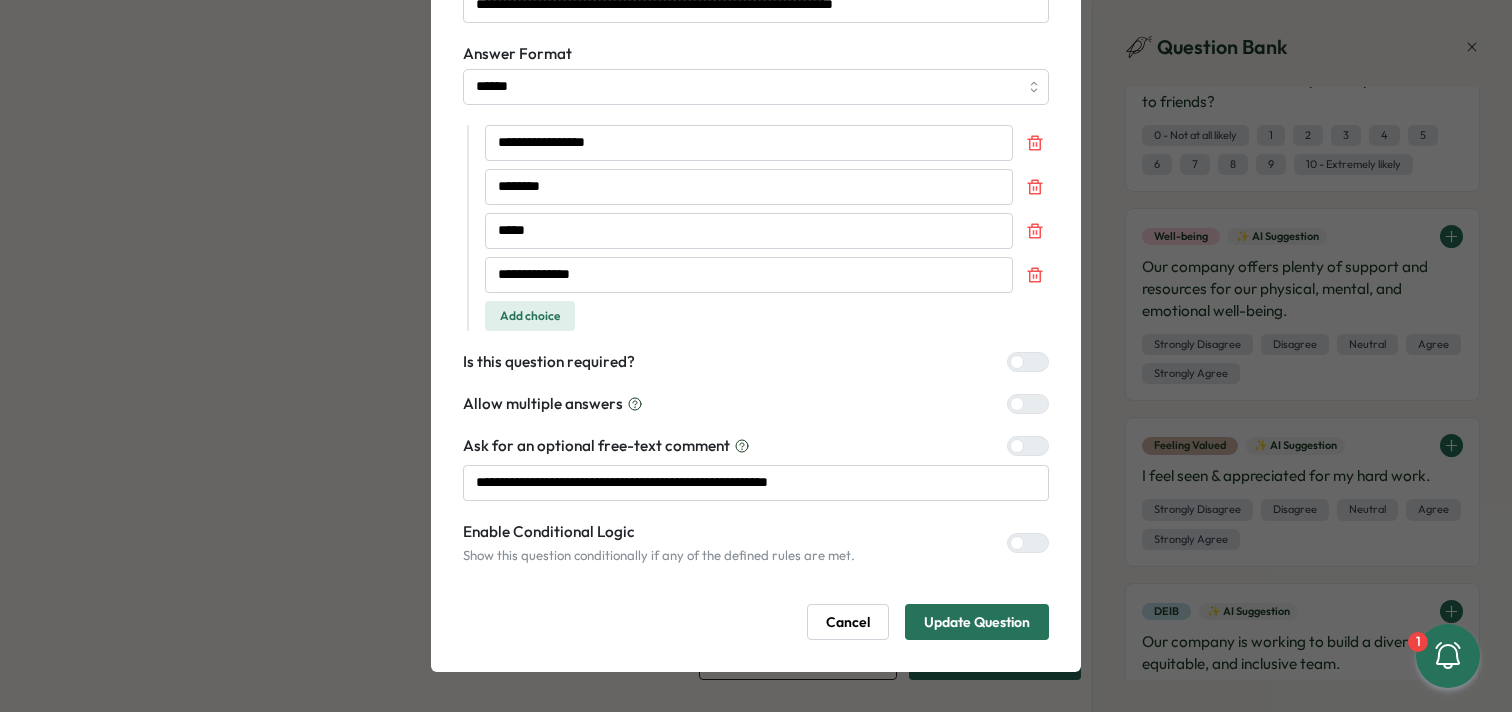 drag, startPoint x: 951, startPoint y: 617, endPoint x: 941, endPoint y: 615, distance: 10.198039 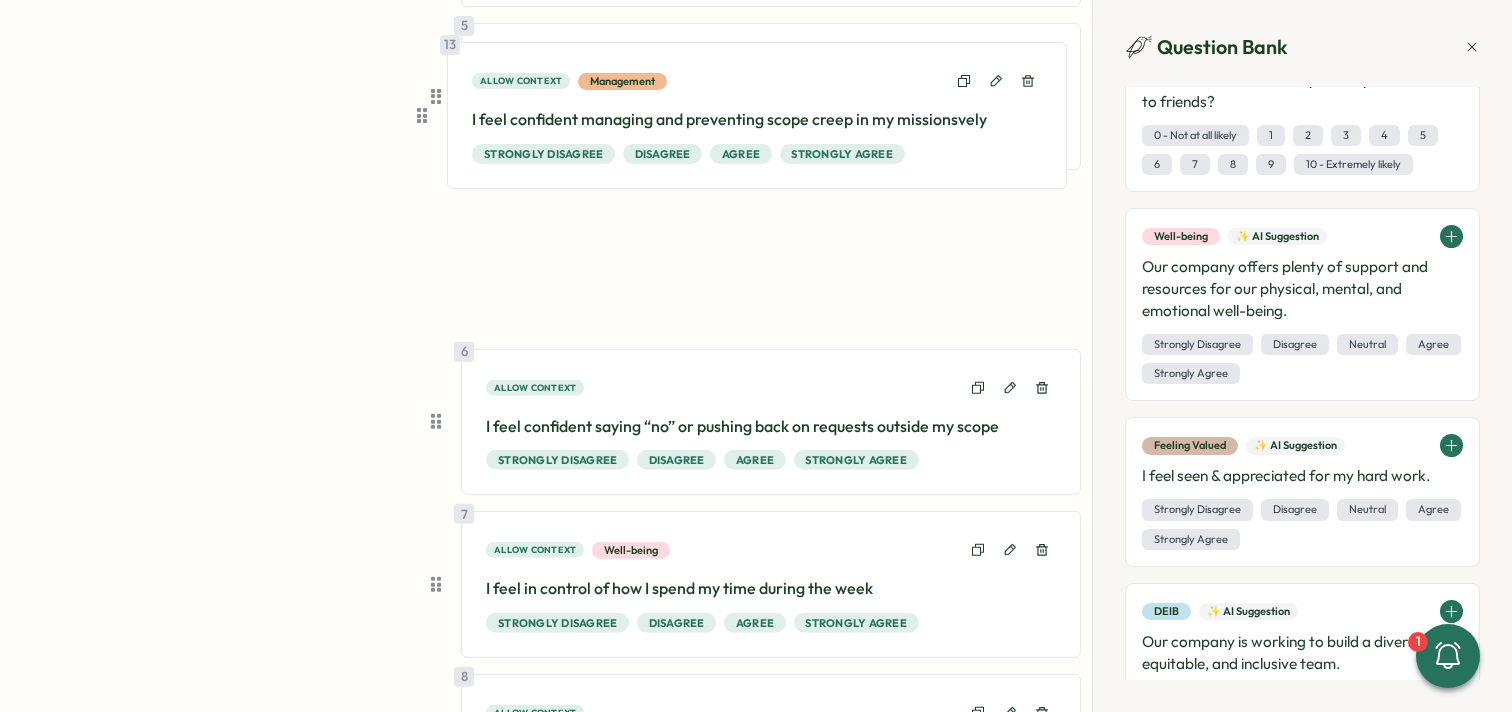 scroll, scrollTop: 884, scrollLeft: 0, axis: vertical 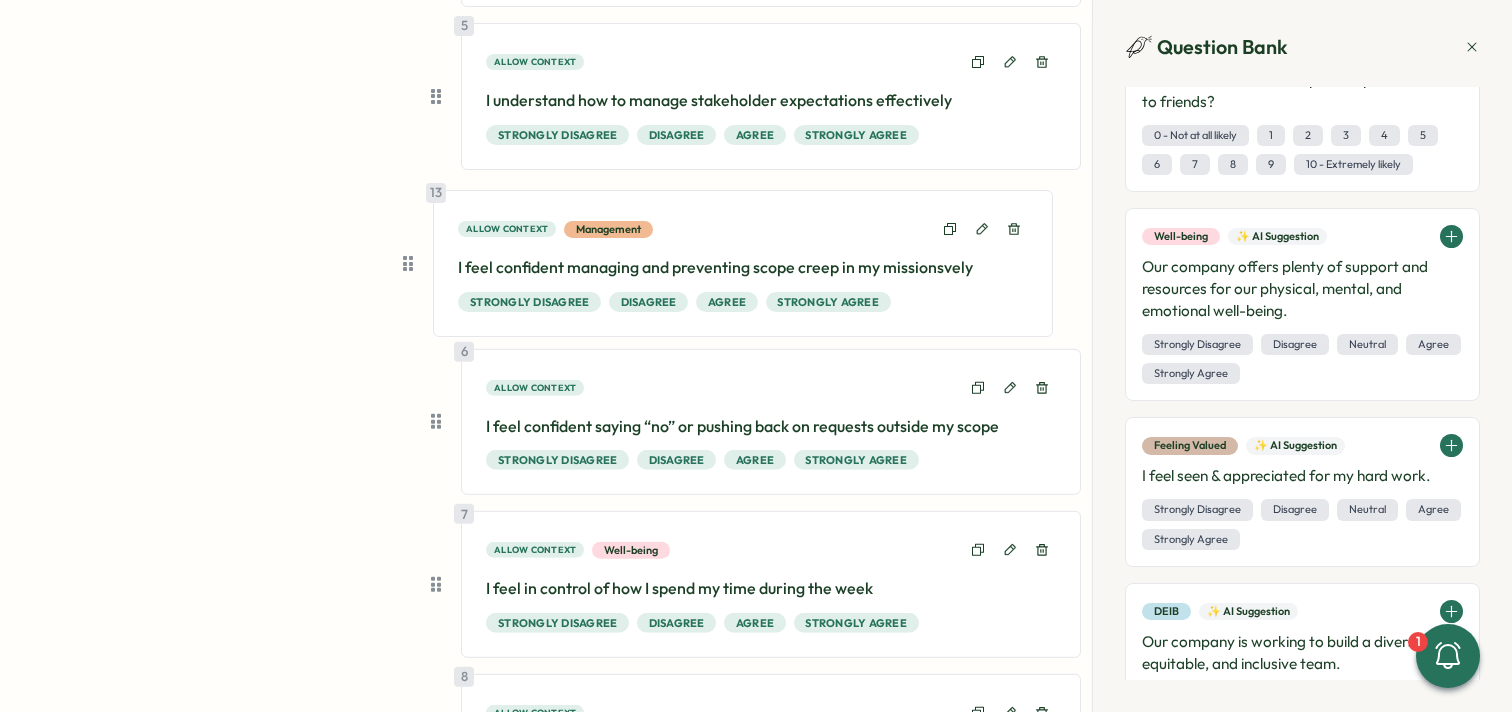 drag, startPoint x: 432, startPoint y: 528, endPoint x: 413, endPoint y: 263, distance: 265.68027 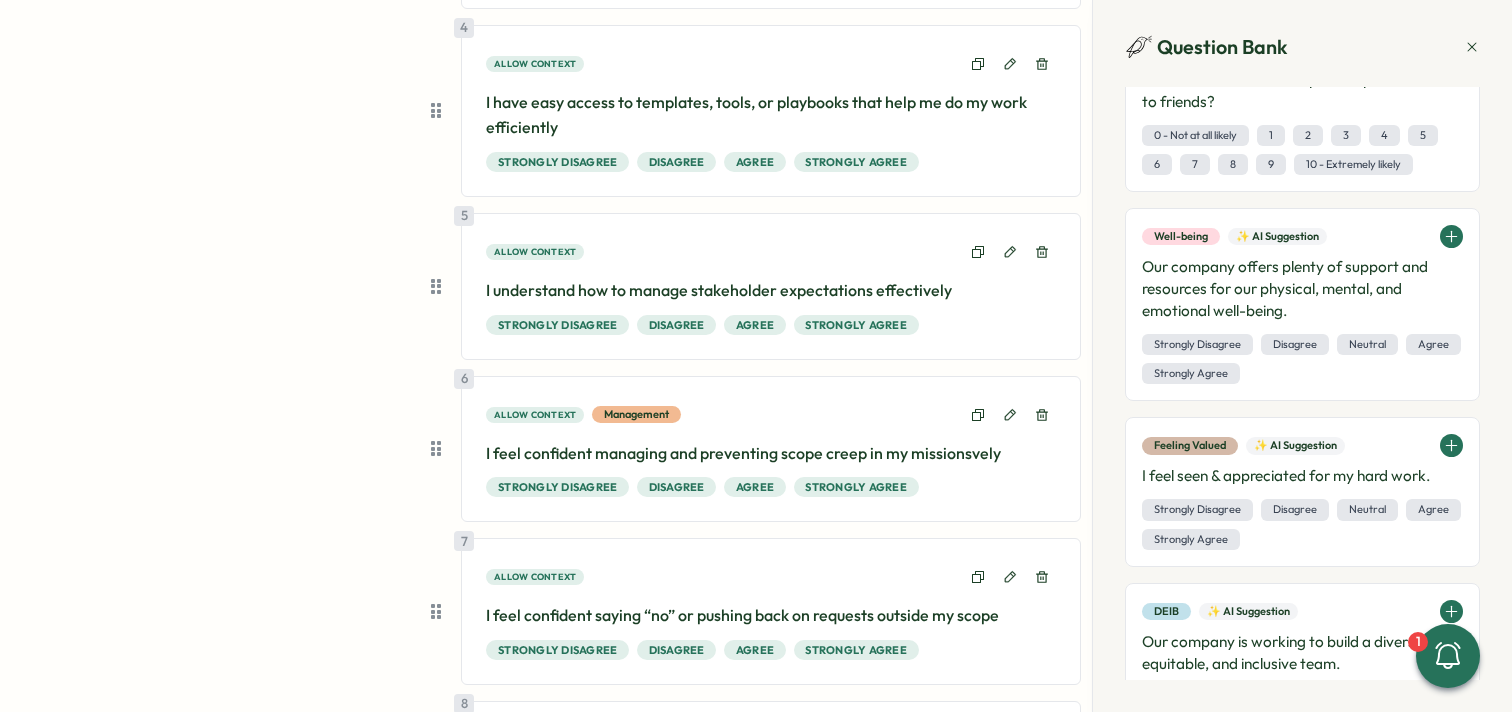 scroll, scrollTop: 678, scrollLeft: 0, axis: vertical 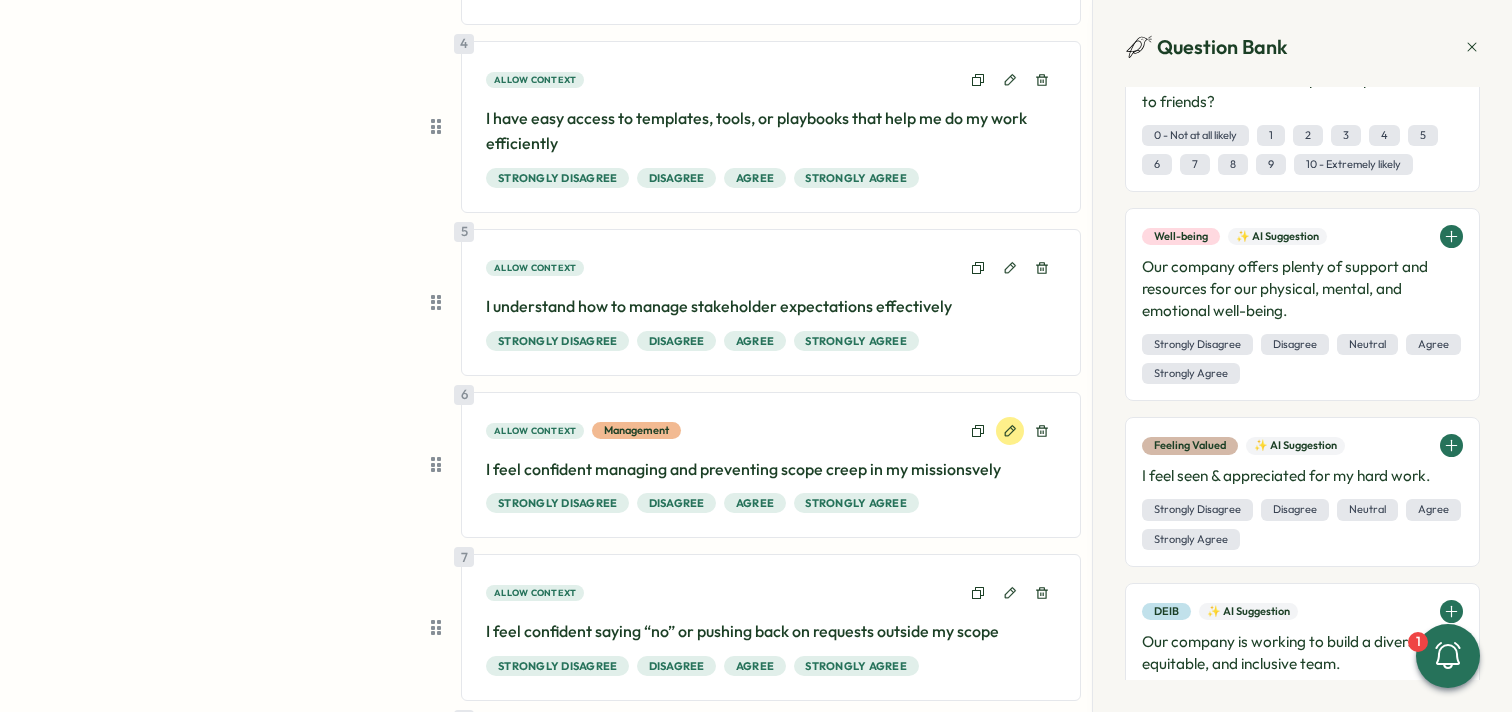 click 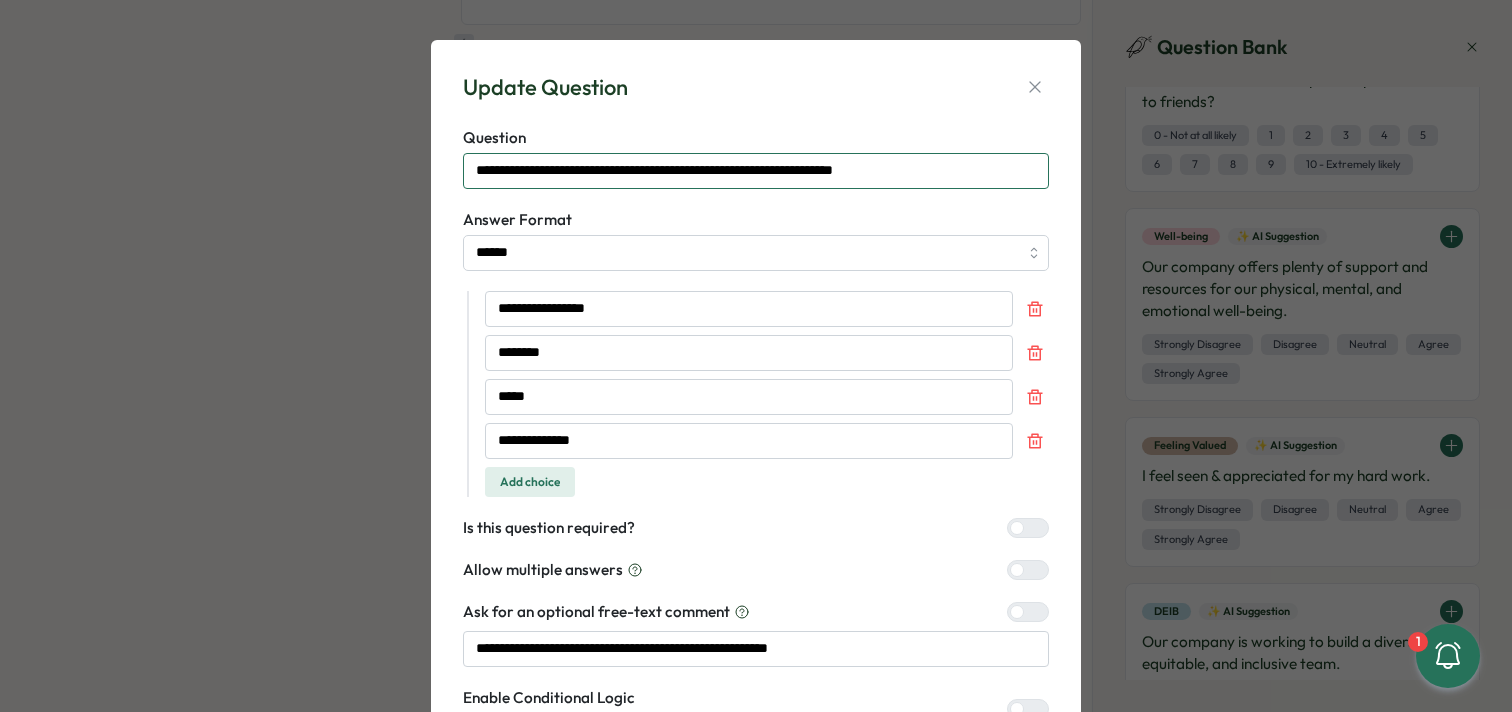 drag, startPoint x: 952, startPoint y: 177, endPoint x: 915, endPoint y: 178, distance: 37.01351 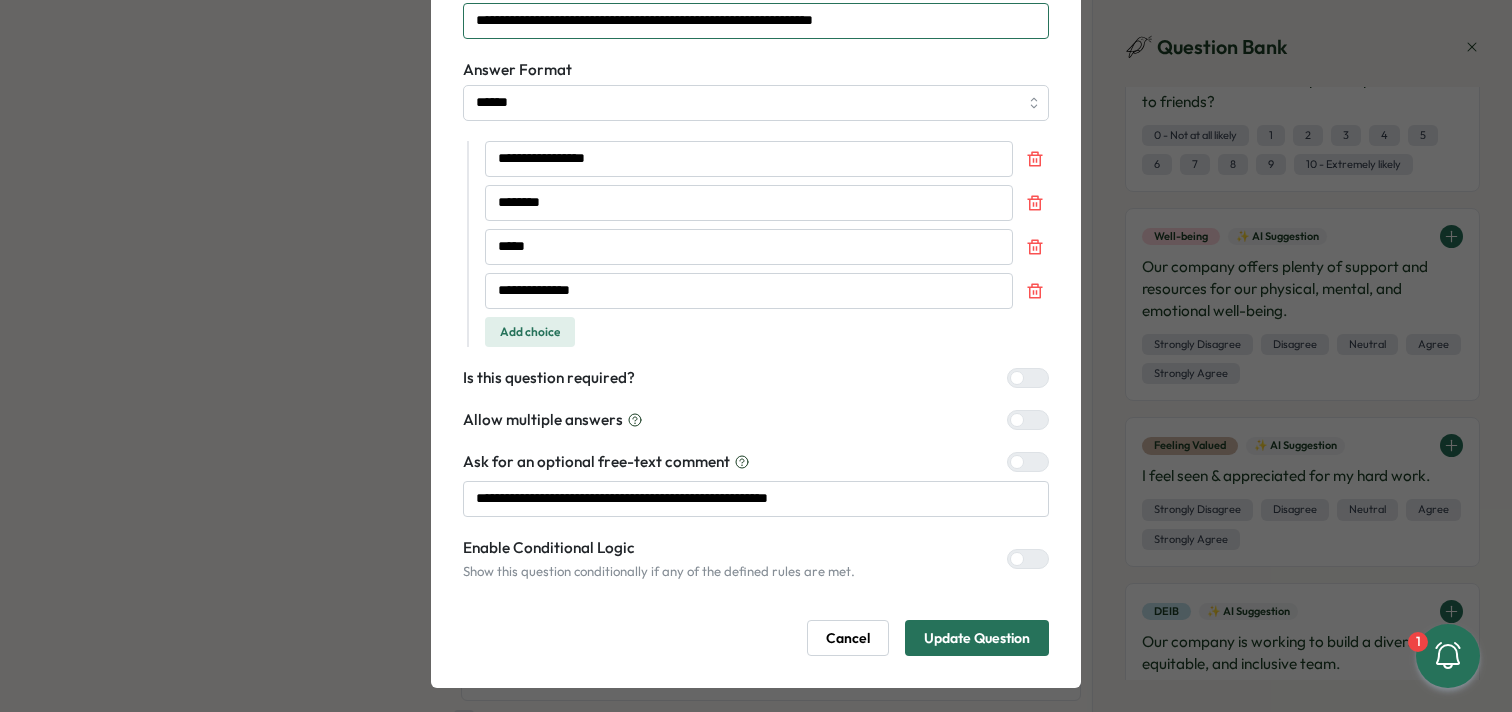 scroll, scrollTop: 166, scrollLeft: 0, axis: vertical 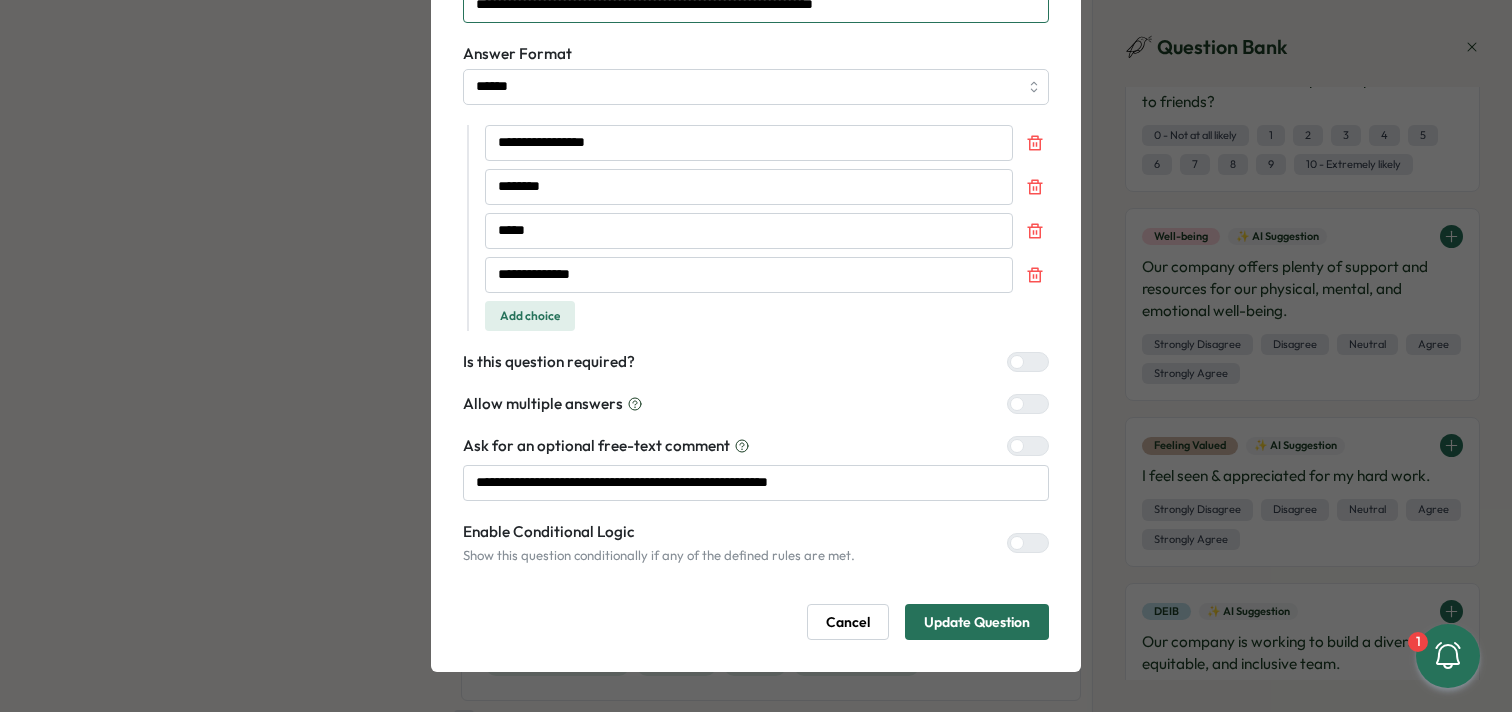 type on "**********" 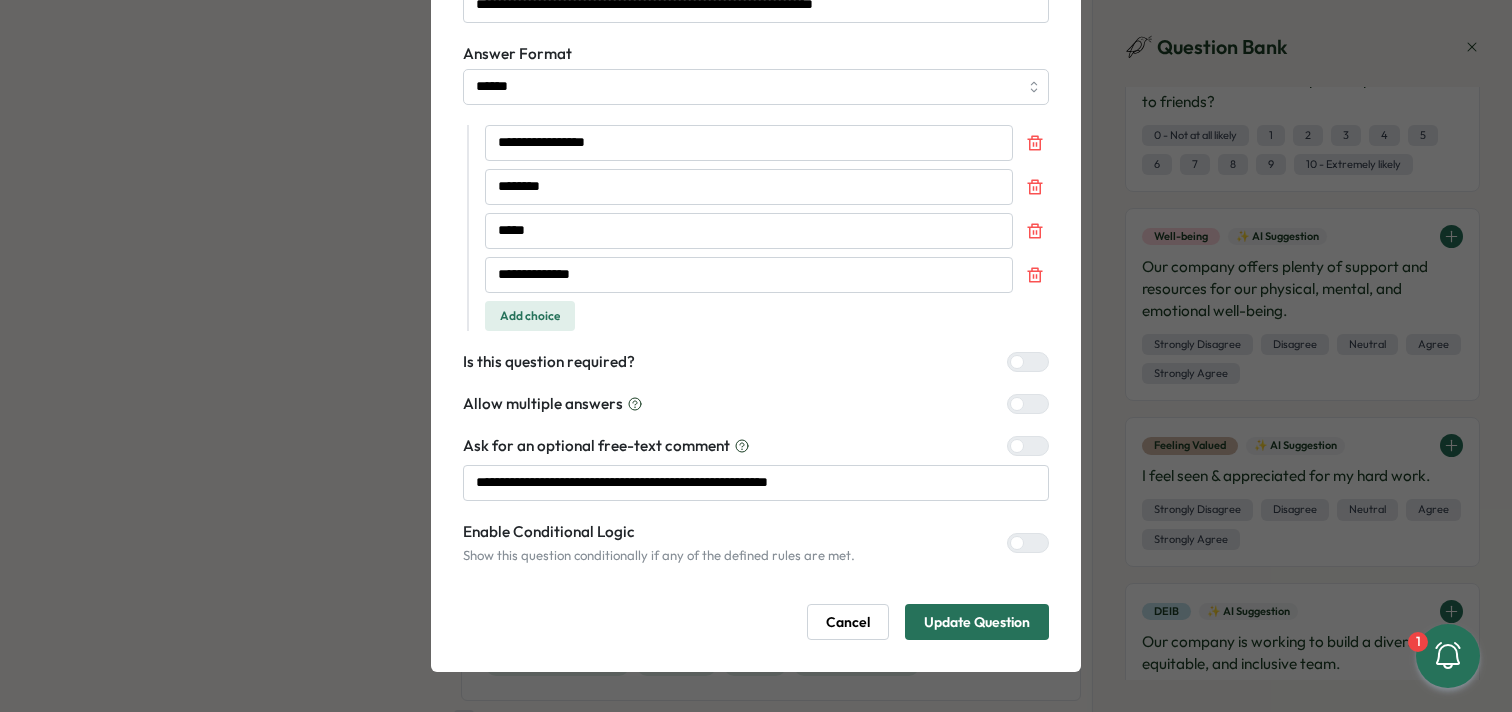 click on "Update Question" at bounding box center [977, 622] 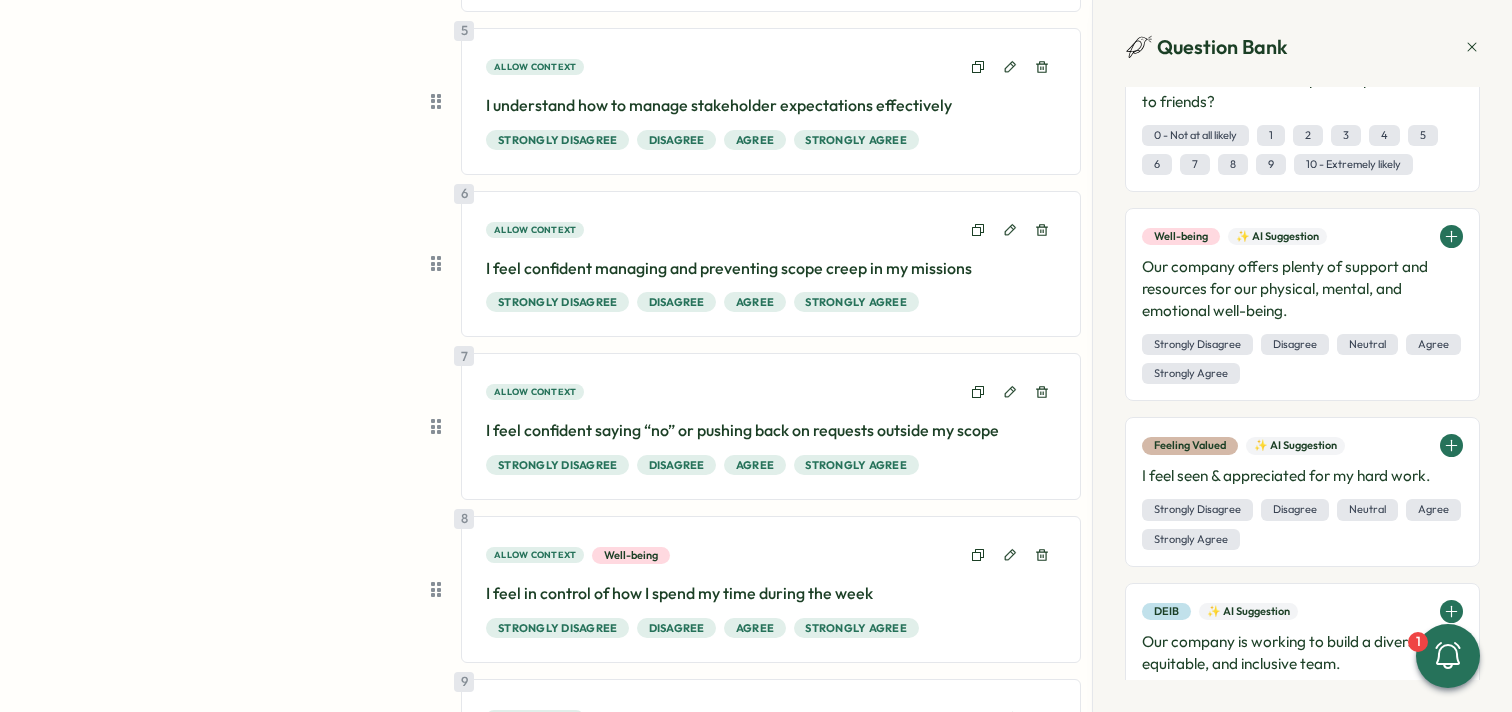 scroll, scrollTop: 874, scrollLeft: 0, axis: vertical 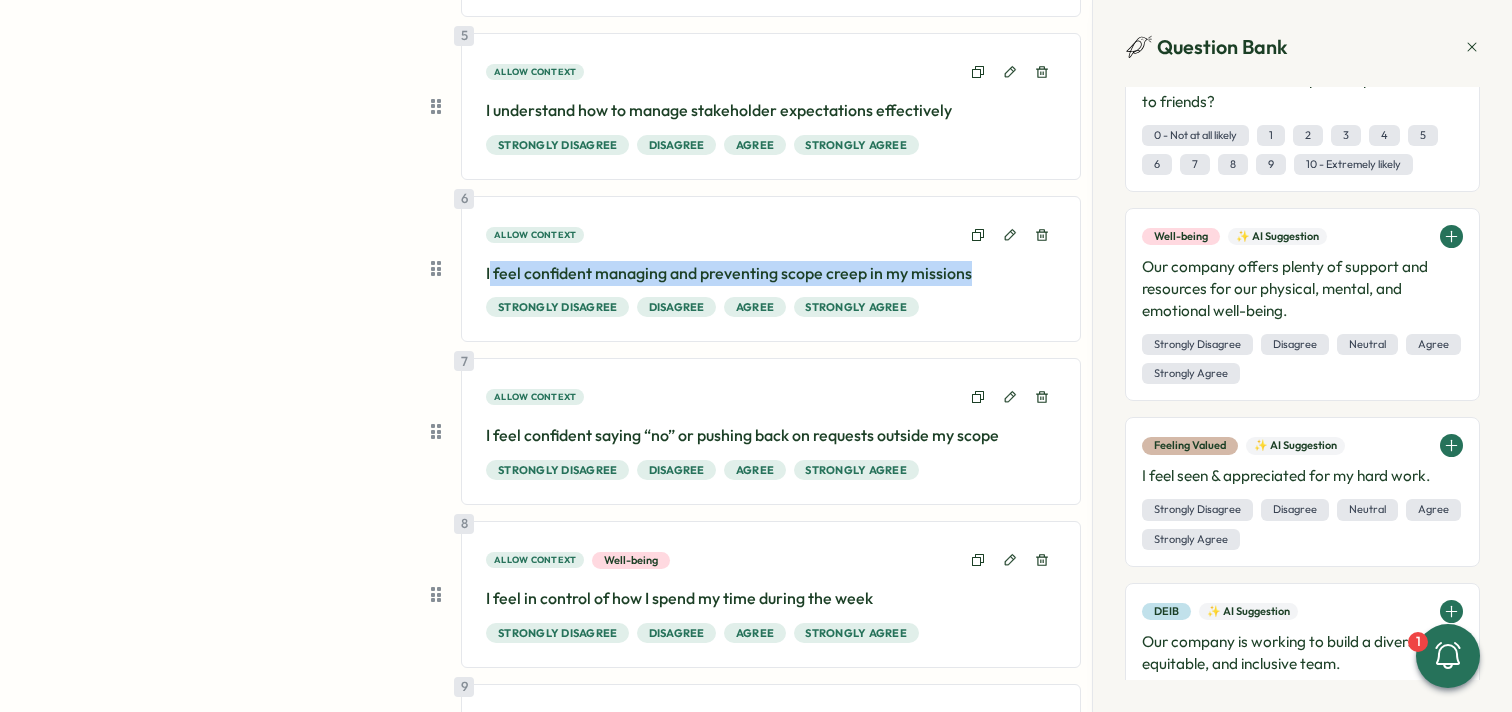 drag, startPoint x: 536, startPoint y: 275, endPoint x: 969, endPoint y: 274, distance: 433.00116 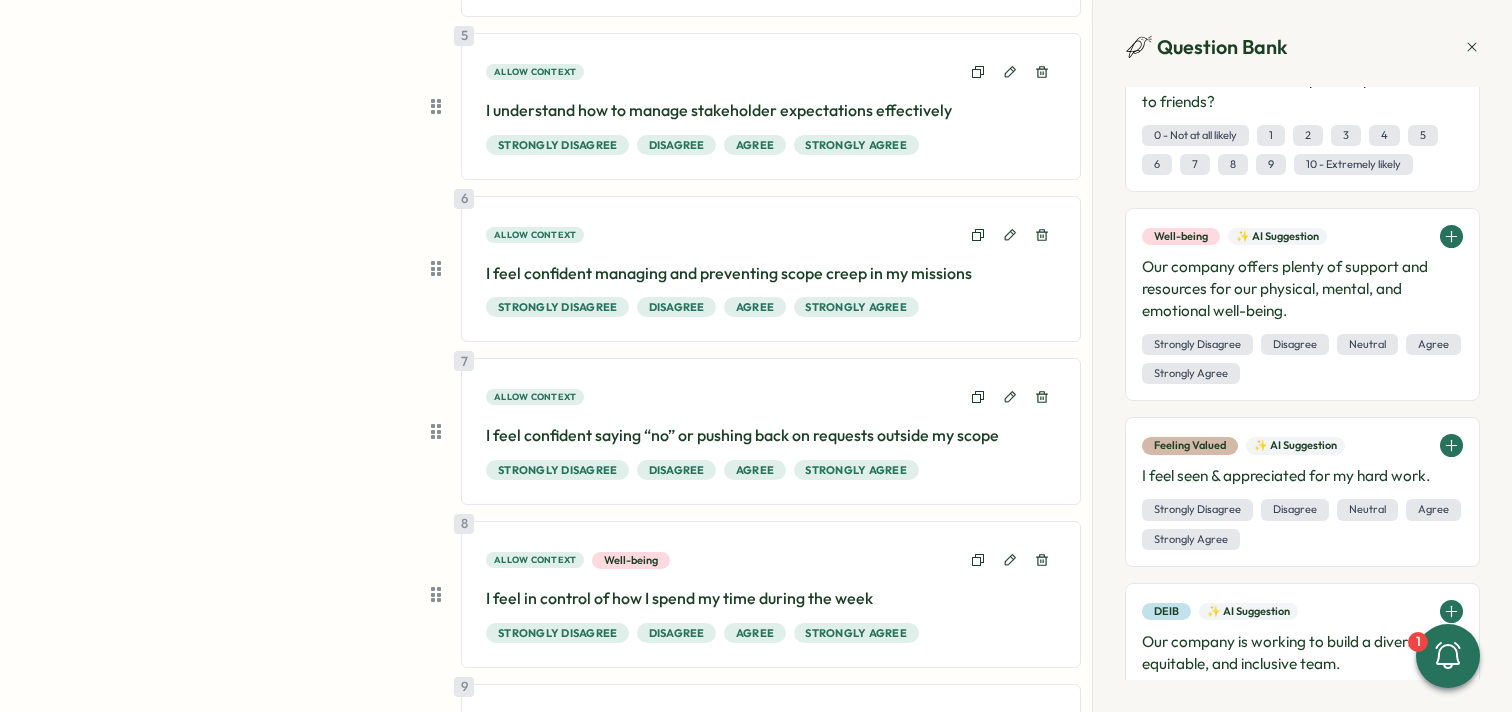 click on "Questions Audience Schedule Purpose 1 Allow context I spend too much time on low-value or repetitive admin tasks  Strongly Disagree Disagree Agree Strongly Agree 2 Allow context Estimate how much time you spend for week for admin tasks <1h 1-2h 2-4h >4h 3 What’s the biggest thing that wastes your time right now?  Open ended 4 Allow context I have easy access to templates, tools, or playbooks that help me do my work efficiently Strongly Disagree Disagree Agree Strongly Agree 5 Allow context I understand how to manage stakeholder expectations effectively Strongly Disagree Disagree Agree Strongly Agree 6 Allow context I feel confident managing and preventing scope creep in my missions Strongly Disagree Disagree Agree Strongly Agree 7 Allow context I feel confident saying “no” or pushing back on requests outside my scope Strongly Disagree Disagree Agree Strongly Agree 8 Allow context Well-being I feel in control of how I spend my time during the week Strongly Disagree Disagree Agree Strongly Agree 9 Agree" at bounding box center [756, 434] 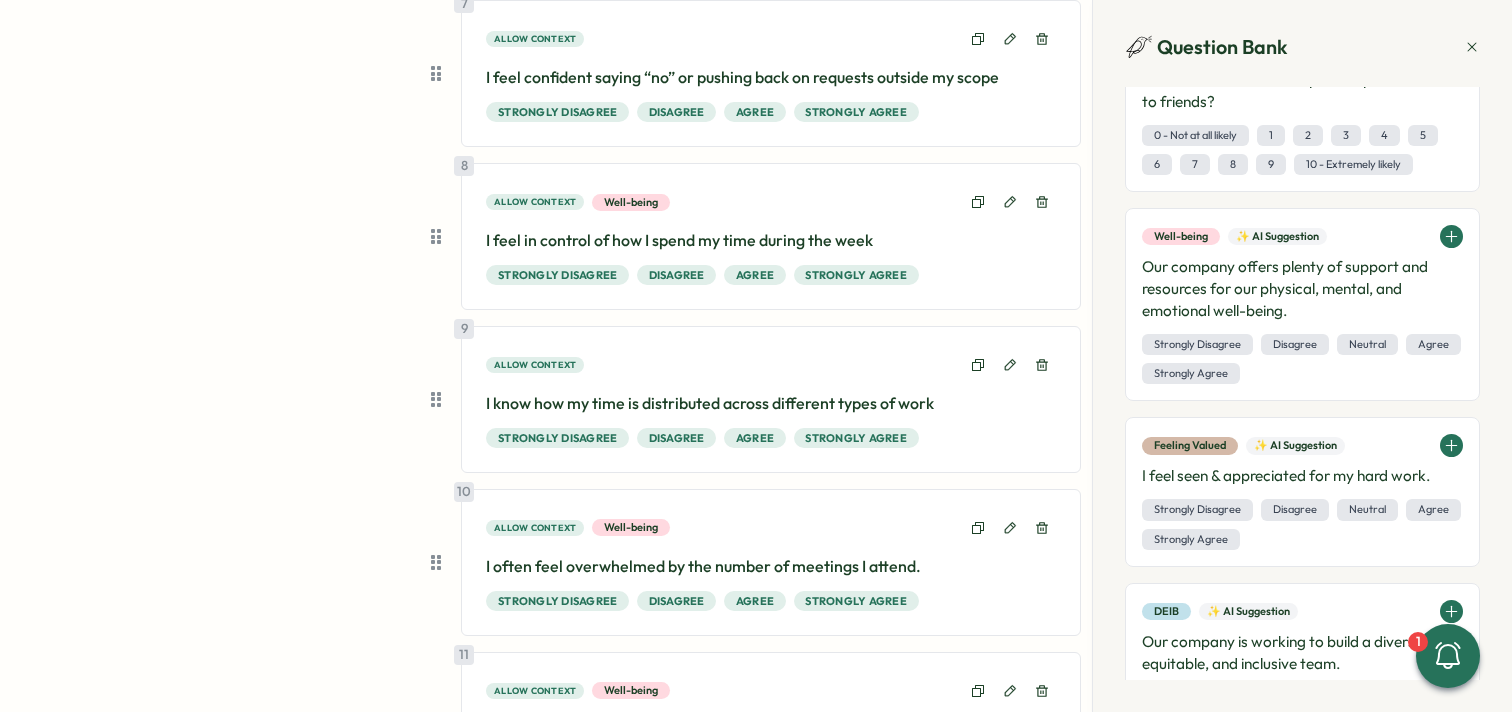 scroll, scrollTop: 1238, scrollLeft: 0, axis: vertical 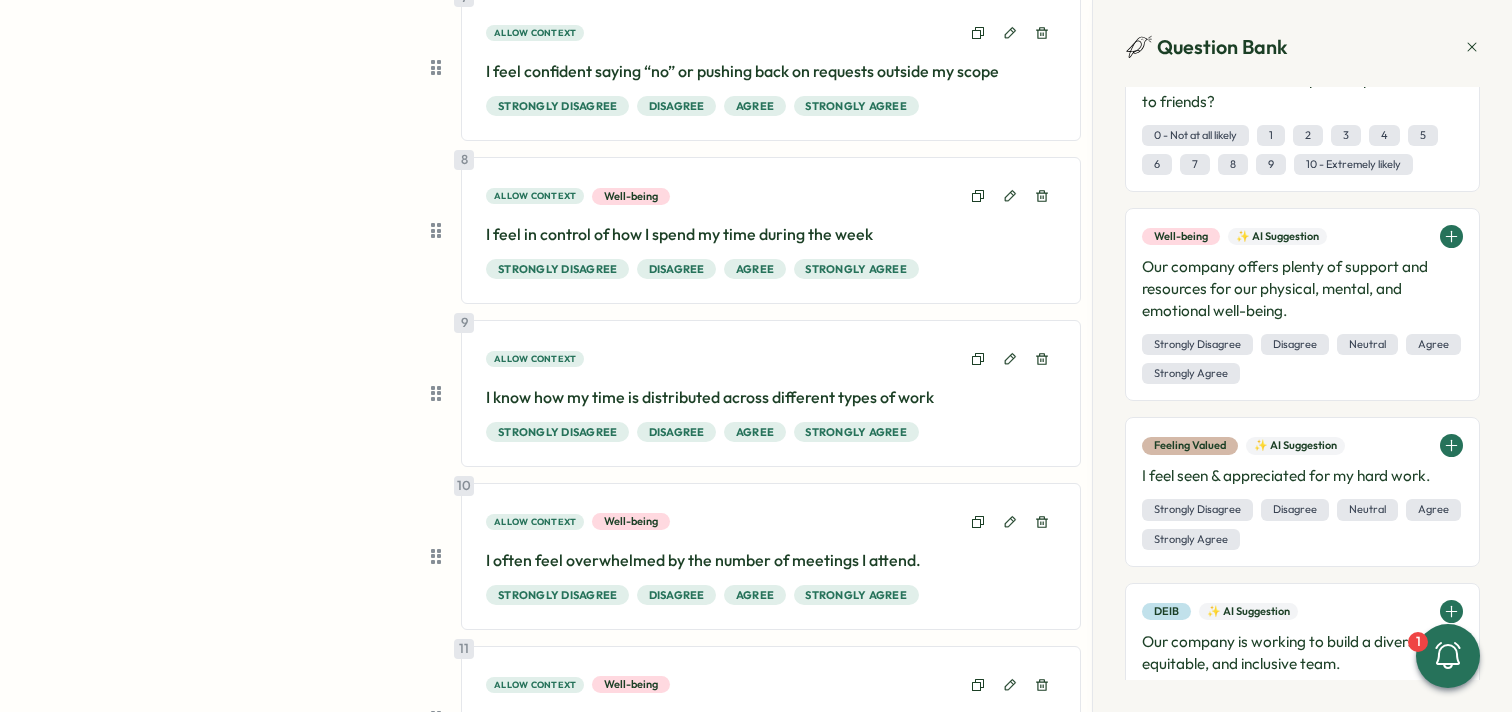 click on "9 Allow context I know how my time is distributed across different types of work Strongly Disagree Disagree Agree Strongly Agree" at bounding box center [771, 393] 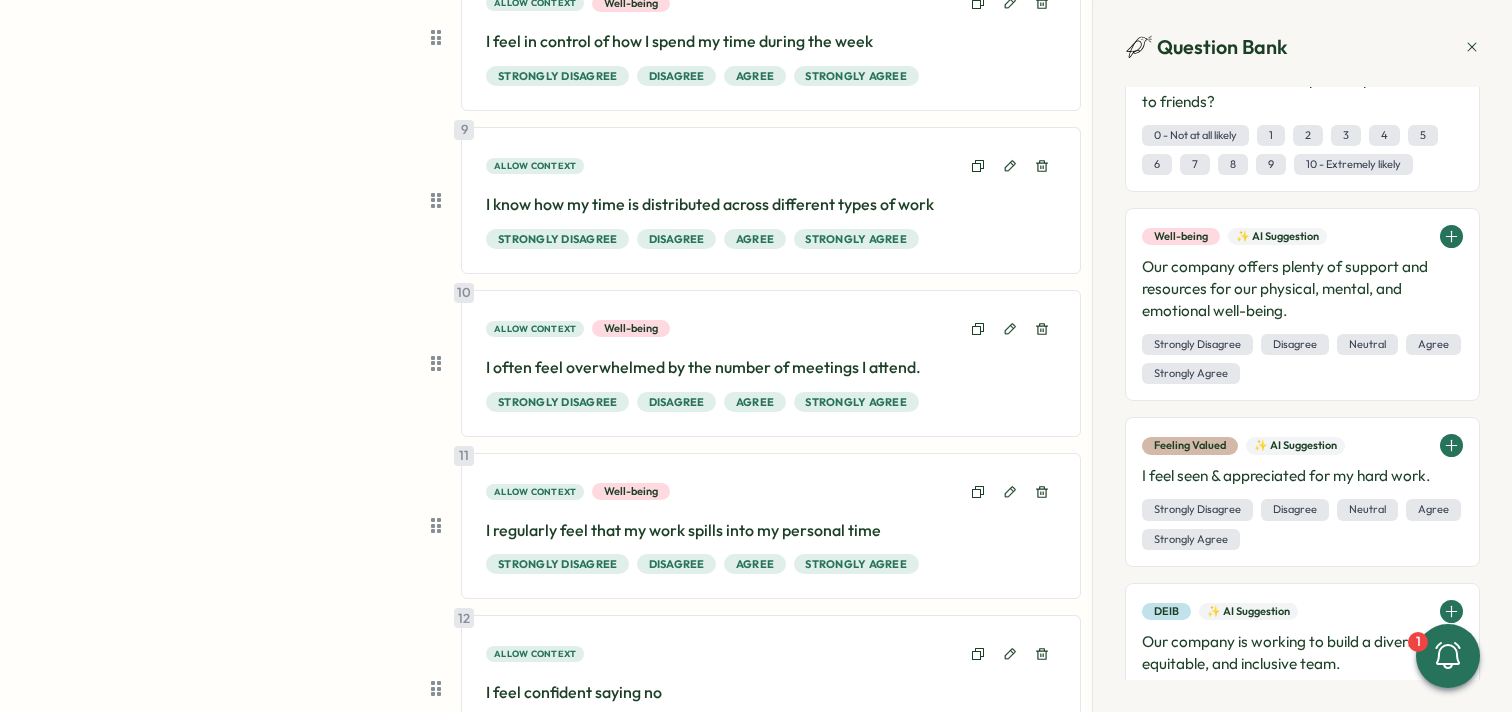 scroll, scrollTop: 1421, scrollLeft: 0, axis: vertical 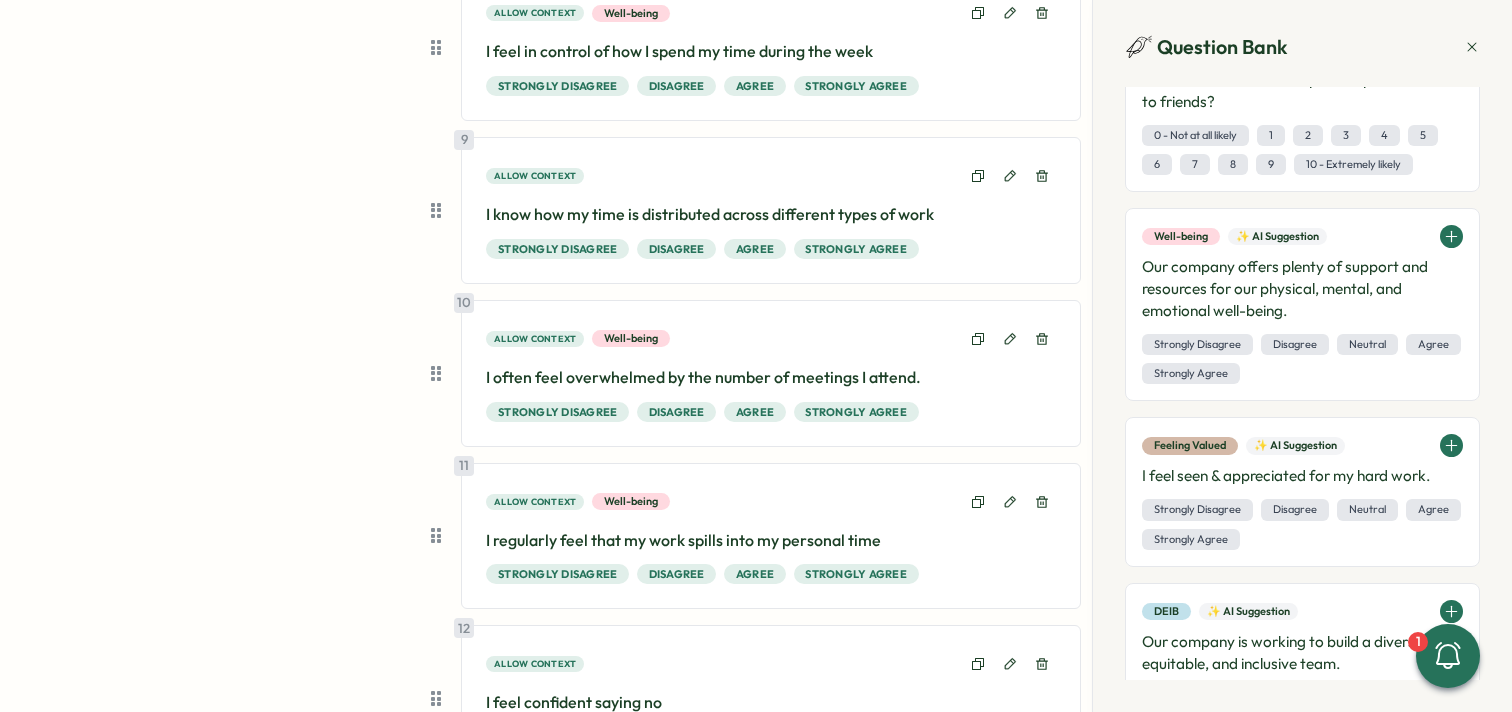 click on "10 Allow context Well-being I often feel overwhelmed by the number of meetings I attend. Strongly Disagree Disagree Agree Strongly Agree" at bounding box center (771, 373) 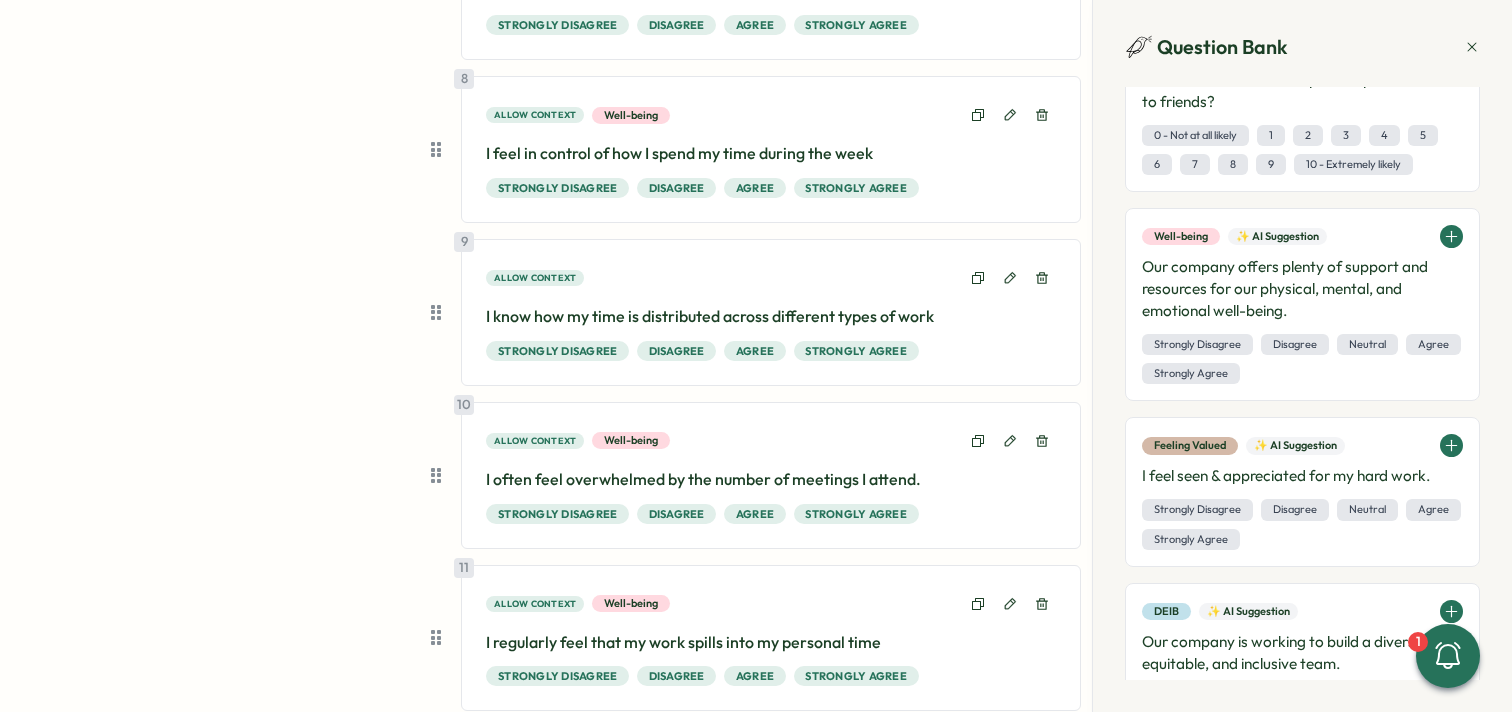 scroll, scrollTop: 1324, scrollLeft: 0, axis: vertical 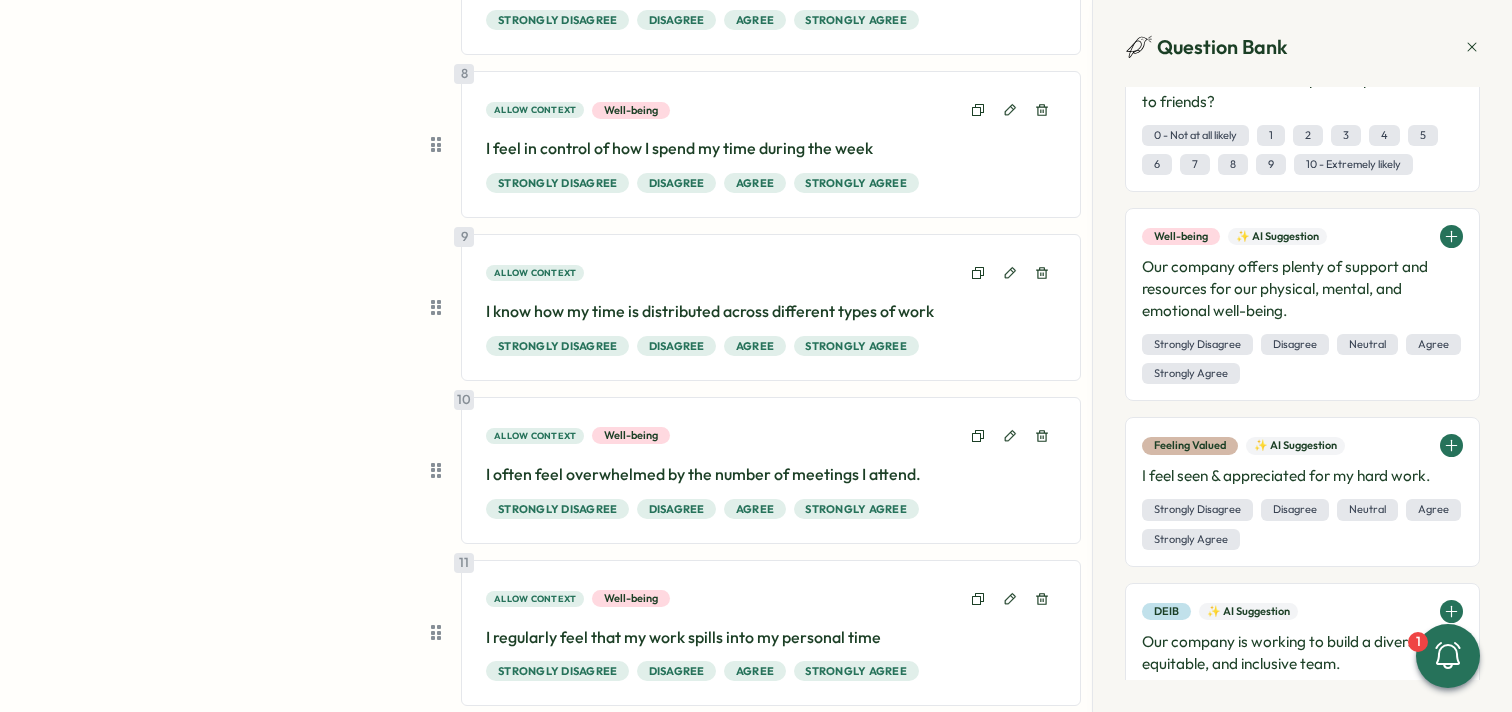 click at bounding box center (446, 470) 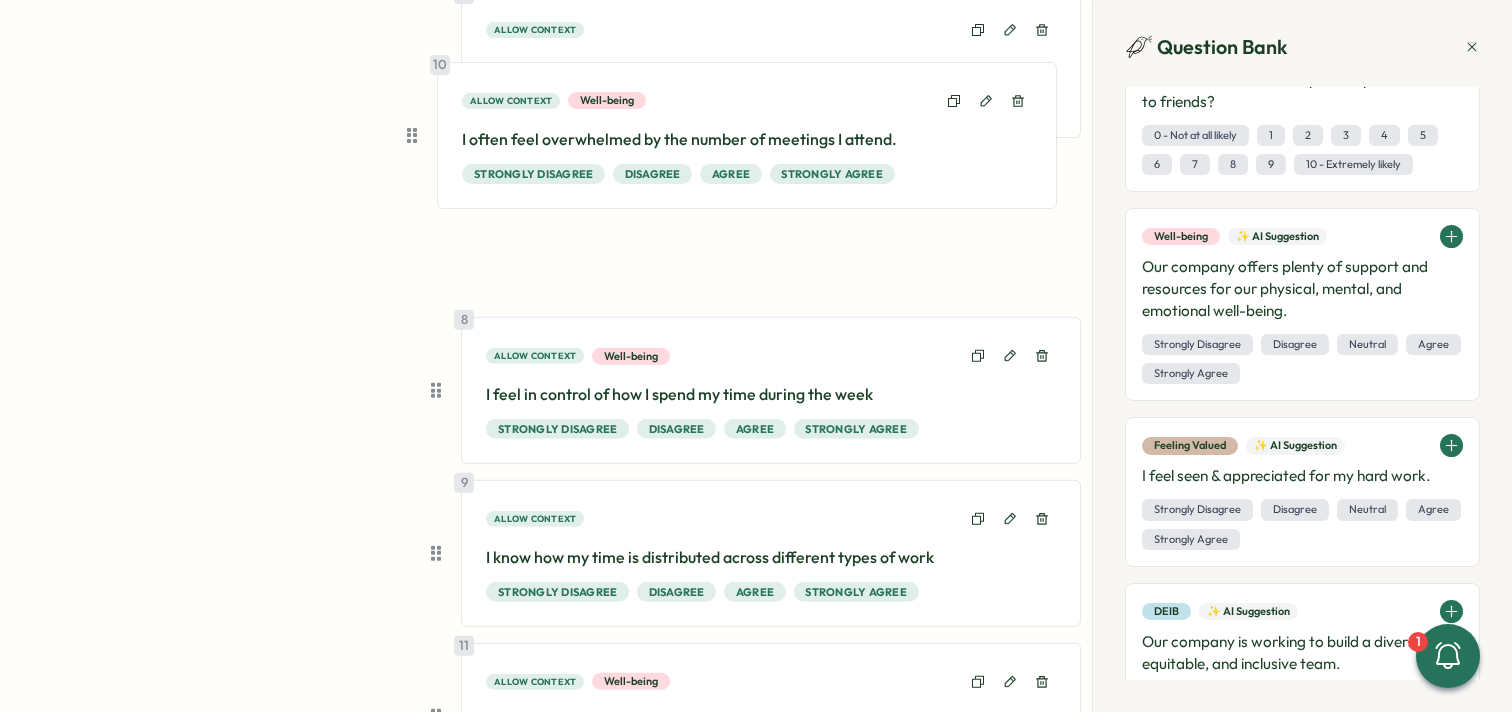 drag, startPoint x: 436, startPoint y: 473, endPoint x: 422, endPoint y: 162, distance: 311.31494 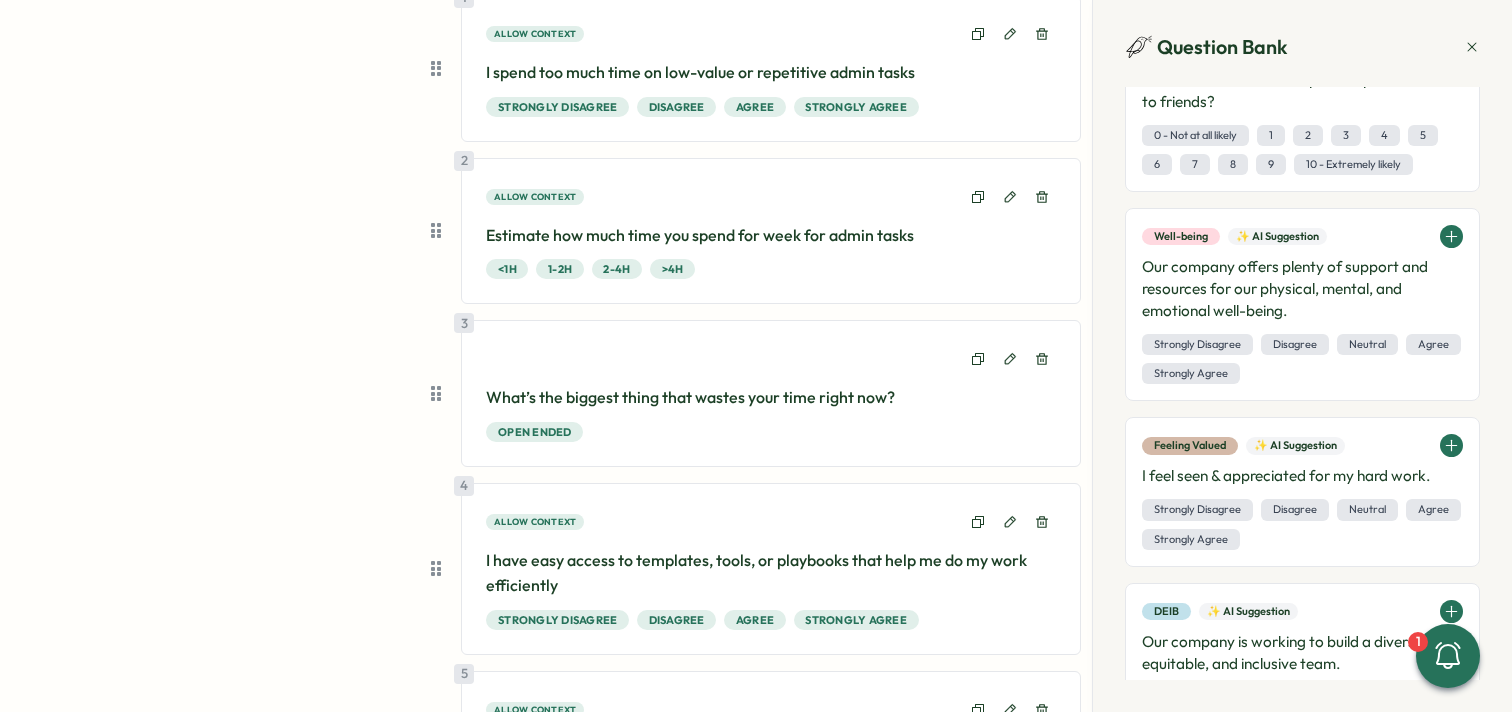 scroll, scrollTop: 222, scrollLeft: 0, axis: vertical 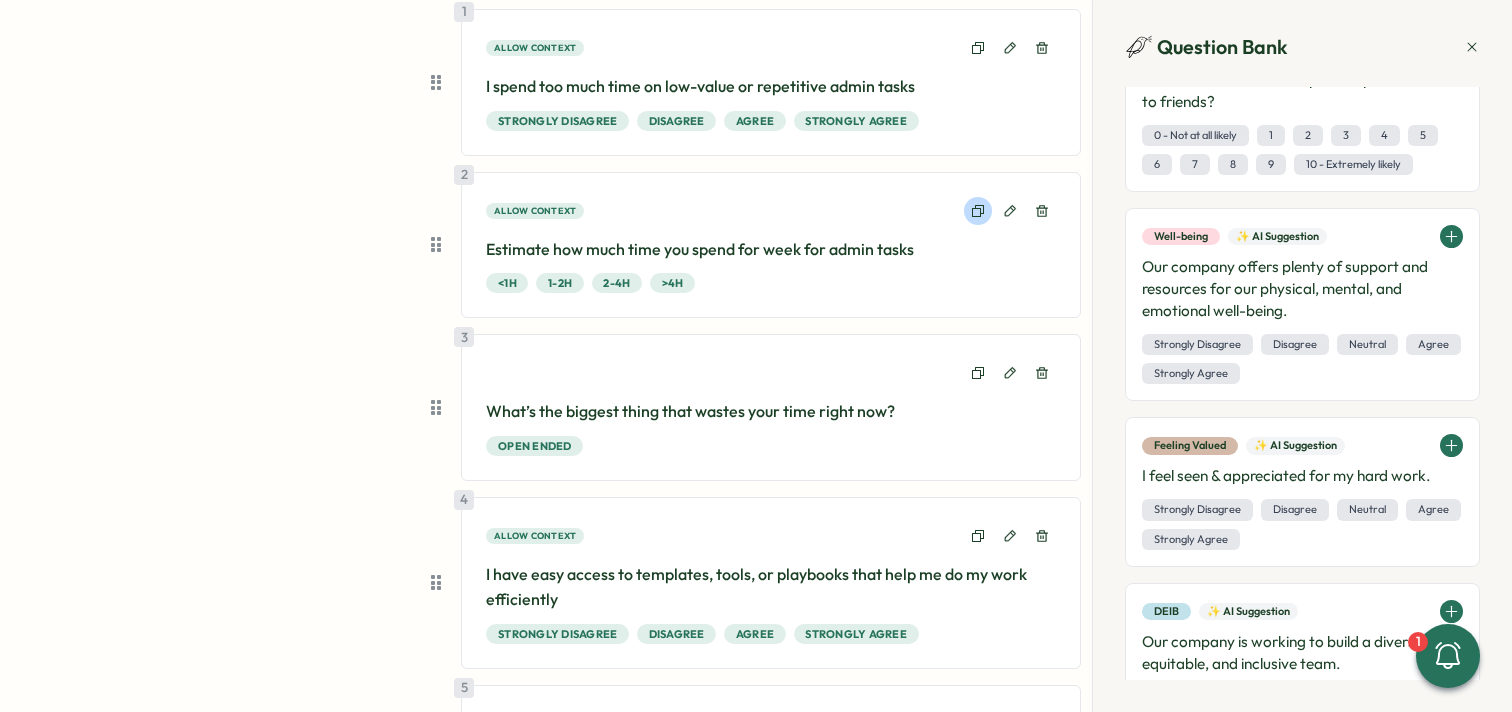 click 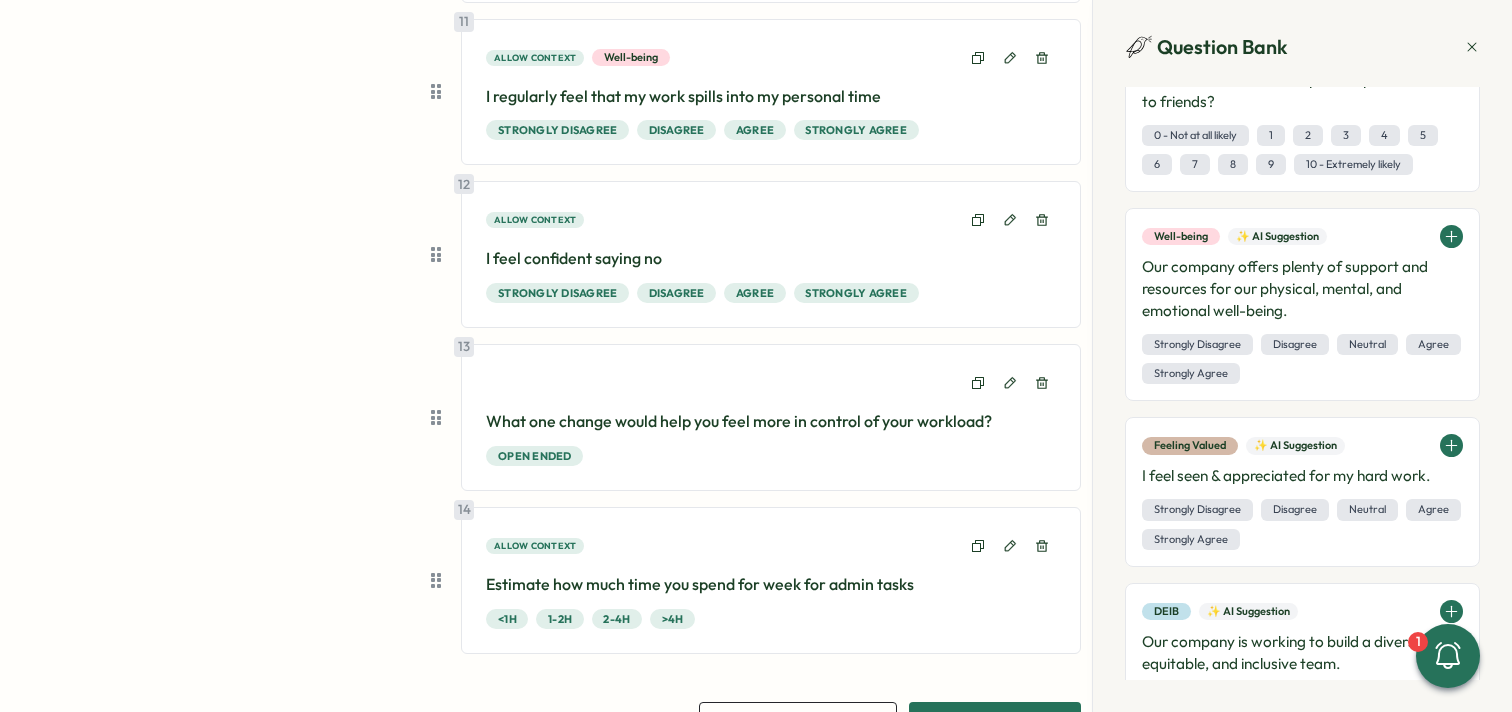 scroll, scrollTop: 1923, scrollLeft: 0, axis: vertical 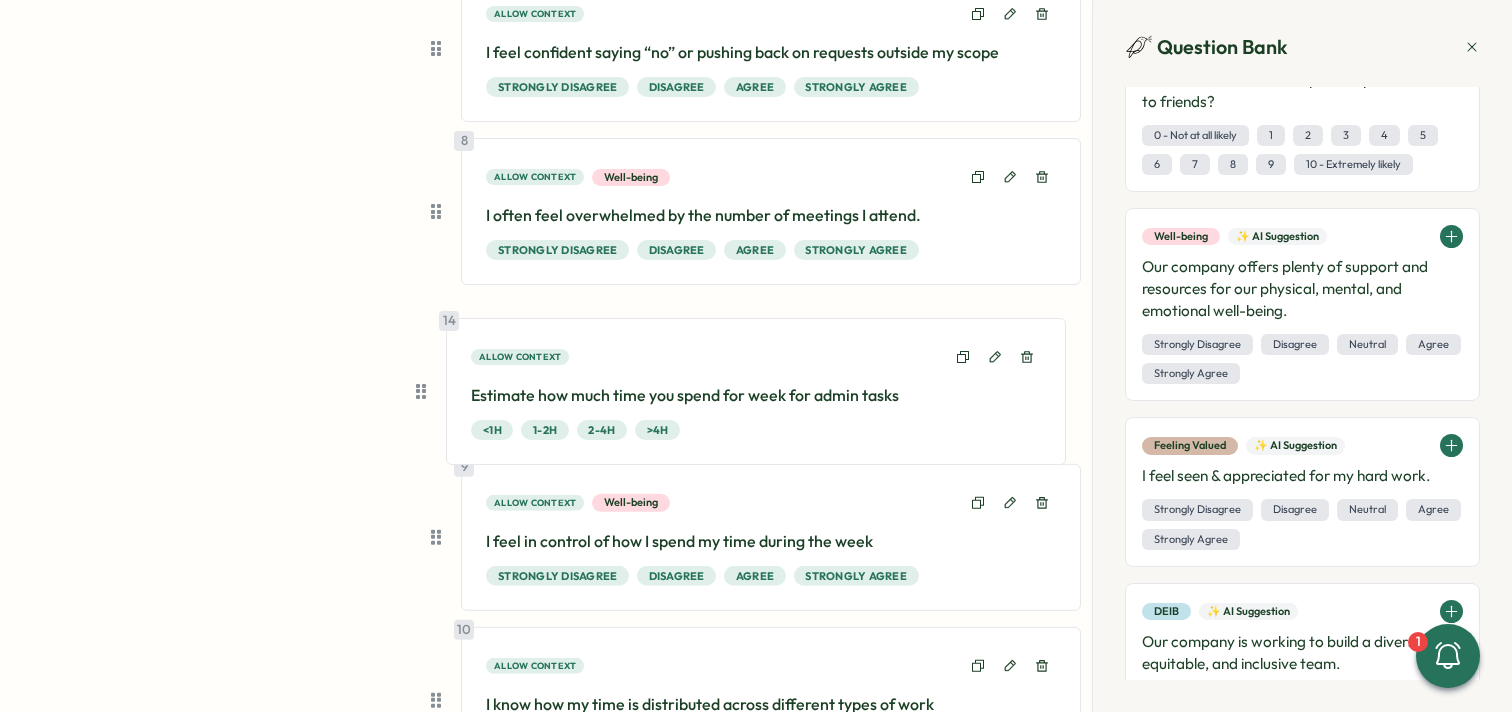 drag, startPoint x: 430, startPoint y: 525, endPoint x: 418, endPoint y: 386, distance: 139.51703 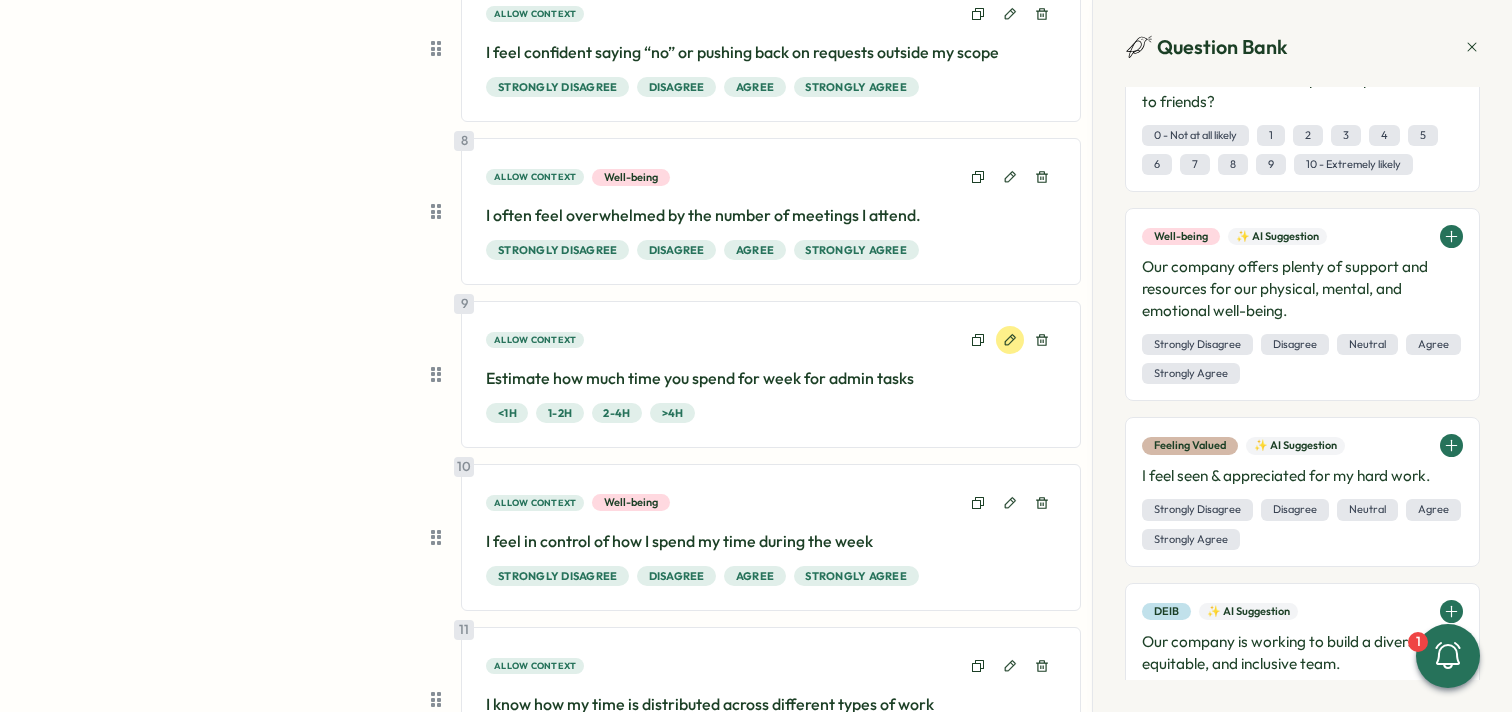 click 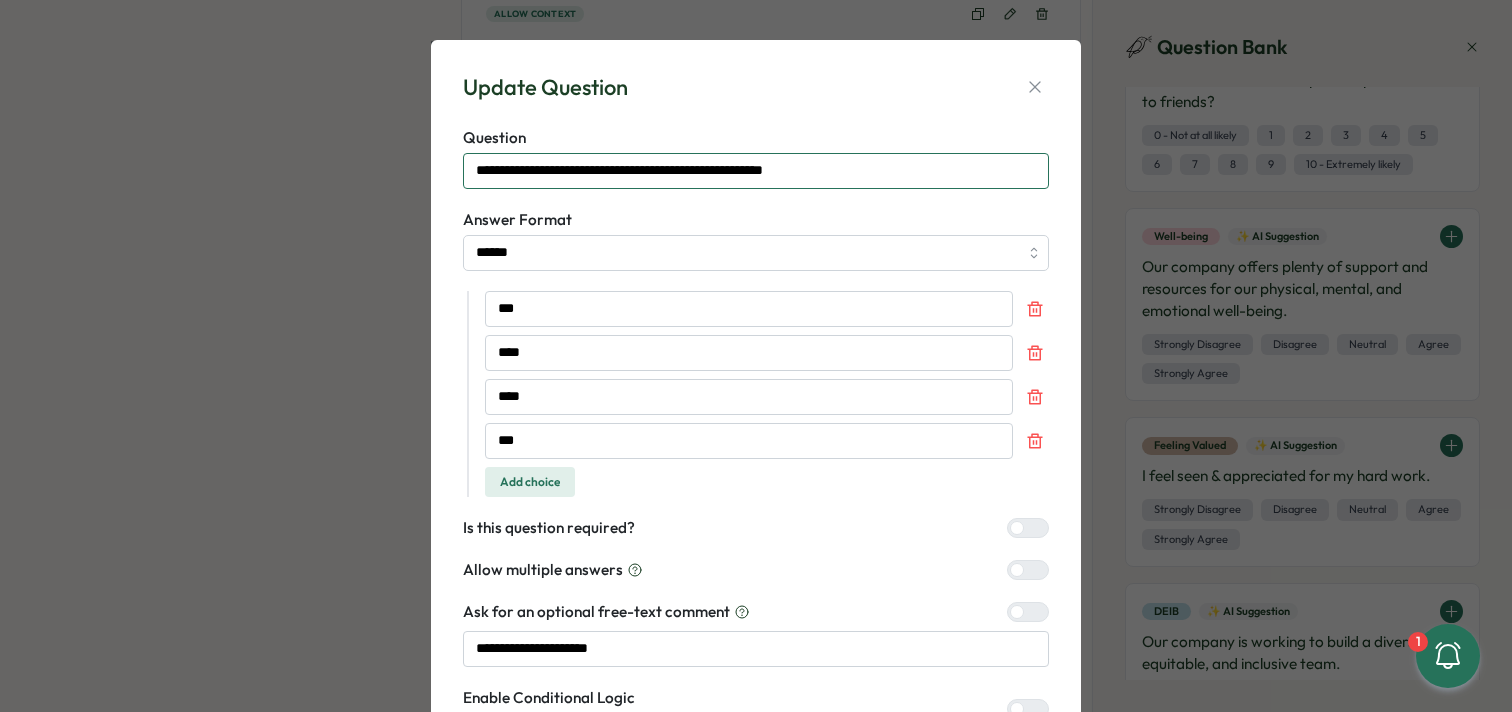 click on "**********" at bounding box center (756, 171) 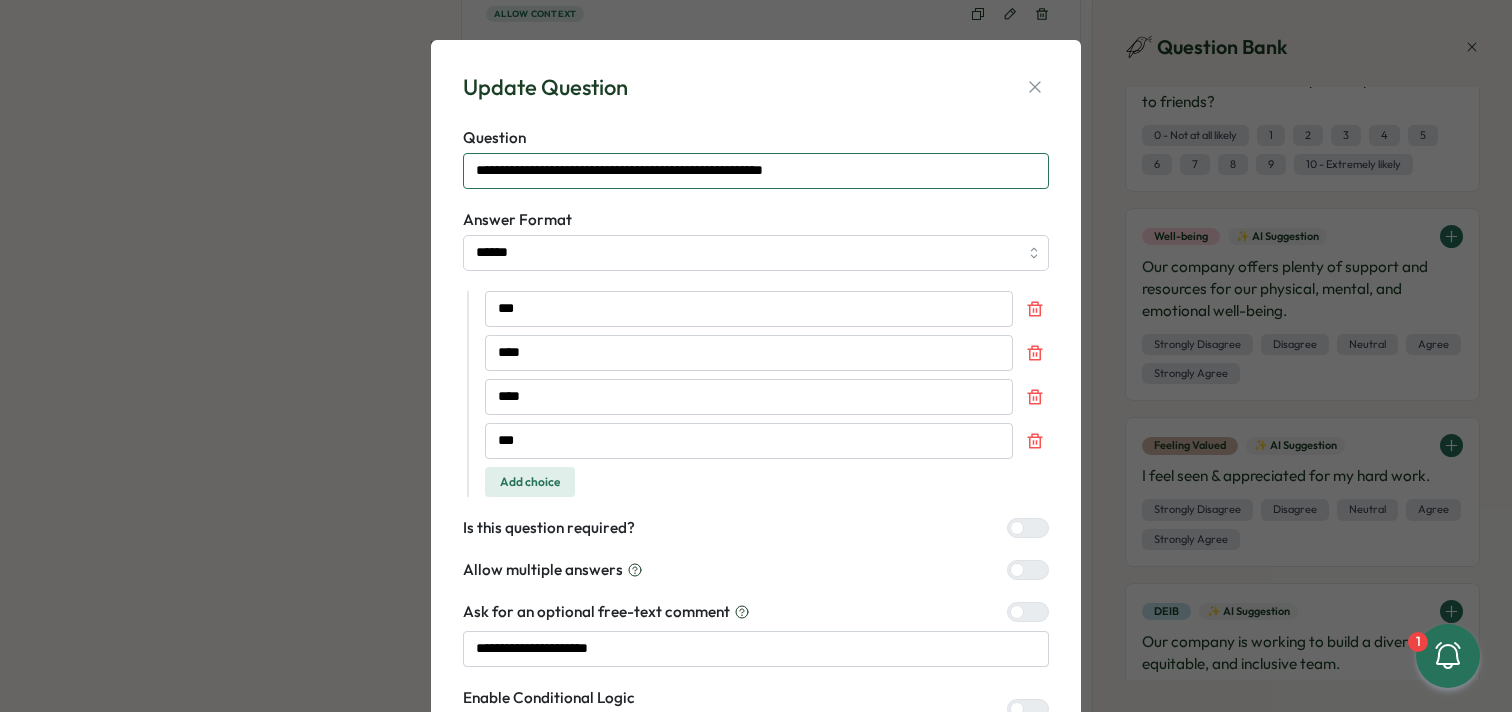 drag, startPoint x: 783, startPoint y: 171, endPoint x: 949, endPoint y: 173, distance: 166.01205 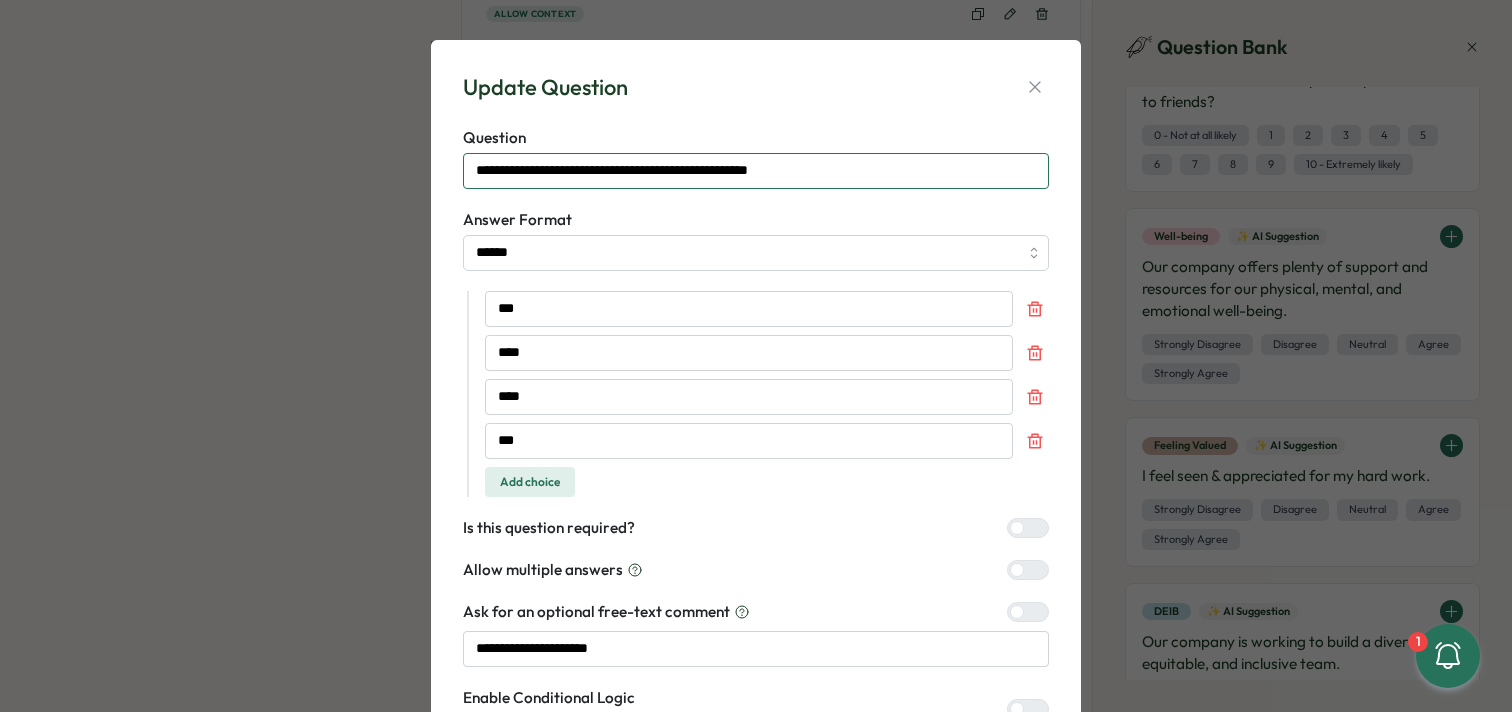 type on "**********" 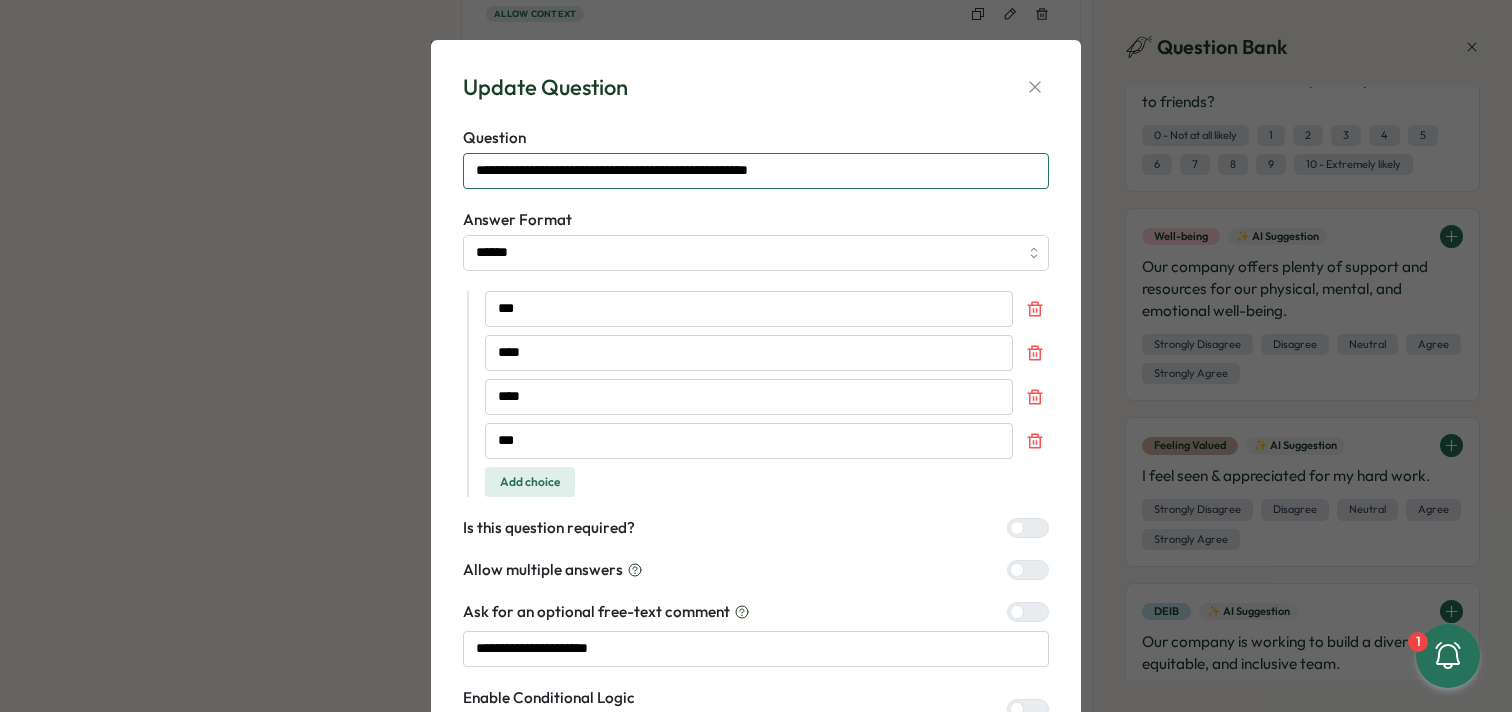 drag, startPoint x: 872, startPoint y: 167, endPoint x: 401, endPoint y: 161, distance: 471.0382 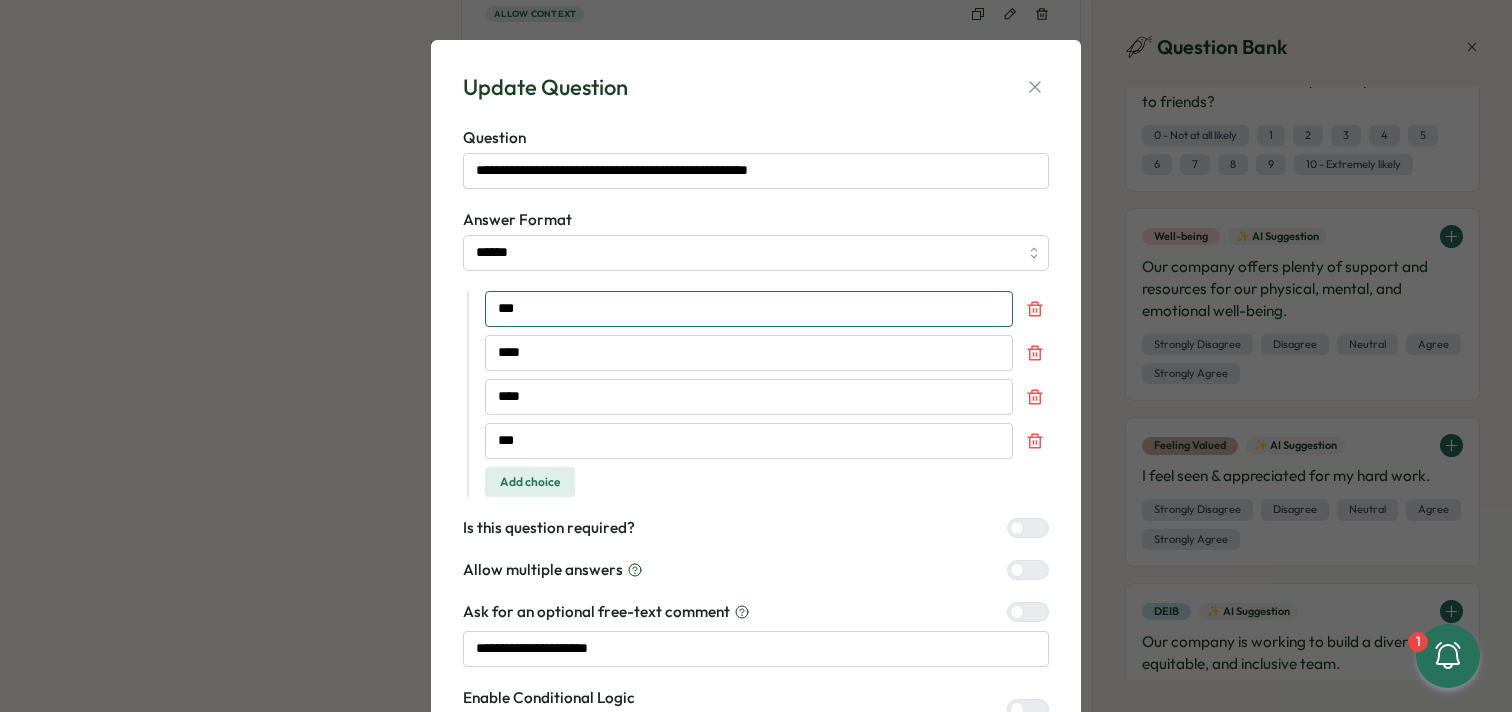 drag, startPoint x: 504, startPoint y: 312, endPoint x: 517, endPoint y: 321, distance: 15.811388 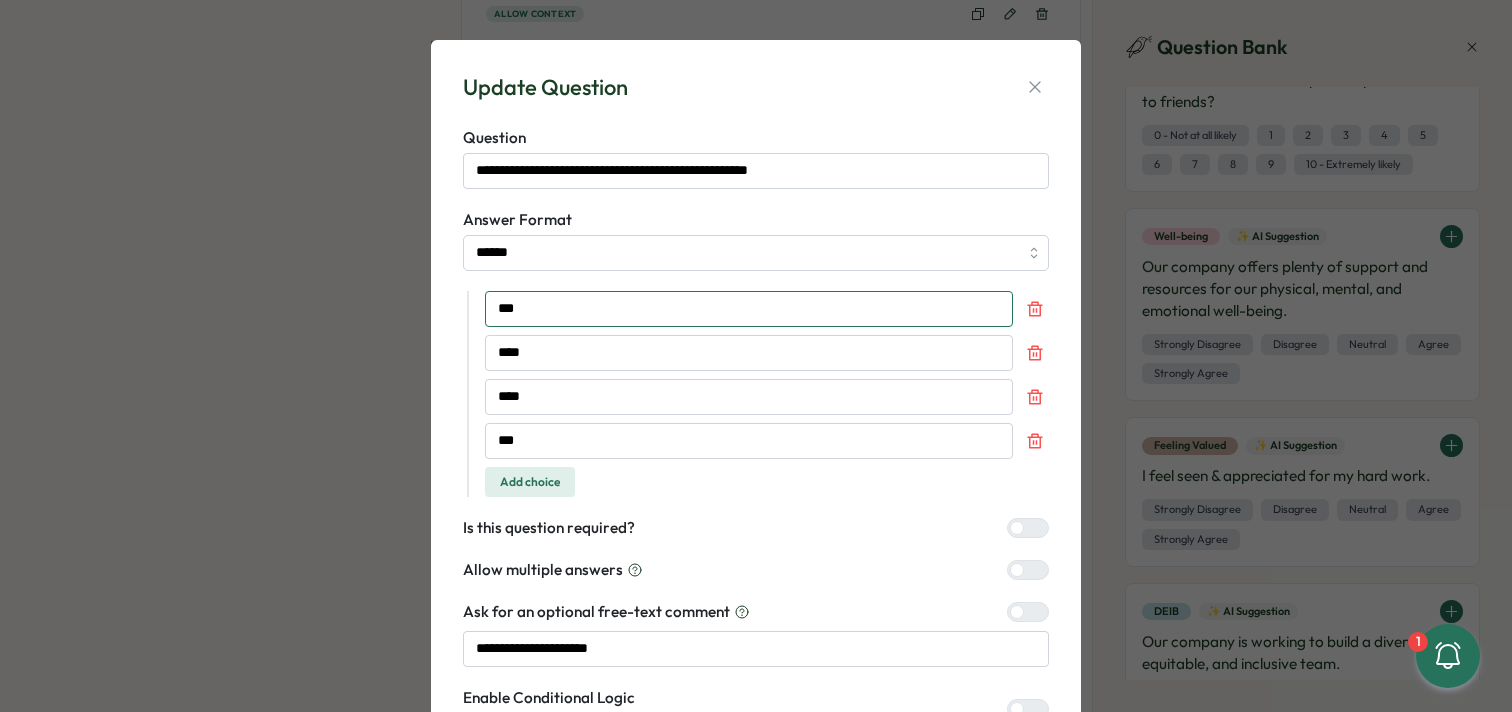 type on "***" 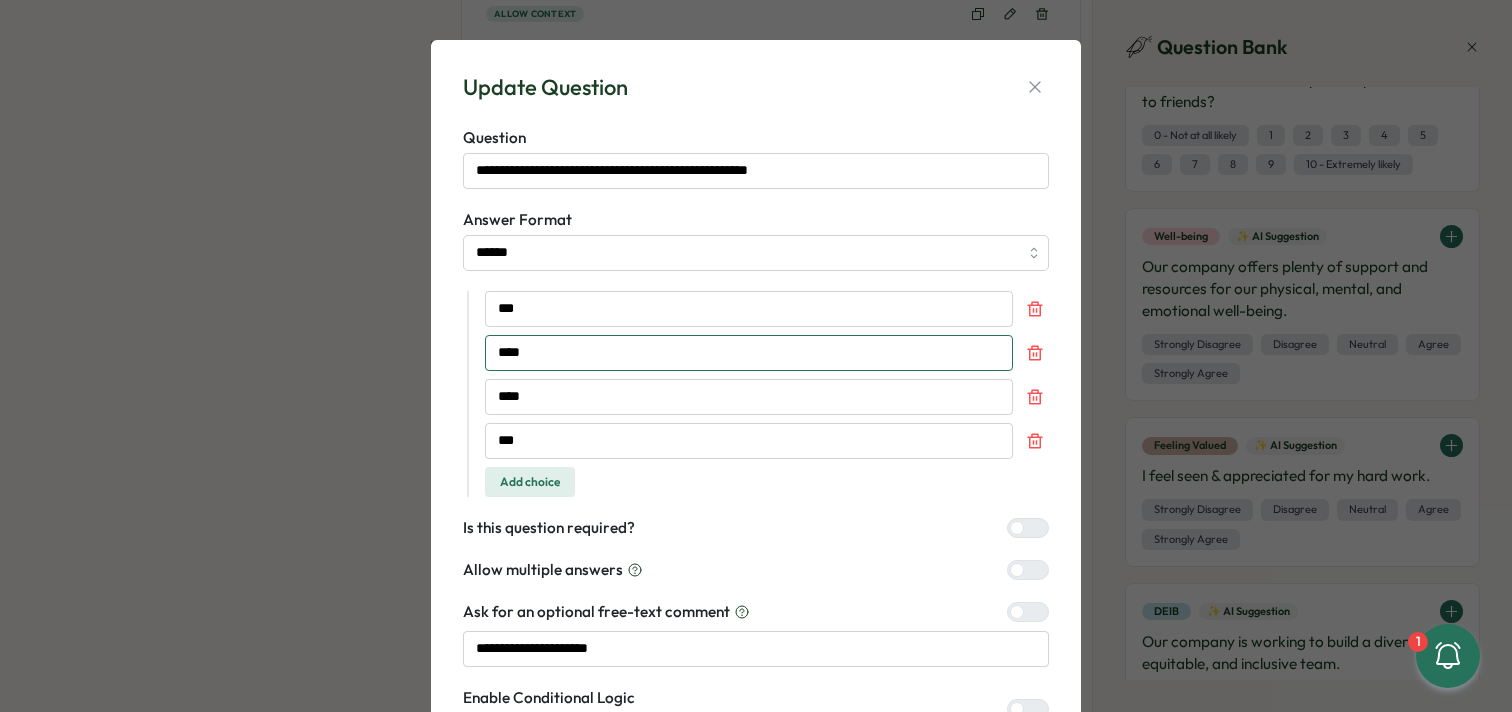 click on "****" at bounding box center (749, 353) 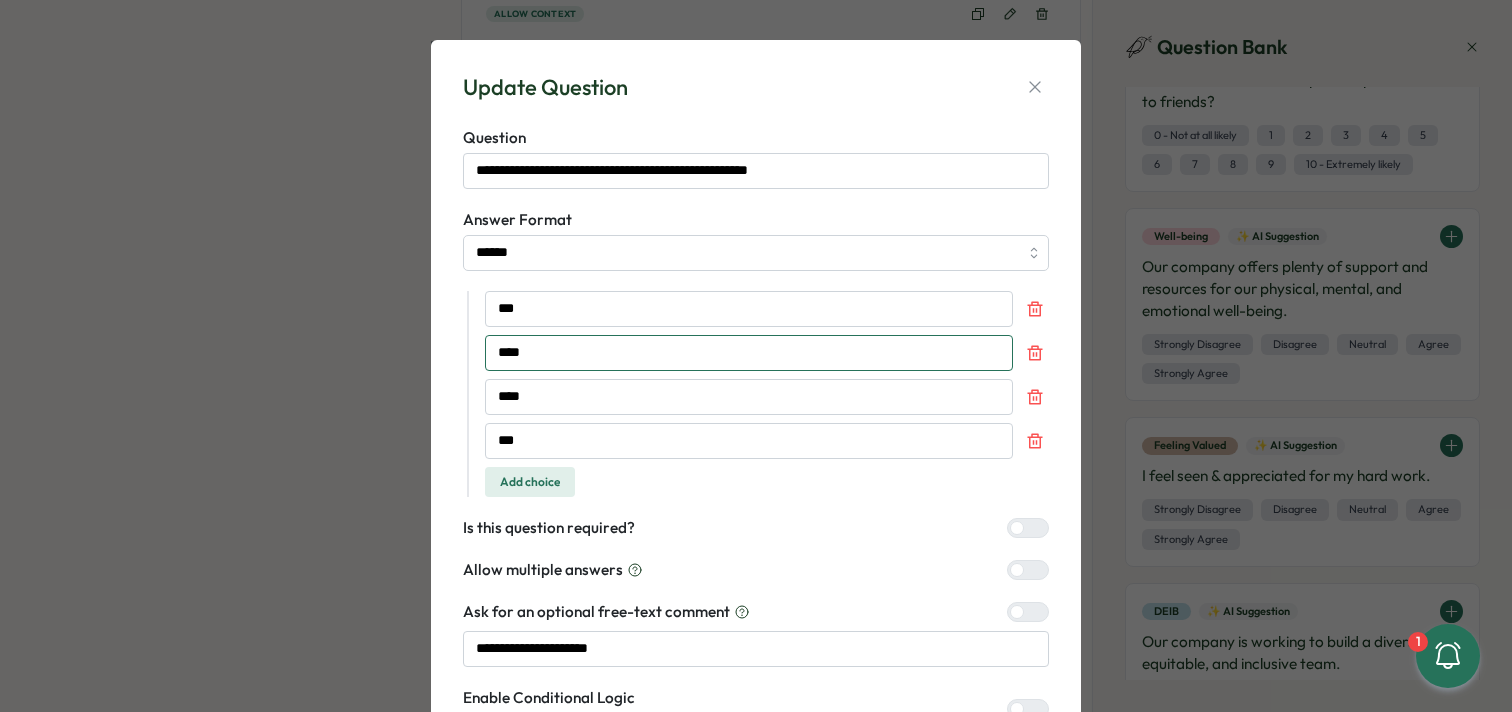 type on "****" 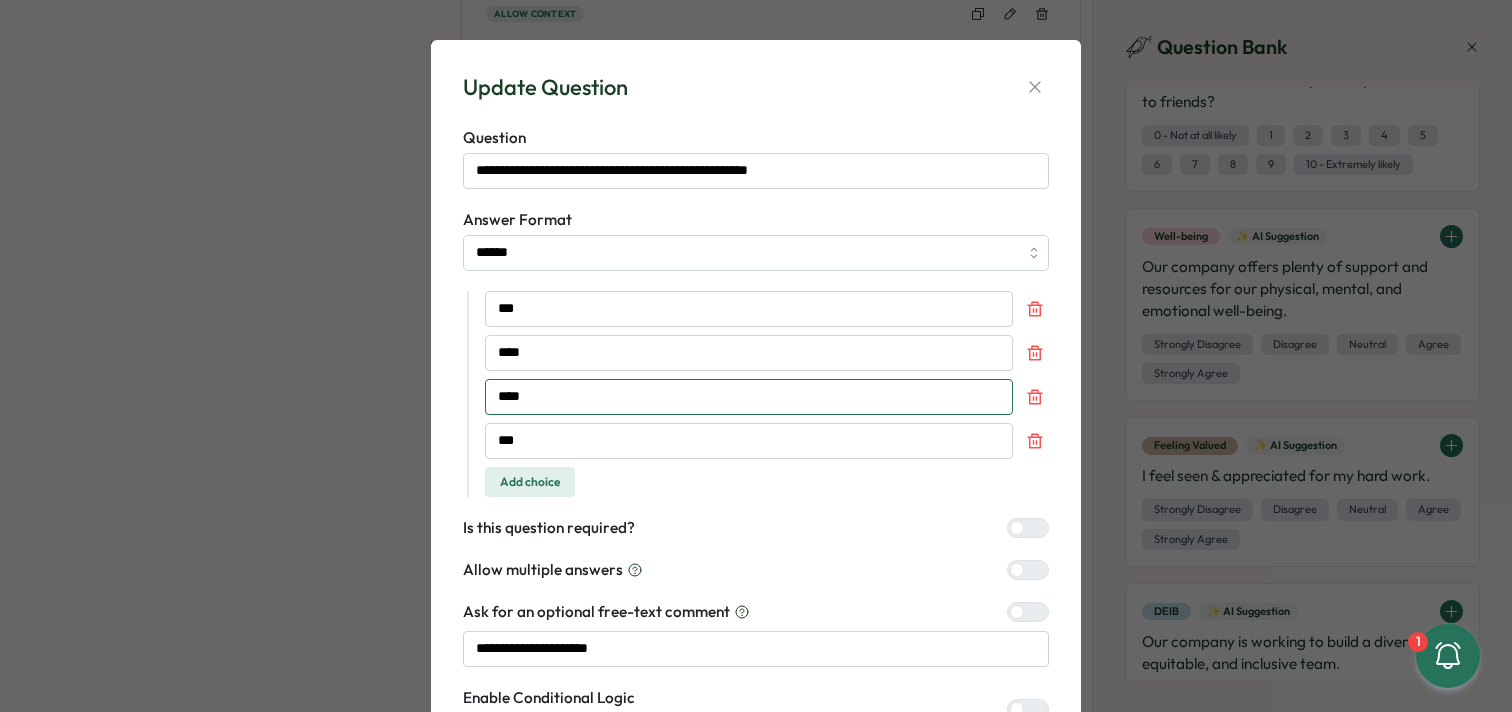 click on "****" at bounding box center (749, 397) 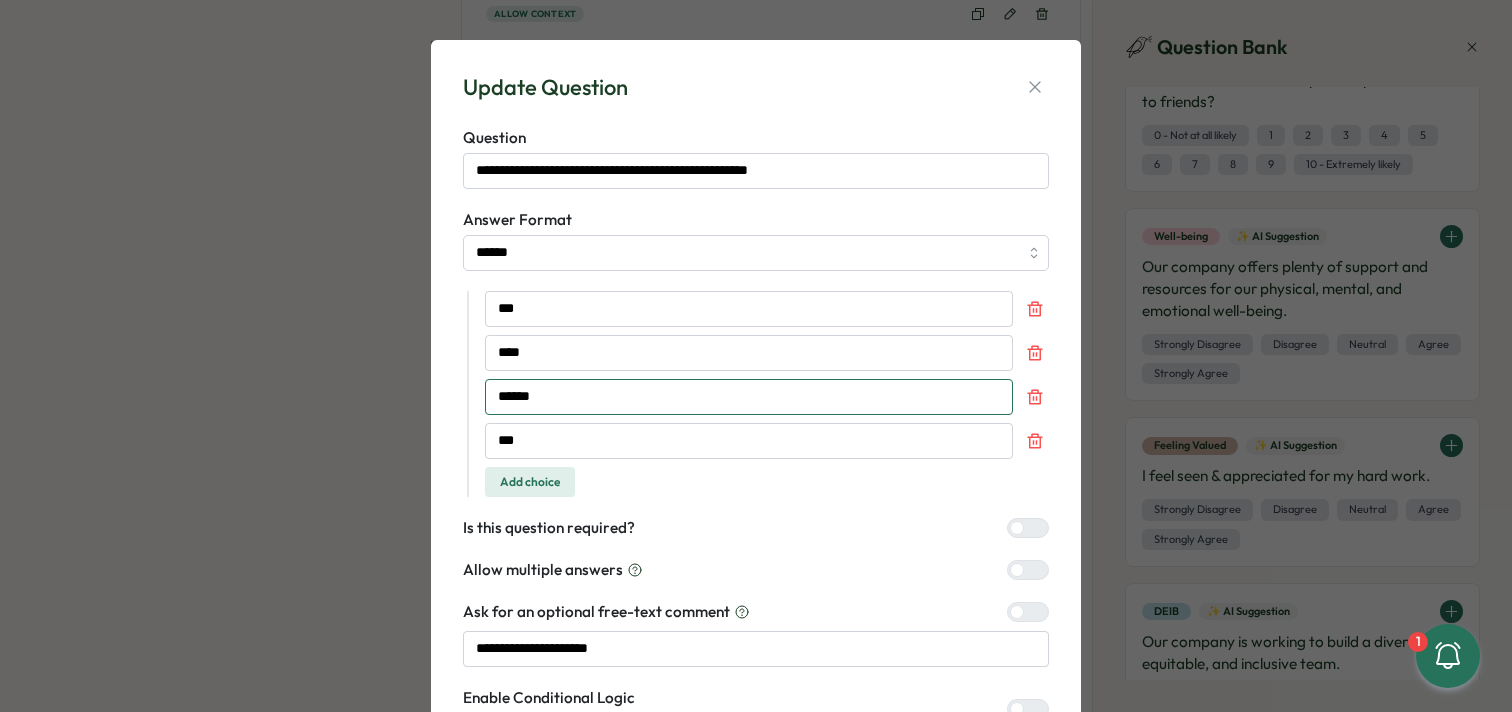 type on "******" 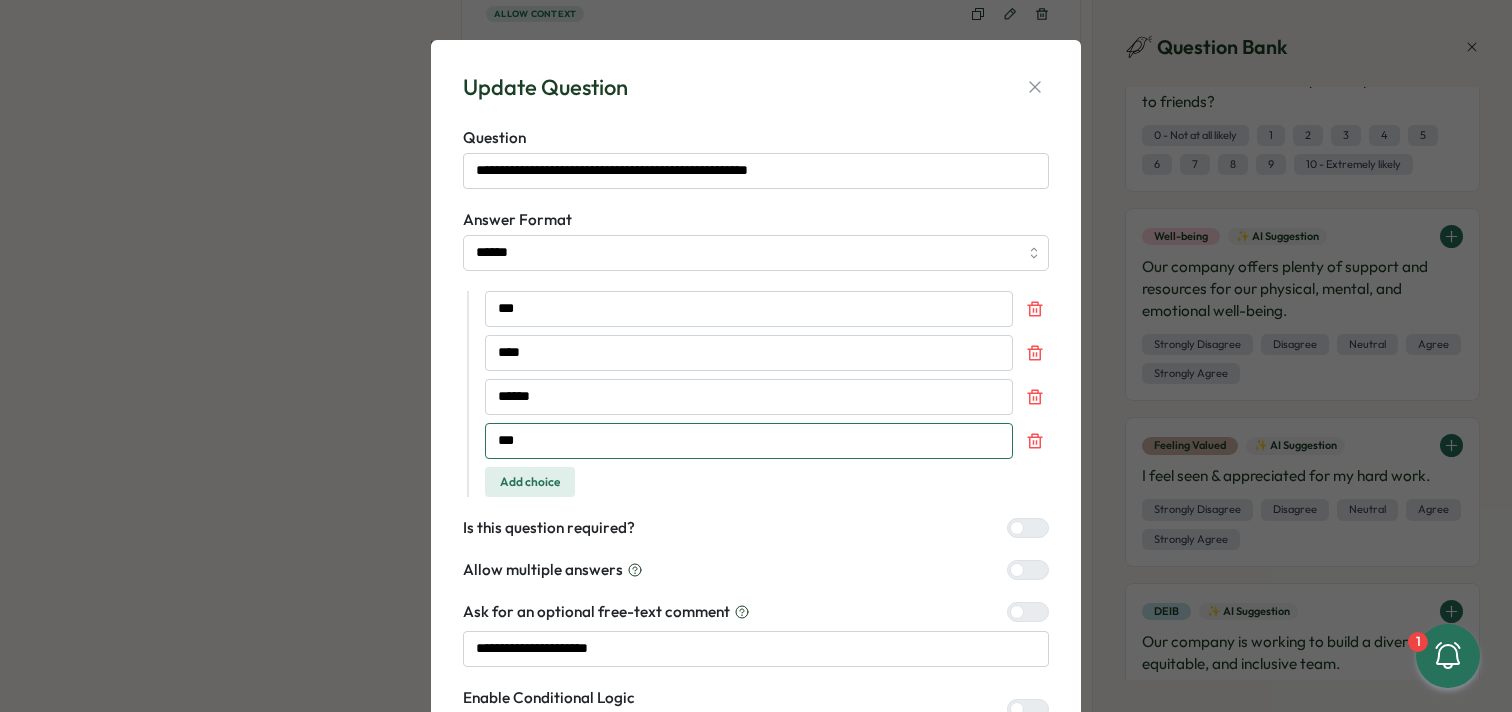 click on "***" at bounding box center (749, 441) 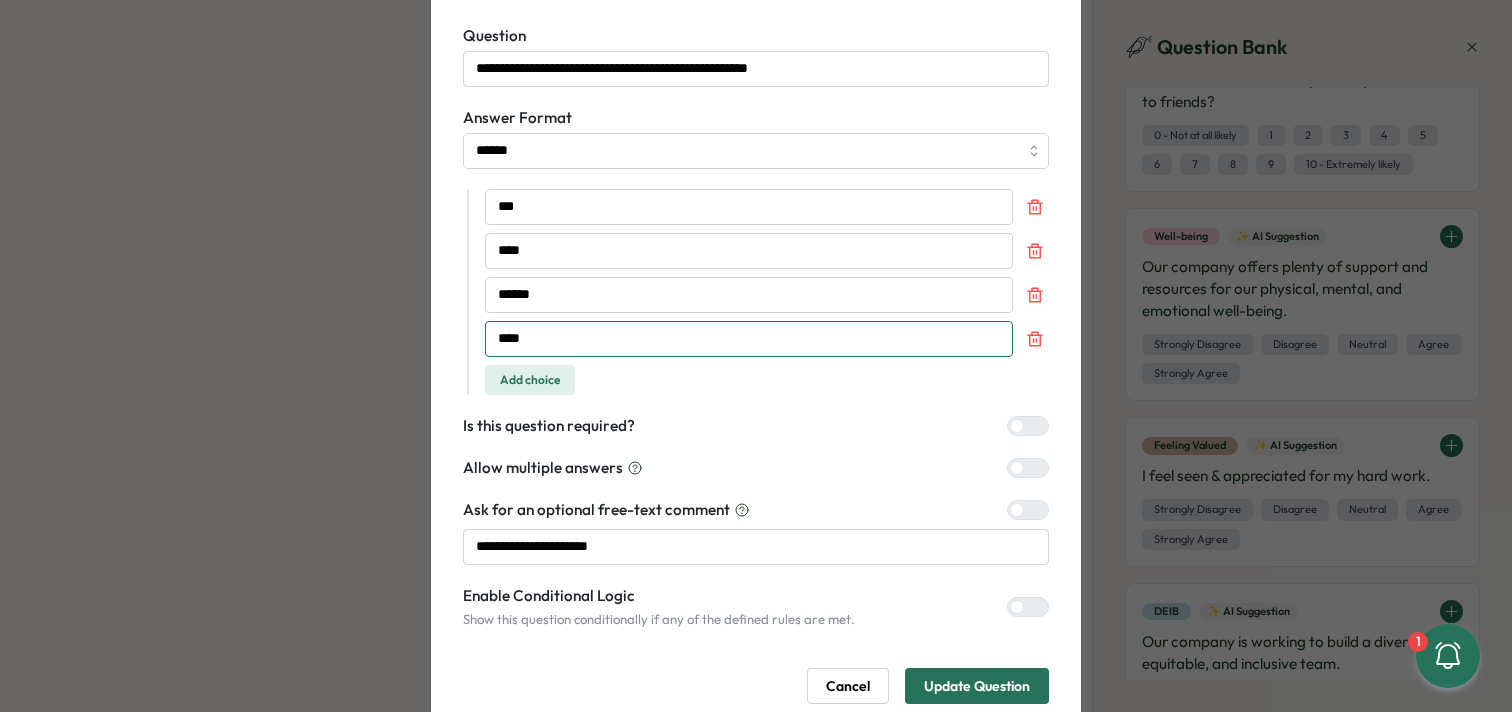 scroll, scrollTop: 74, scrollLeft: 0, axis: vertical 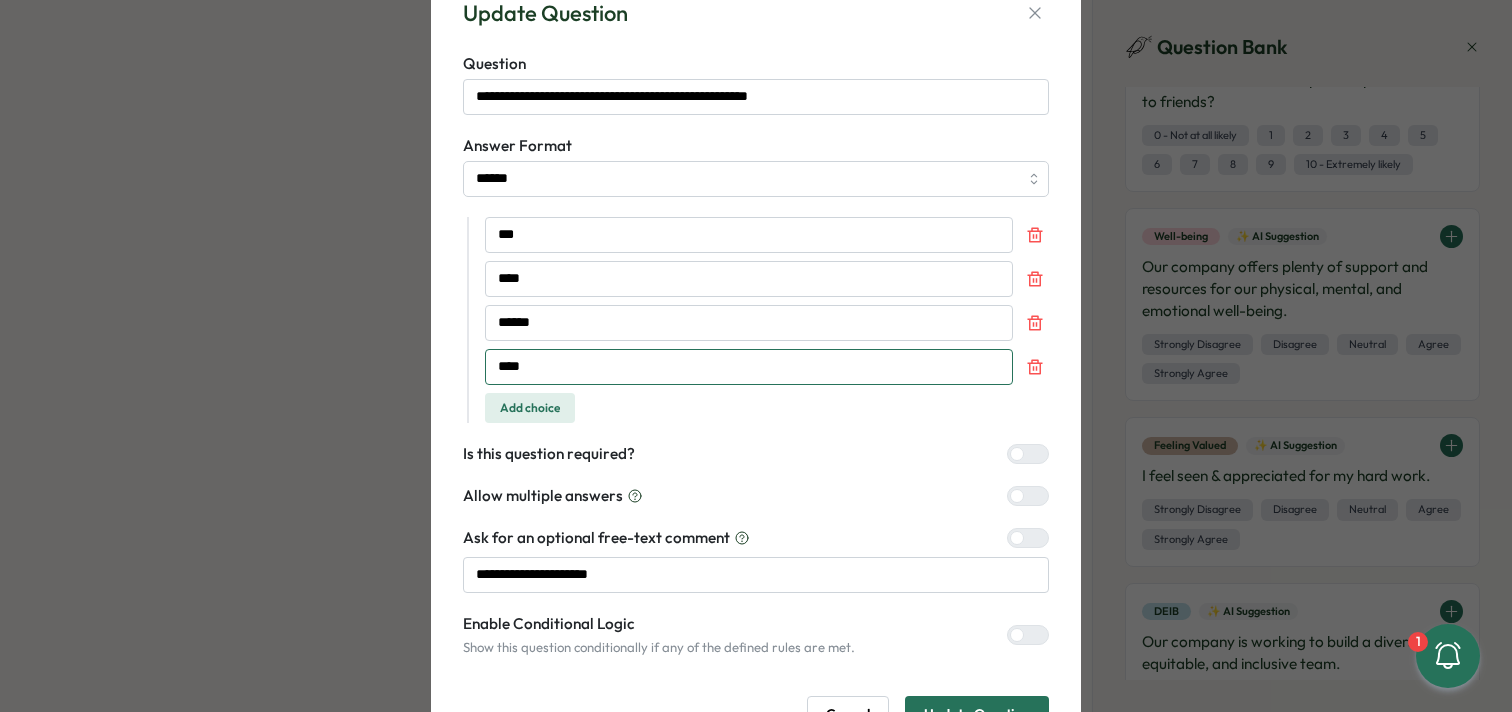 click on "****" at bounding box center [749, 367] 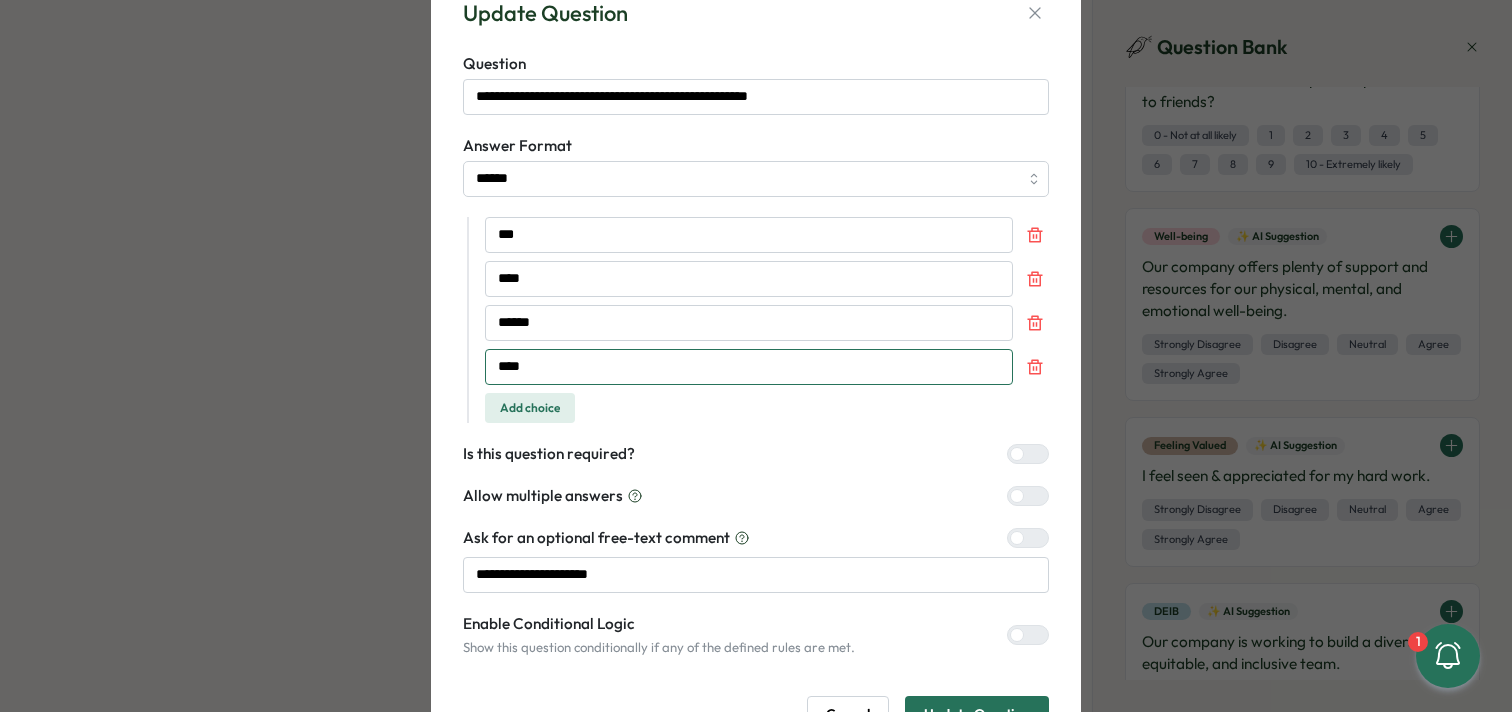 type on "****" 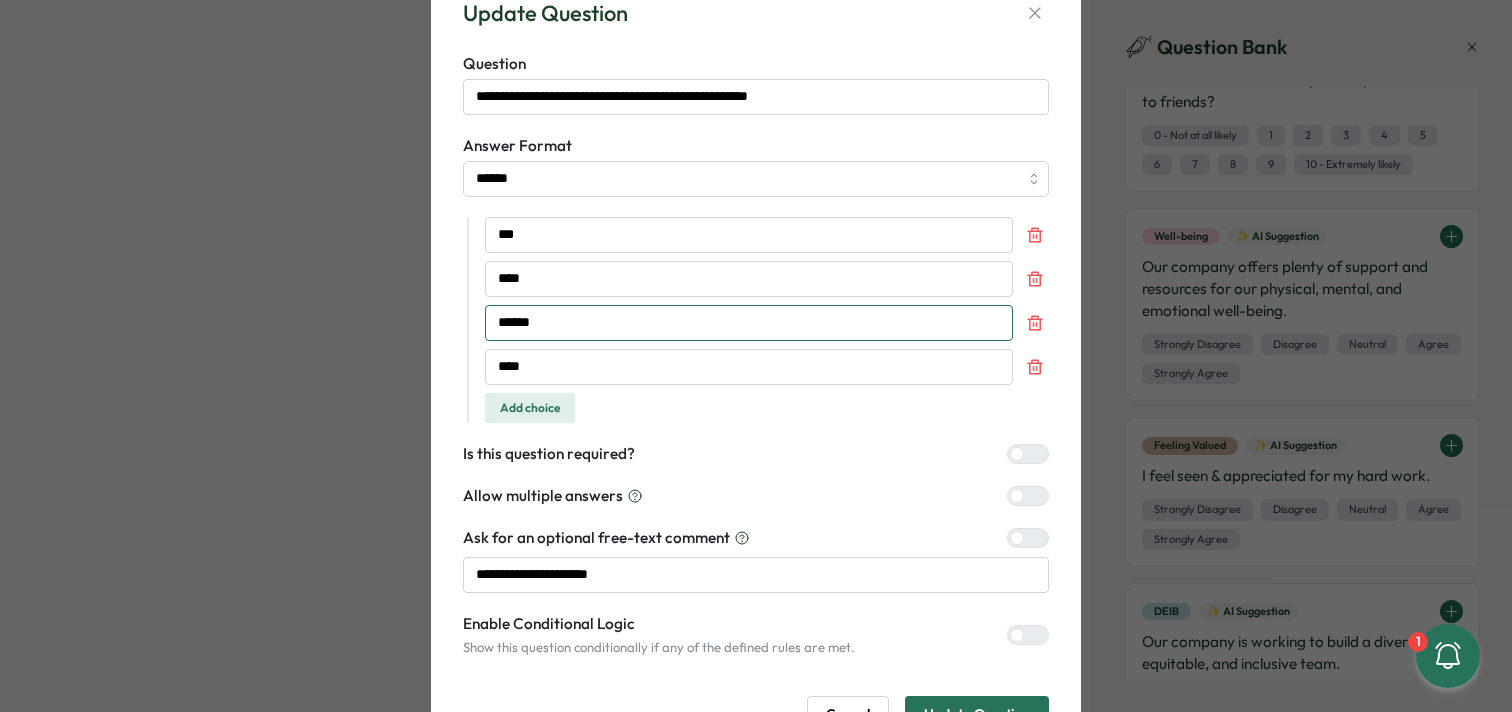 click on "******" at bounding box center (749, 323) 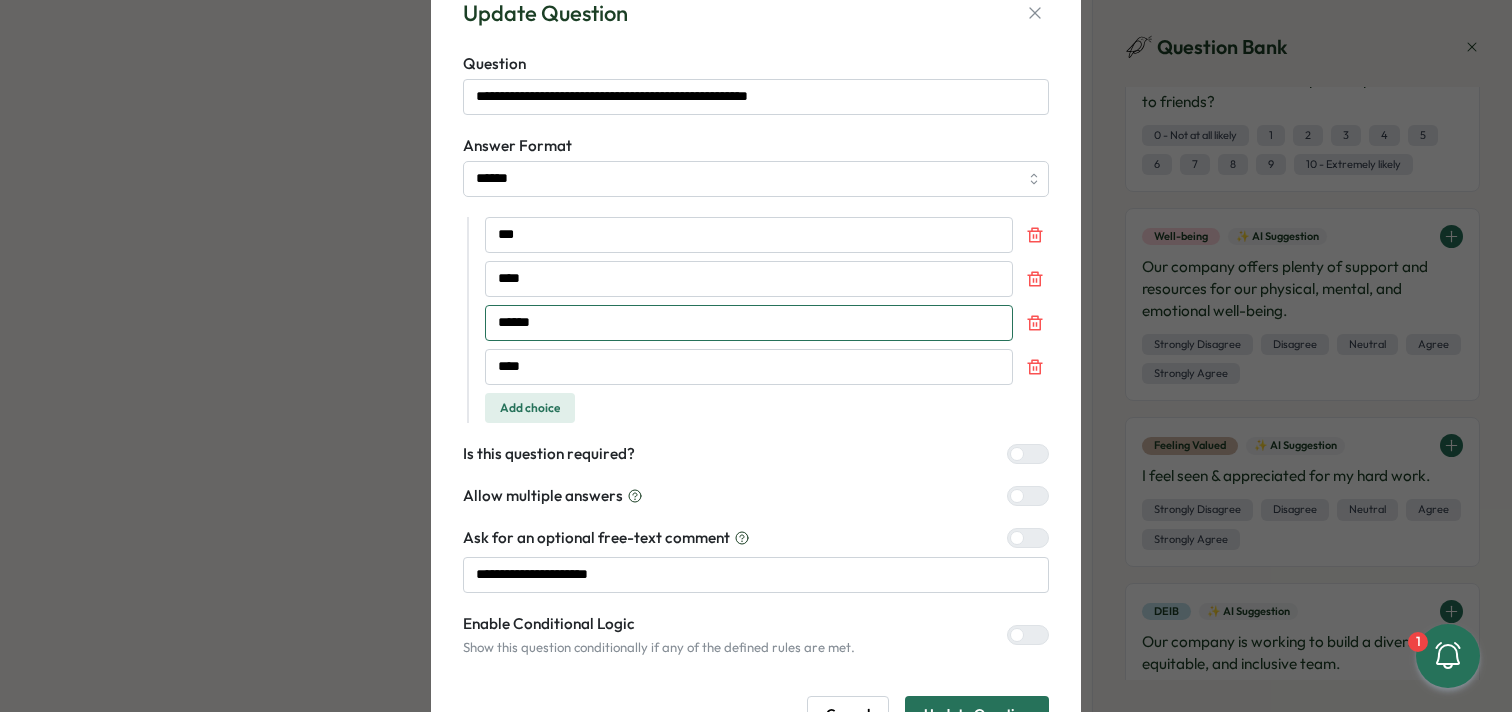 type on "******" 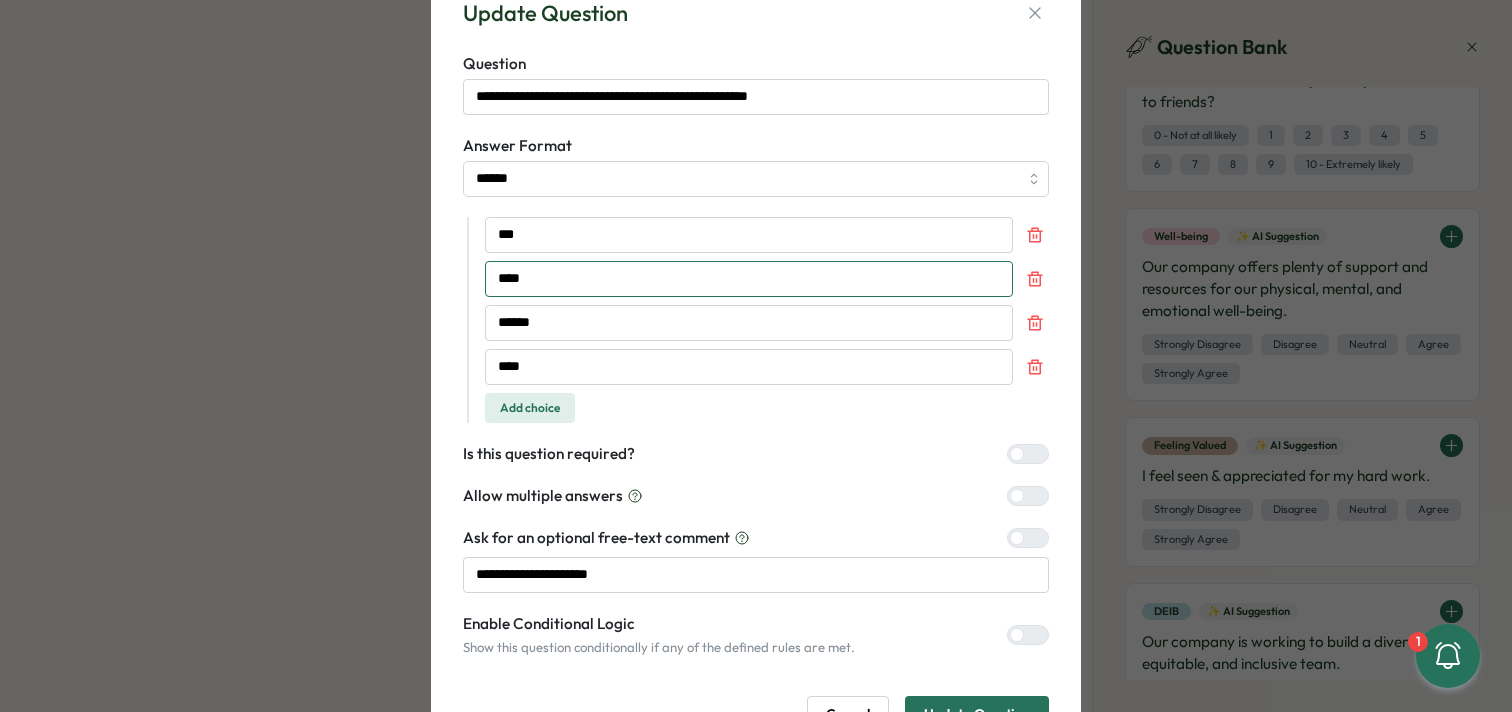 click on "****" at bounding box center [749, 279] 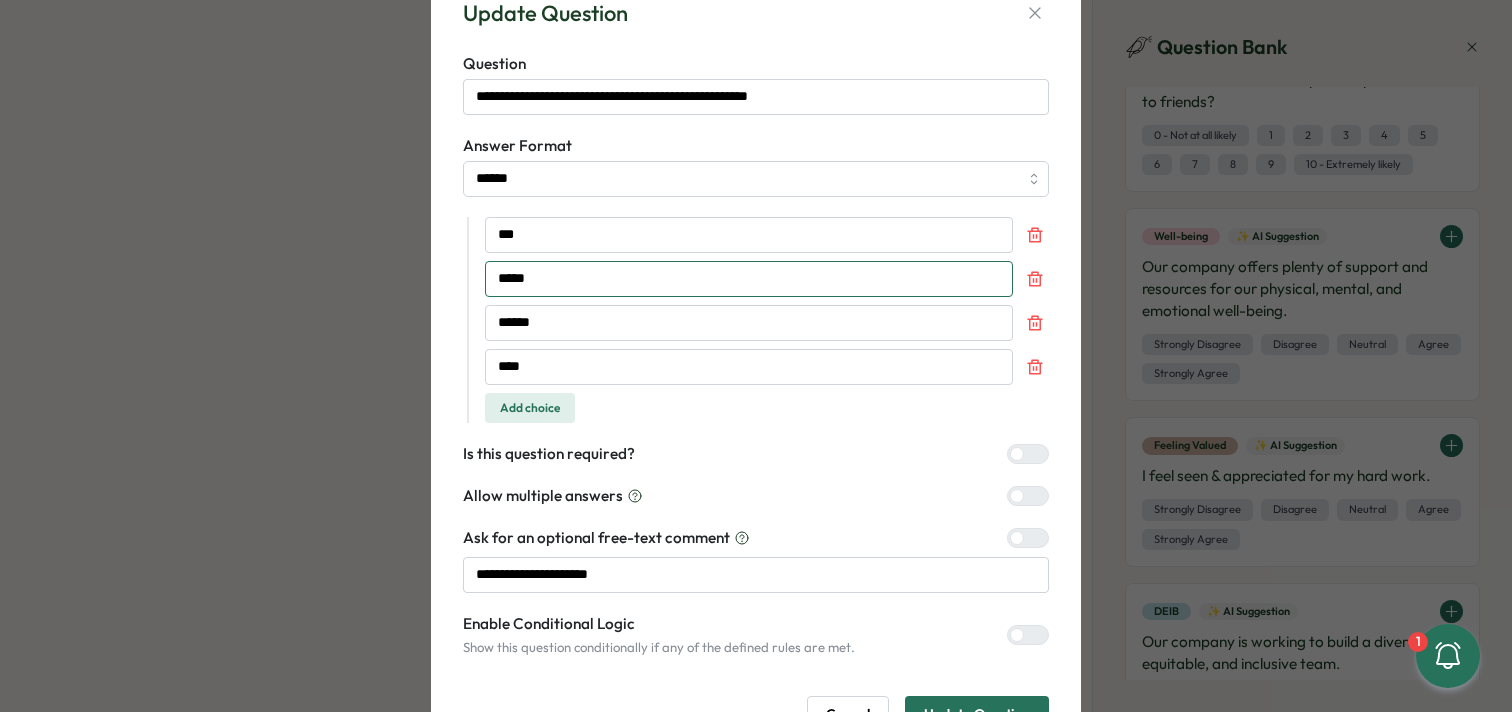 type on "*****" 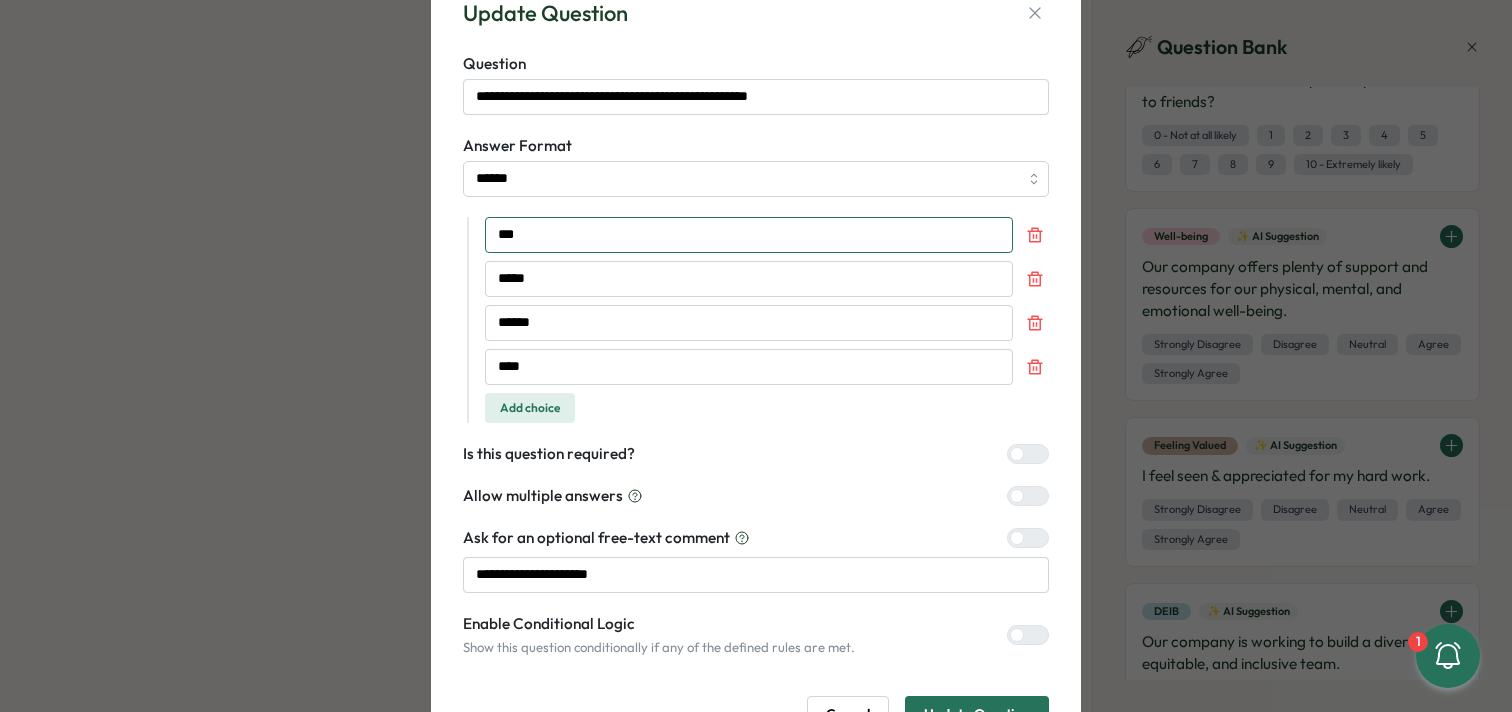 click on "***" at bounding box center [749, 235] 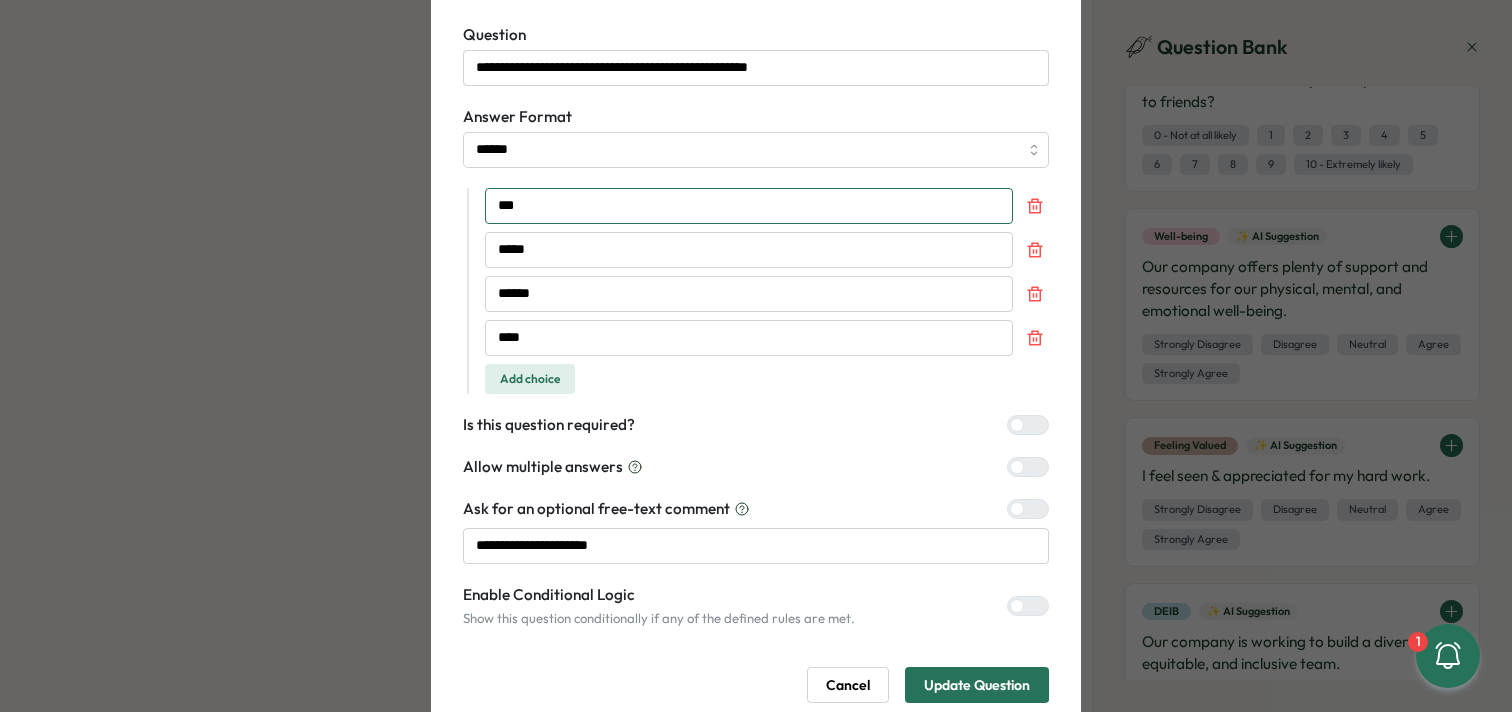 scroll, scrollTop: 100, scrollLeft: 0, axis: vertical 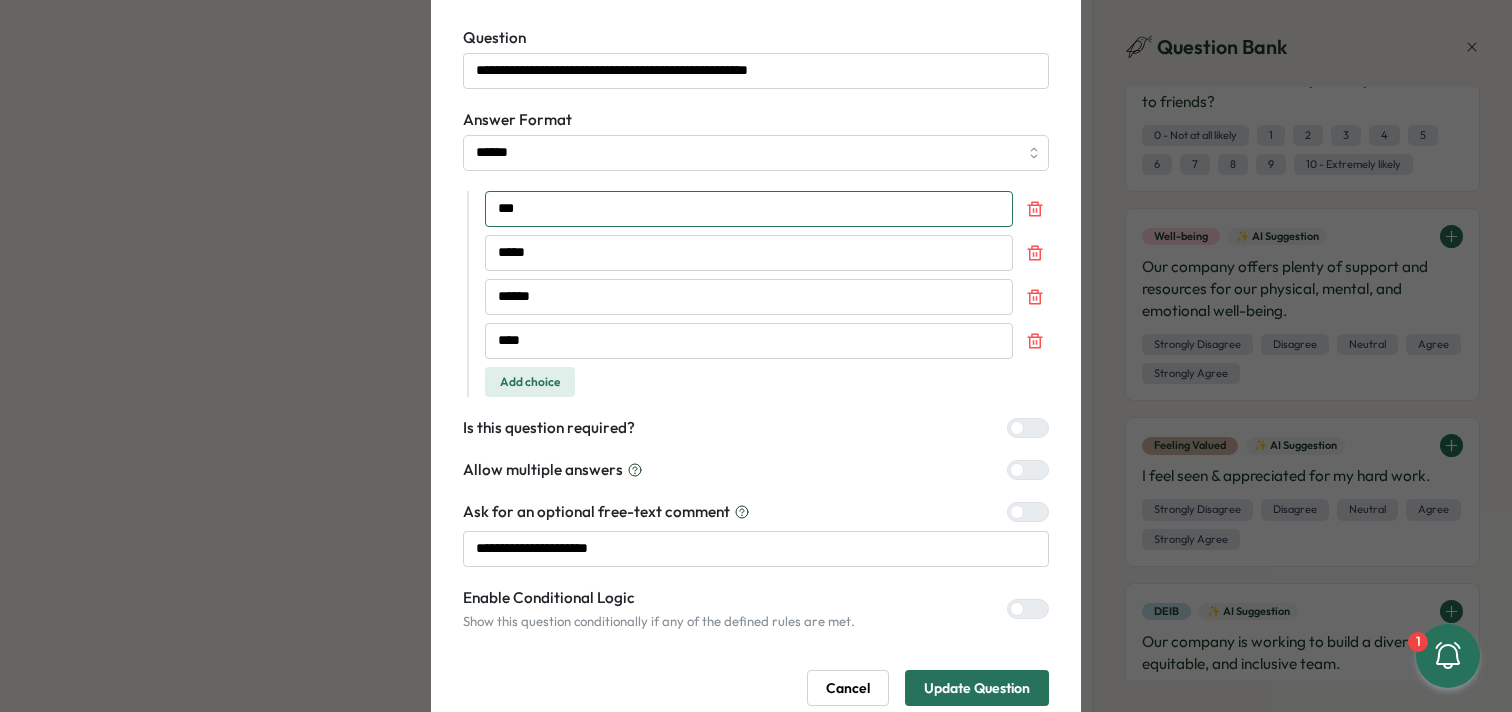 type on "***" 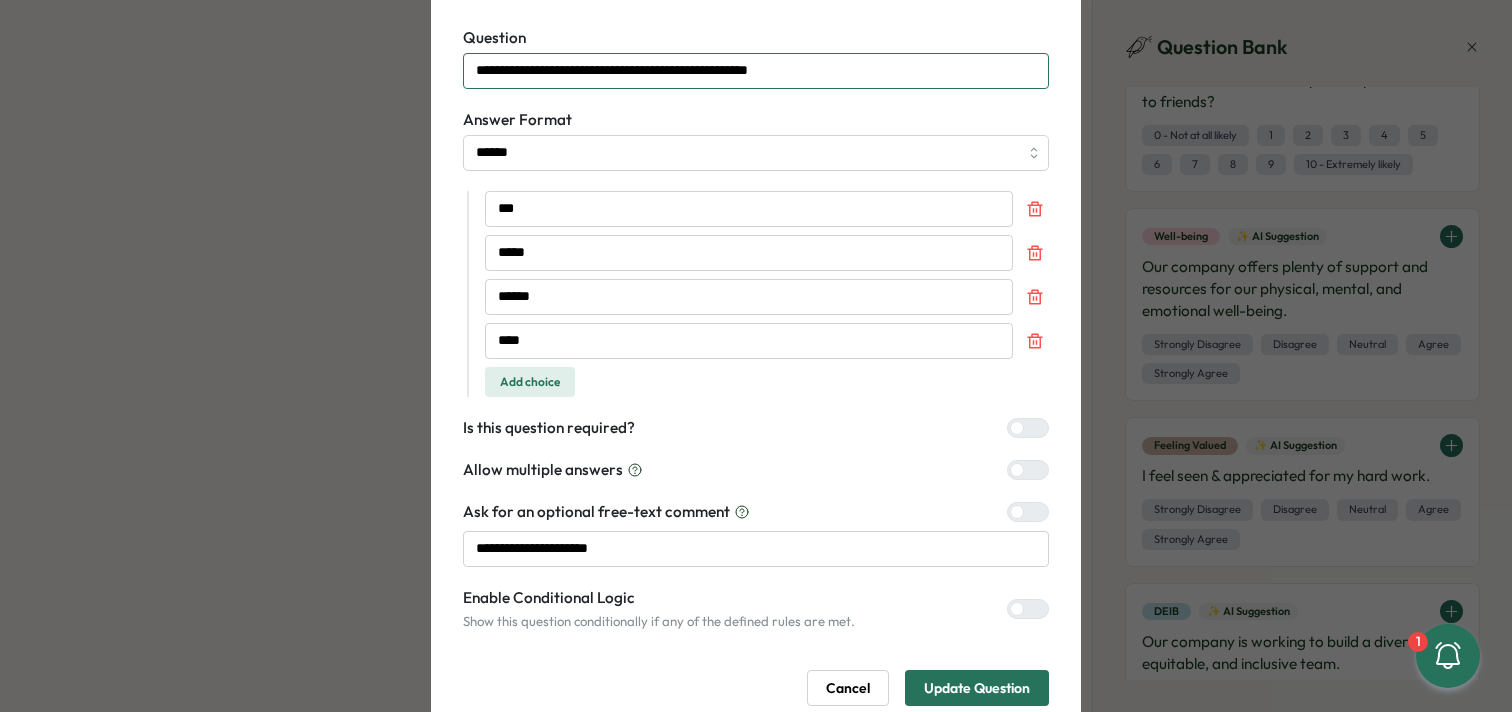 click on "**********" at bounding box center [756, 71] 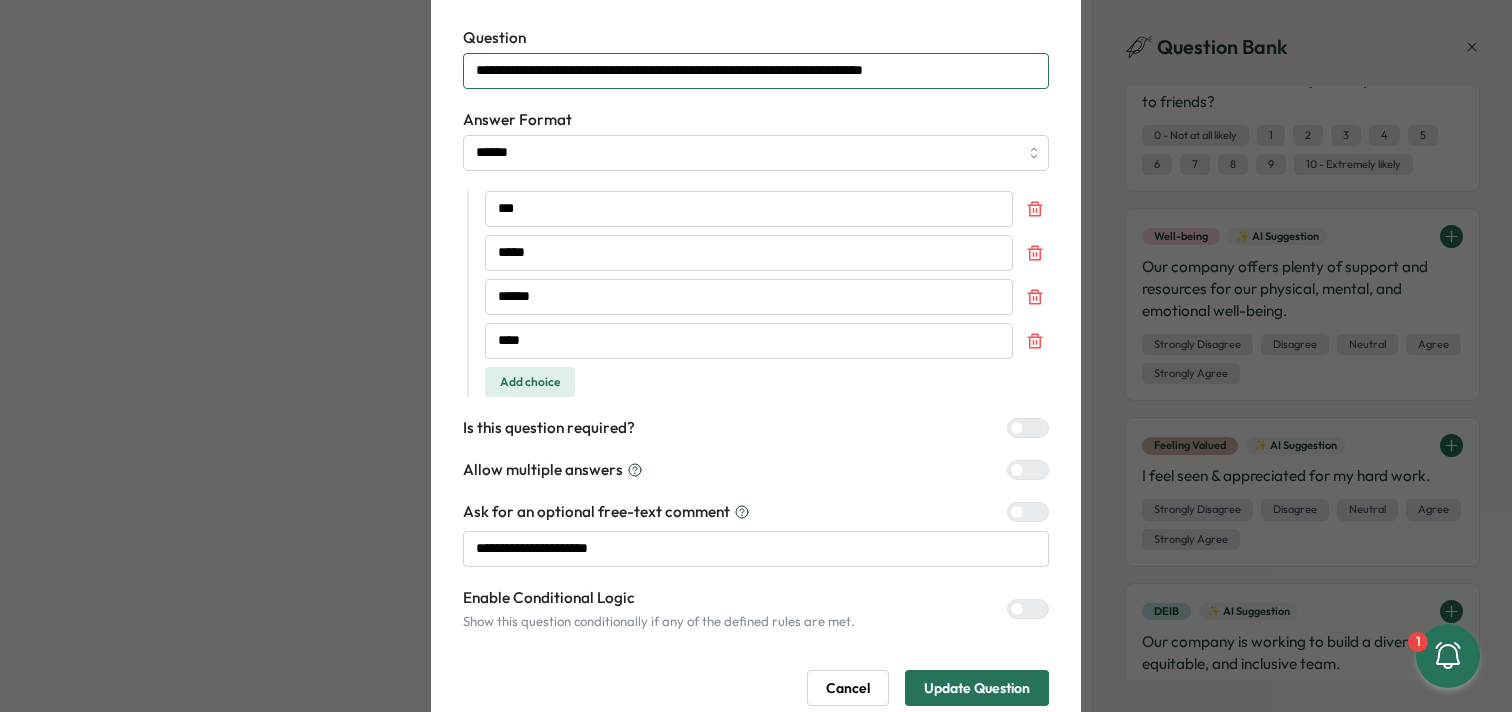drag, startPoint x: 841, startPoint y: 71, endPoint x: 843, endPoint y: 89, distance: 18.110771 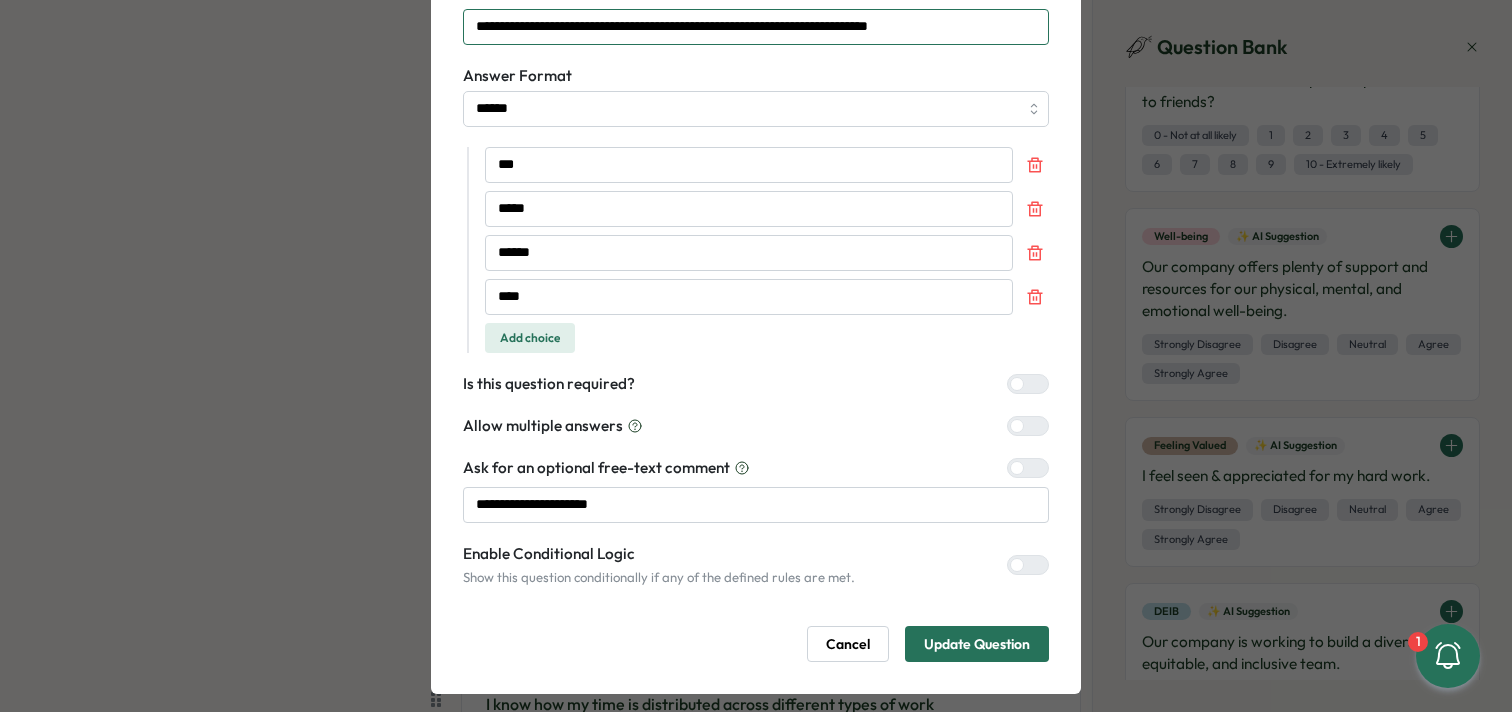 scroll, scrollTop: 141, scrollLeft: 0, axis: vertical 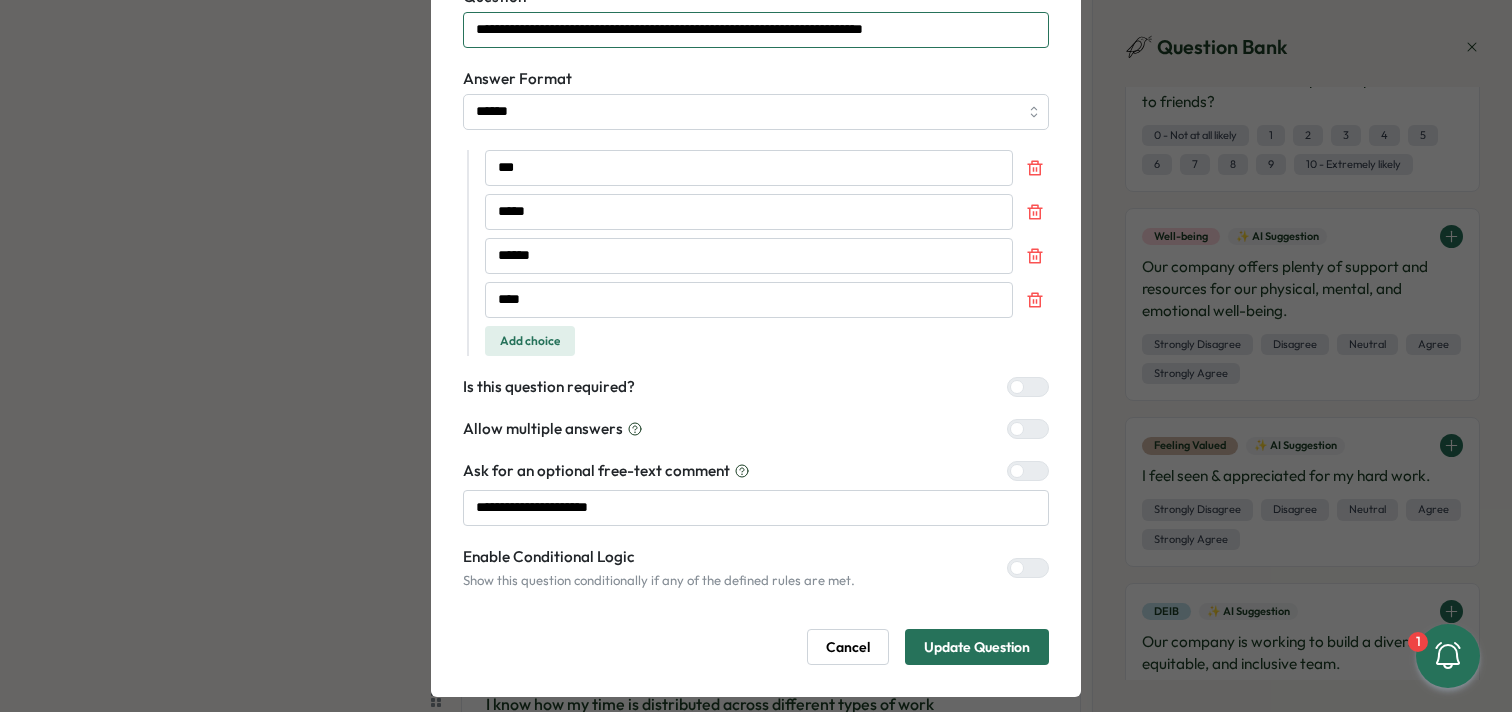 type on "**********" 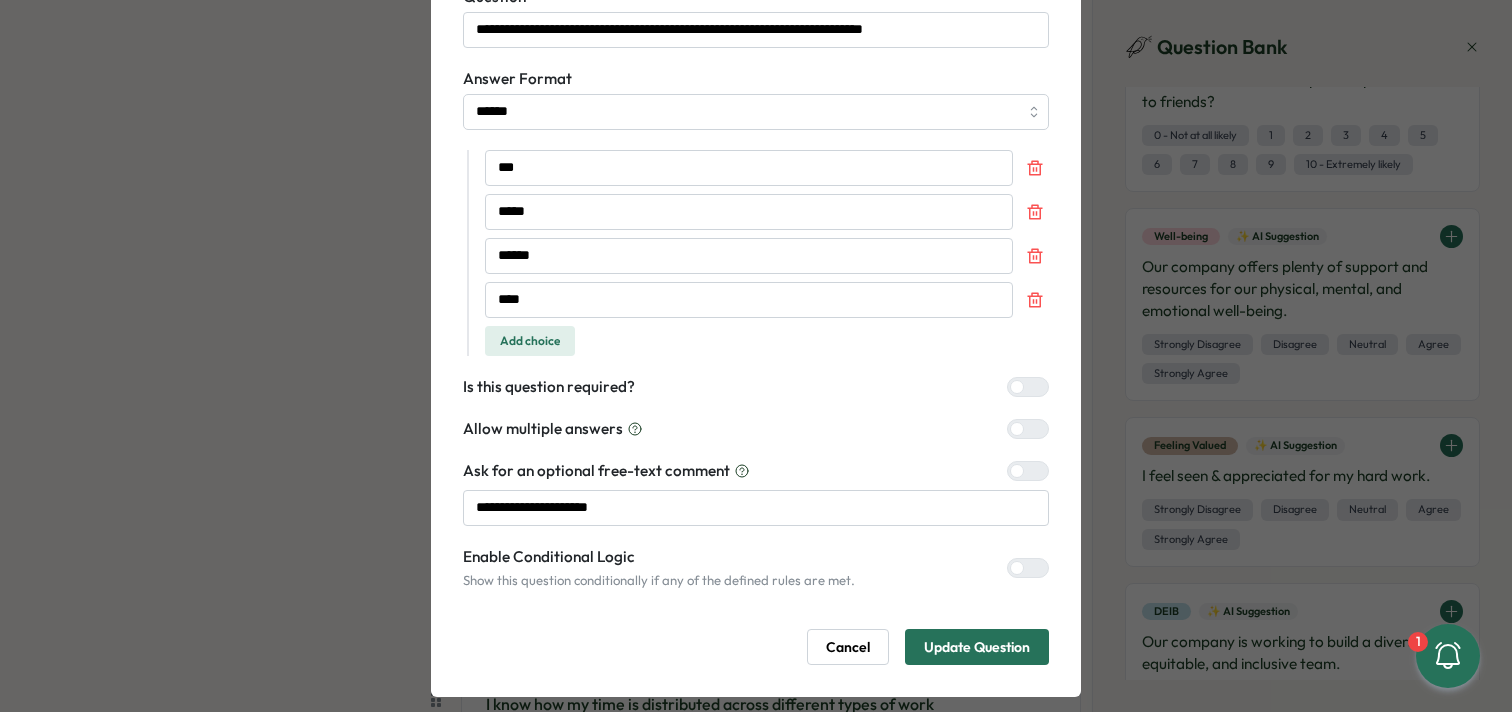 click on "Update Question" at bounding box center [977, 647] 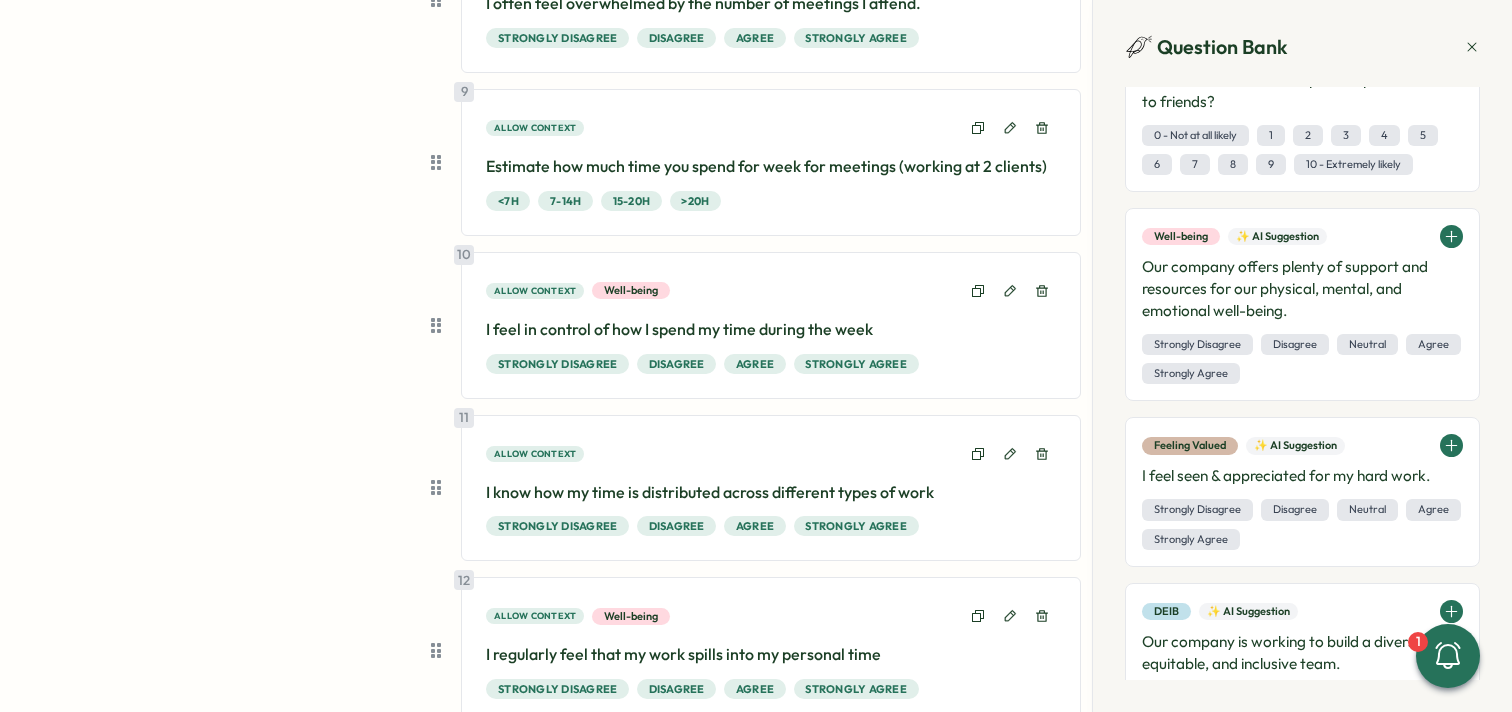 scroll, scrollTop: 1488, scrollLeft: 0, axis: vertical 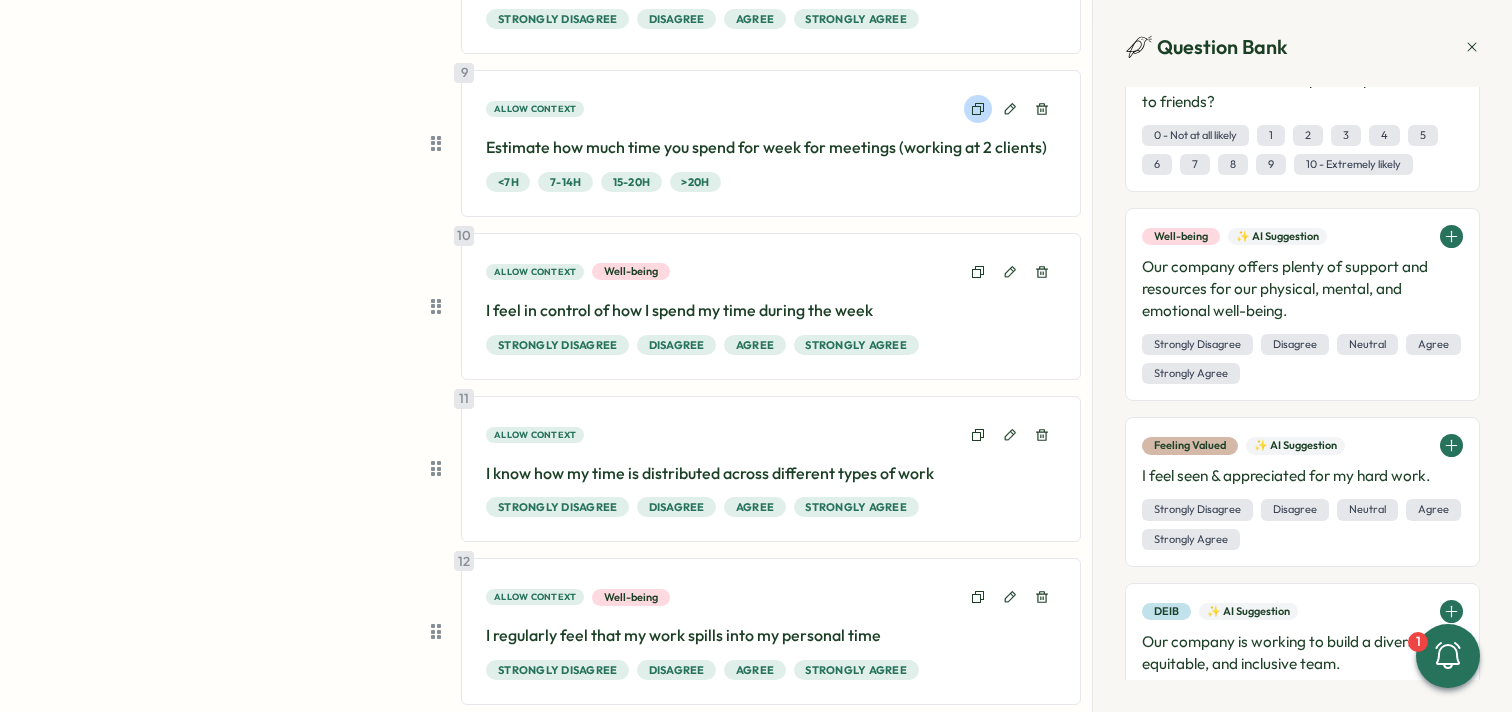 click 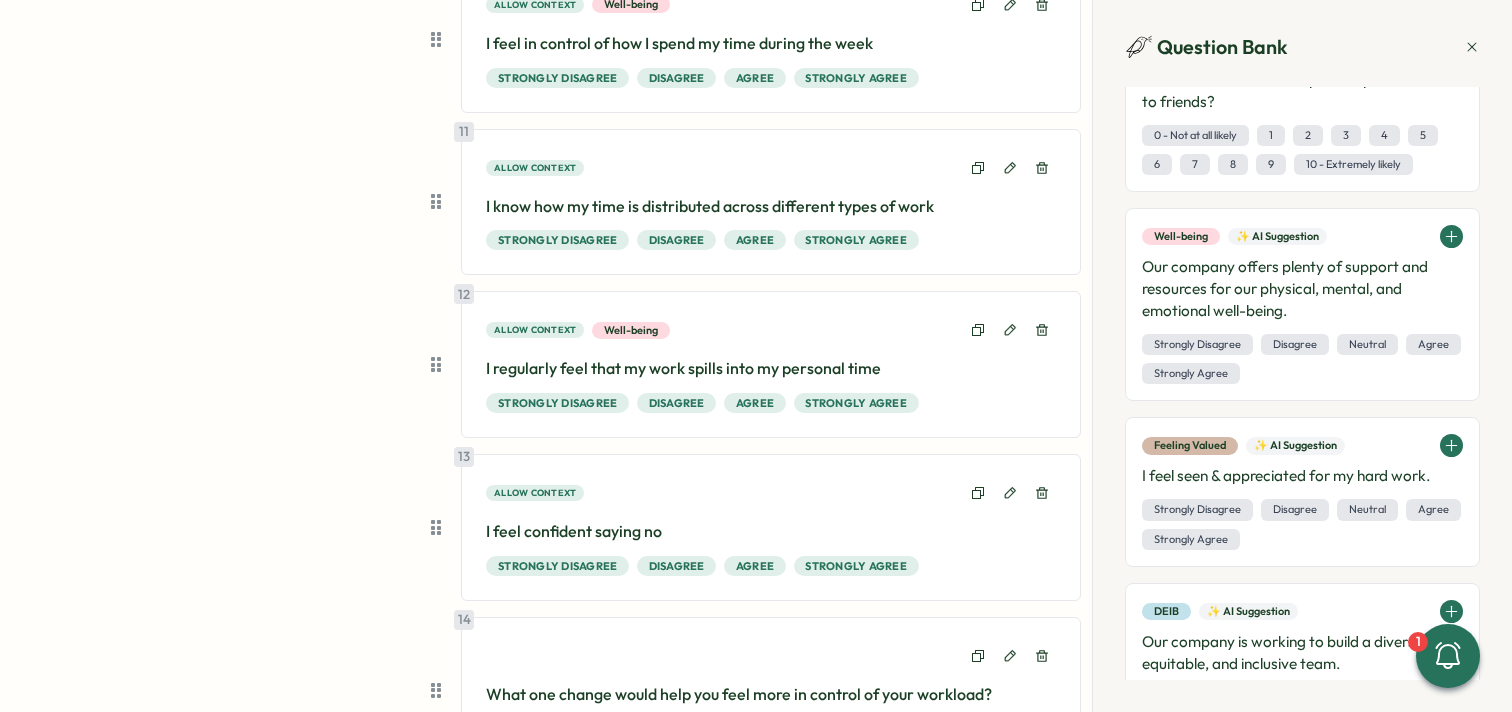 scroll, scrollTop: 2085, scrollLeft: 0, axis: vertical 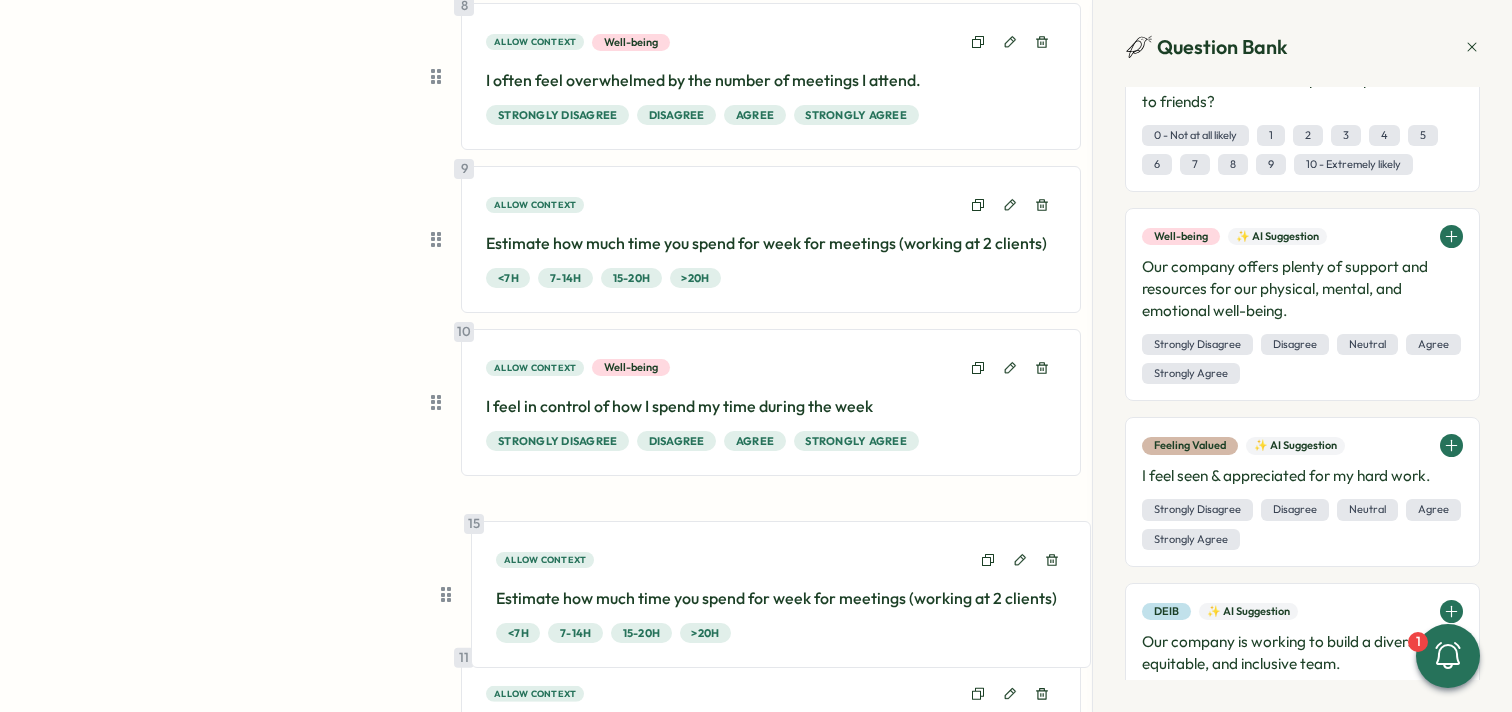drag, startPoint x: 432, startPoint y: 521, endPoint x: 456, endPoint y: 564, distance: 49.24429 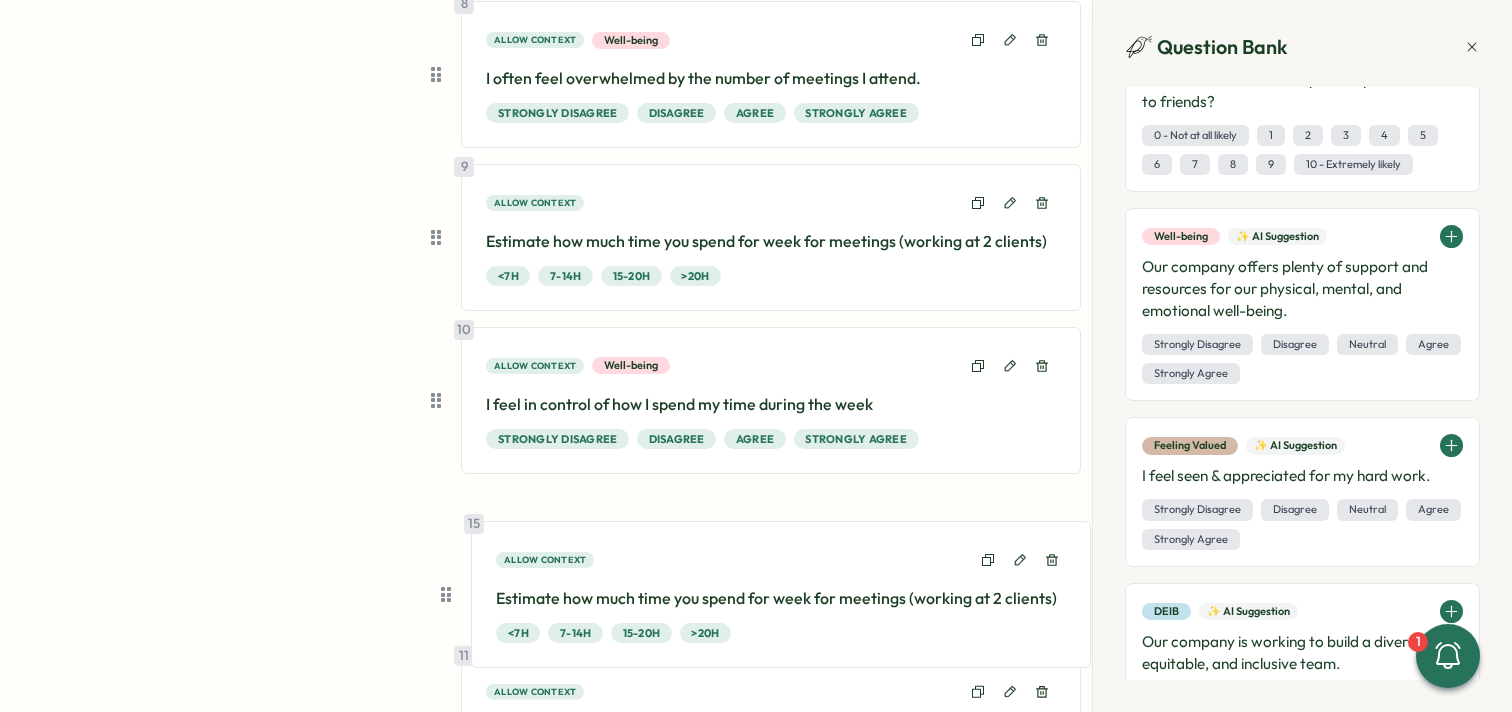 click on "1 Allow context I spend too much time on low-value or repetitive admin tasks  Strongly Disagree Disagree Agree Strongly Agree 2 Allow context Estimate how much time you spend for week for admin tasks <1h 1-2h 2-4h >4h 3 What’s the biggest thing that wastes your time right now?  Open ended 4 Allow context I have easy access to templates, tools, or playbooks that help me do my work efficiently Strongly Disagree Disagree Agree Strongly Agree 5 Allow context I understand how to manage stakeholder expectations effectively Strongly Disagree Disagree Agree Strongly Agree 6 Allow context I feel confident managing and preventing scope creep in my missions Strongly Disagree Disagree Agree Strongly Agree 7 Allow context I feel confident saying “no” or pushing back on requests outside my scope Strongly Disagree Disagree Agree Strongly Agree 8 Allow context Well-being I often feel overwhelmed by the number of meetings I attend. Strongly Disagree Disagree Agree Strongly Agree 9 Allow context <7h 7-14h 15-20h >20h 10" at bounding box center (756, 70) 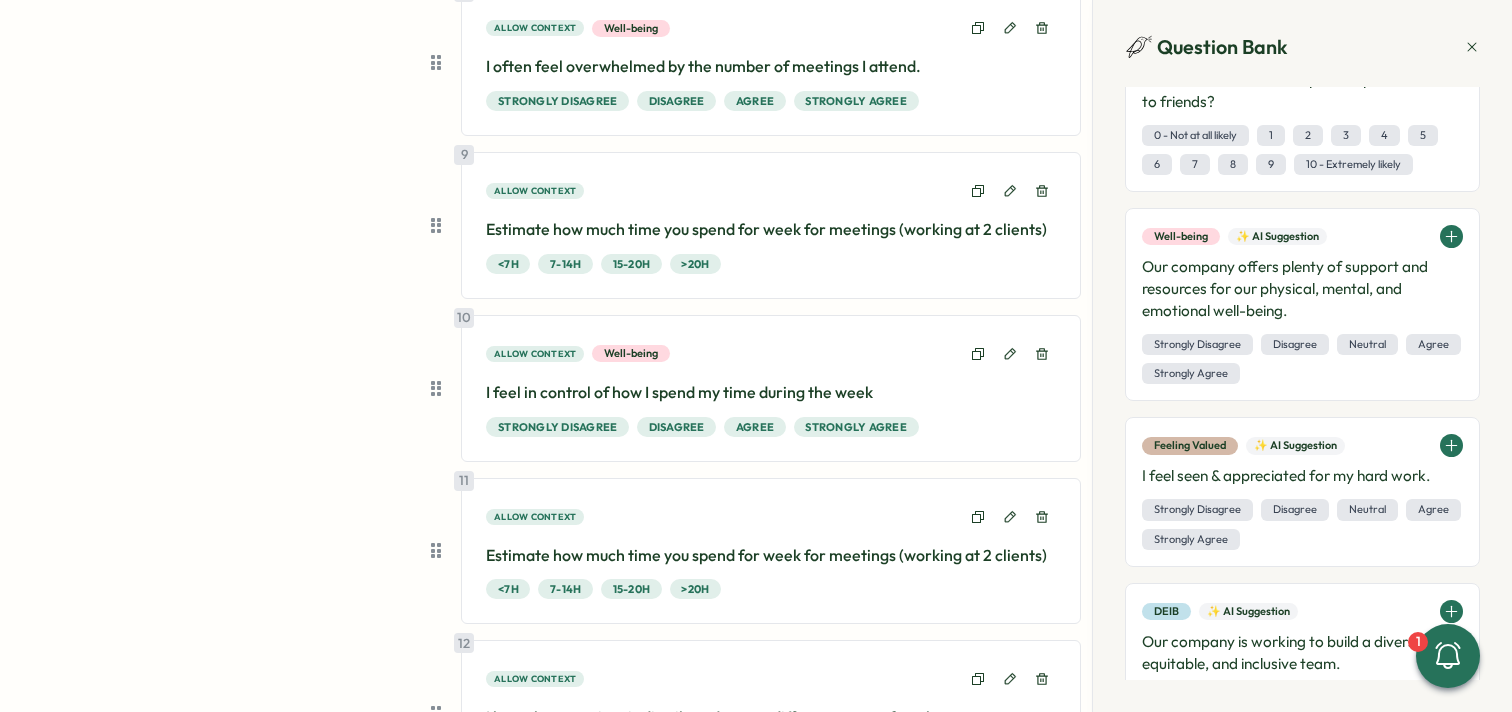 scroll, scrollTop: 1413, scrollLeft: 0, axis: vertical 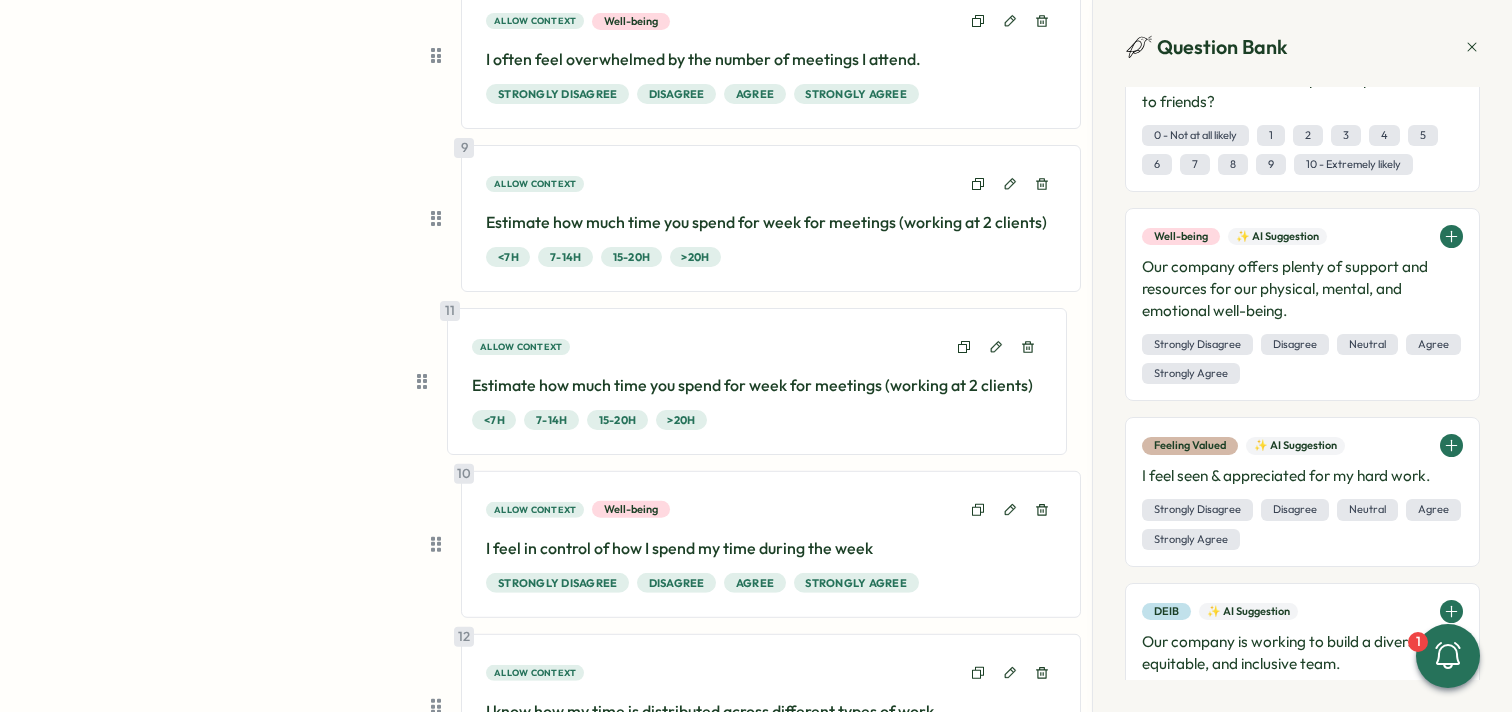 drag, startPoint x: 439, startPoint y: 552, endPoint x: 427, endPoint y: 377, distance: 175.41095 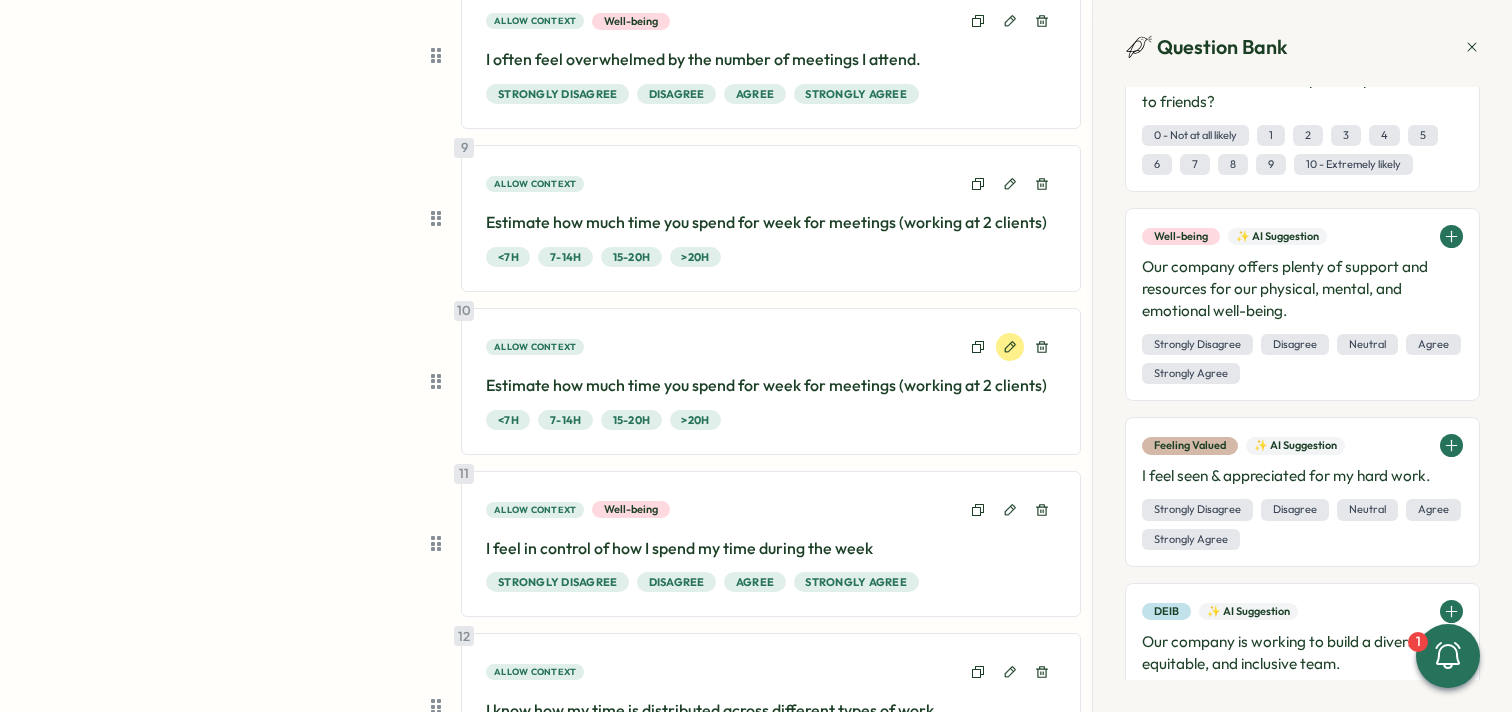 click at bounding box center (1010, 347) 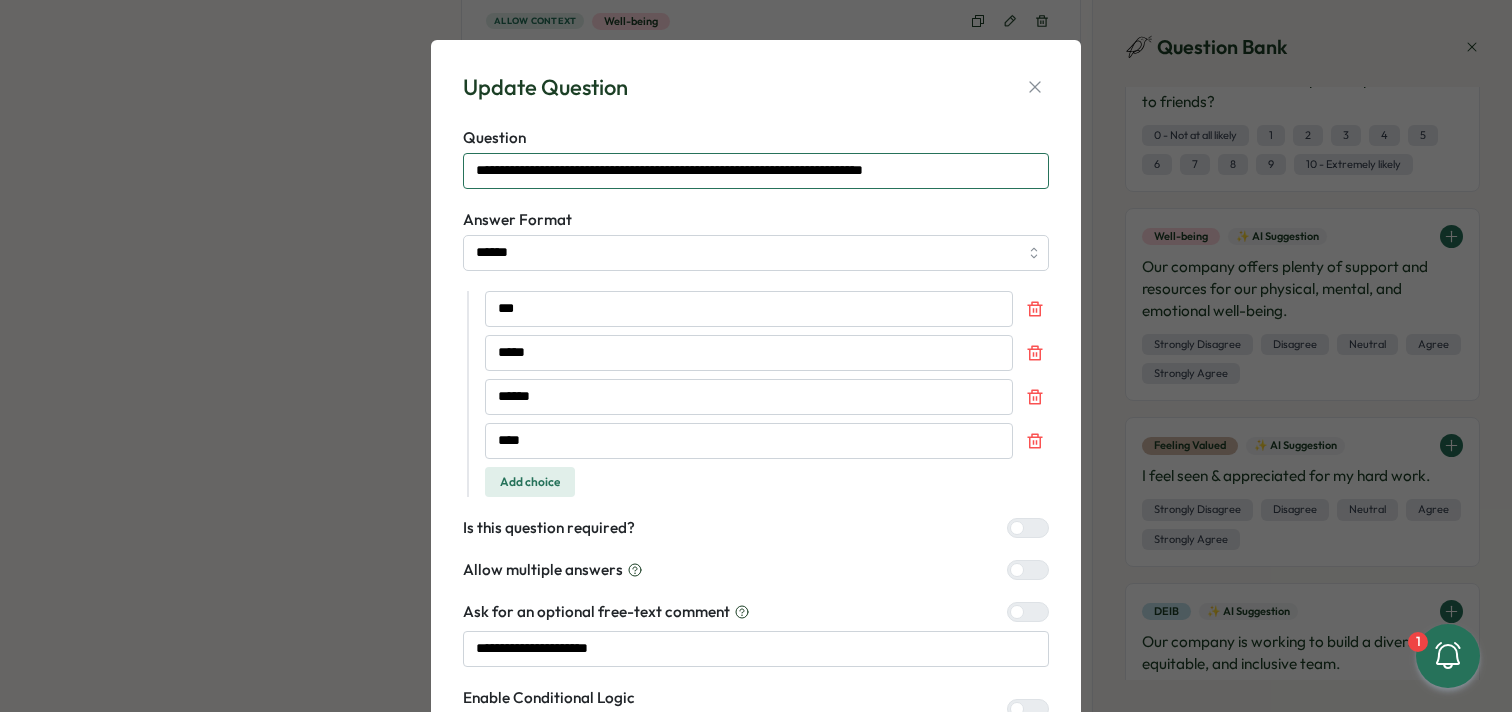 click on "**********" at bounding box center [756, 171] 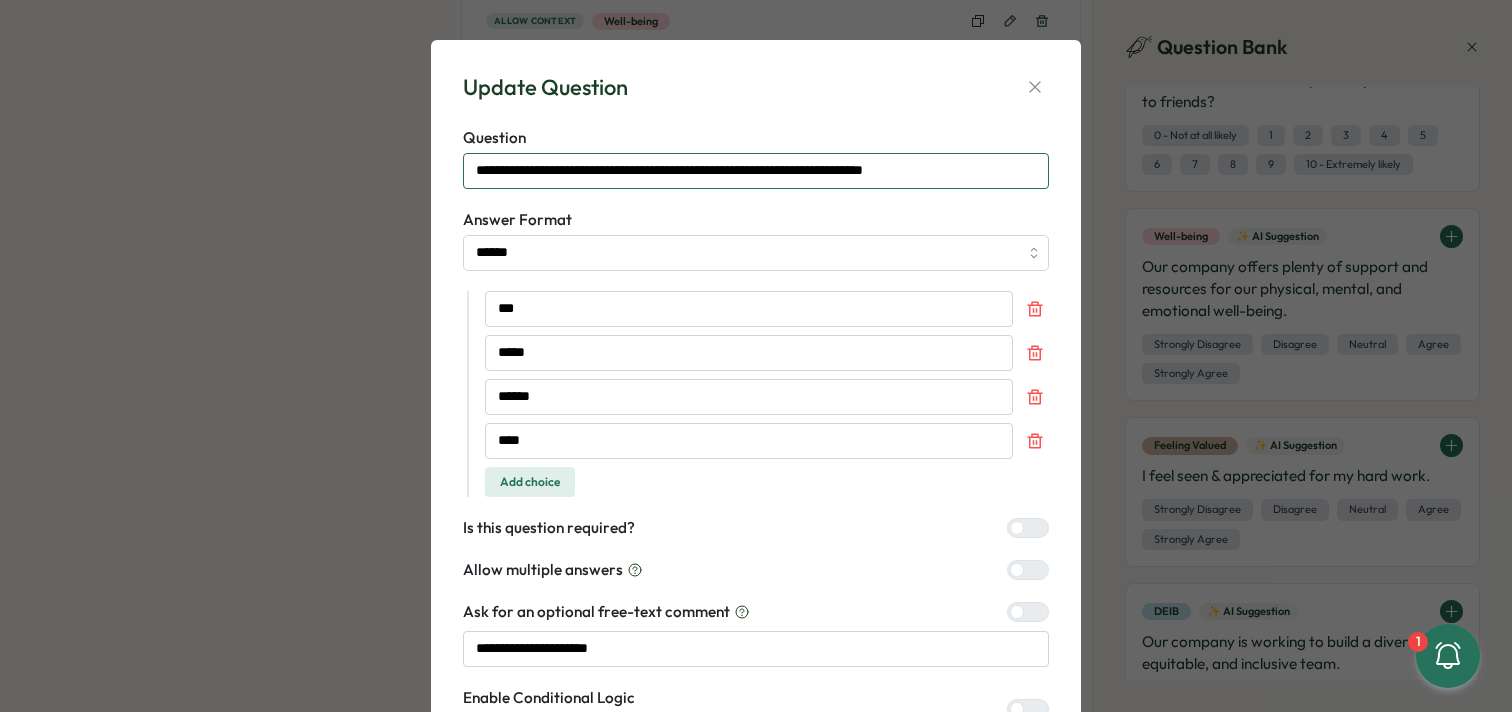 click on "**********" at bounding box center [756, 171] 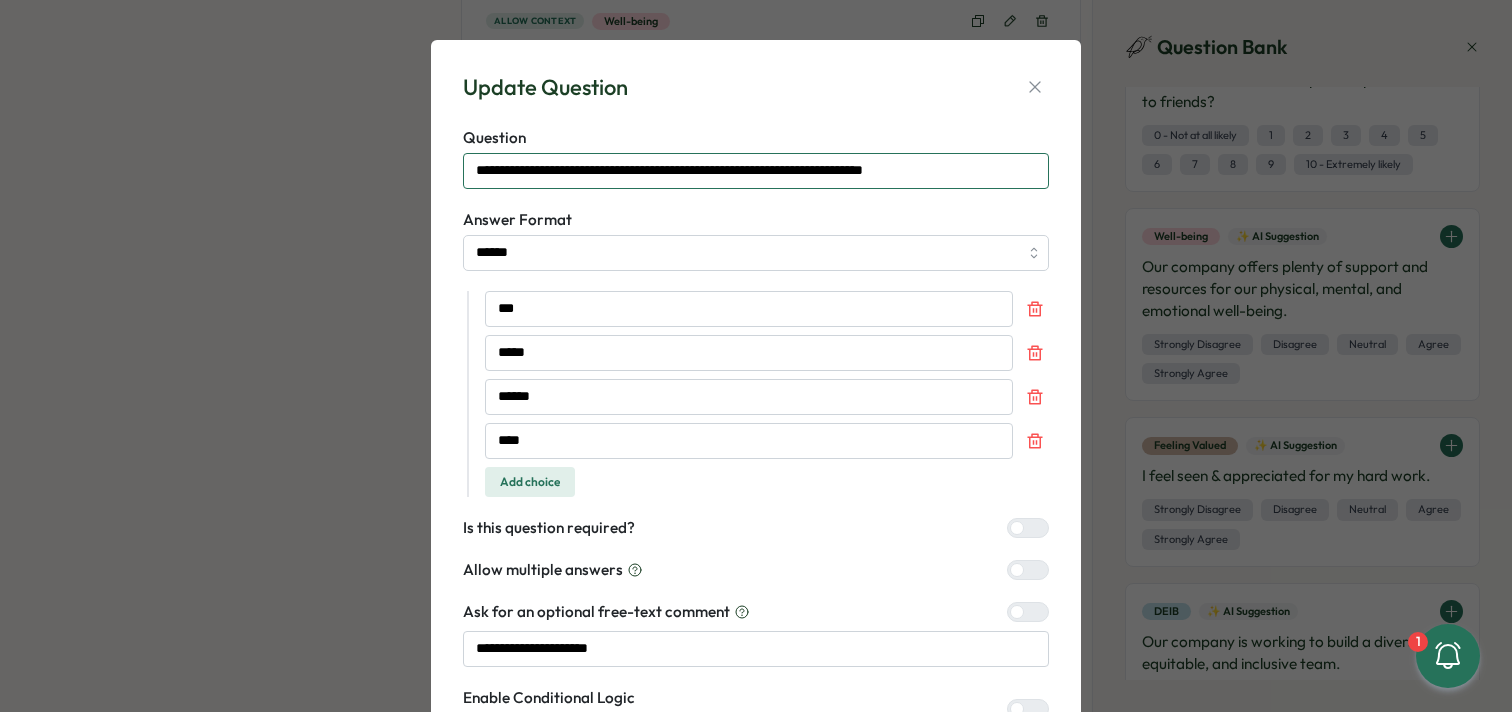 click on "**********" at bounding box center (756, 171) 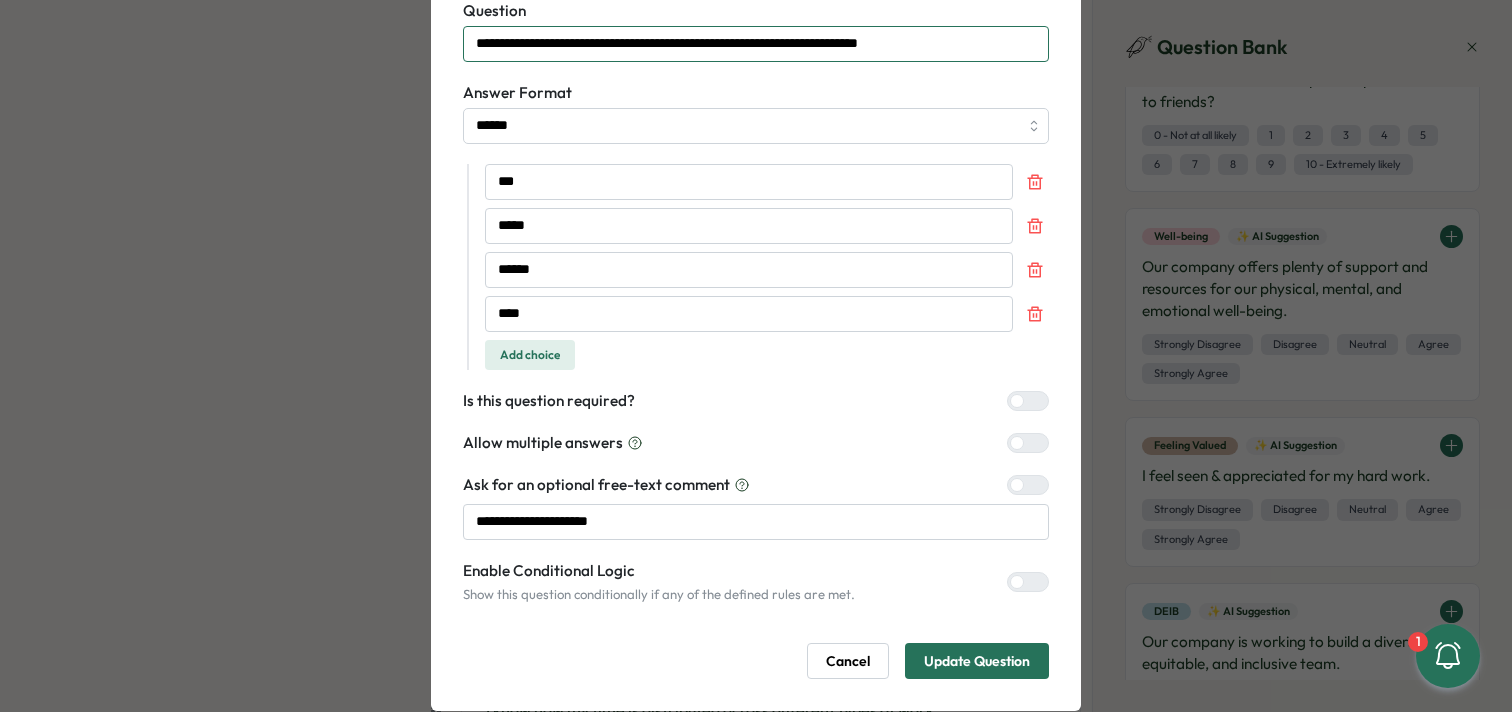 scroll, scrollTop: 166, scrollLeft: 0, axis: vertical 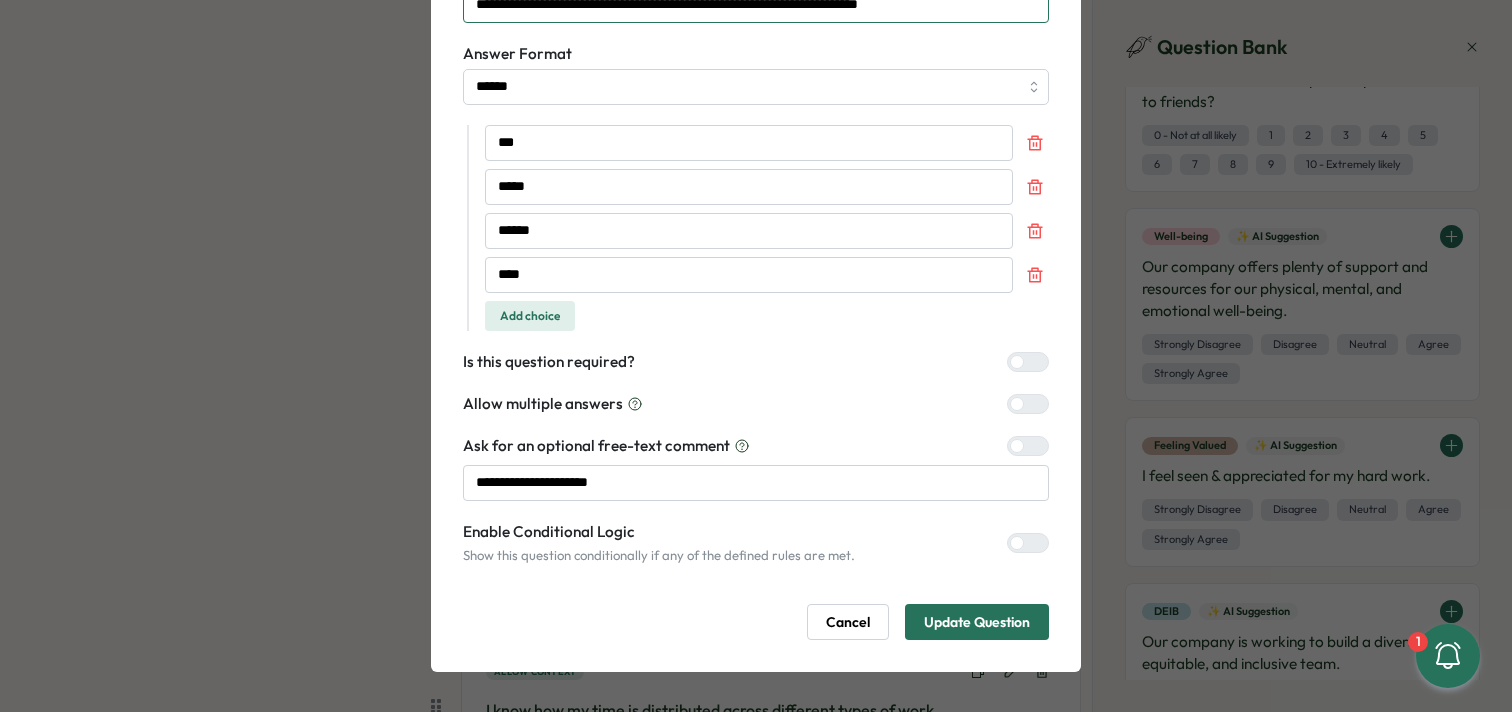 type on "**********" 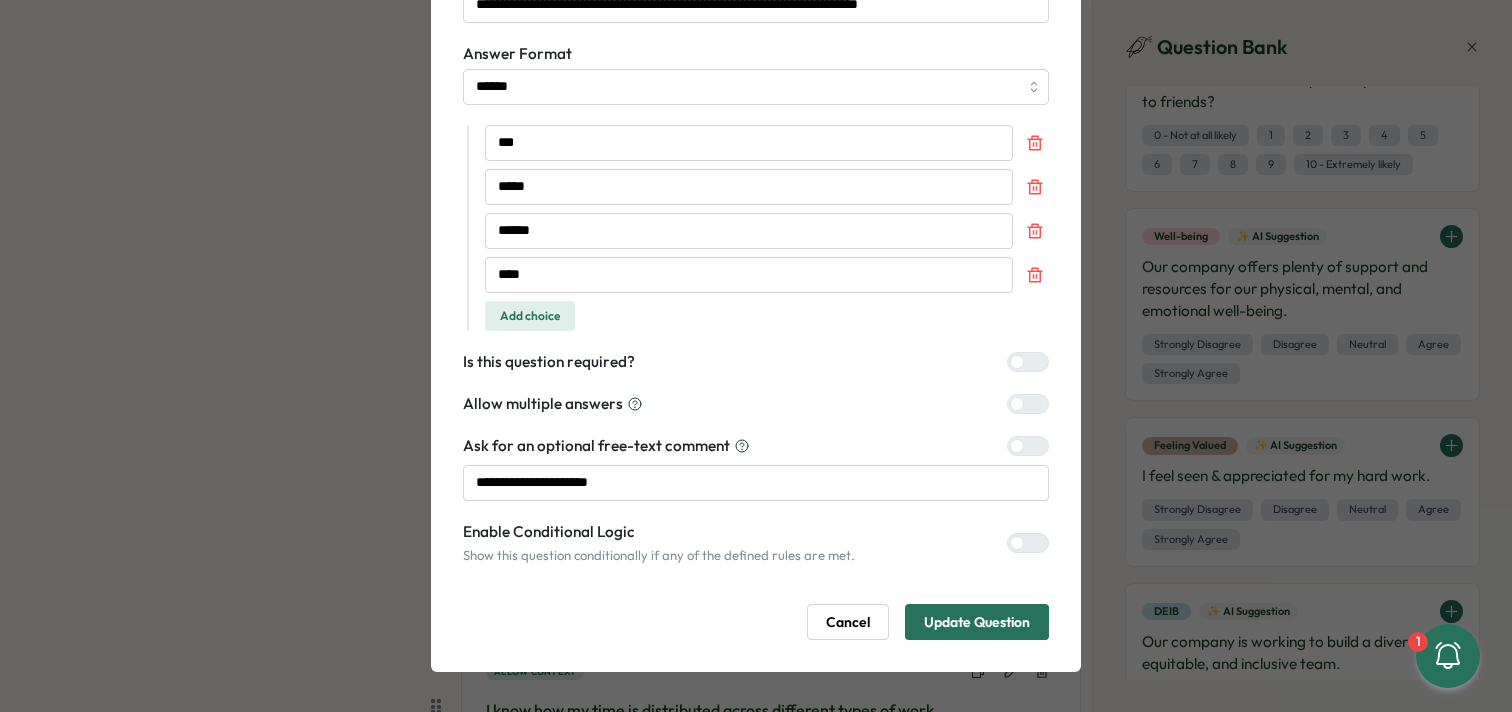 click on "Update Question" at bounding box center [977, 622] 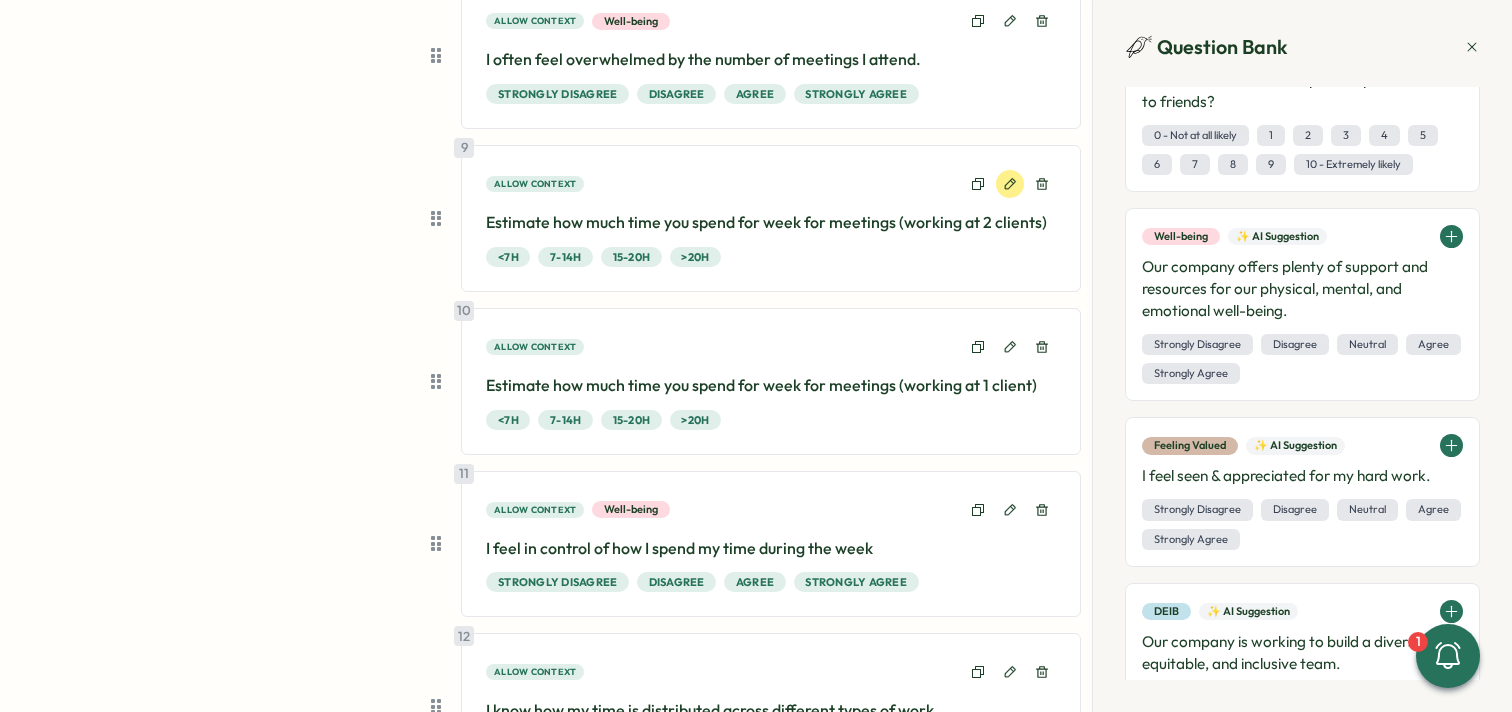 click 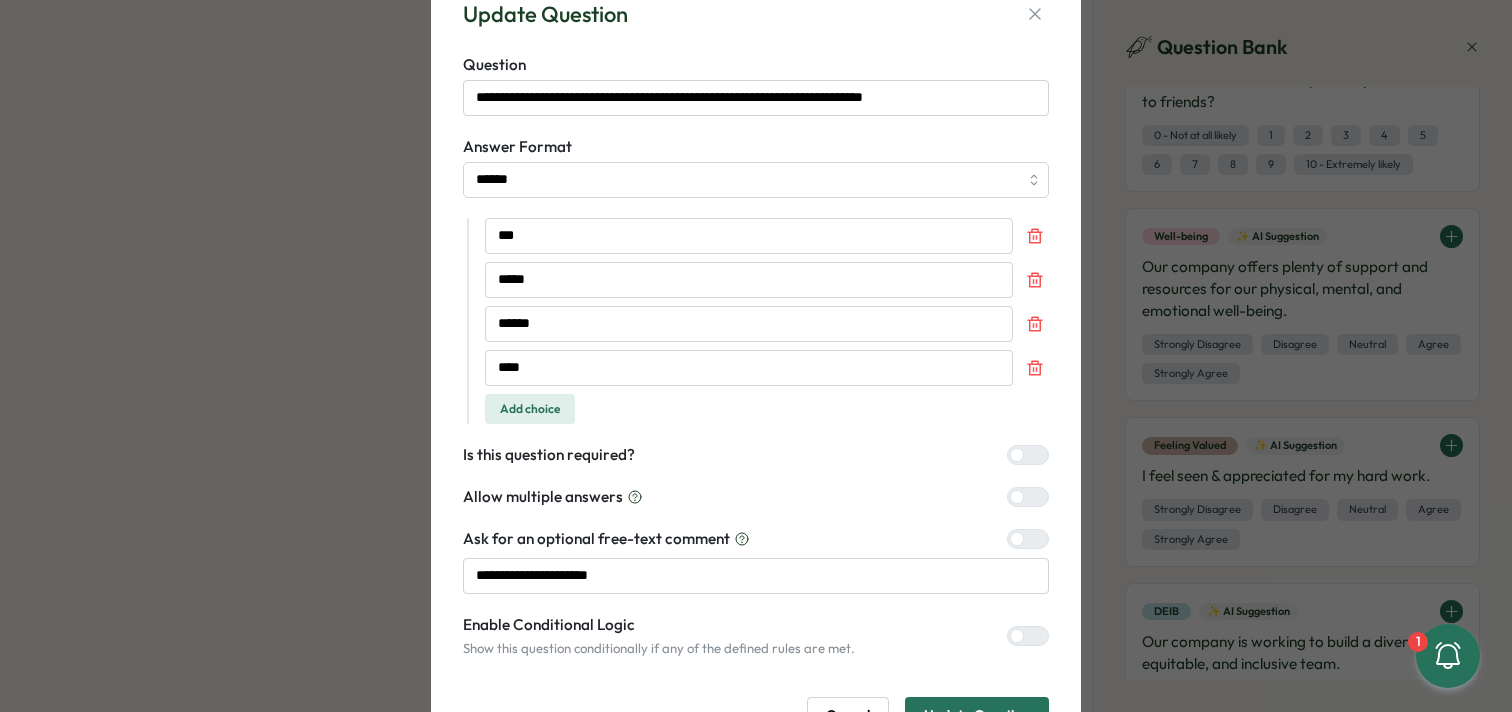 scroll, scrollTop: 76, scrollLeft: 0, axis: vertical 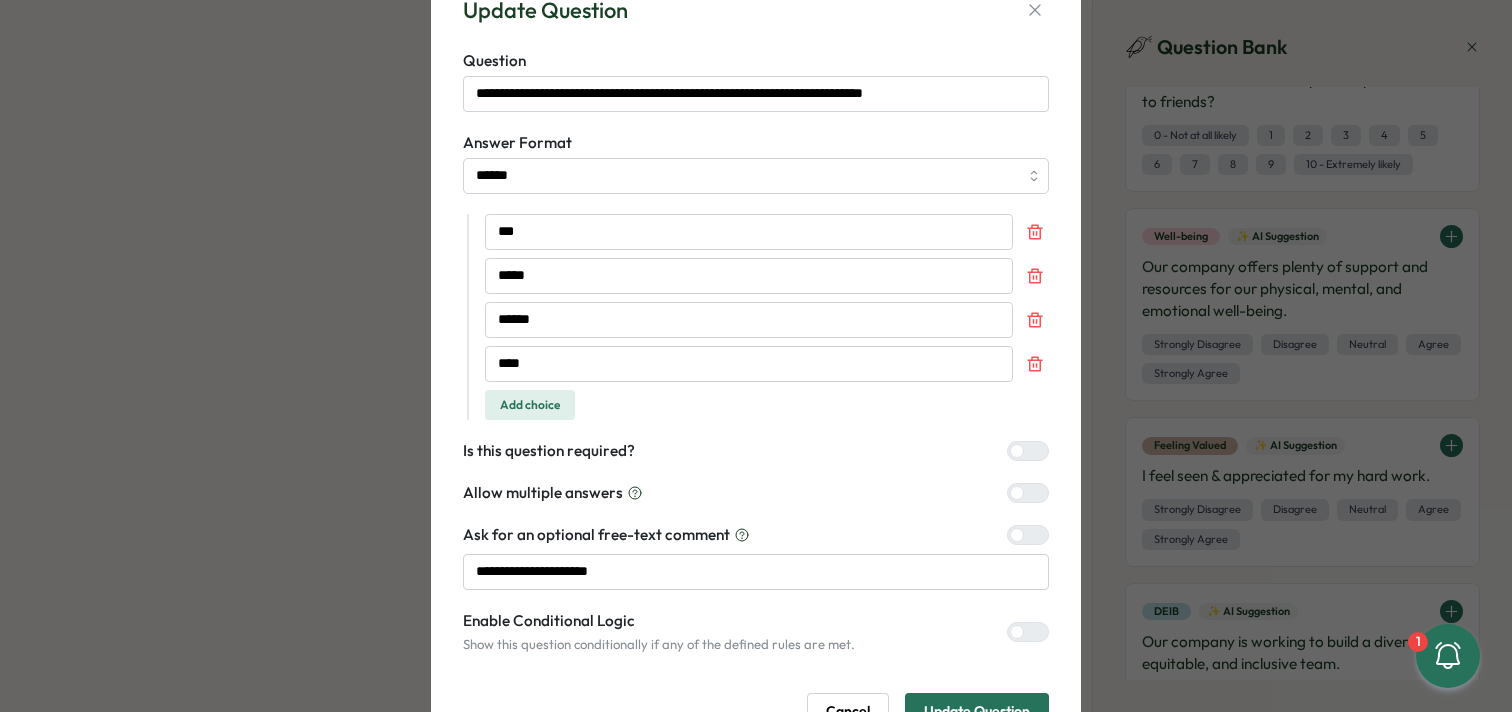 click on "Add choice" at bounding box center (530, 405) 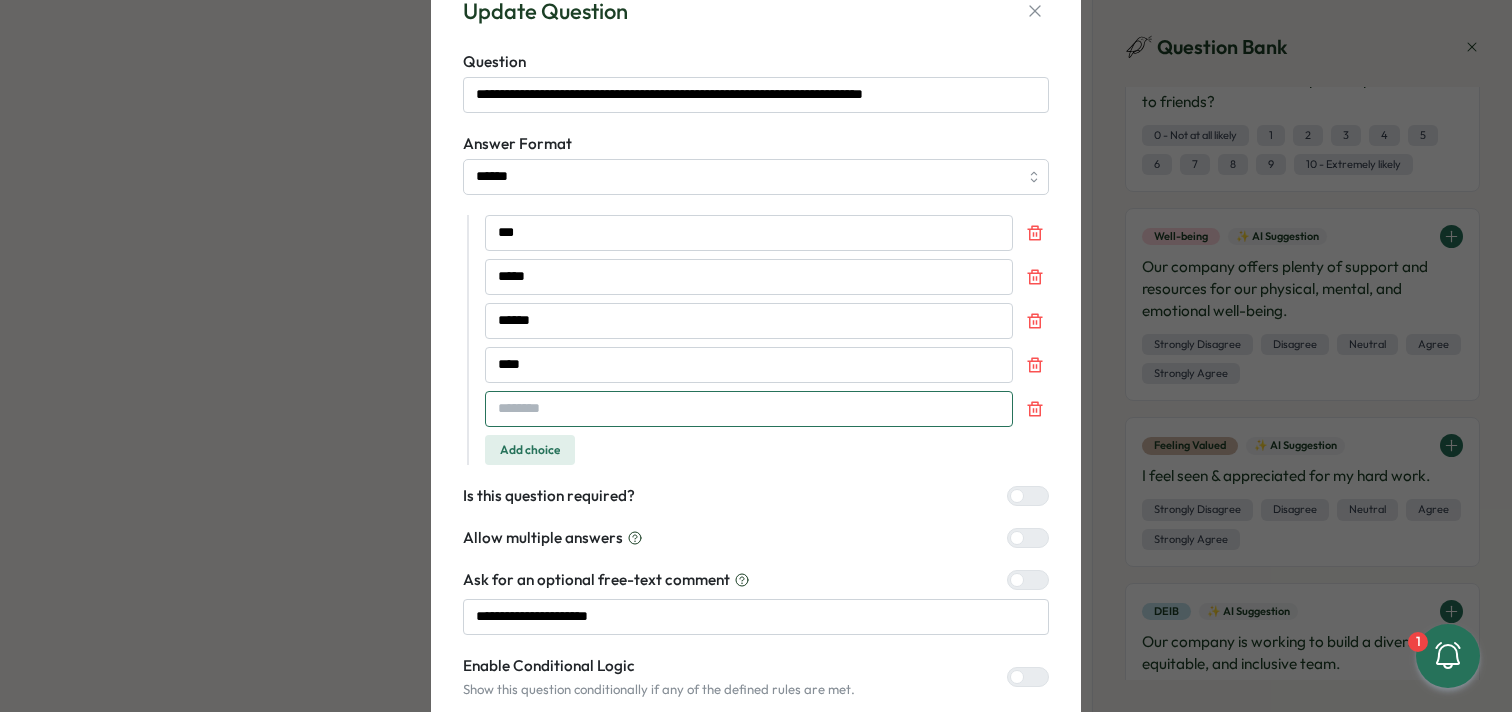 click at bounding box center (749, 409) 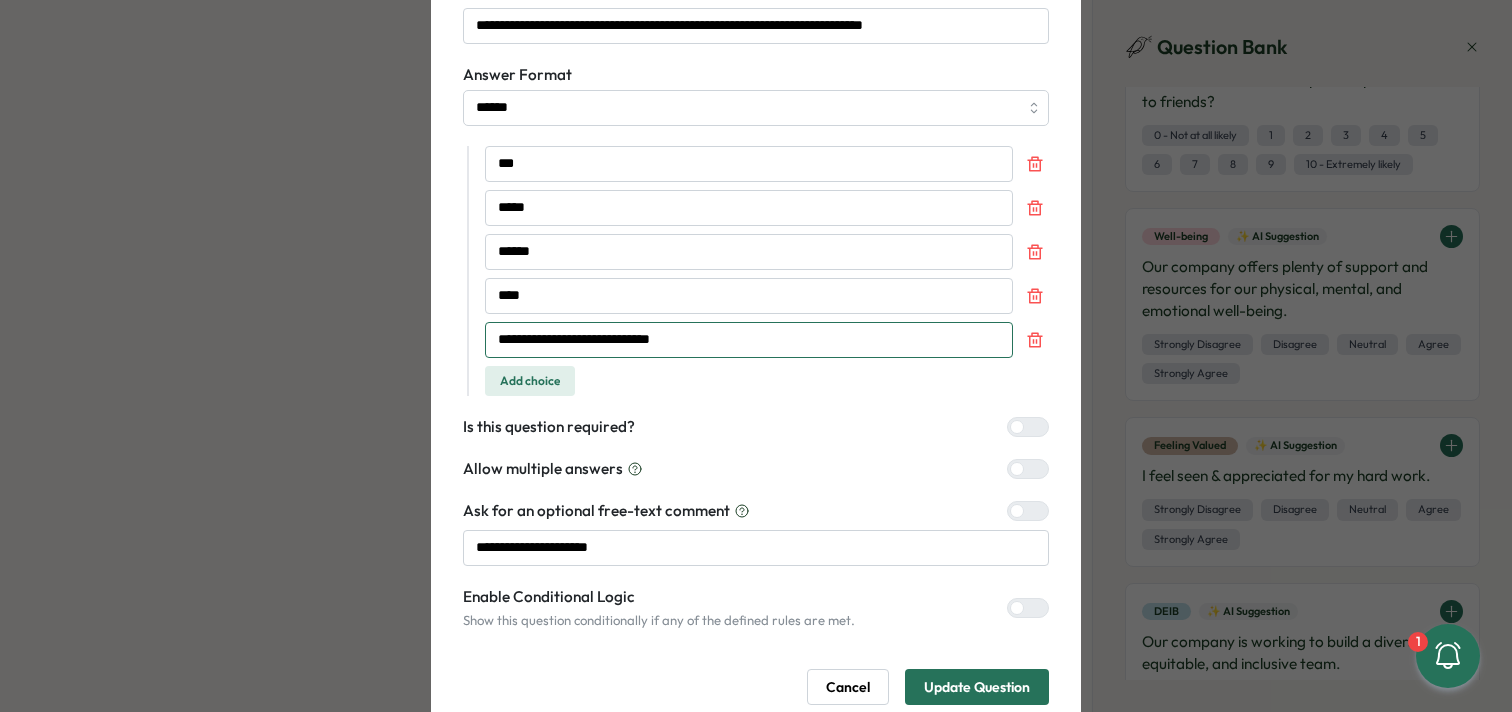 scroll, scrollTop: 148, scrollLeft: 0, axis: vertical 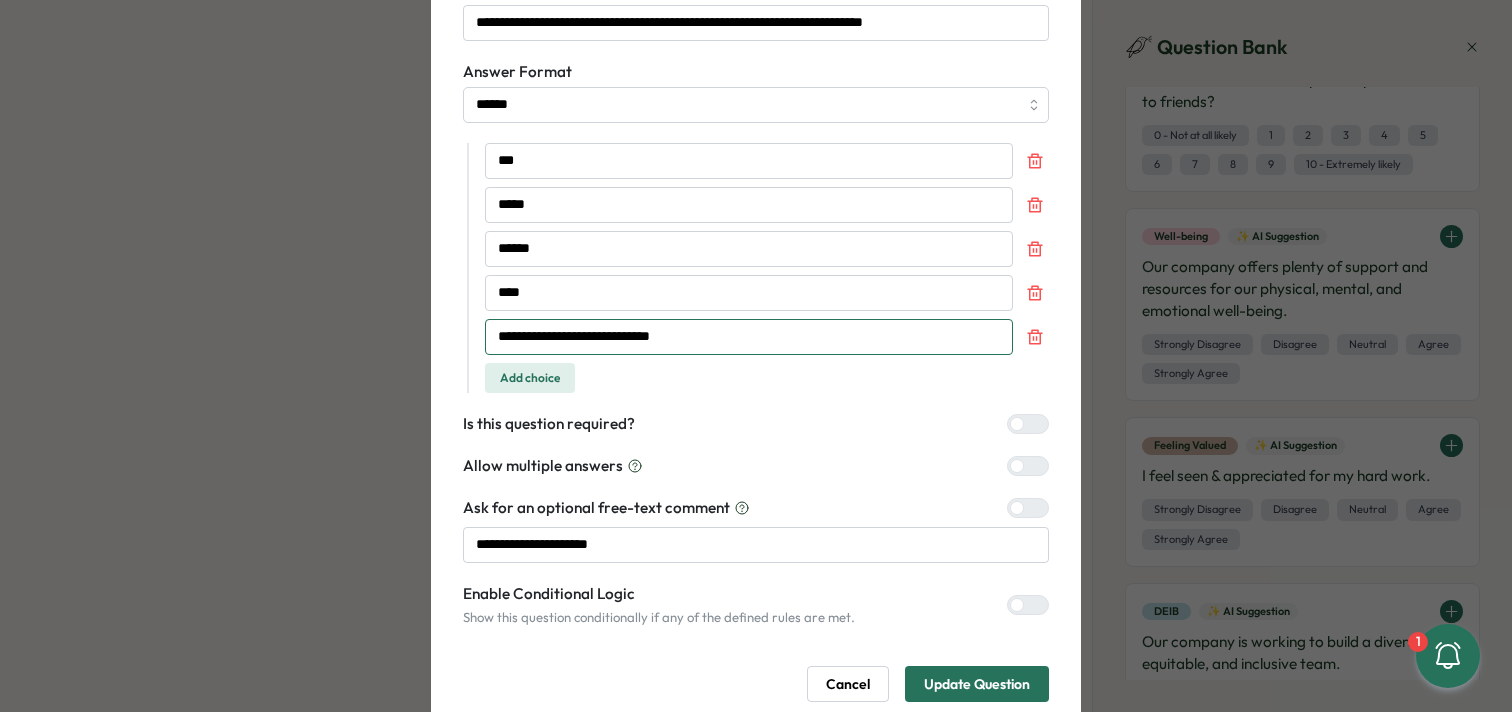 type on "**********" 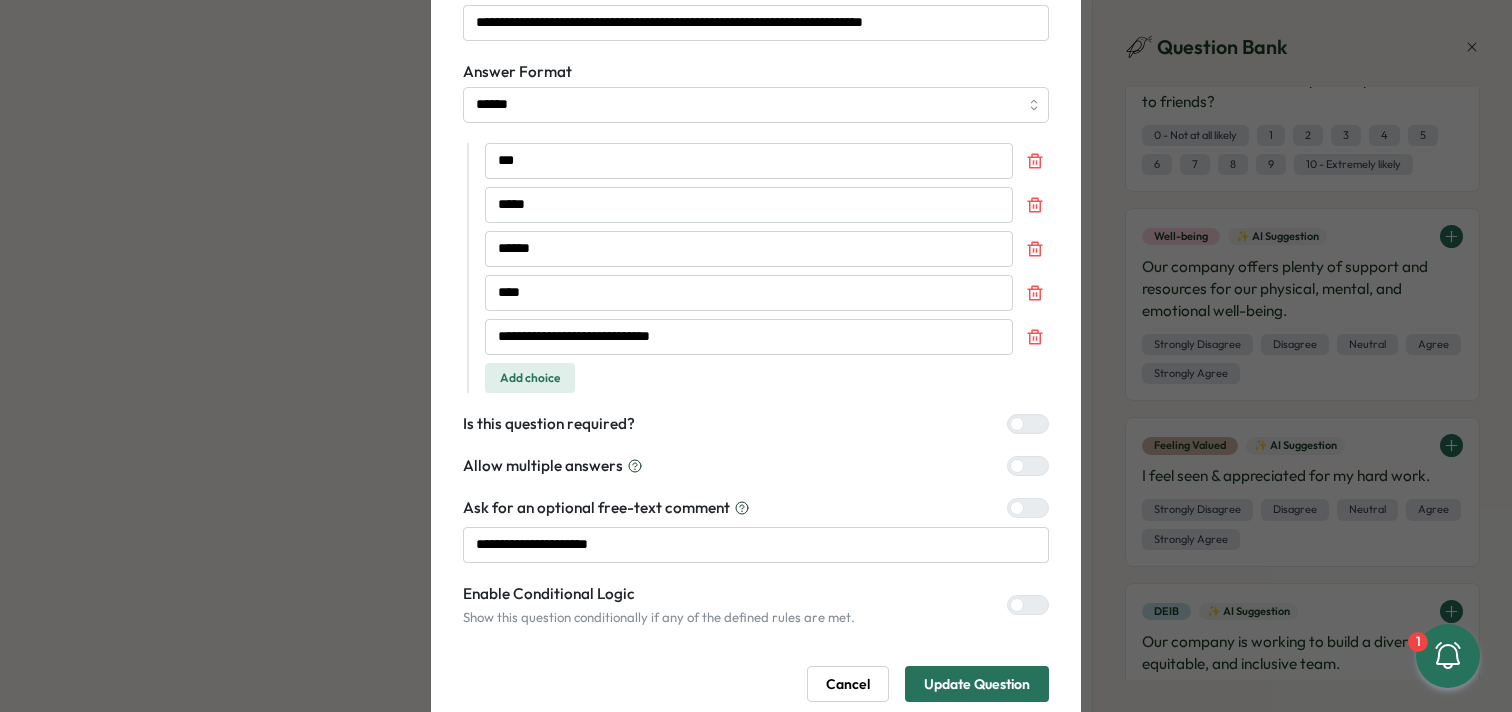 drag, startPoint x: 1006, startPoint y: 612, endPoint x: 1024, endPoint y: 609, distance: 18.248287 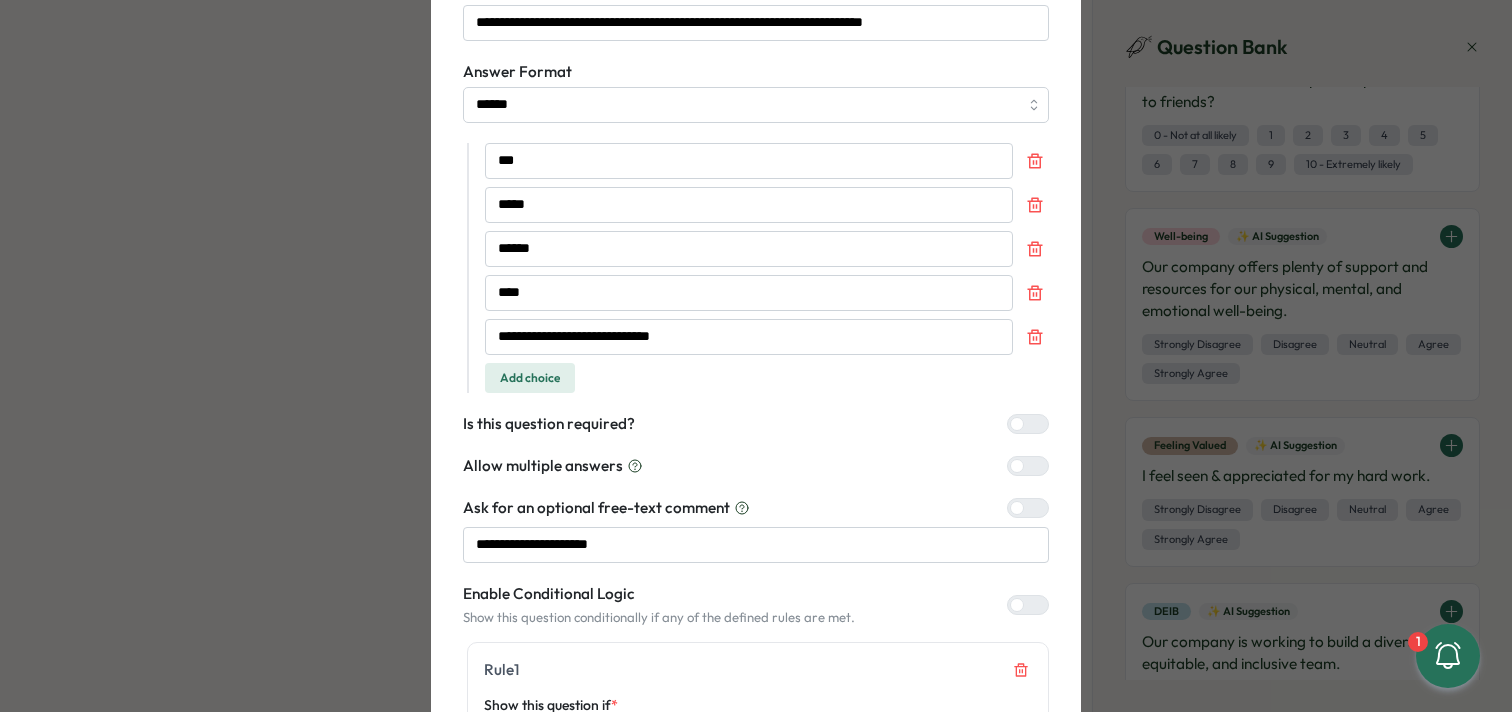scroll, scrollTop: 375, scrollLeft: 0, axis: vertical 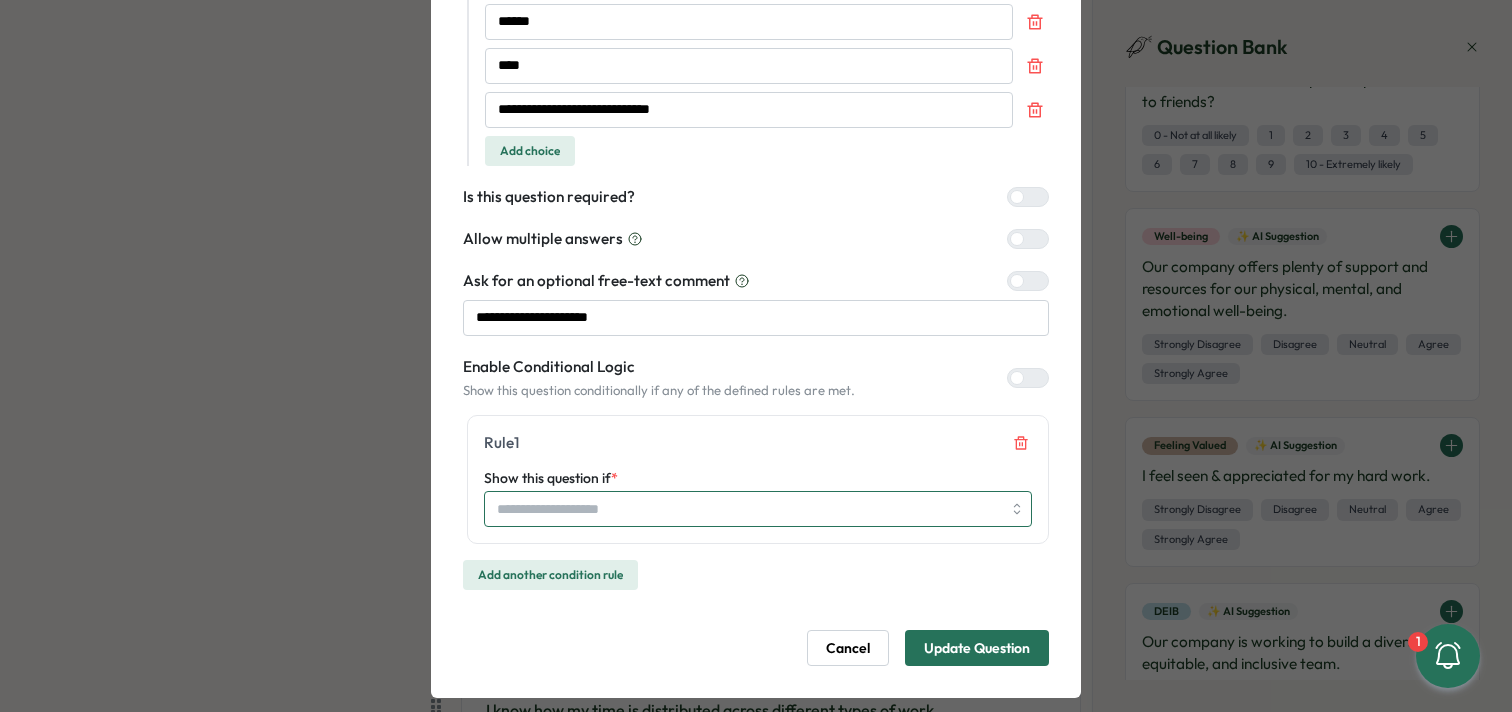 click on "Show this question if  *" at bounding box center [758, 509] 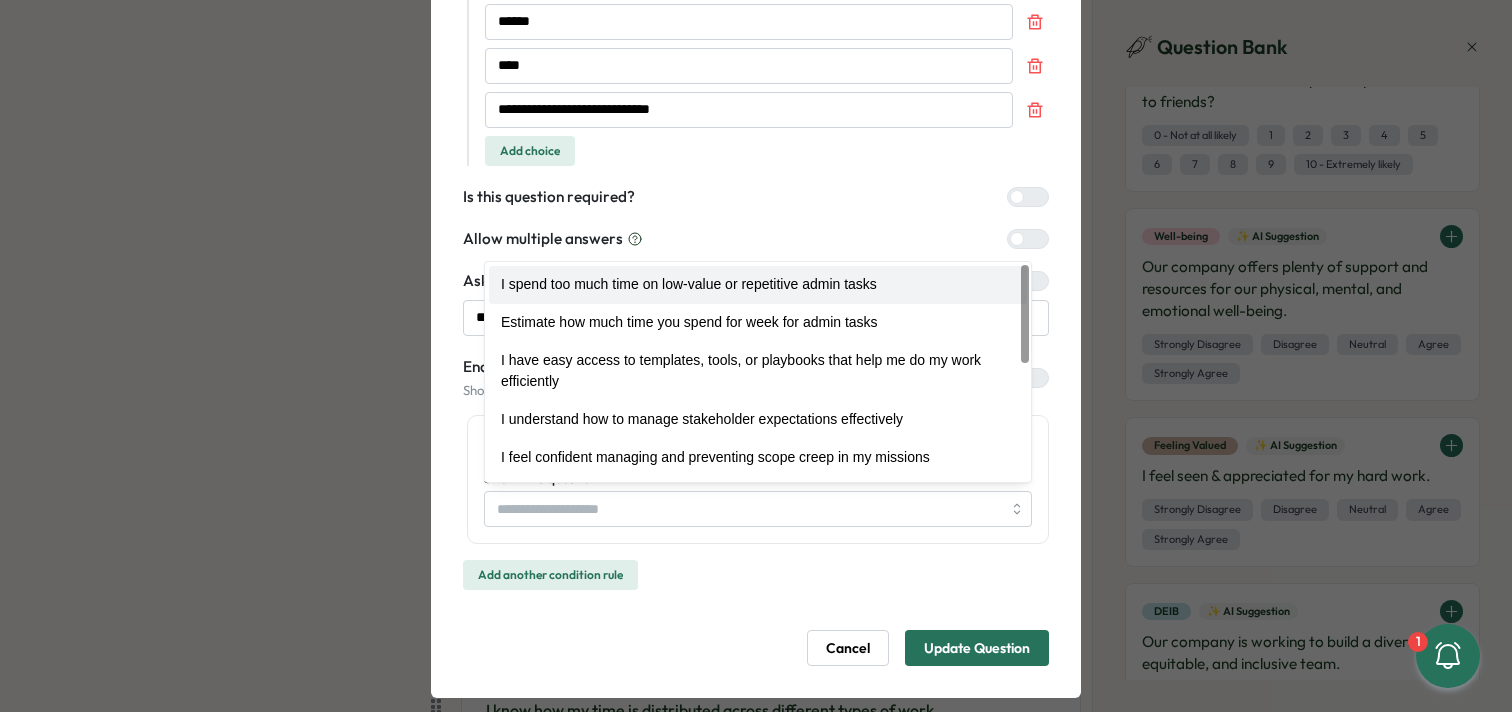 click on "**********" at bounding box center [756, 209] 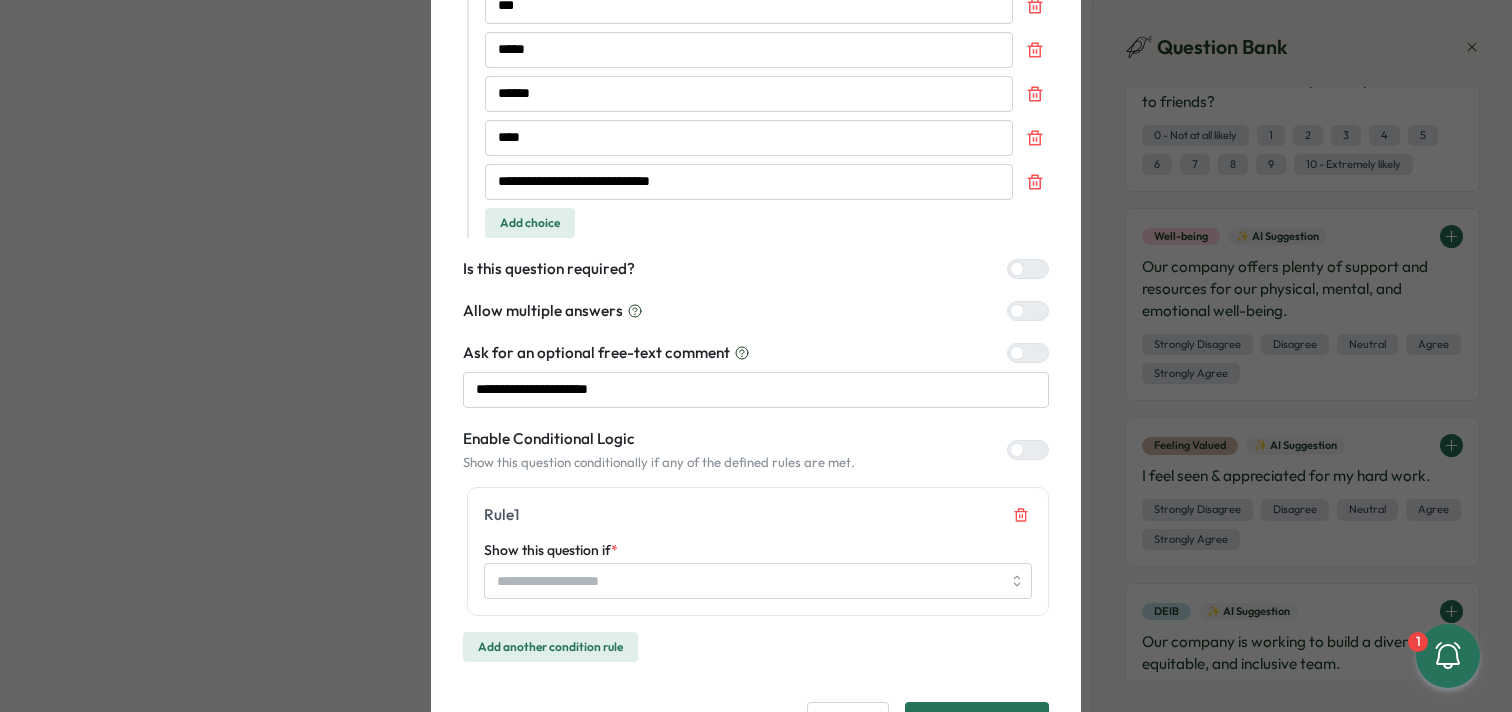 scroll, scrollTop: 315, scrollLeft: 0, axis: vertical 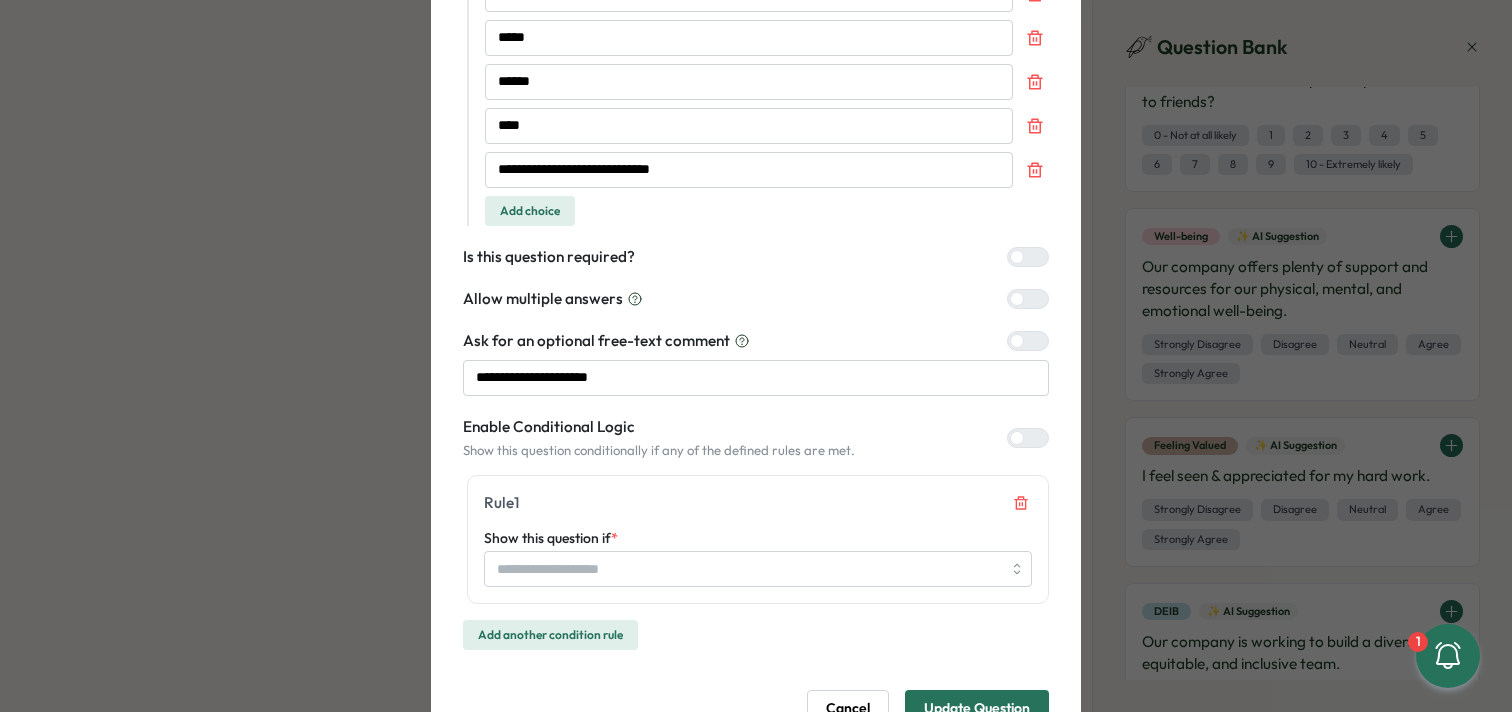 click at bounding box center (1028, 438) 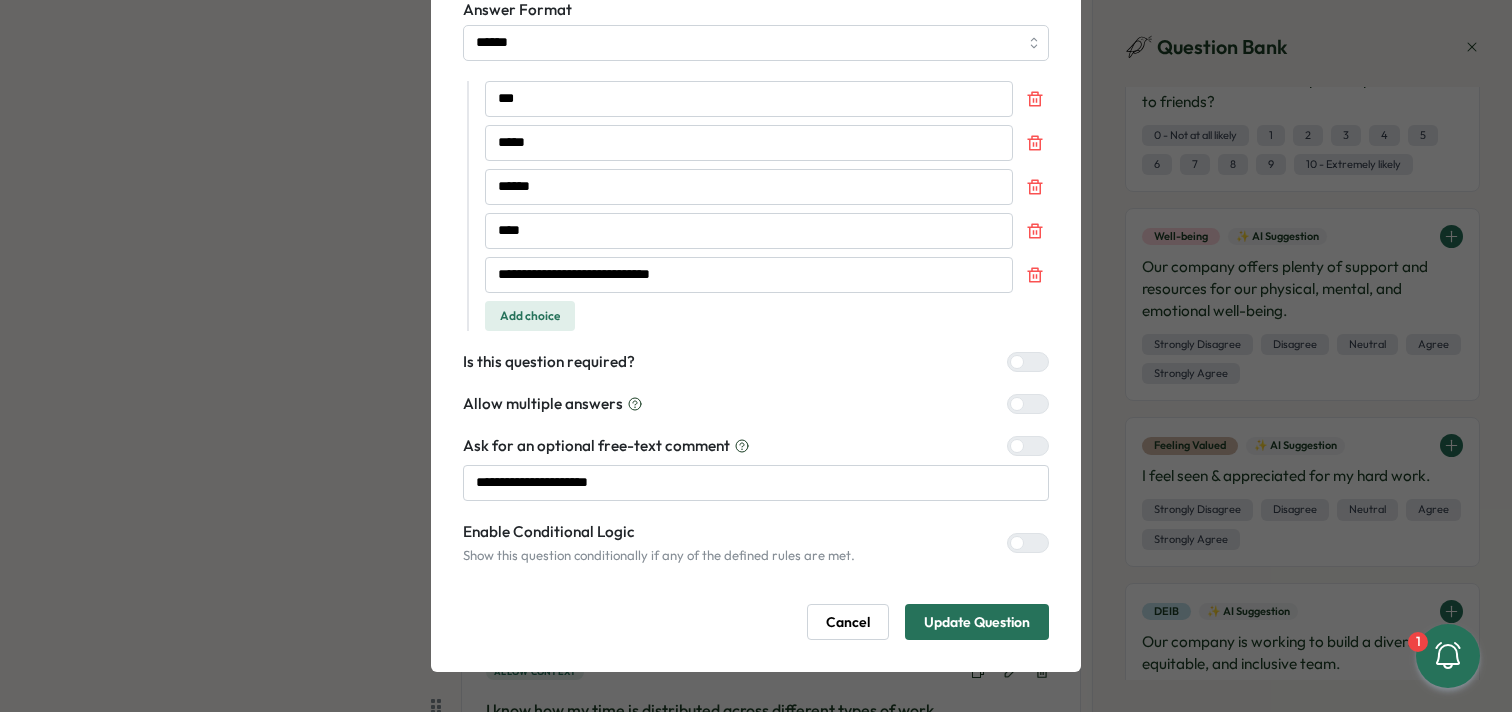 drag, startPoint x: 996, startPoint y: 617, endPoint x: 974, endPoint y: 591, distance: 34.058773 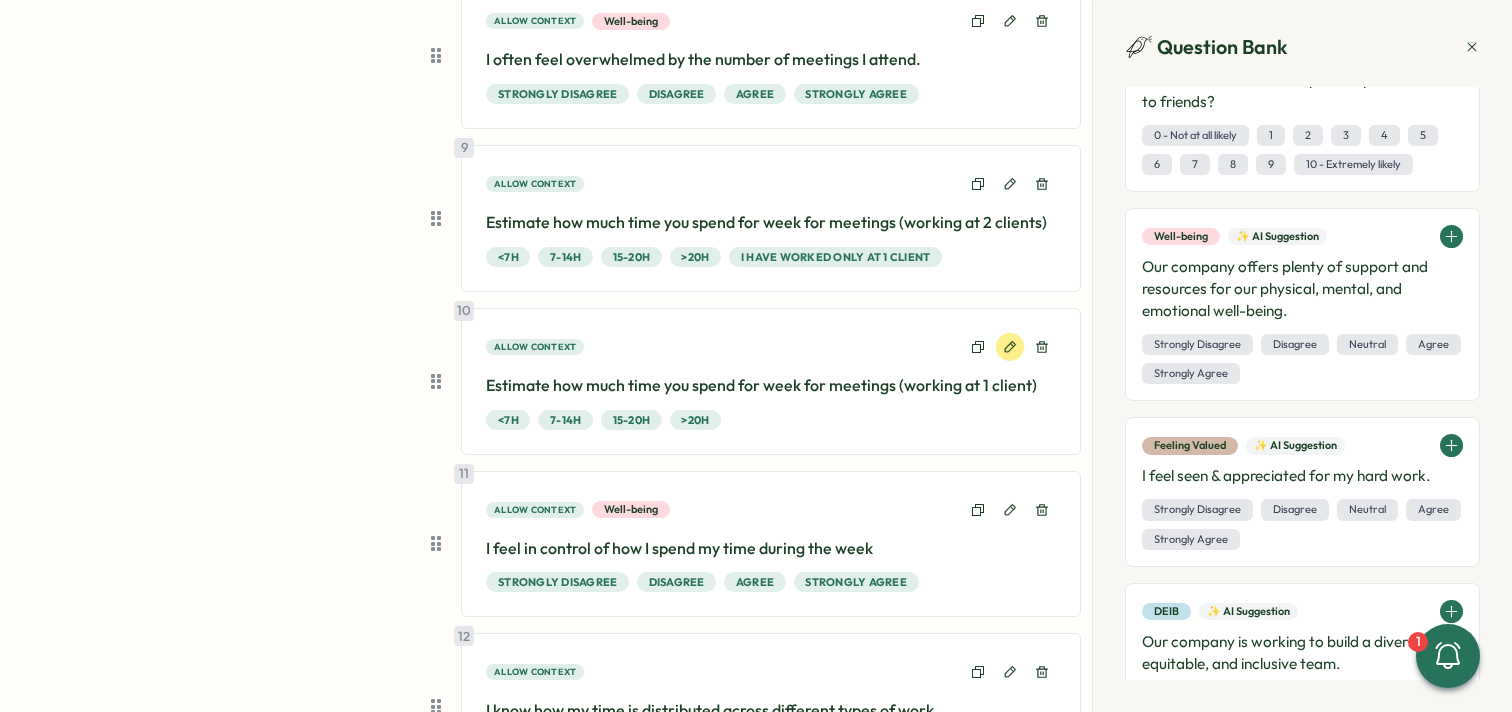 click 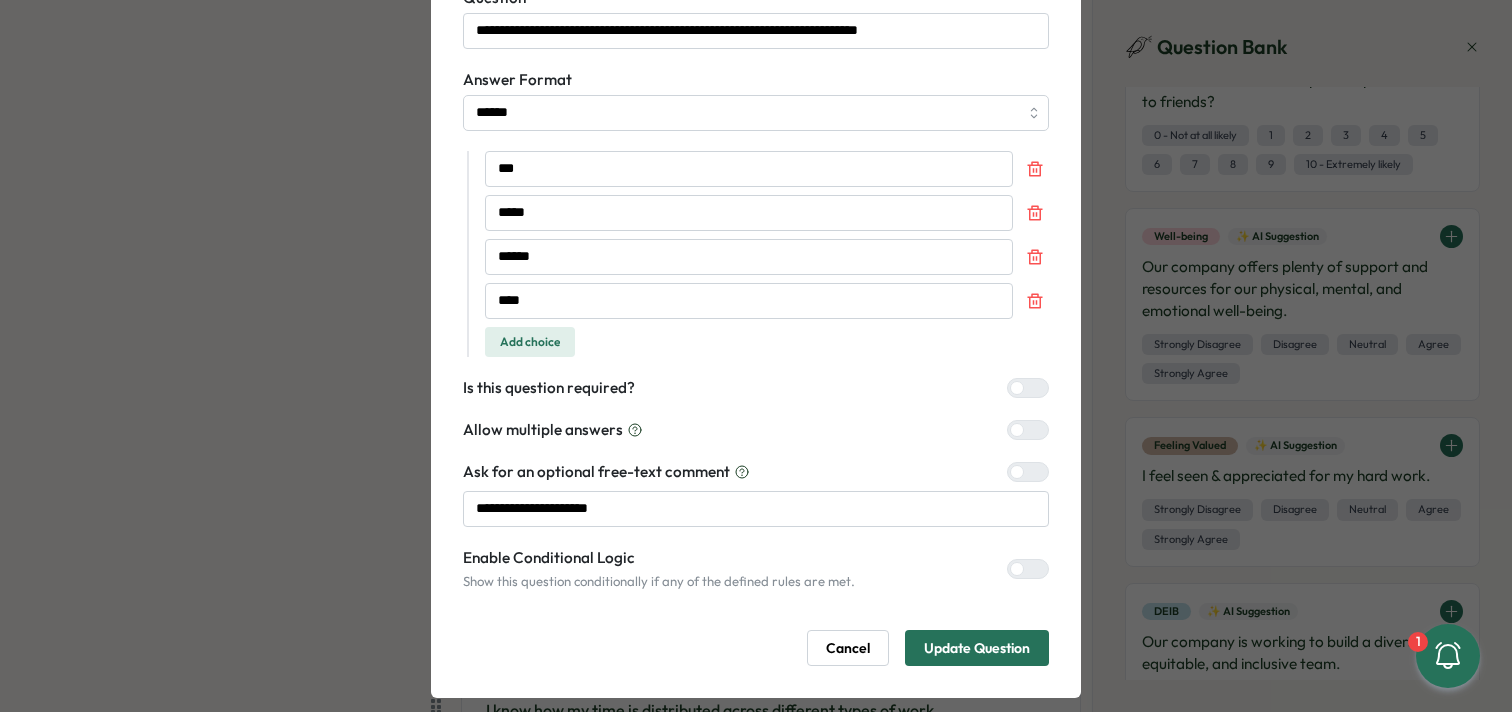 scroll, scrollTop: 166, scrollLeft: 0, axis: vertical 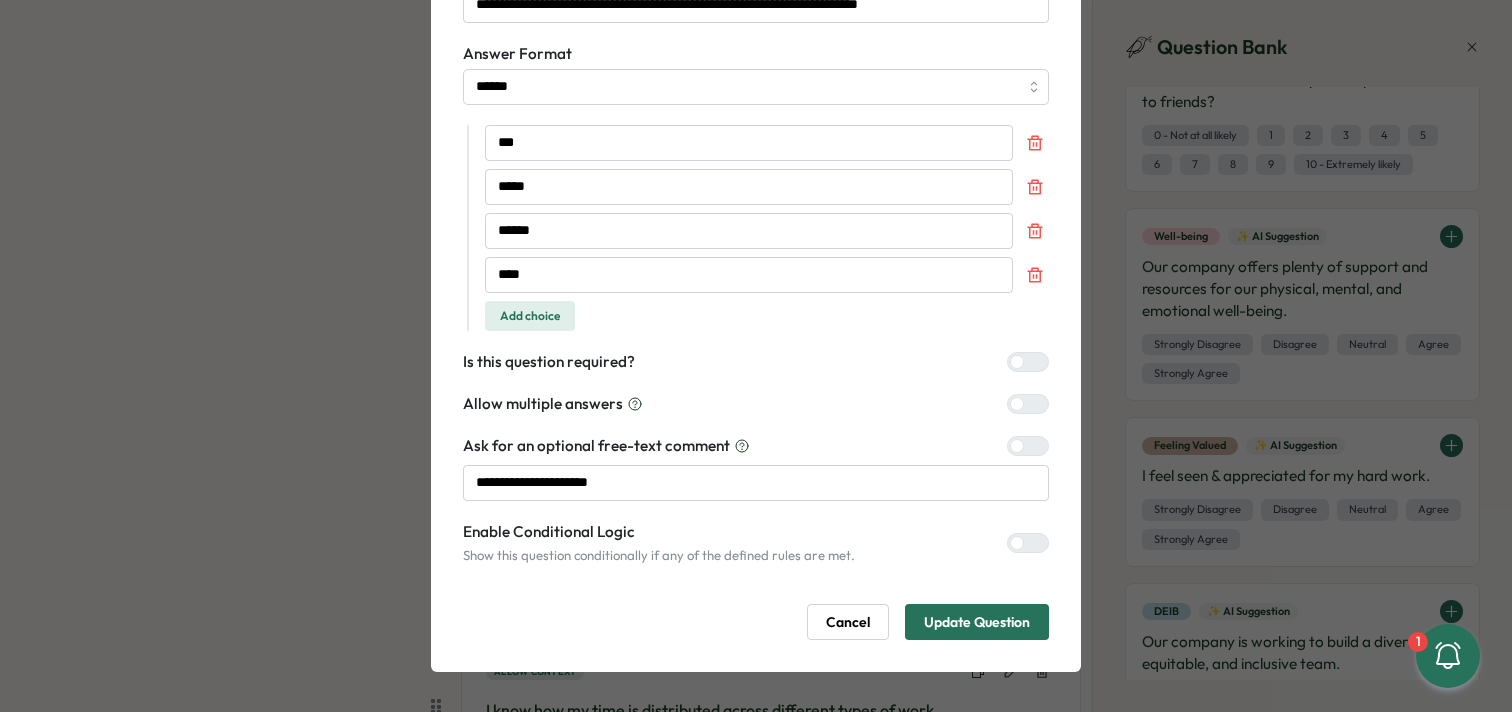 drag, startPoint x: 1019, startPoint y: 545, endPoint x: 998, endPoint y: 548, distance: 21.213203 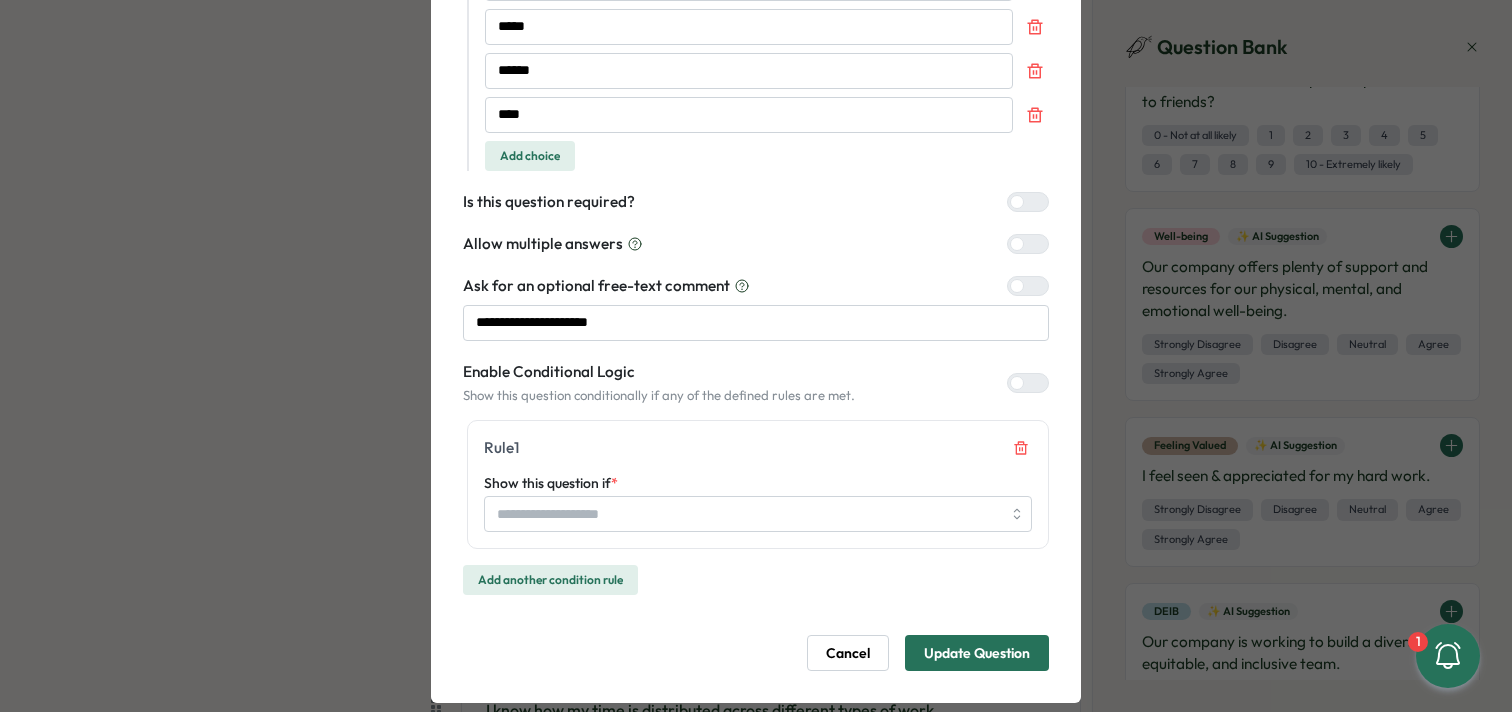 scroll, scrollTop: 357, scrollLeft: 0, axis: vertical 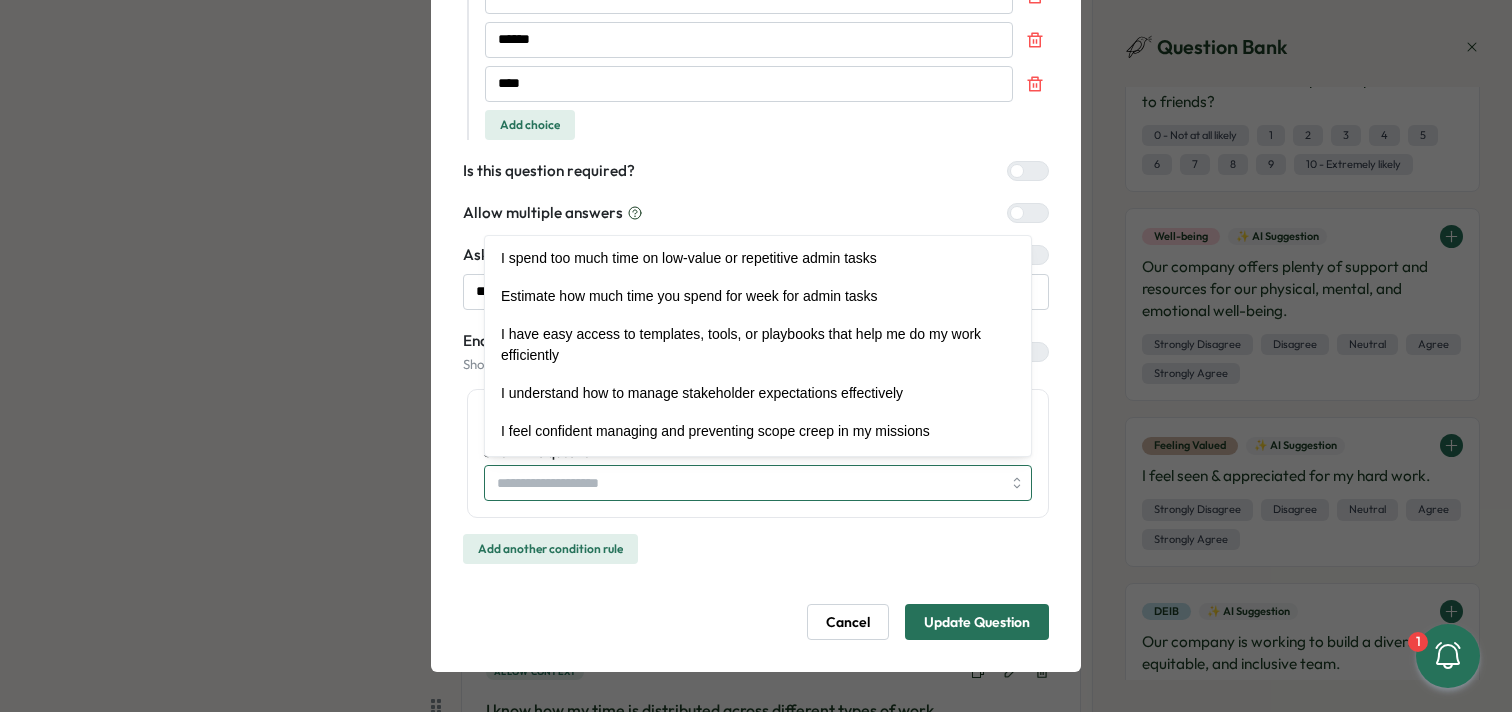 click on "Show this question if  *" at bounding box center (758, 483) 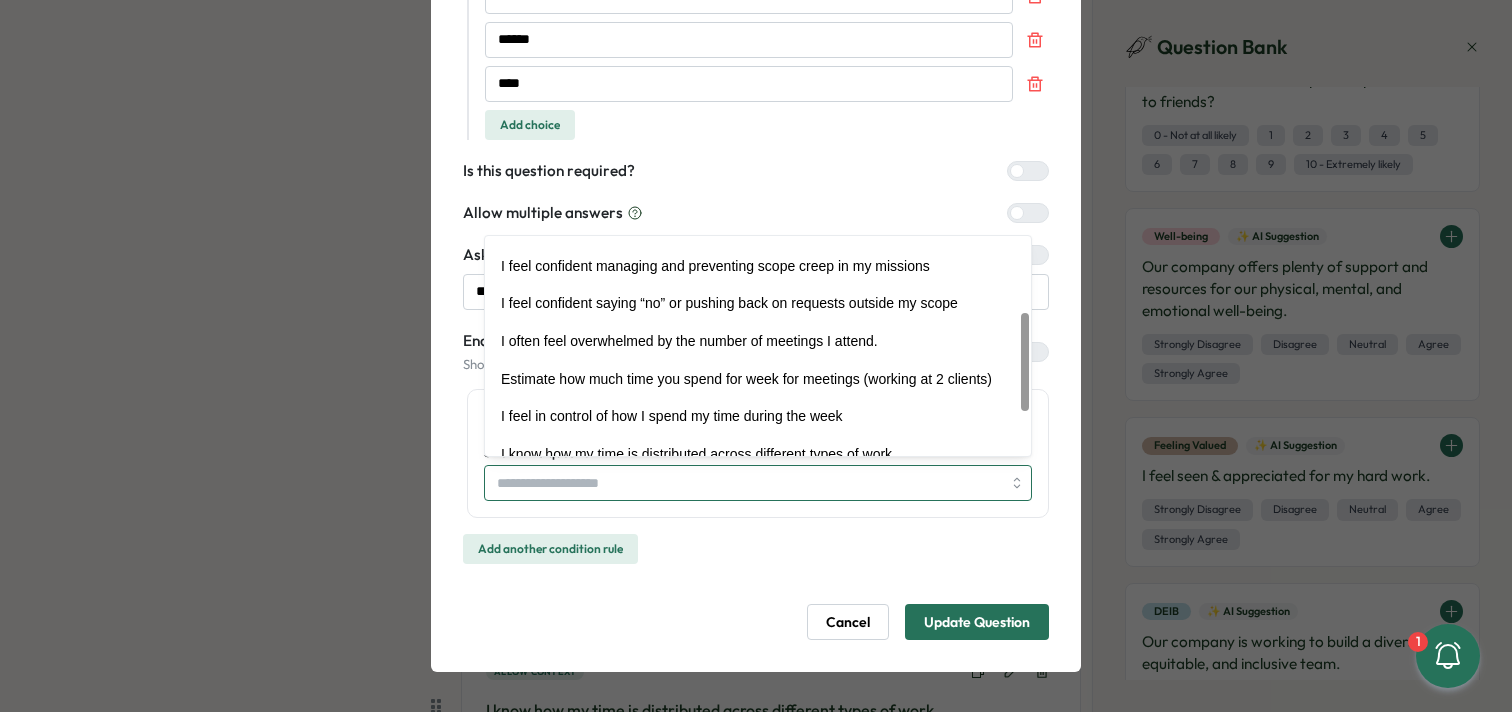 scroll, scrollTop: 168, scrollLeft: 0, axis: vertical 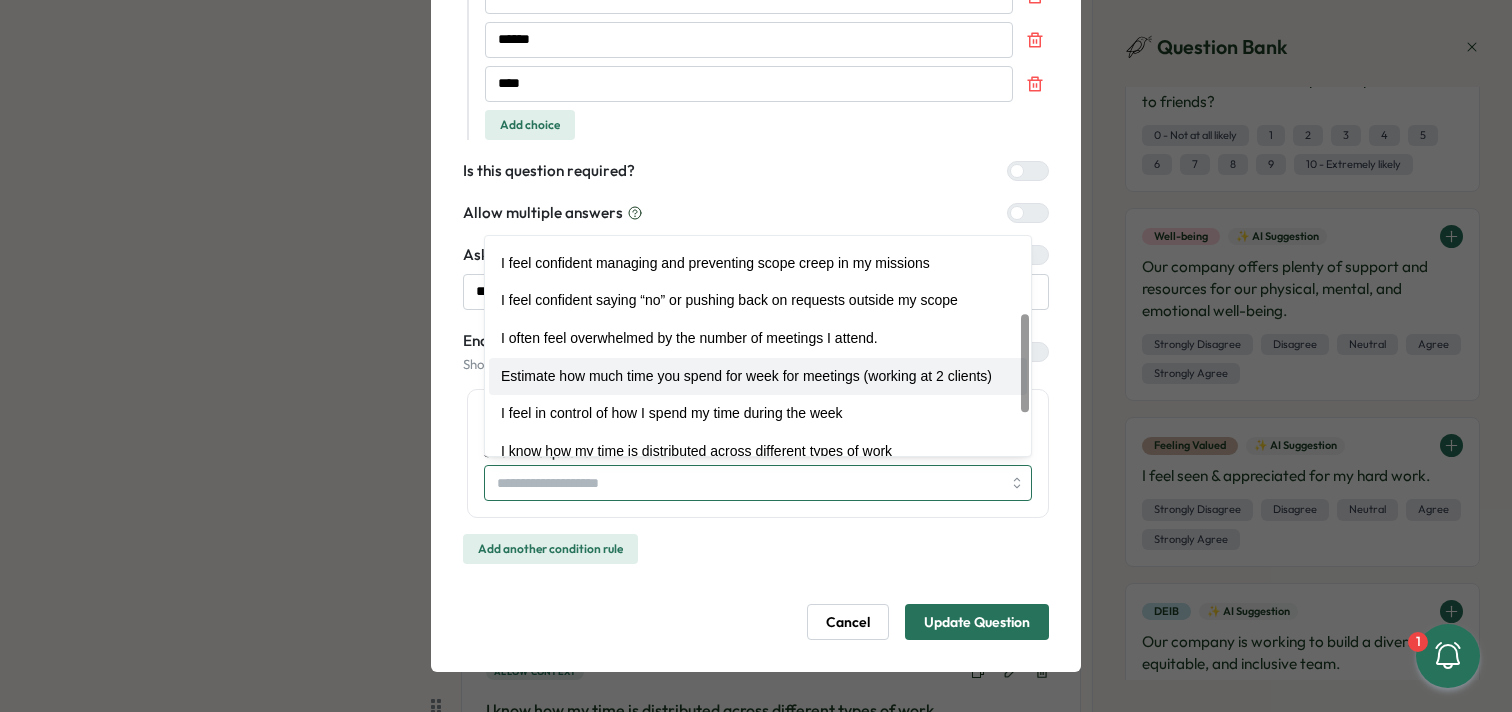 type on "**********" 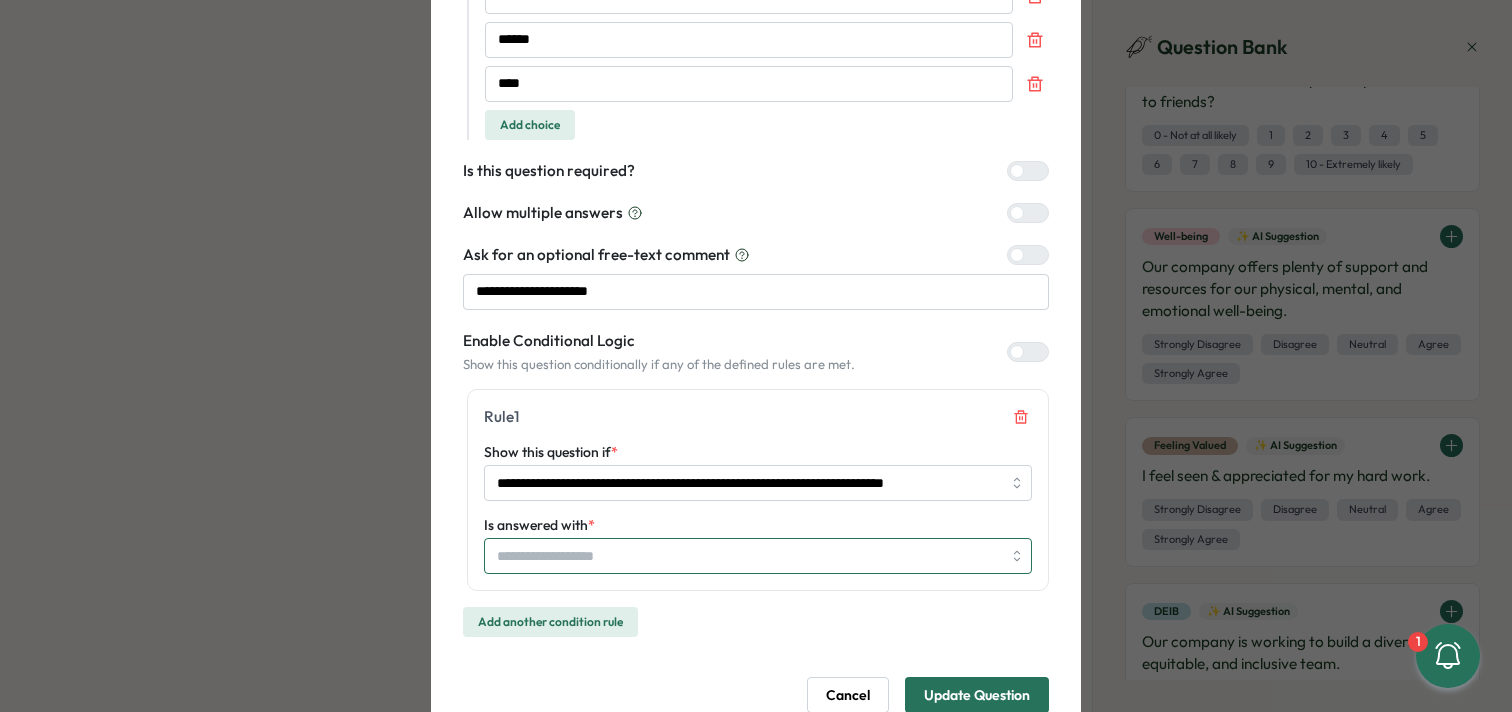 click at bounding box center (758, 556) 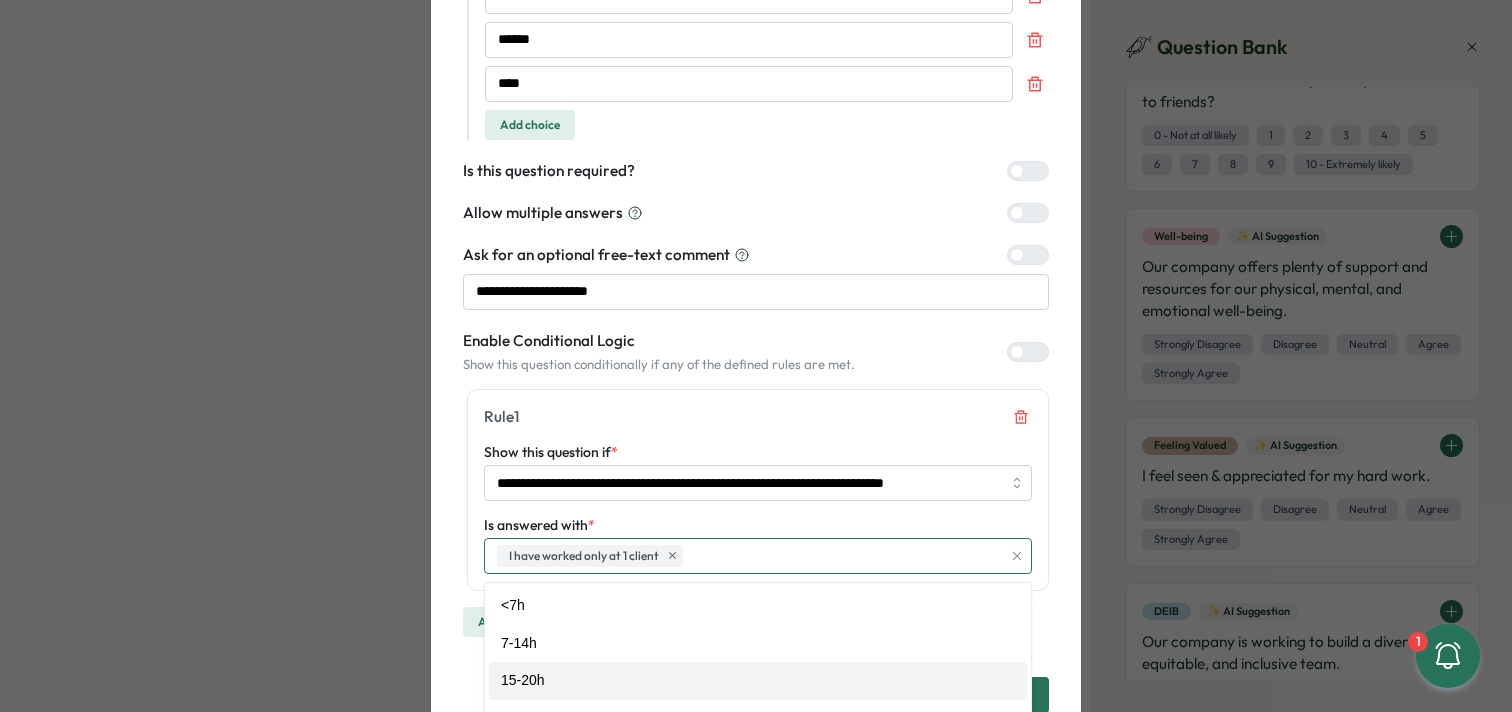 scroll, scrollTop: 430, scrollLeft: 0, axis: vertical 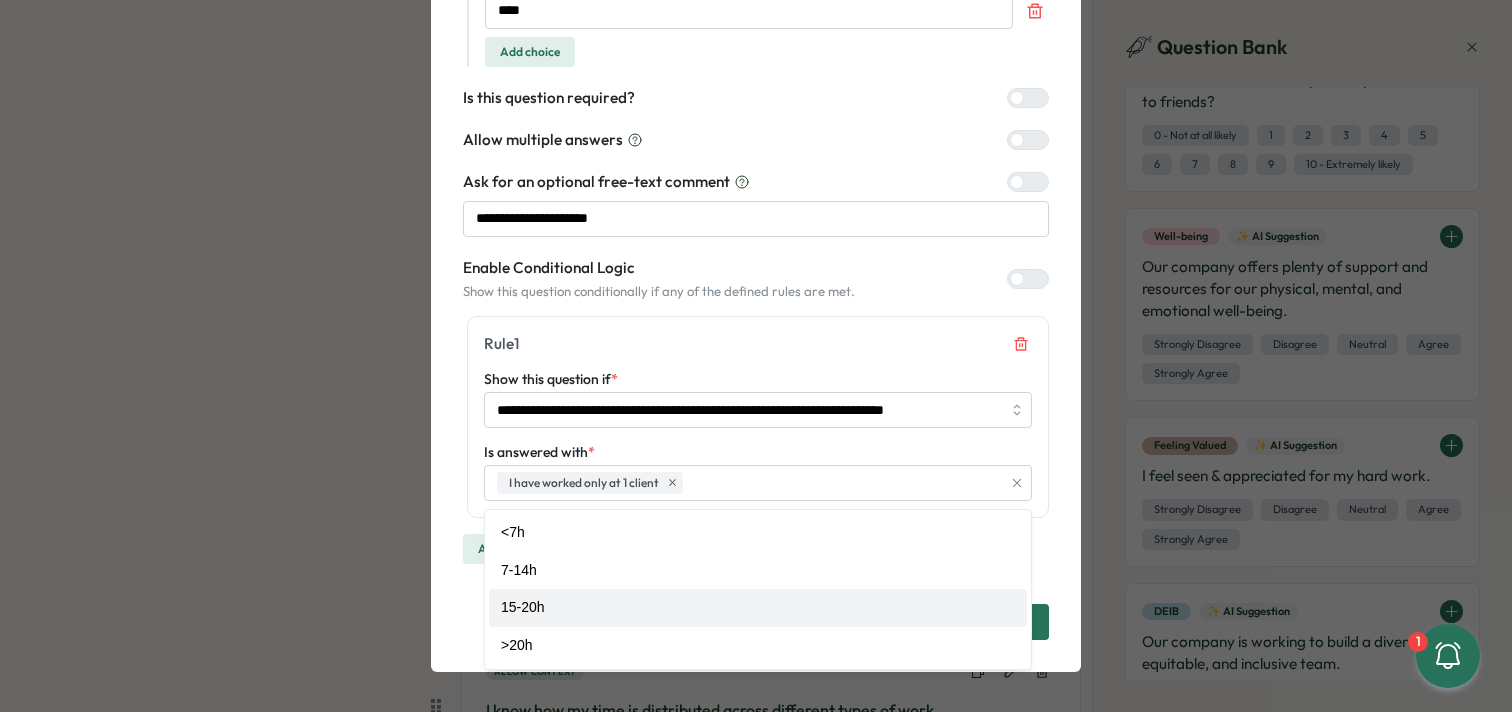 drag, startPoint x: 1040, startPoint y: 583, endPoint x: 1040, endPoint y: 608, distance: 25 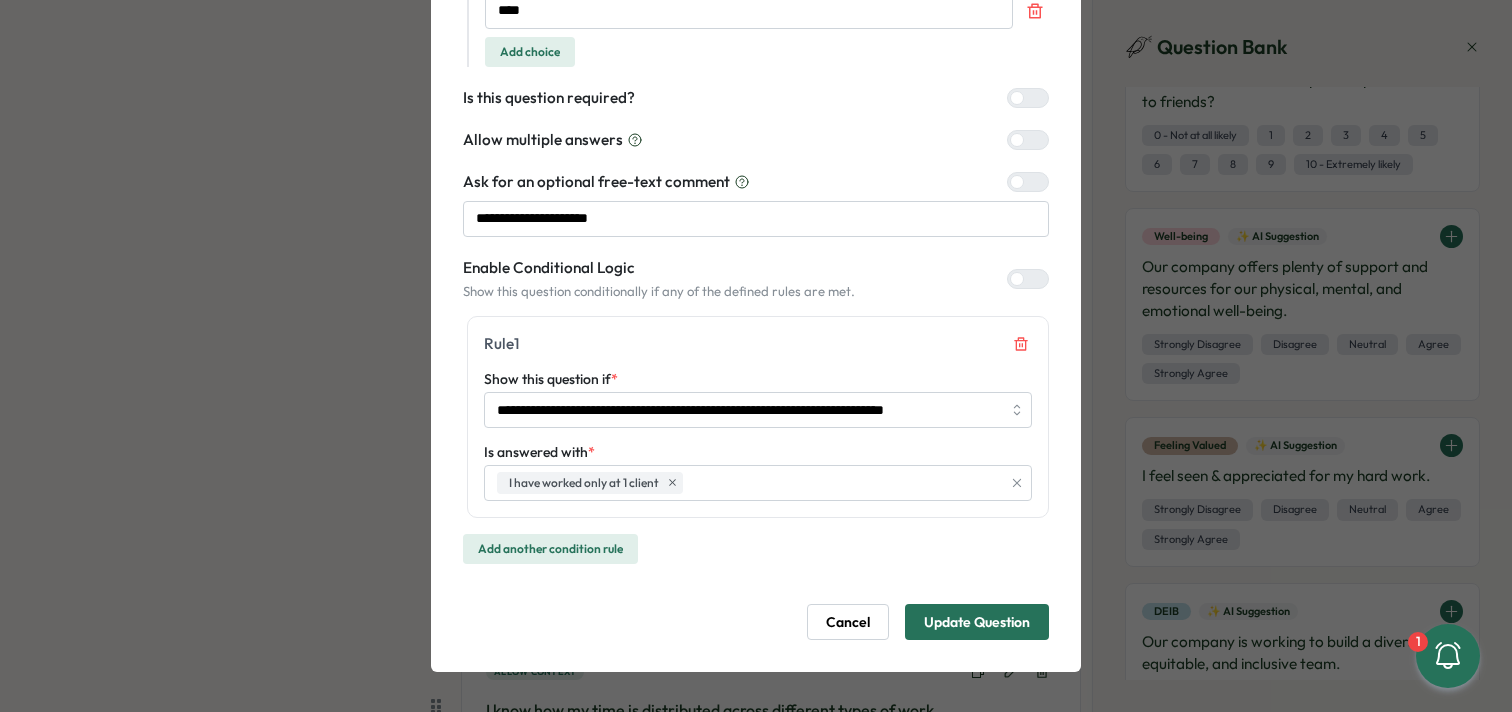 click on "Update Question" at bounding box center [977, 622] 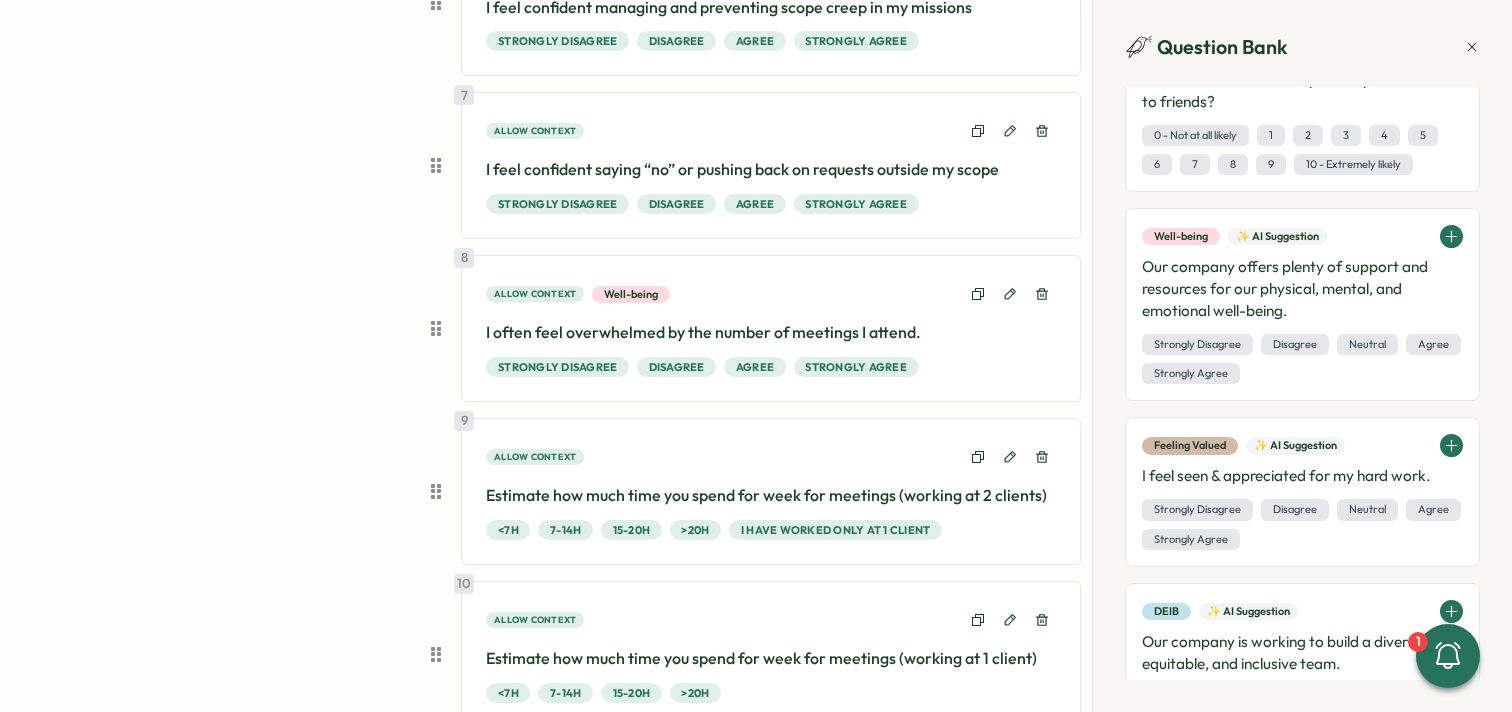 scroll, scrollTop: 1128, scrollLeft: 0, axis: vertical 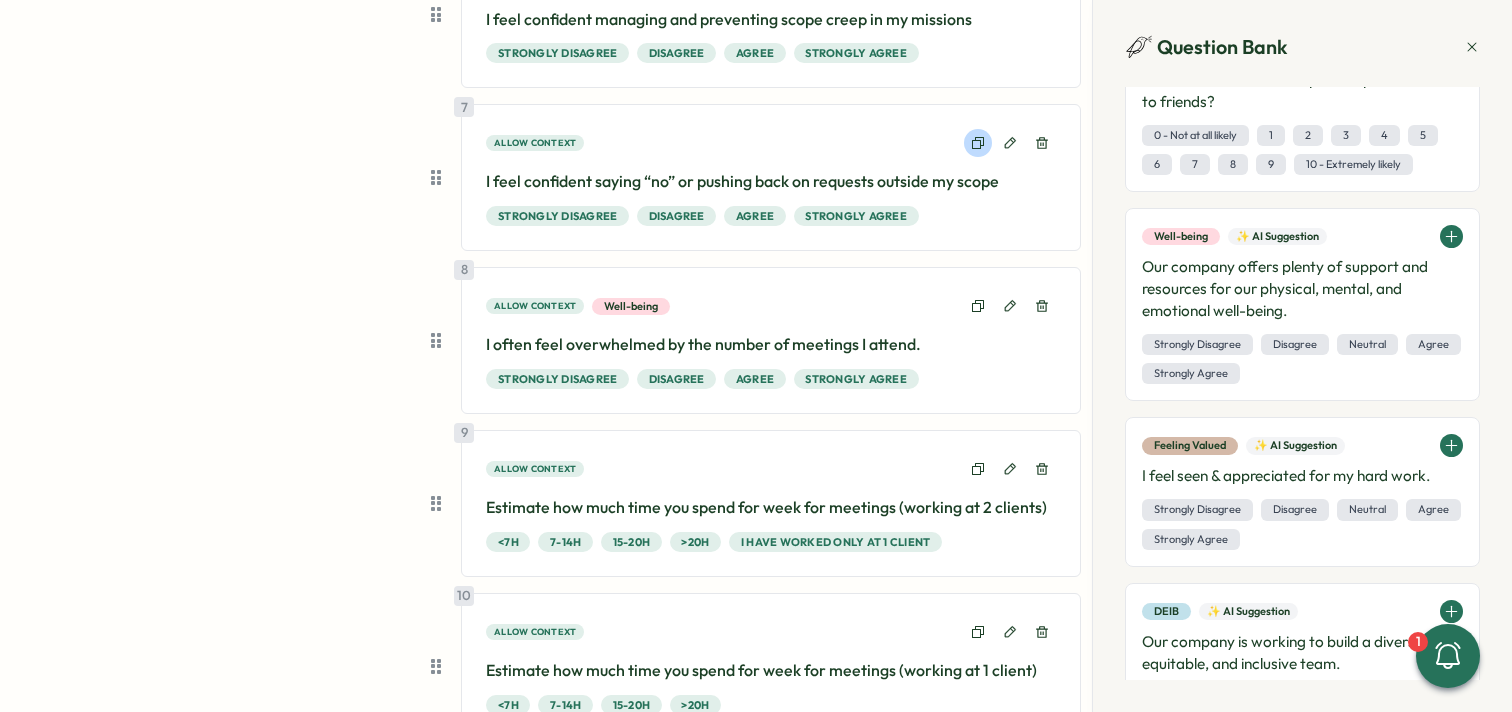 click 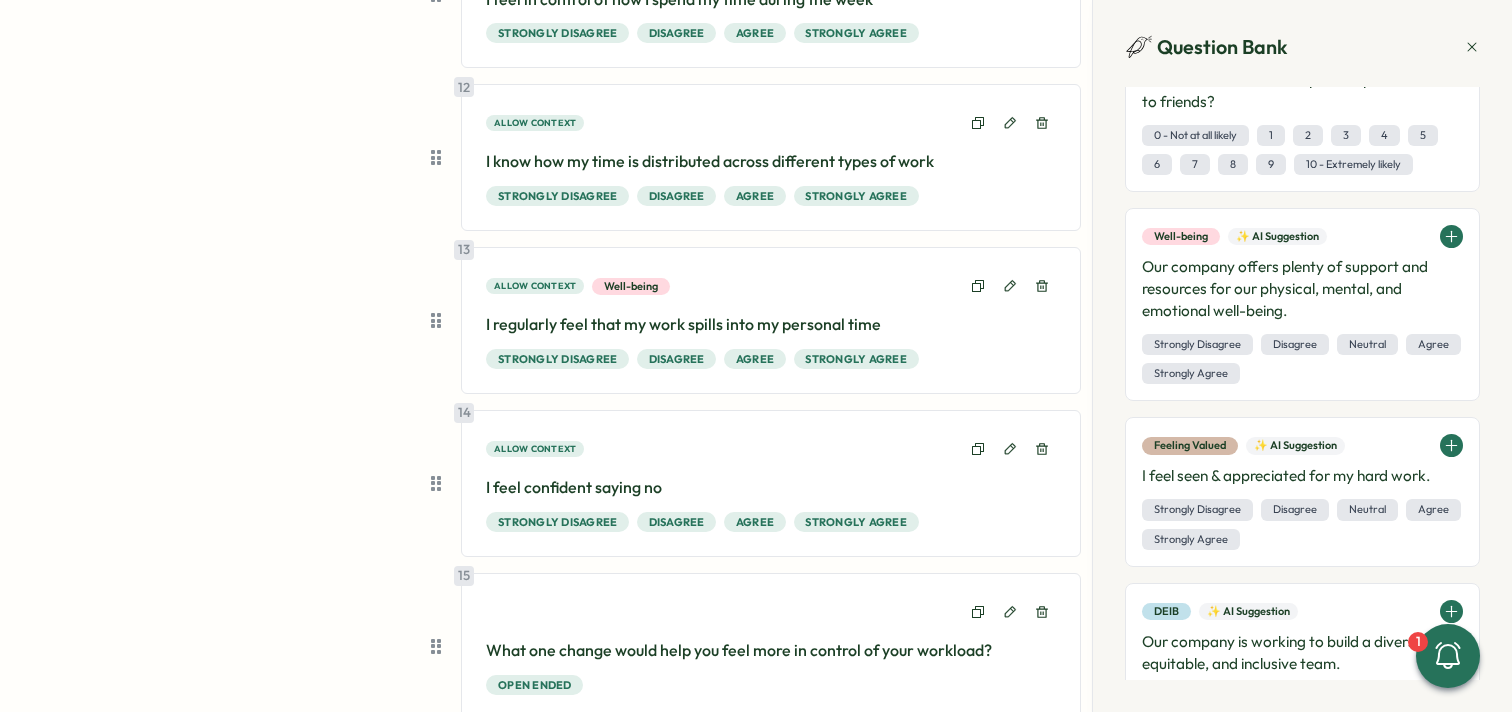 scroll, scrollTop: 2248, scrollLeft: 0, axis: vertical 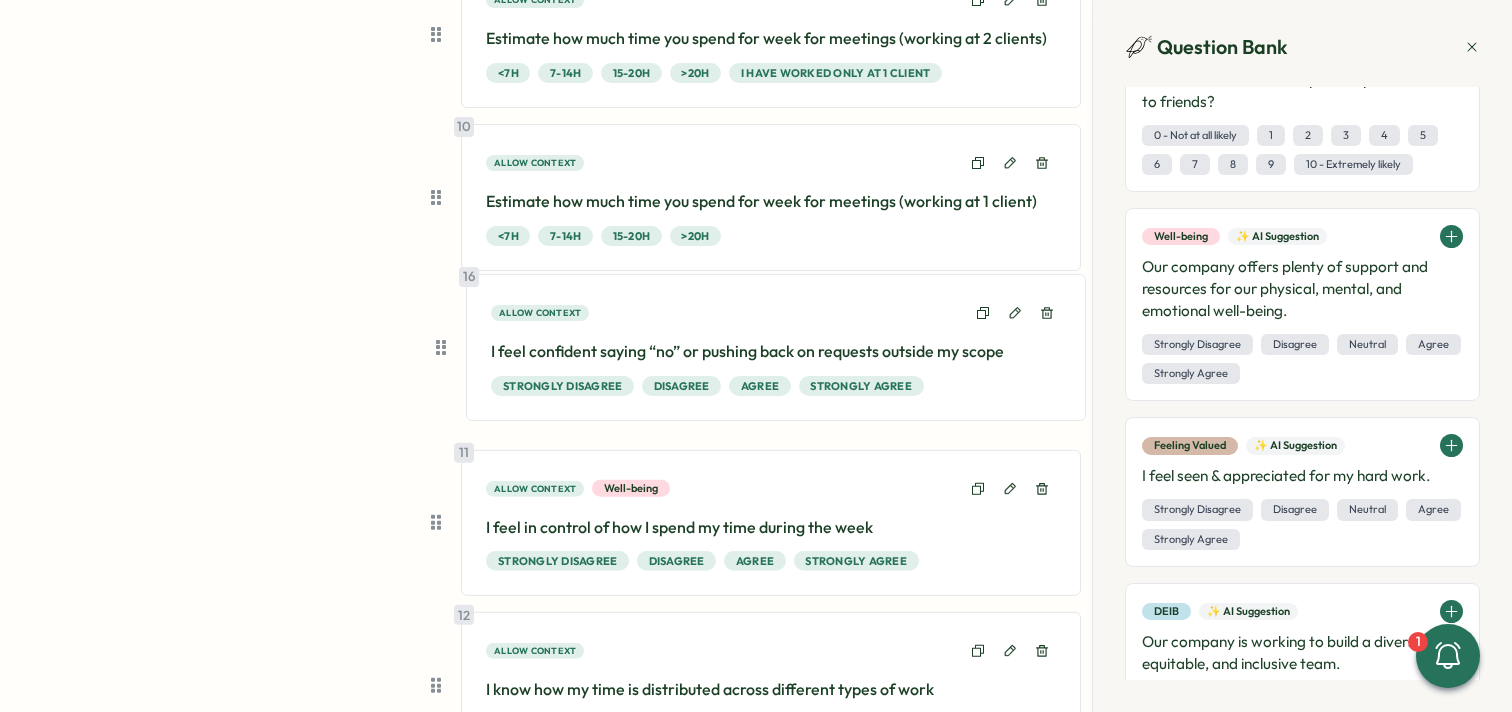 drag, startPoint x: 426, startPoint y: 522, endPoint x: 434, endPoint y: 342, distance: 180.17769 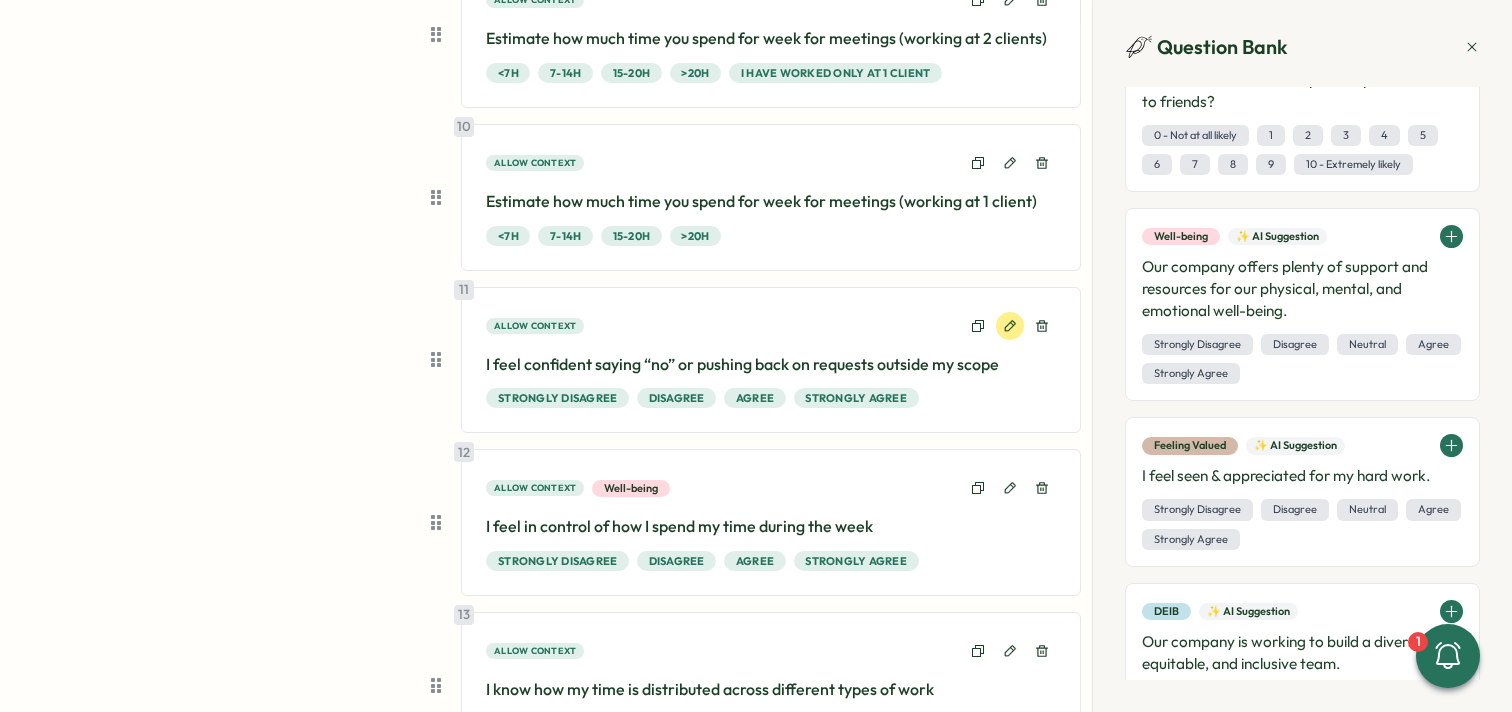 click 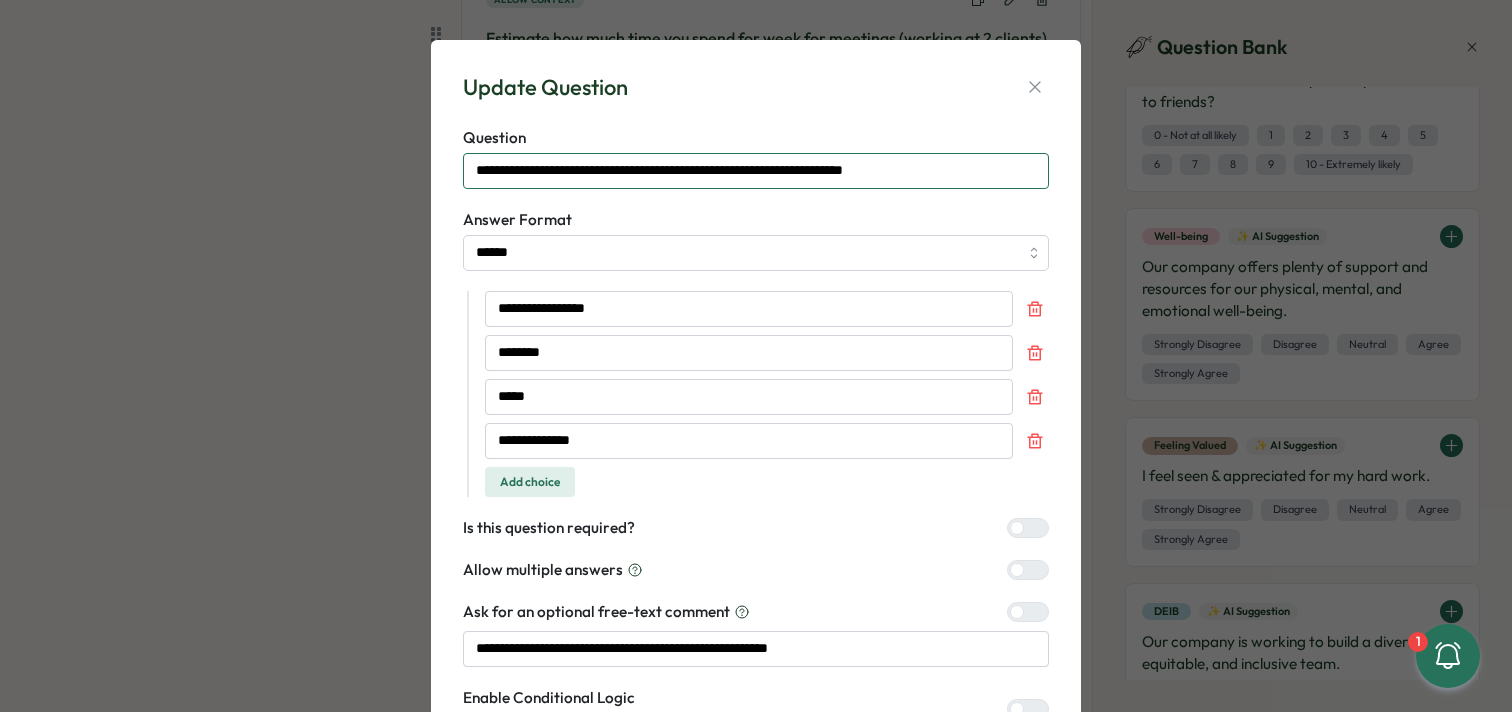 drag, startPoint x: 775, startPoint y: 176, endPoint x: 989, endPoint y: 187, distance: 214.28252 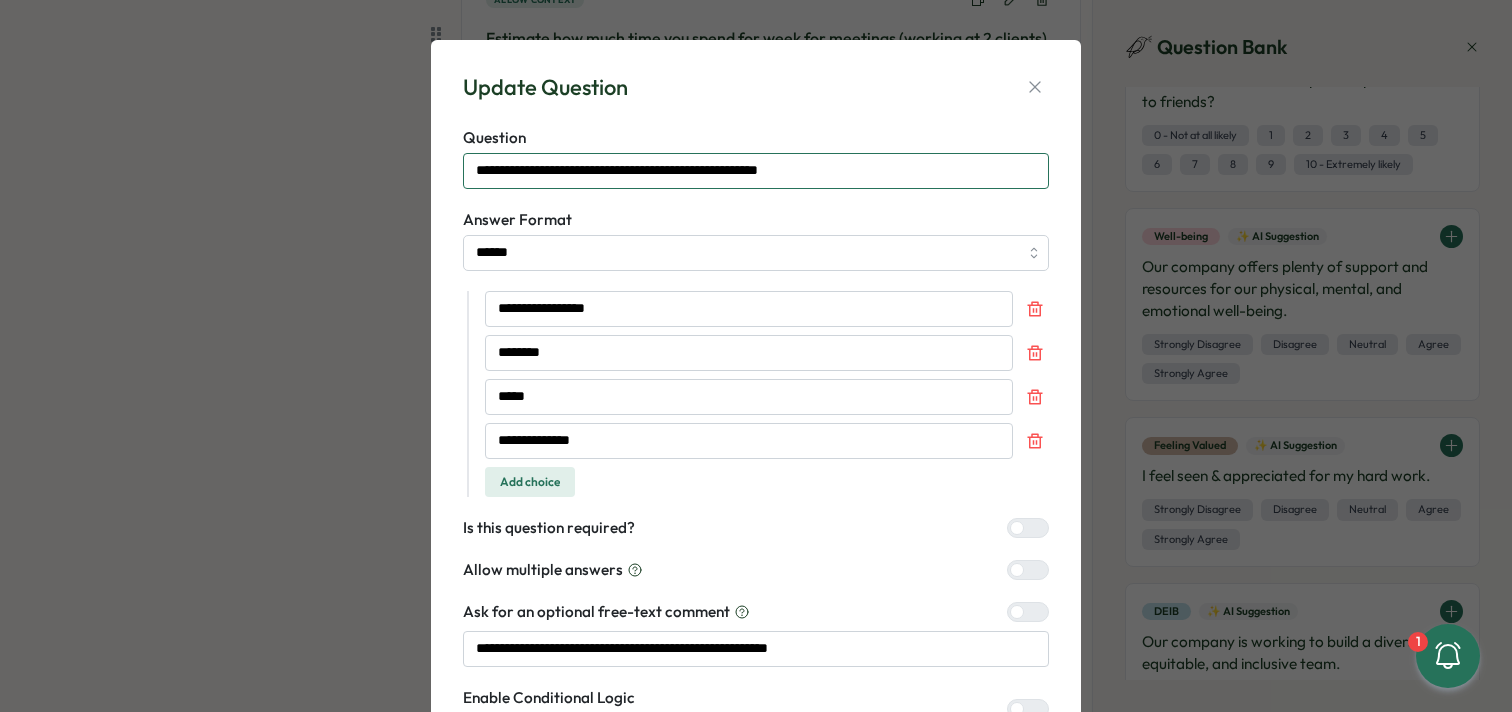 scroll, scrollTop: 166, scrollLeft: 0, axis: vertical 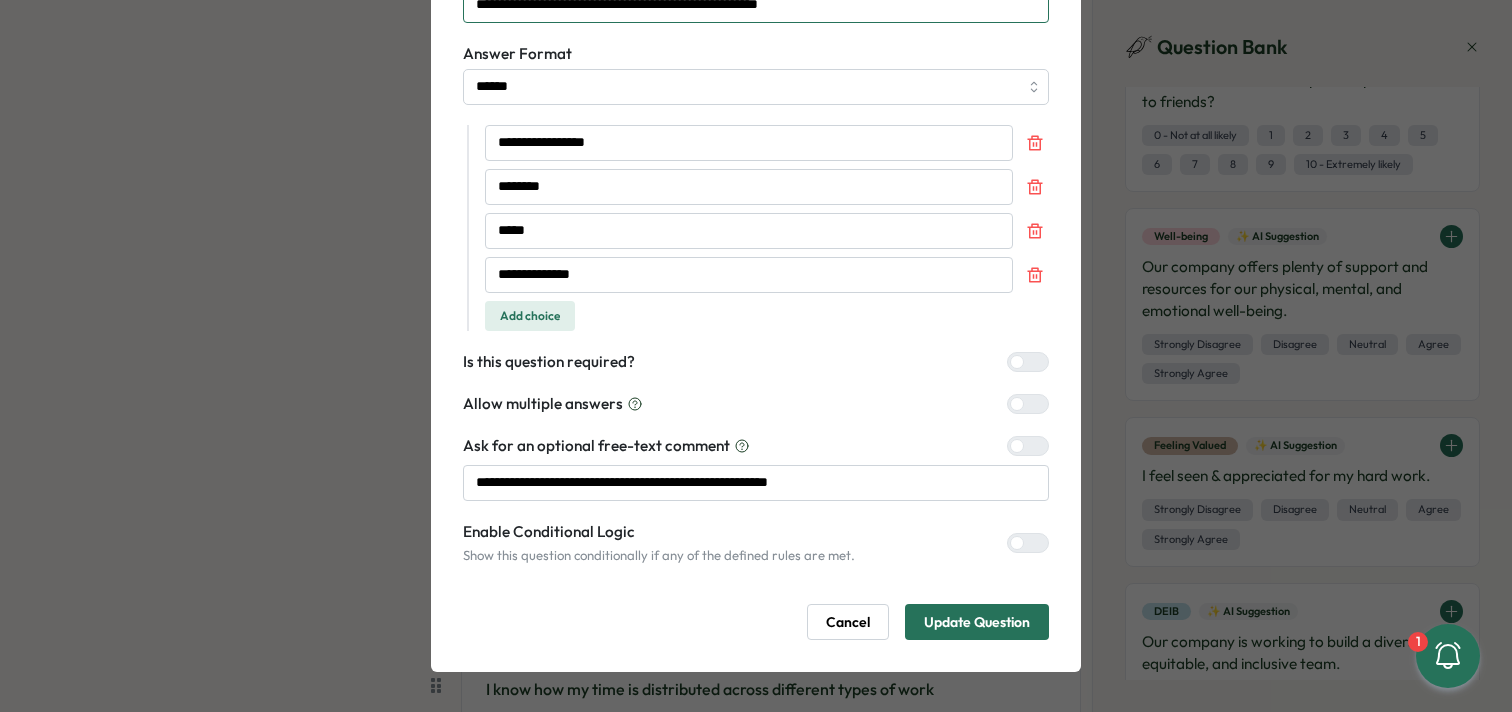 type on "**********" 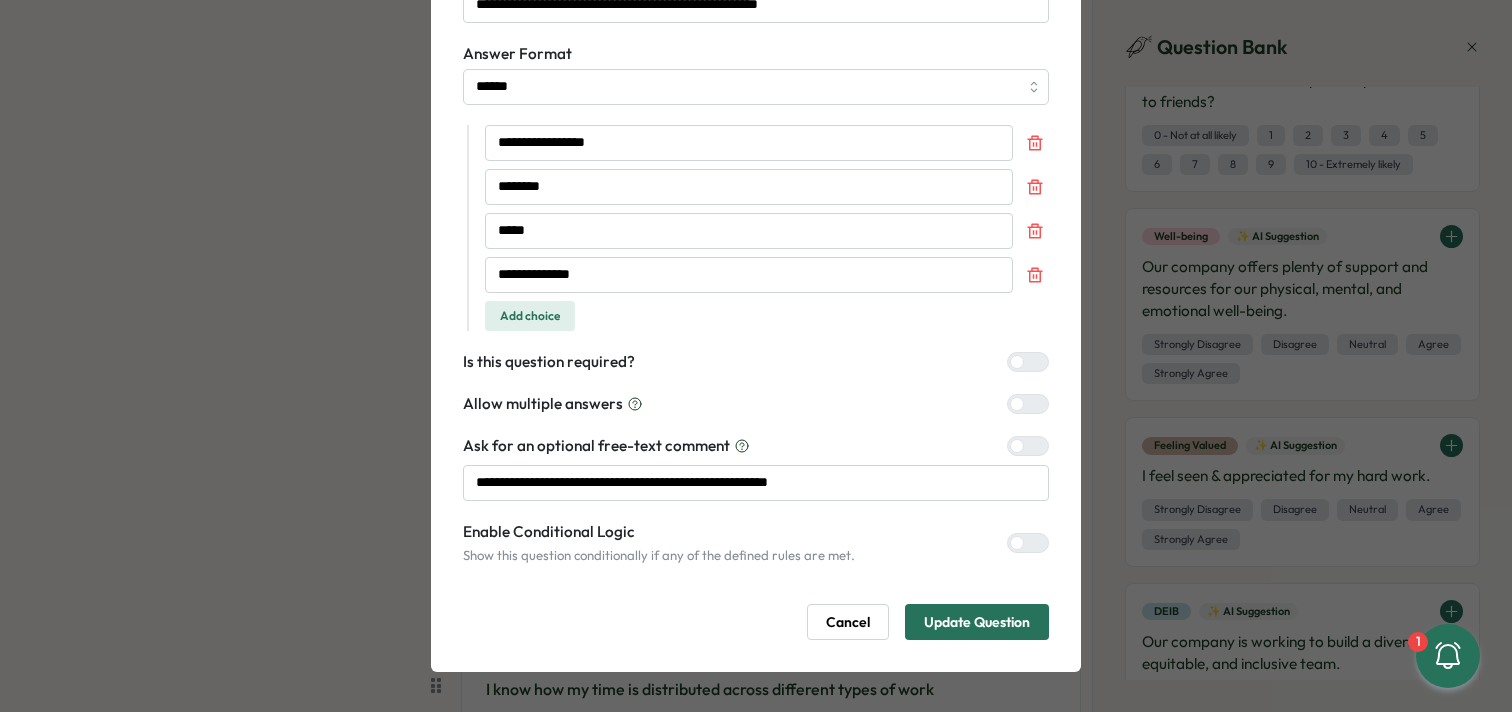 click on "Update Question" at bounding box center [977, 622] 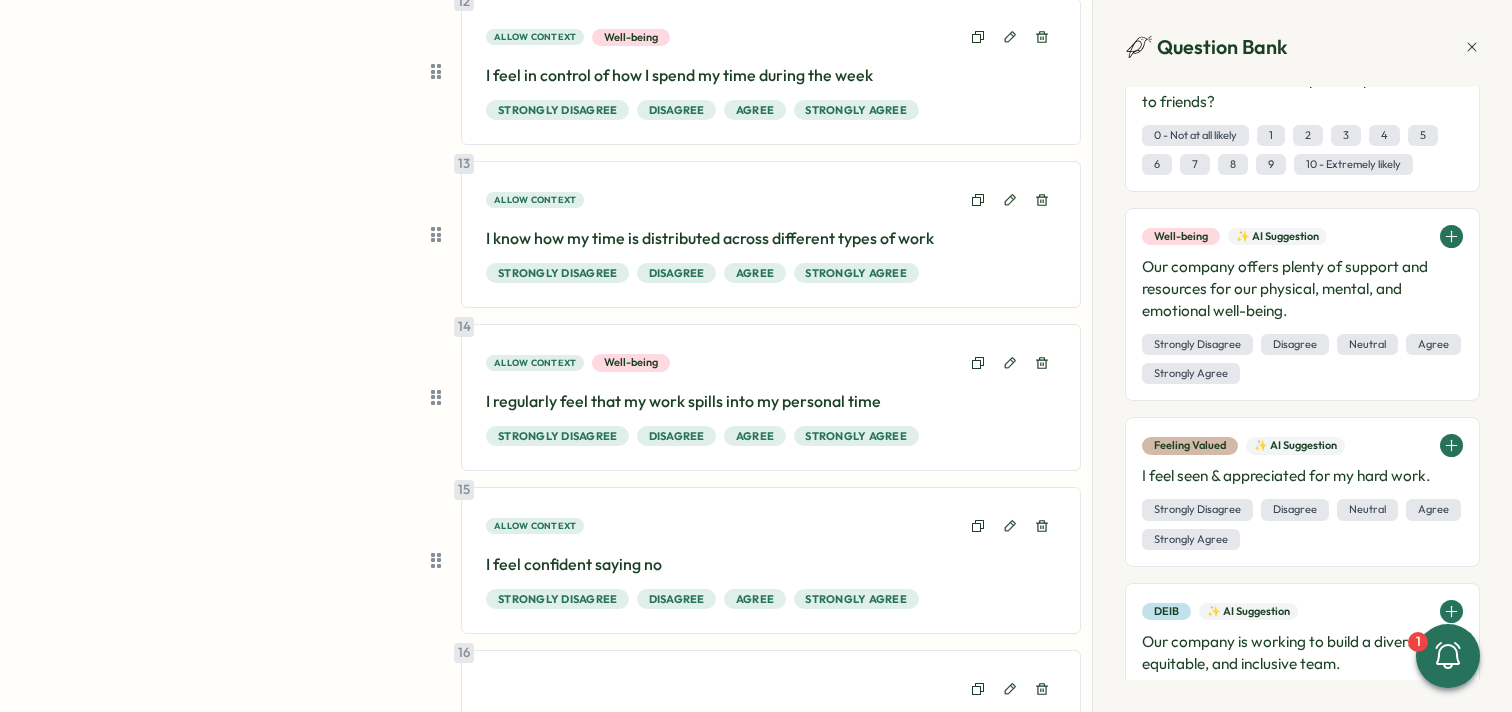 scroll, scrollTop: 2050, scrollLeft: 0, axis: vertical 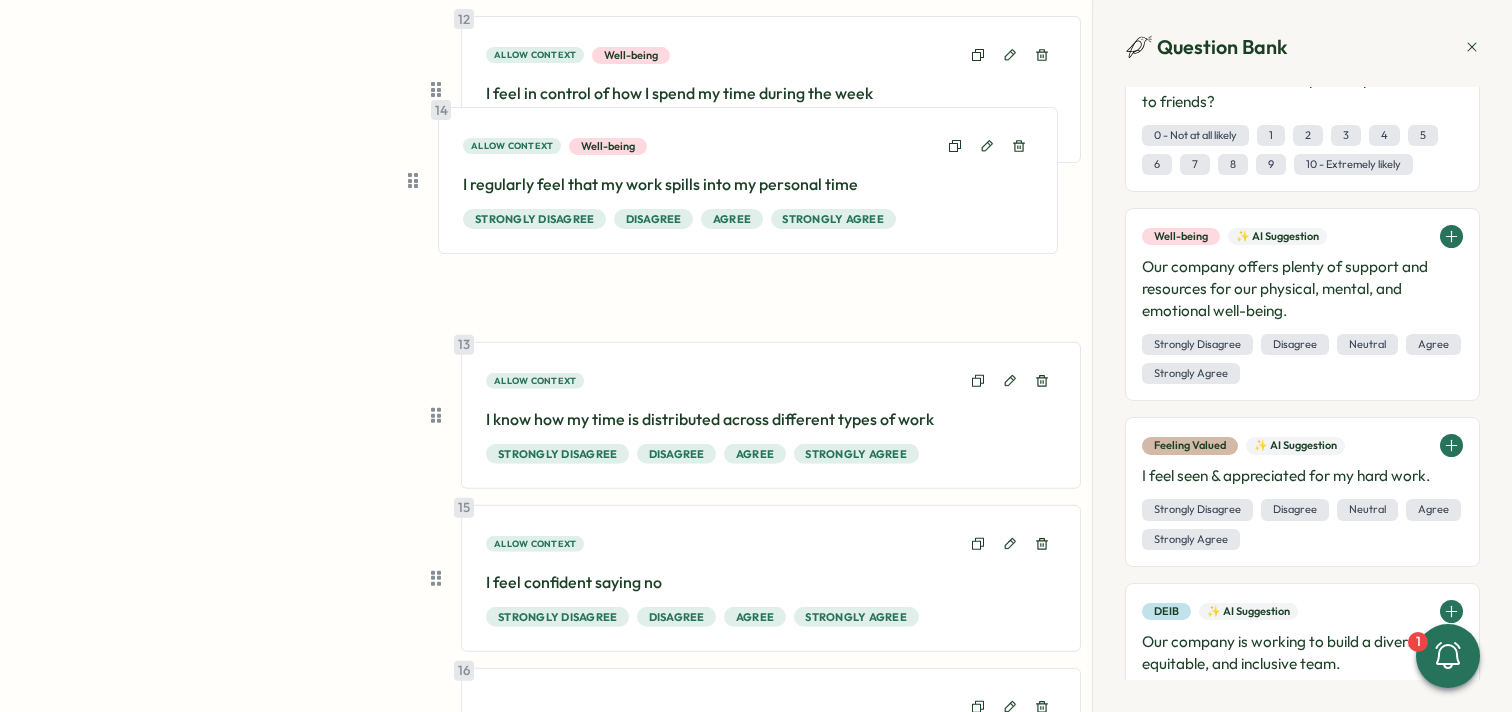 drag, startPoint x: 440, startPoint y: 392, endPoint x: 425, endPoint y: 146, distance: 246.4569 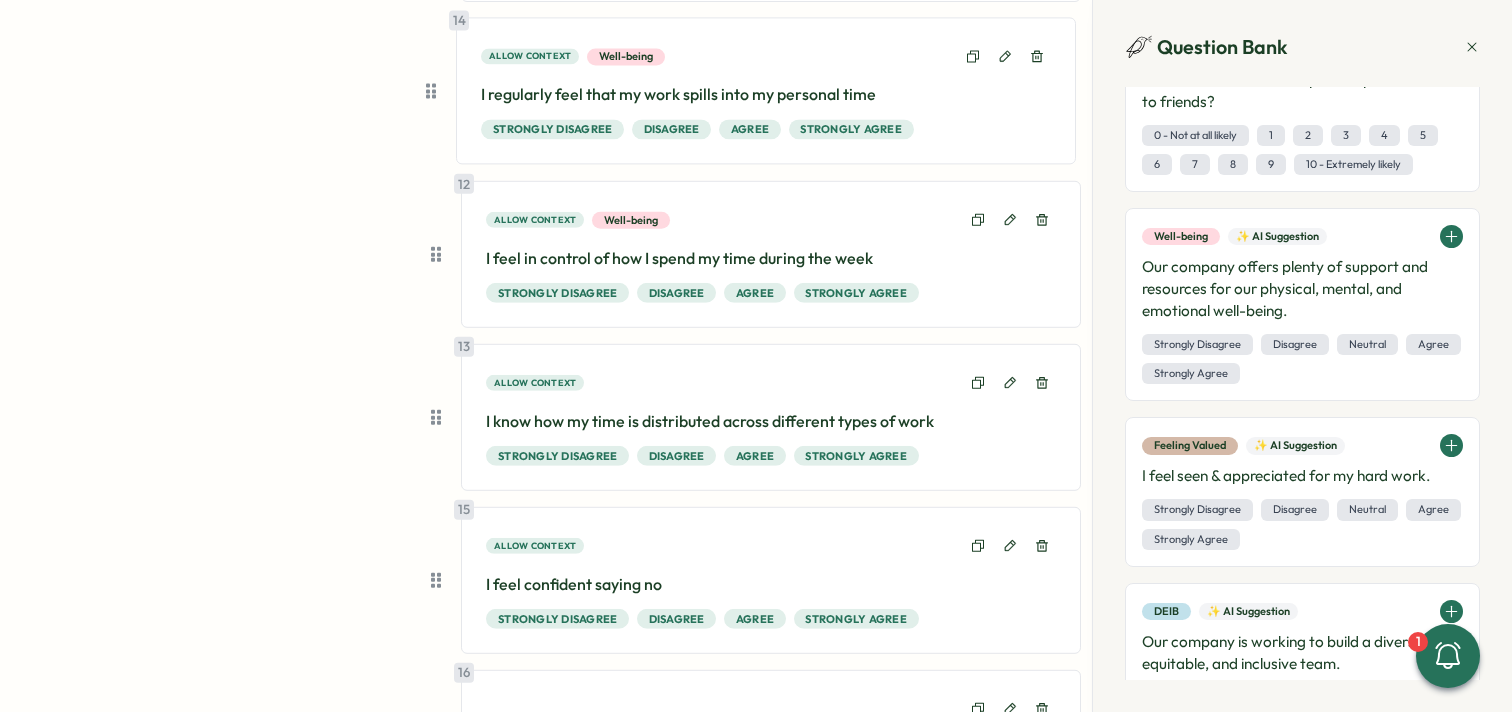 click on "1 Allow context I spend too much time on low-value or repetitive admin tasks  Strongly Disagree Disagree Agree Strongly Agree 2 Allow context Estimate how much time you spend for week for admin tasks <1h 1-2h 2-4h >4h 3 What’s the biggest thing that wastes your time right now?  Open ended 4 Allow context I have easy access to templates, tools, or playbooks that help me do my work efficiently Strongly Disagree Disagree Agree Strongly Agree 5 Allow context I understand how to manage stakeholder expectations effectively Strongly Disagree Disagree Agree Strongly Agree 6 Allow context I feel confident managing and preventing scope creep in my missions Strongly Disagree Disagree Agree Strongly Agree 7 Allow context I feel confident saying “no” or pushing back on requests outside my scope Strongly Disagree Disagree Agree Strongly Agree 8 Allow context Well-being I often feel overwhelmed by the number of meetings I attend. Strongly Disagree Disagree Agree Strongly Agree 9 Allow context <7h 7-14h 15-20h >20h 10" at bounding box center (756, -482) 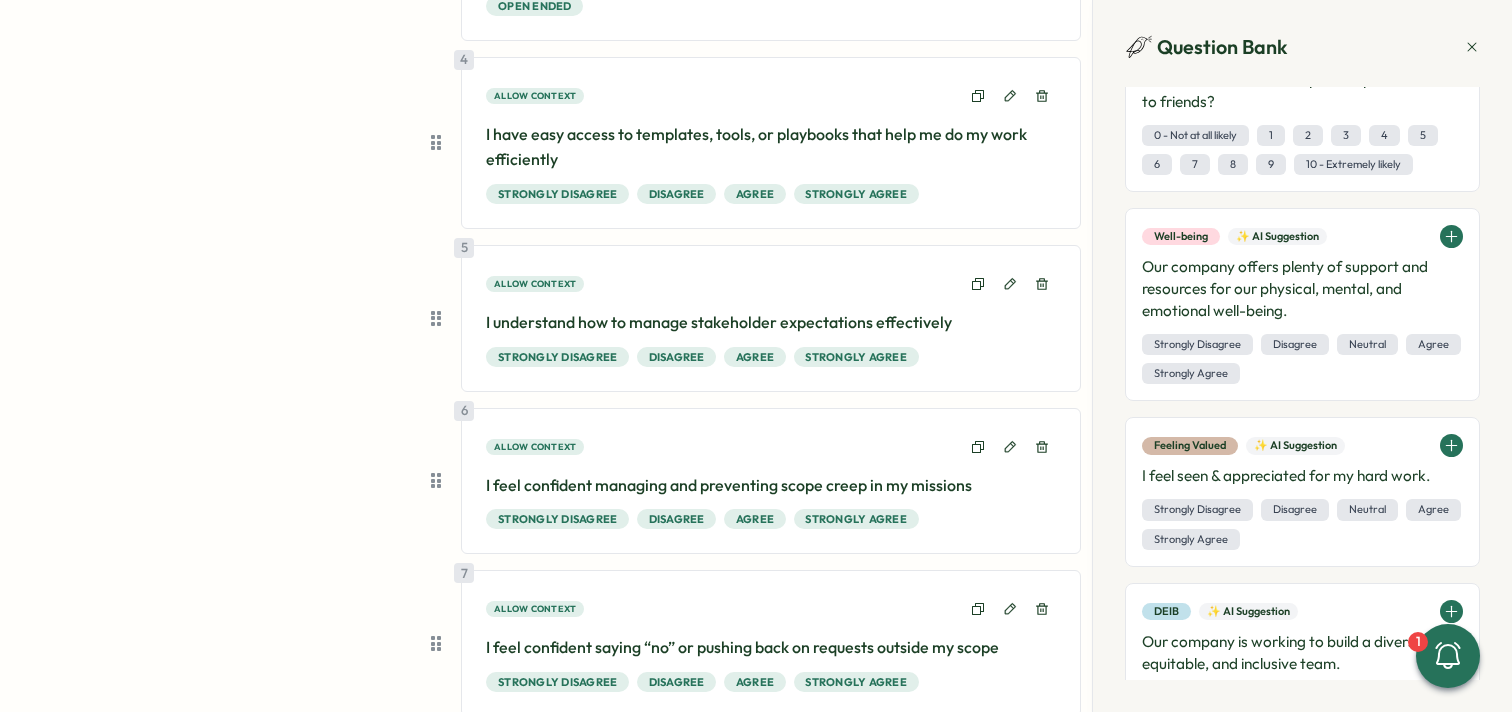 scroll, scrollTop: 892, scrollLeft: 0, axis: vertical 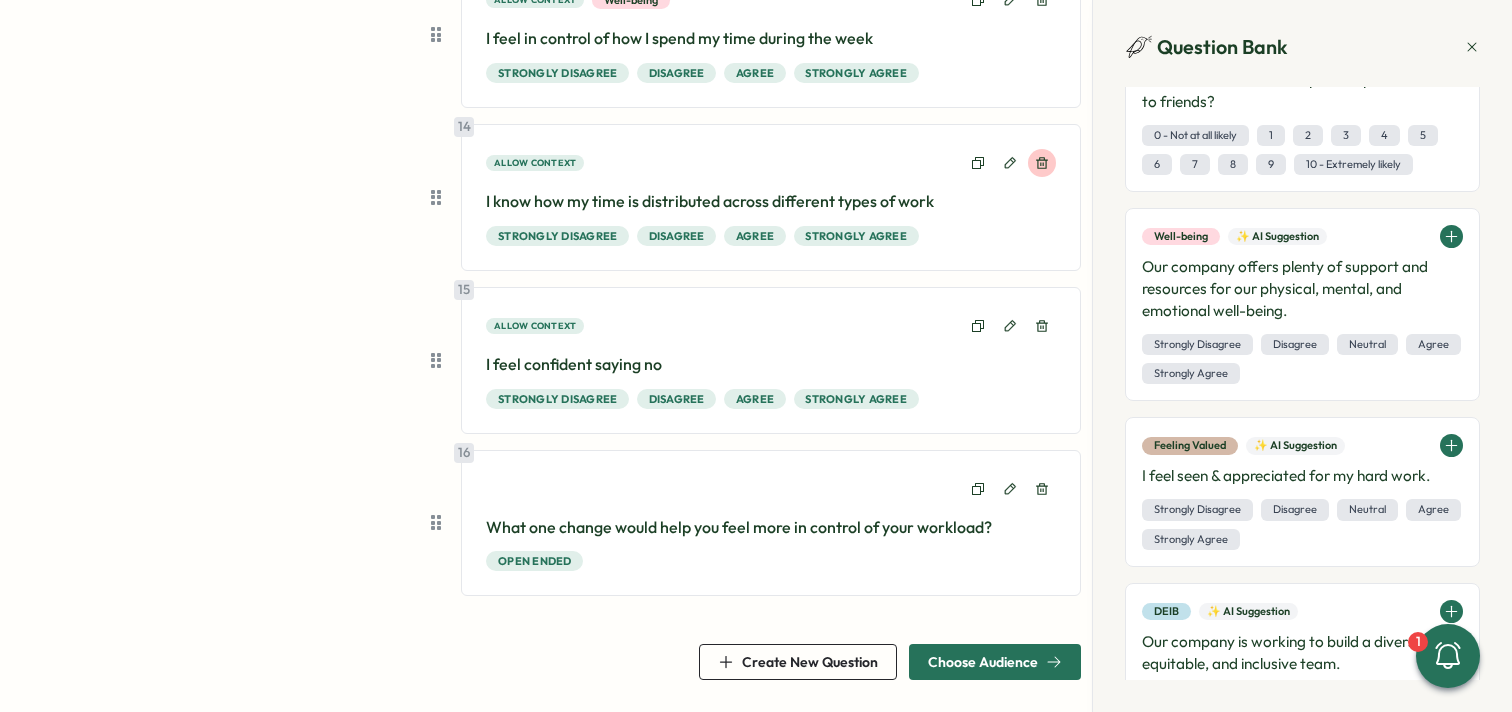 click 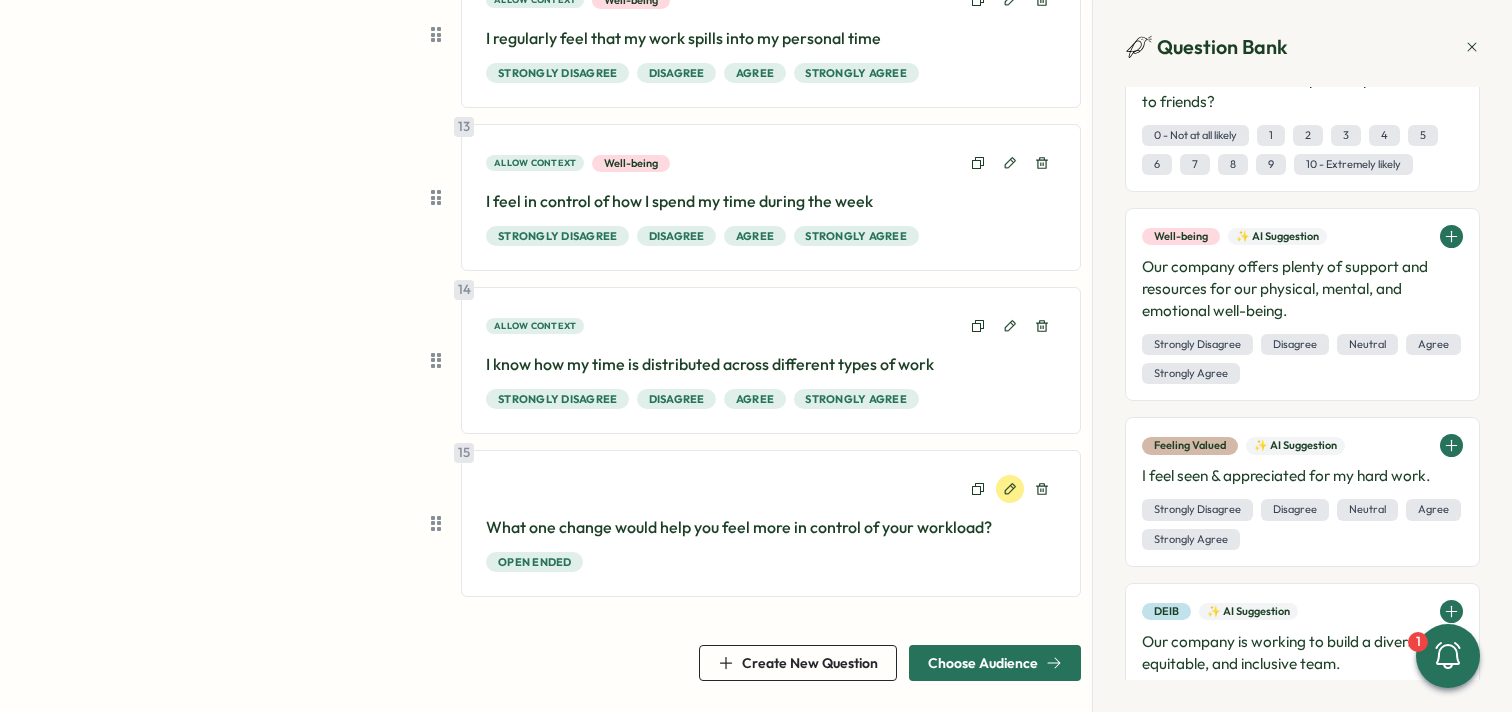 click 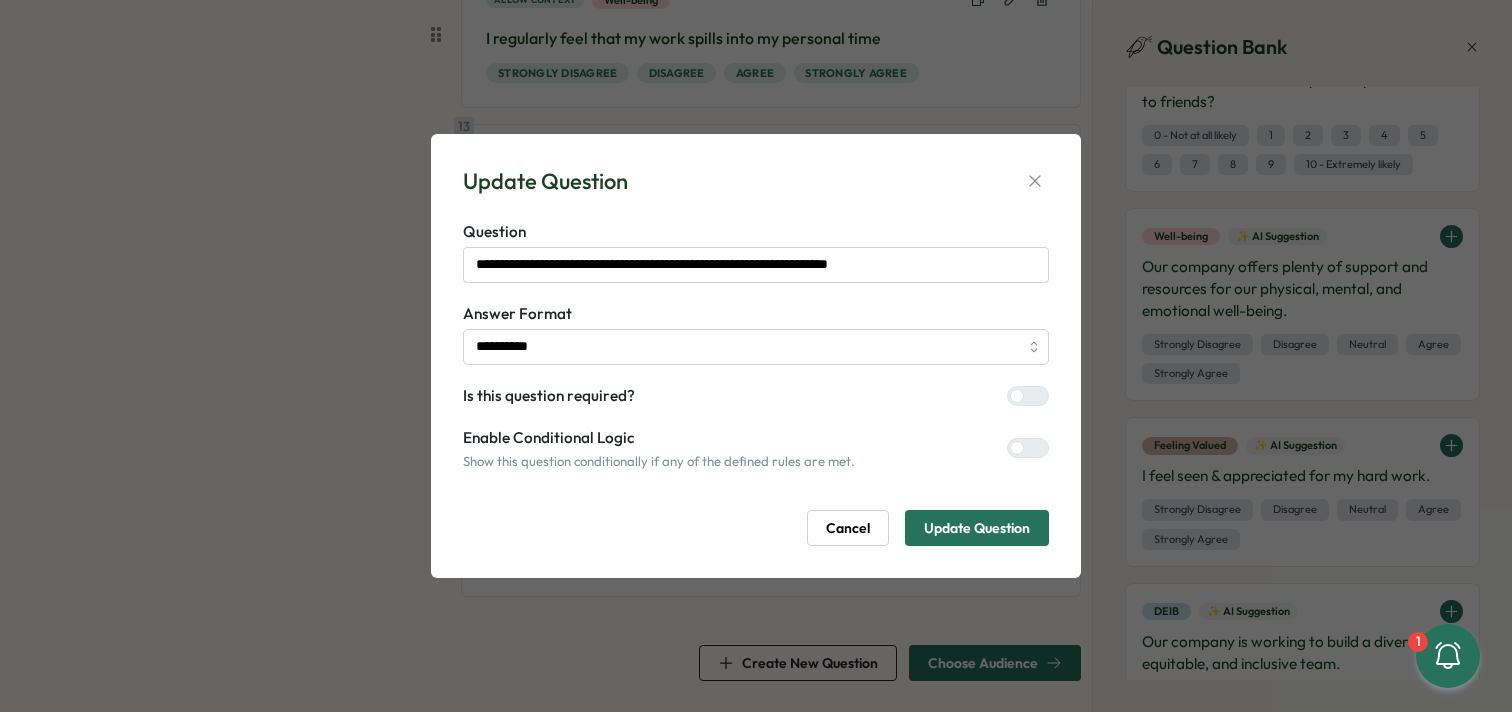 click at bounding box center [1036, 396] 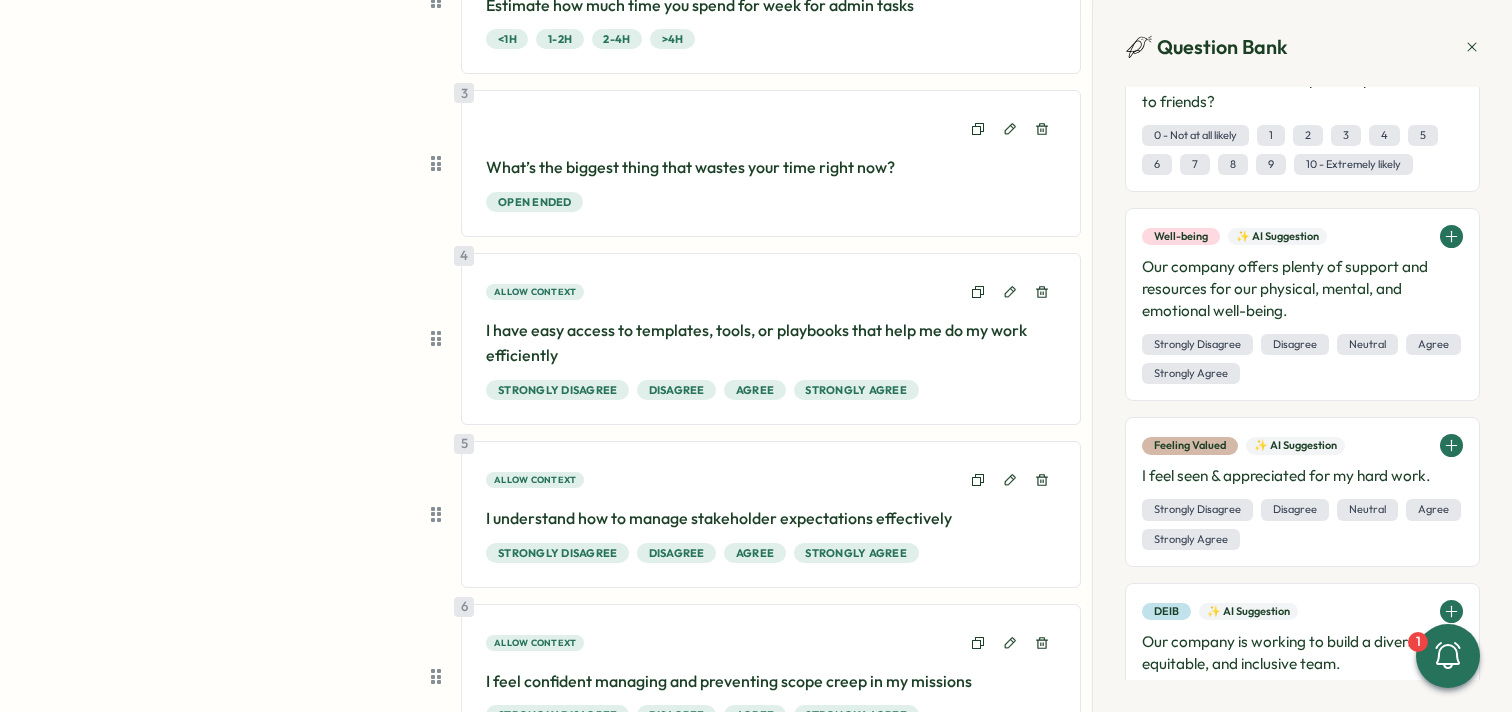 scroll, scrollTop: 0, scrollLeft: 0, axis: both 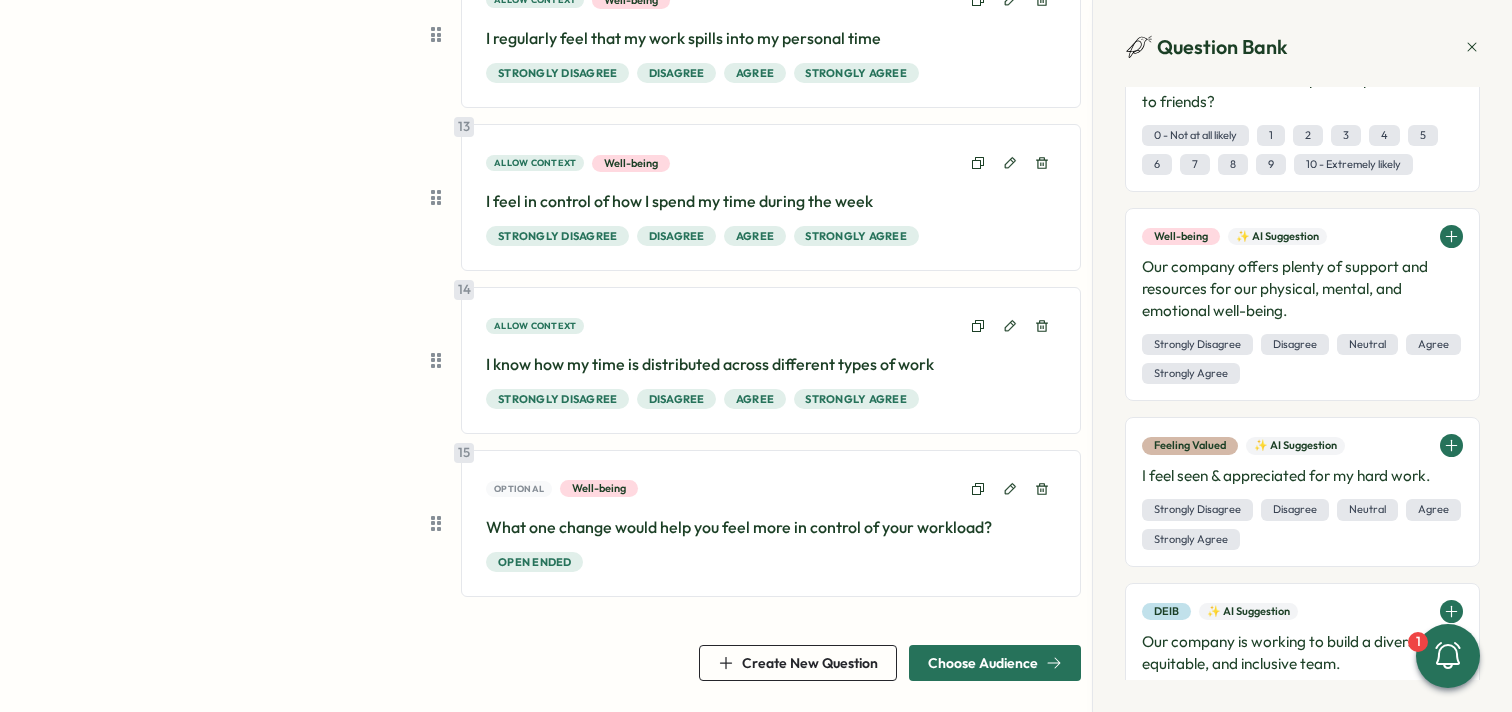 click on "Choose Audience" at bounding box center [983, 663] 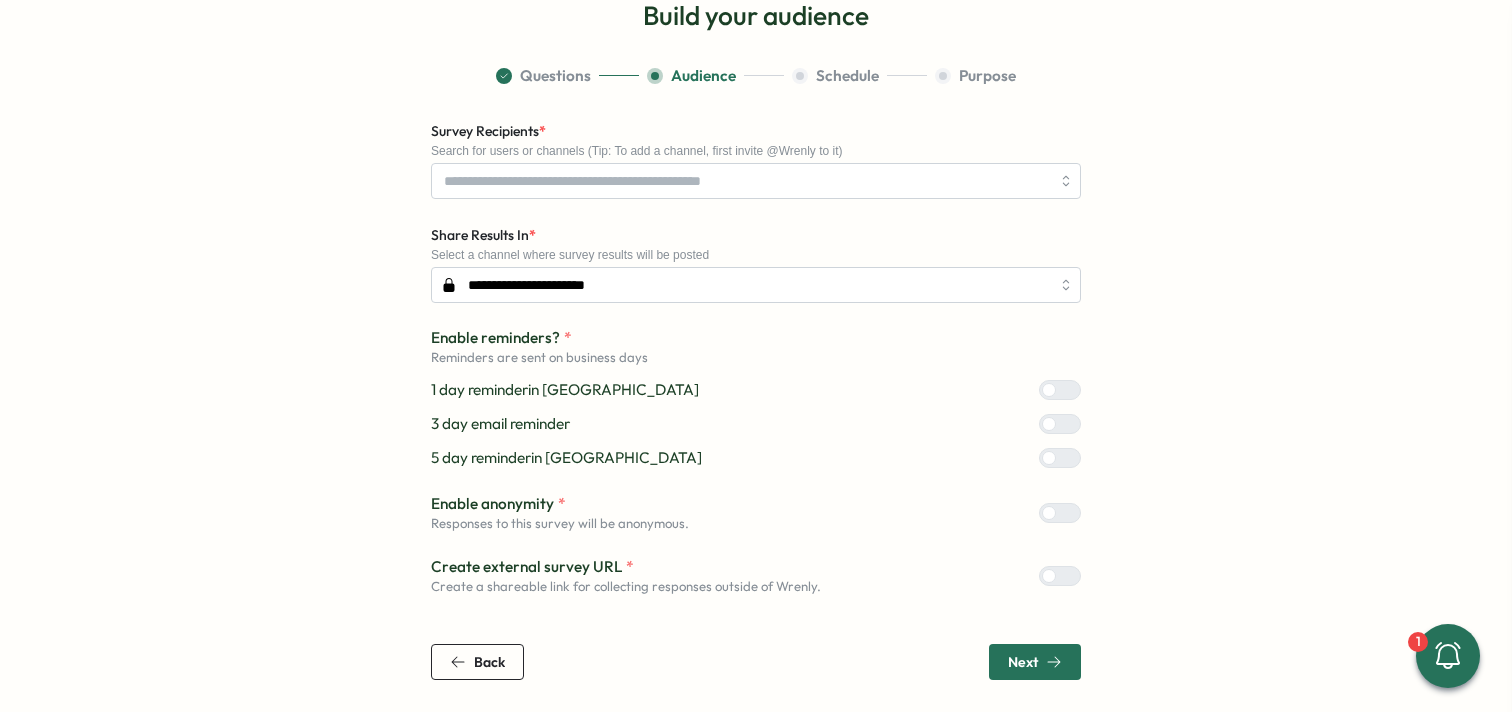 scroll, scrollTop: 112, scrollLeft: 0, axis: vertical 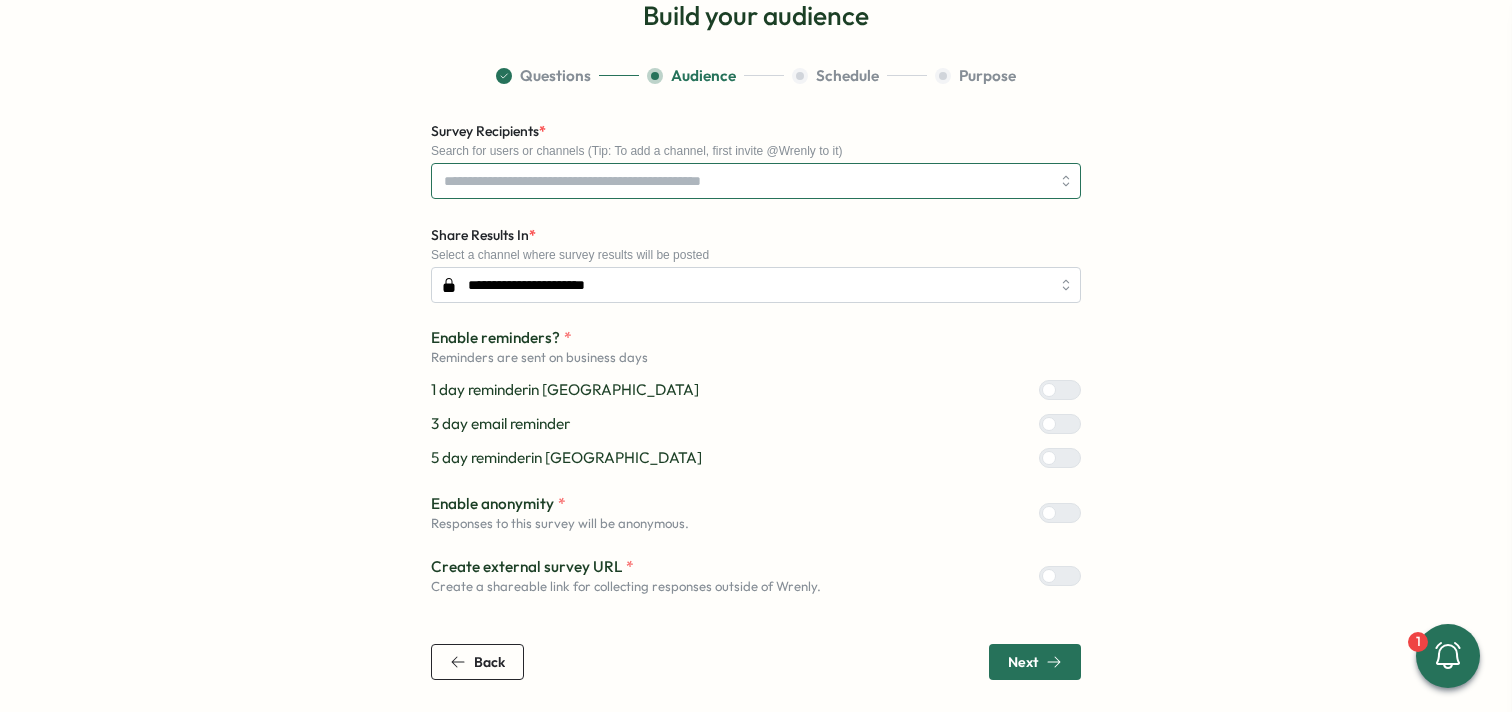 click on "Survey Recipients  *" at bounding box center (747, 181) 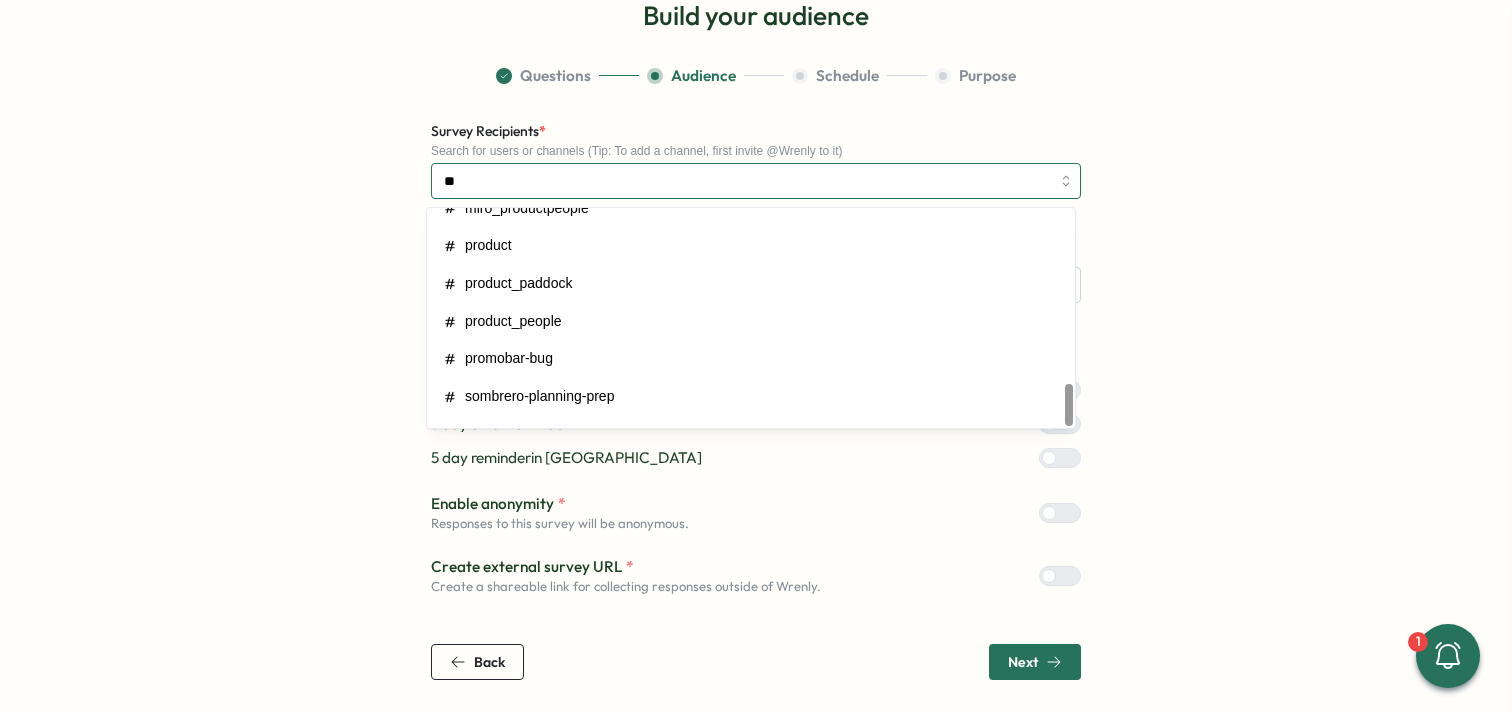 scroll, scrollTop: 916, scrollLeft: 0, axis: vertical 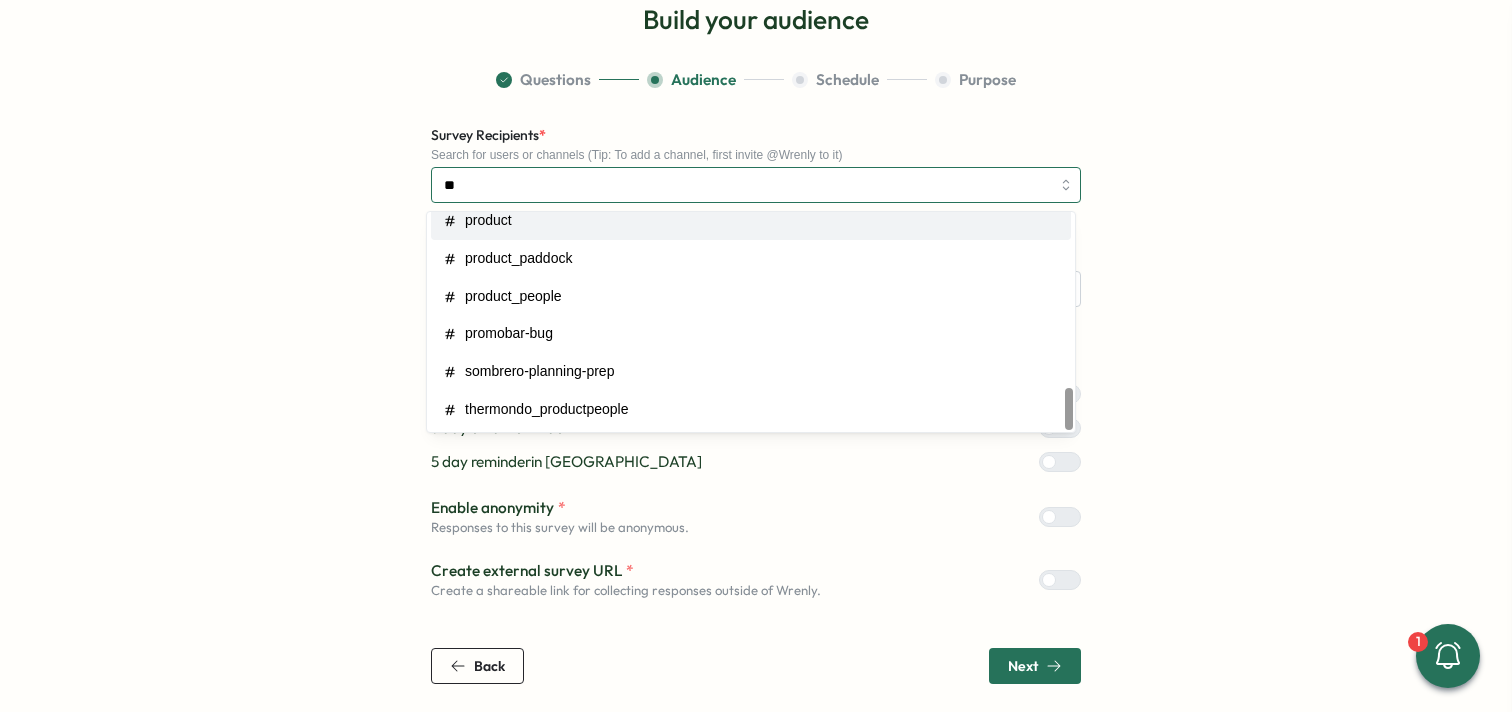 click on "**" at bounding box center (747, 185) 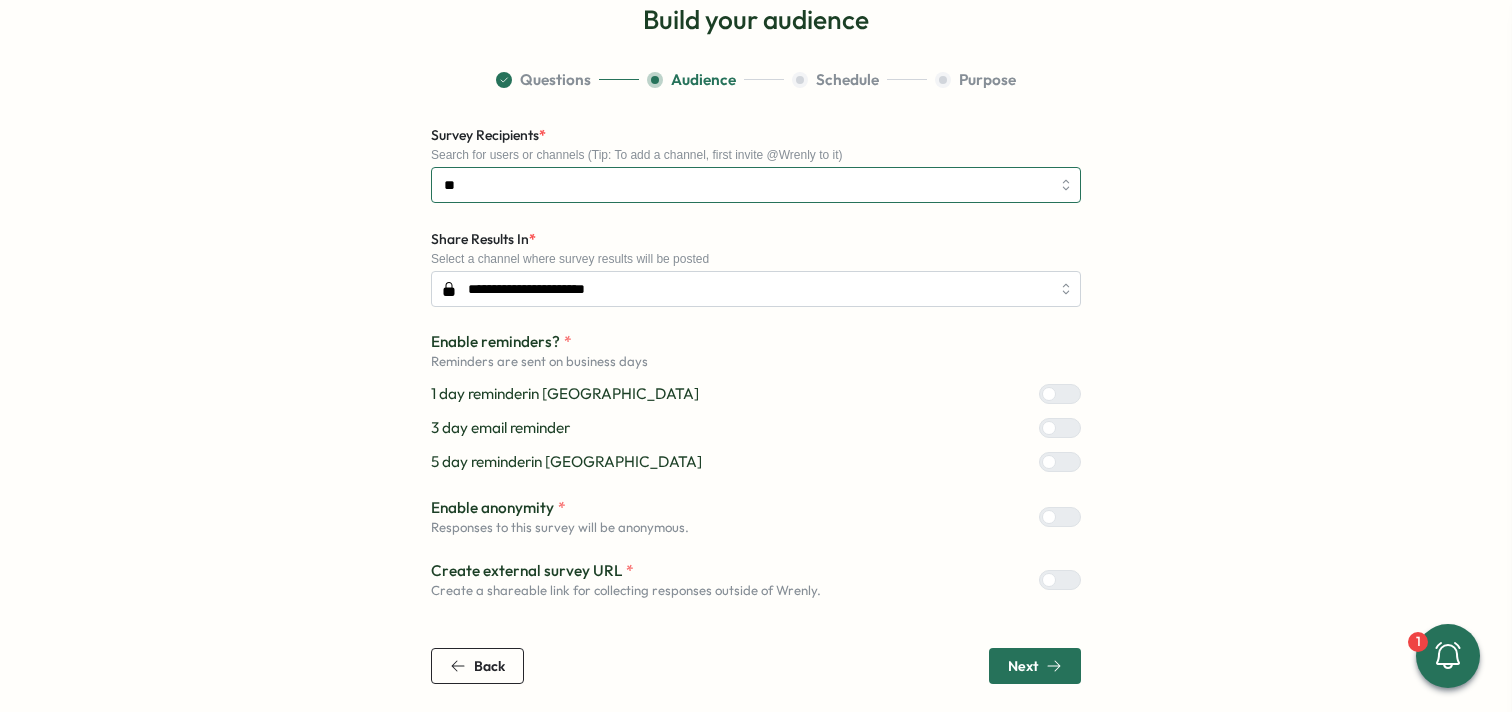 type on "*" 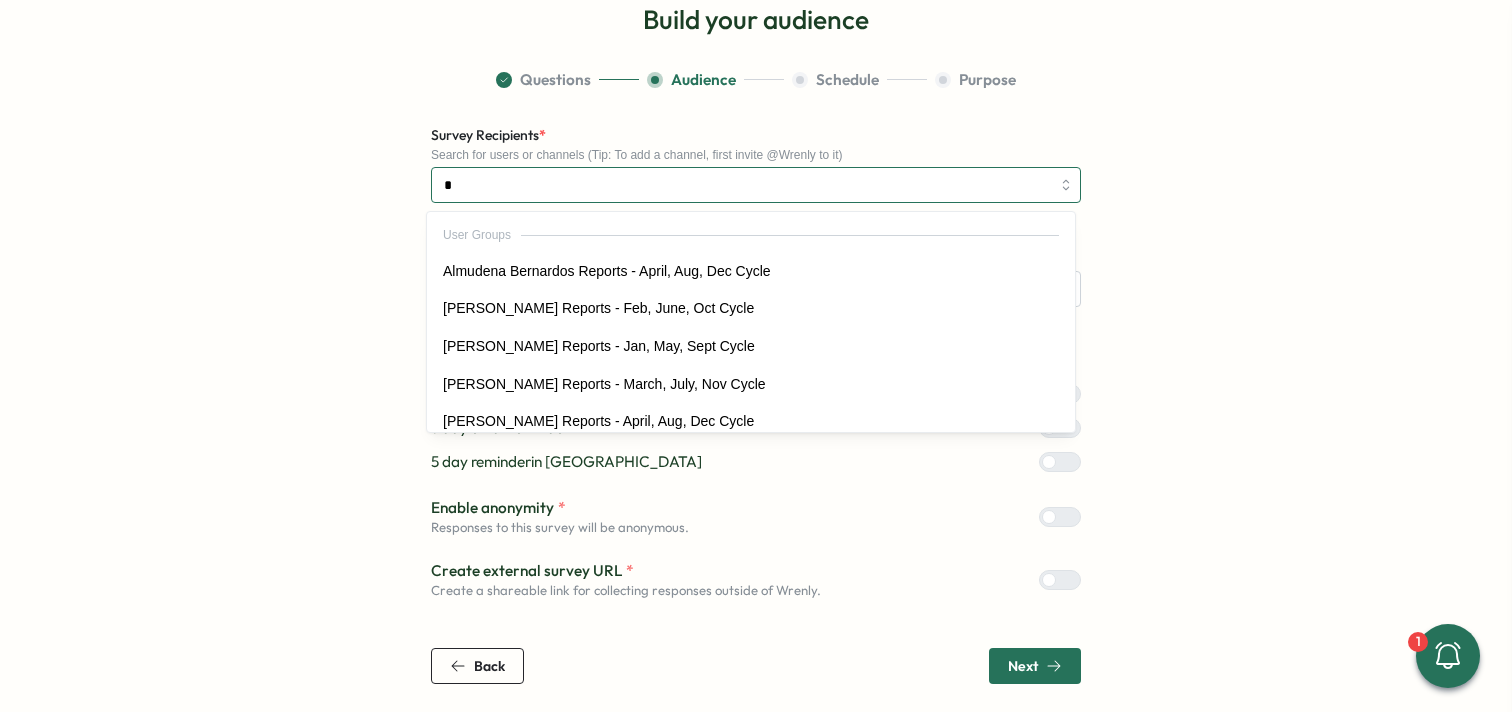 type 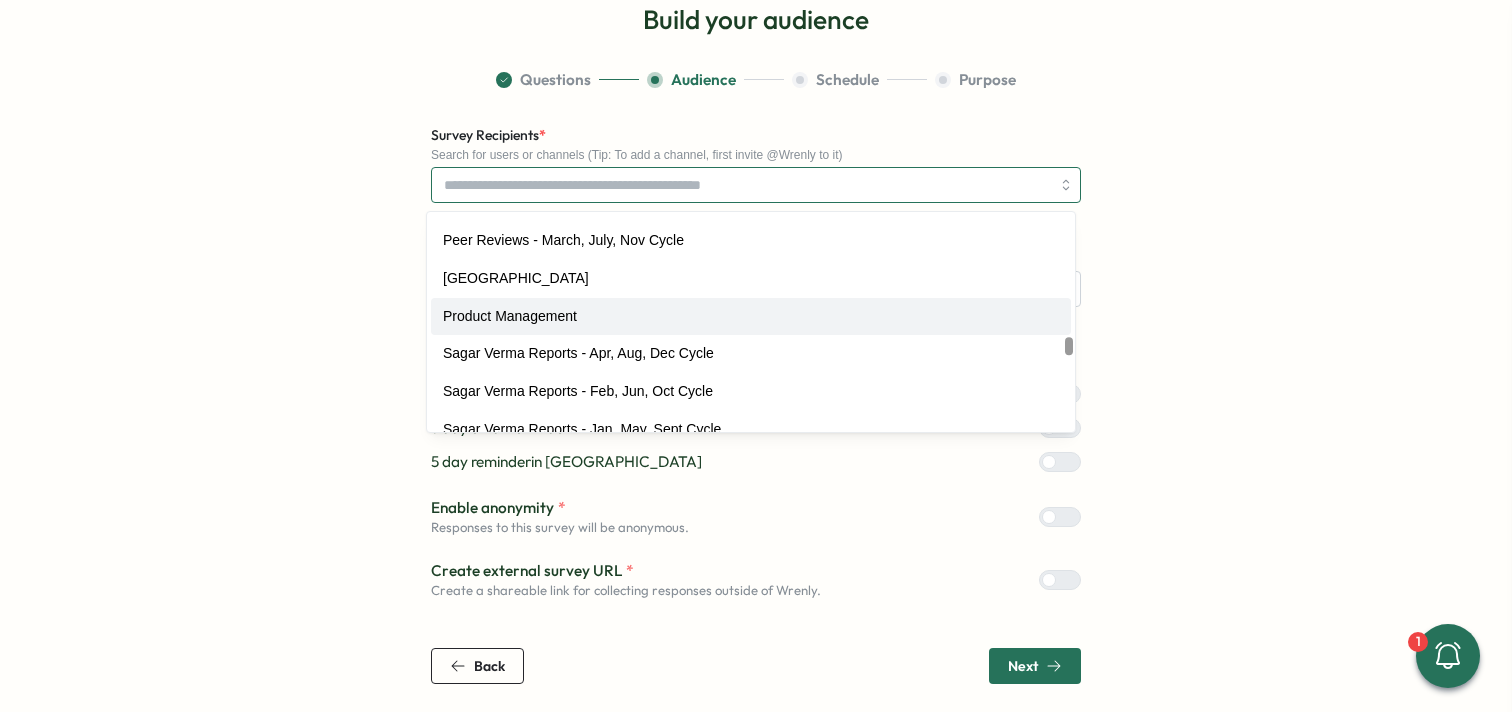 scroll, scrollTop: 2266, scrollLeft: 0, axis: vertical 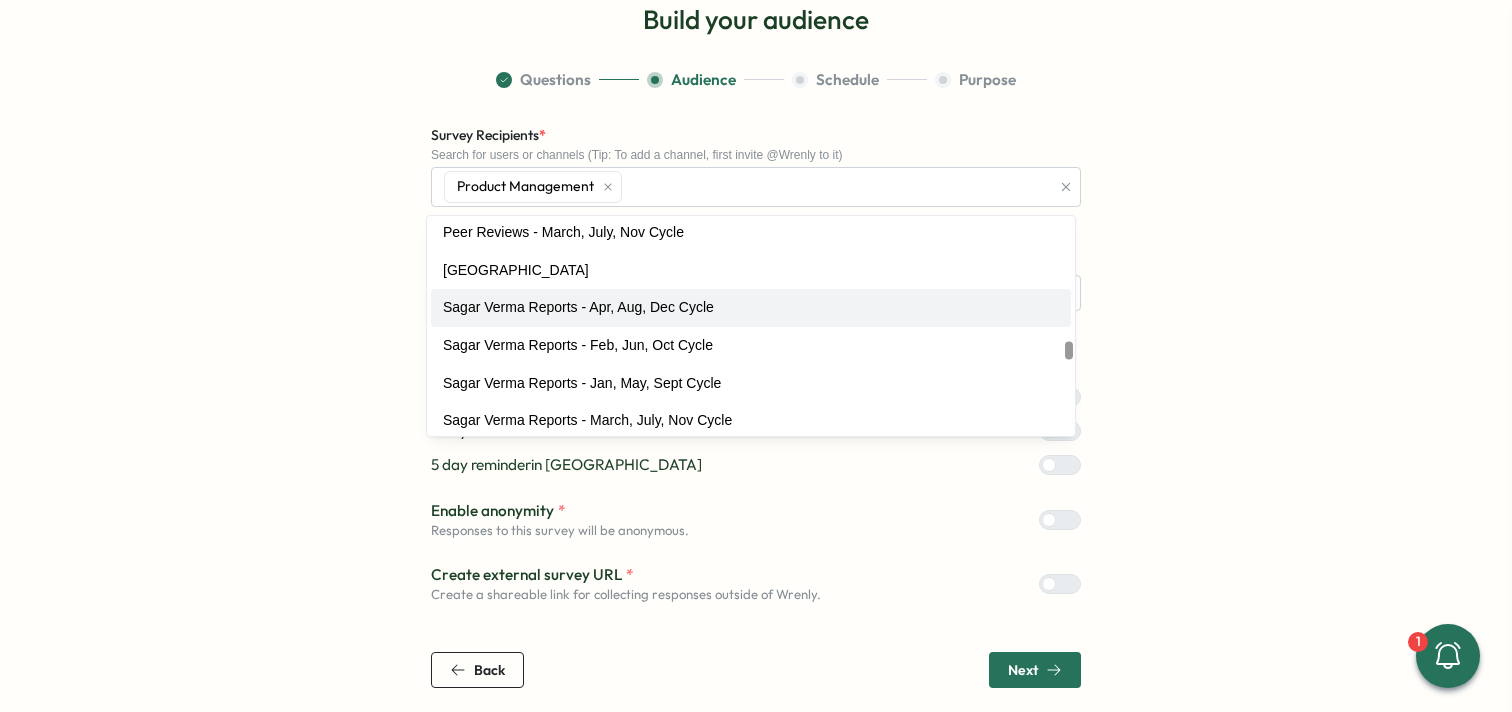 click on "Questions Audience Schedule Purpose Survey Recipients  * Search for users or channels (Tip: To add a channel, first invite @Wrenly to it) Product Management User Groups All users Almudena Bernardos Reports - April, Aug, Dec Cycle Almudena Bernardos Reports - Feb, June, Oct Cycle Almudena Bernardos Reports - Jan, May, Sept Cycle Almudena Bernardos Reports - March, July, Nov Cycle [PERSON_NAME] Reports - April, Aug, Dec Cycle [PERSON_NAME] Reports - Feb, June, Oct Cycle [PERSON_NAME] Reports - Jan, May, Sep Cycle [PERSON_NAME] Reports - March, July, Nov Cycle Arbeitsvertrag [GEOGRAPHIC_DATA] Axi [PERSON_NAME] Reports - April, Aug, Dec Cycle Axi [PERSON_NAME] Reports - Feb, June, Oct Cycle Axi [PERSON_NAME] Reports - Jan, May, Sep Cycle Axi [PERSON_NAME] Reports - Mar, [DATE], Nov Cycle [PERSON_NAME] Reports- Apr, Aug, Dec Cycle [PERSON_NAME] Reports - Feb, Jun, Oct Cycle [PERSON_NAME] Reports - [PERSON_NAME], May, Sep Cycle Contractor Demand / Growth [PERSON_NAME] Reports - April, Aug, Dec Cycle [PERSON_NAME] Reports - Feb, June, Oct Cycle [DEMOGRAPHIC_DATA] [GEOGRAPHIC_DATA]" at bounding box center [756, 378] 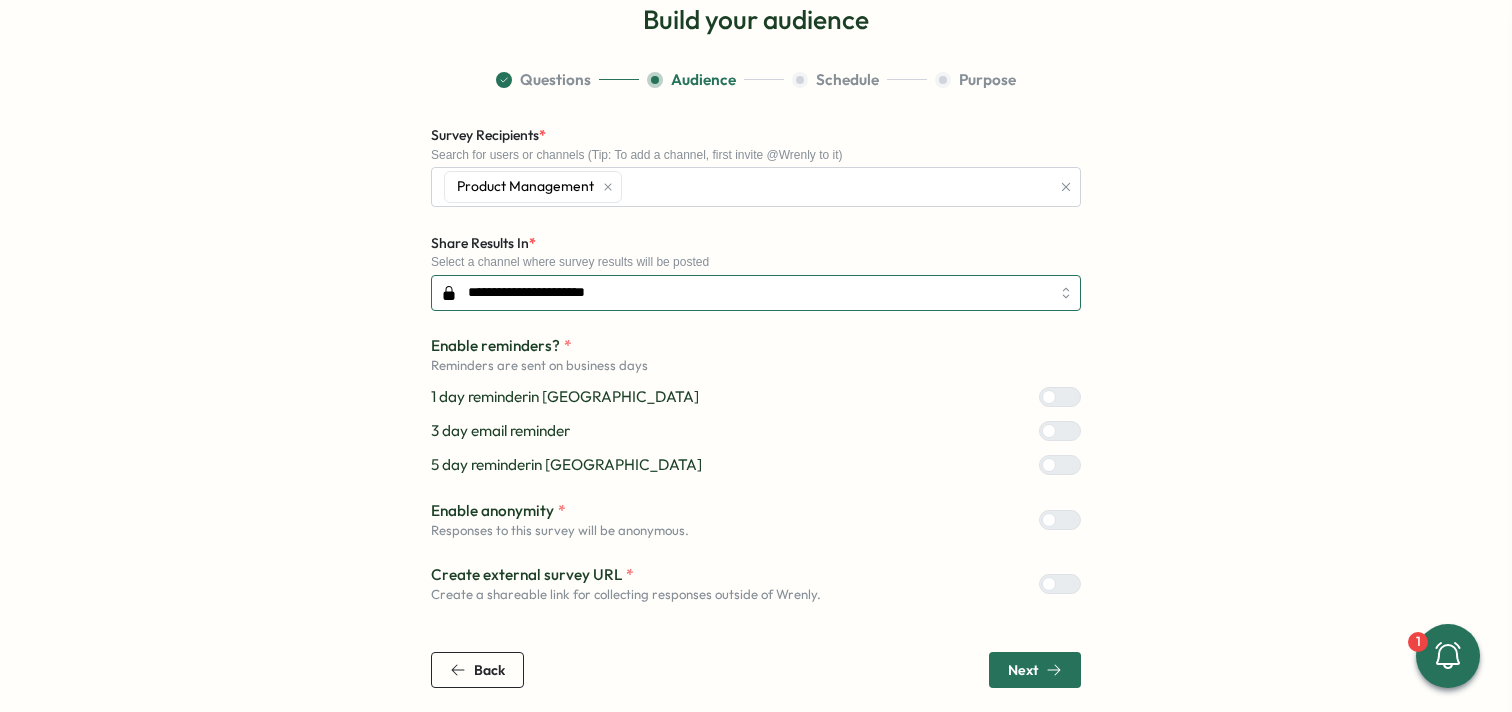click on "**********" at bounding box center (756, 293) 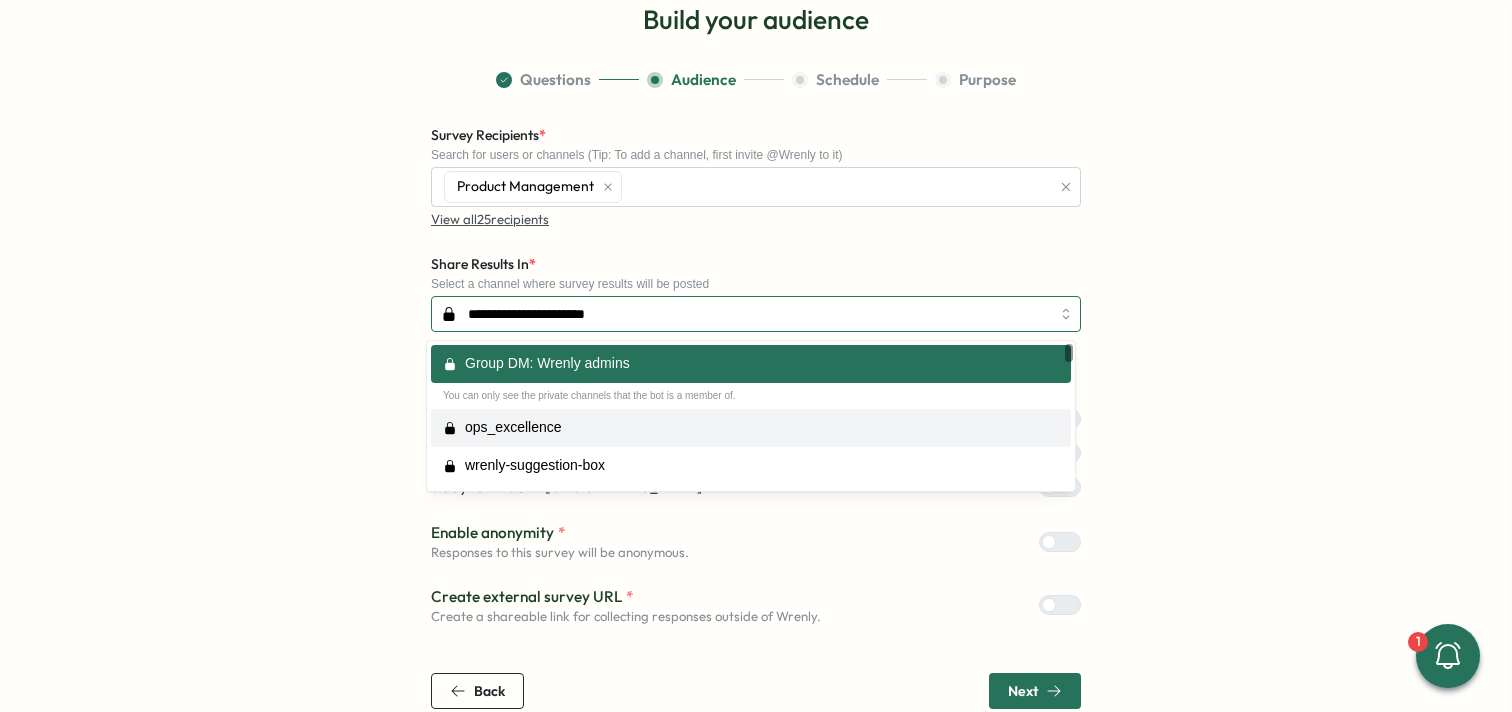 type on "**********" 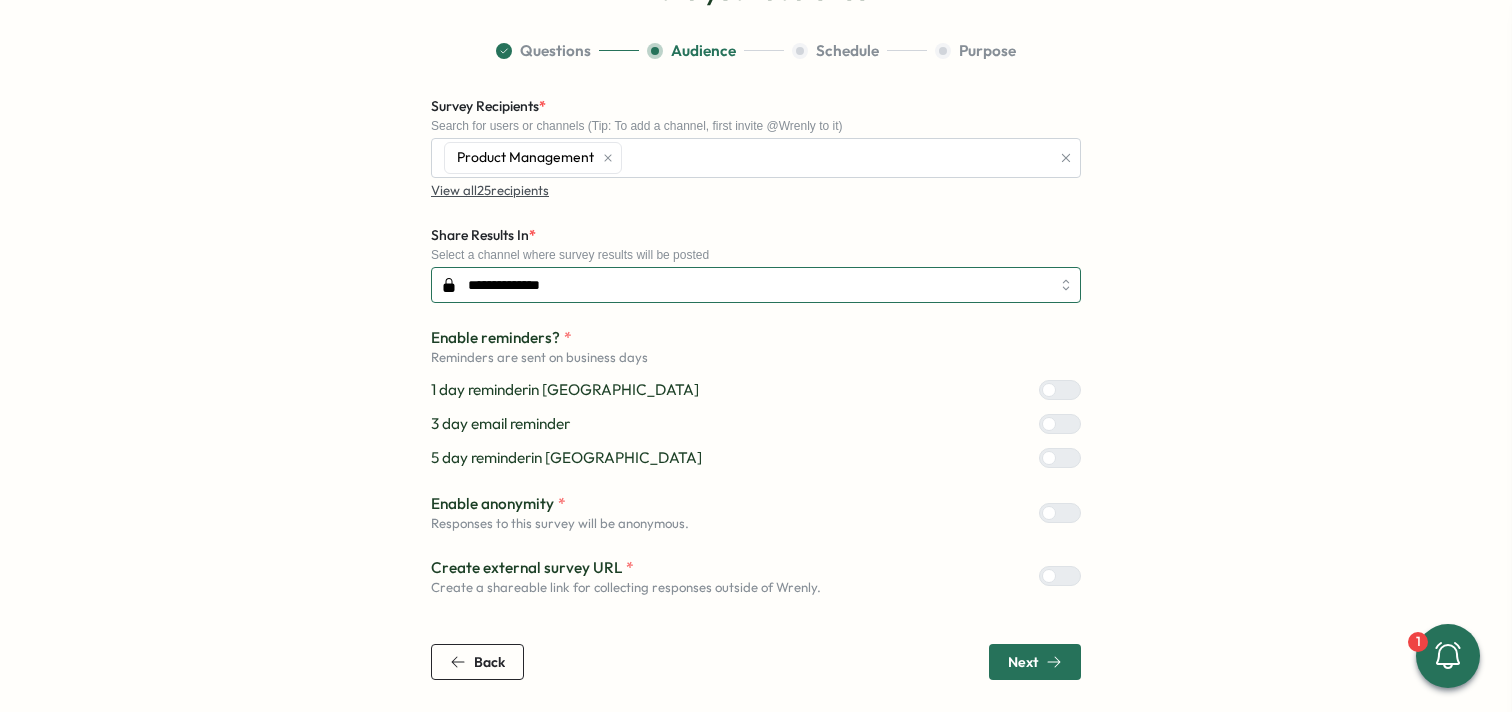 scroll, scrollTop: 137, scrollLeft: 0, axis: vertical 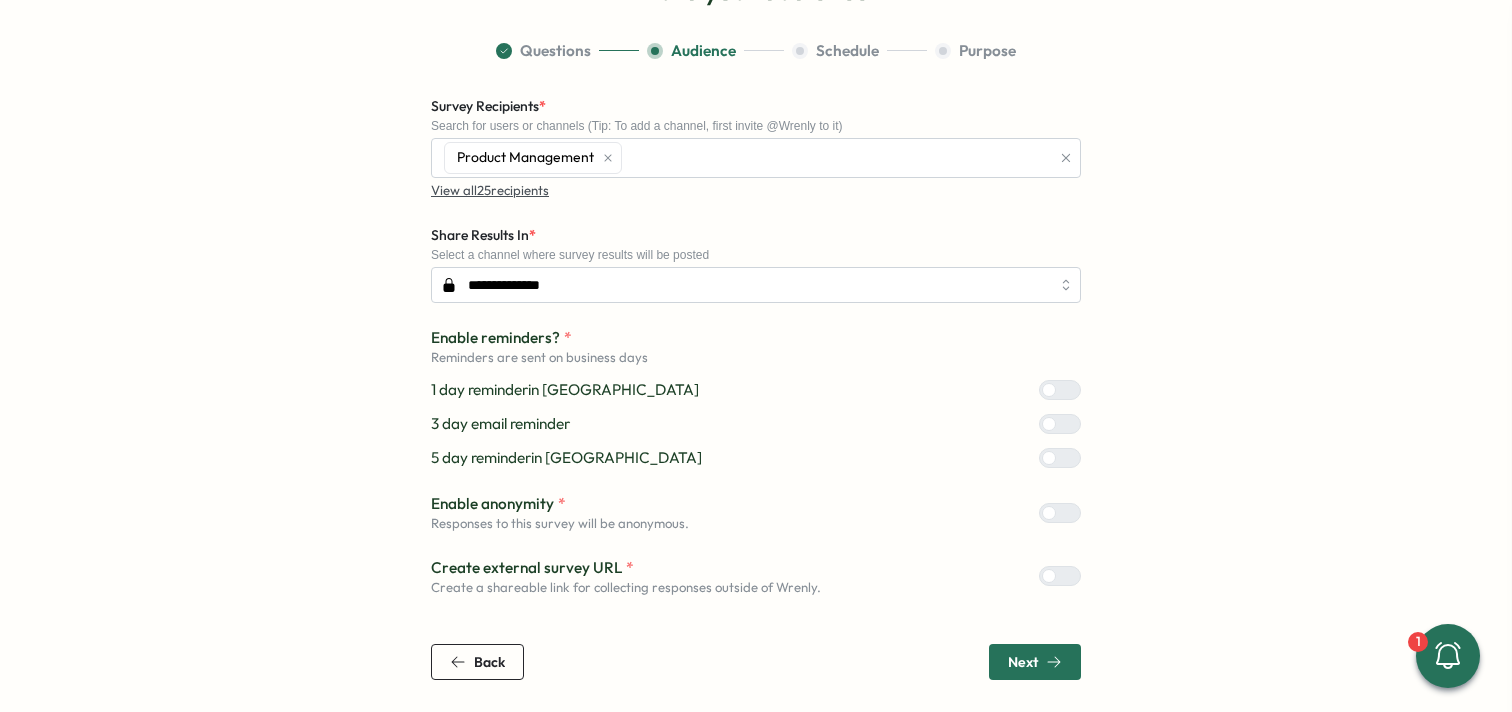 click on "Next" at bounding box center [1023, 662] 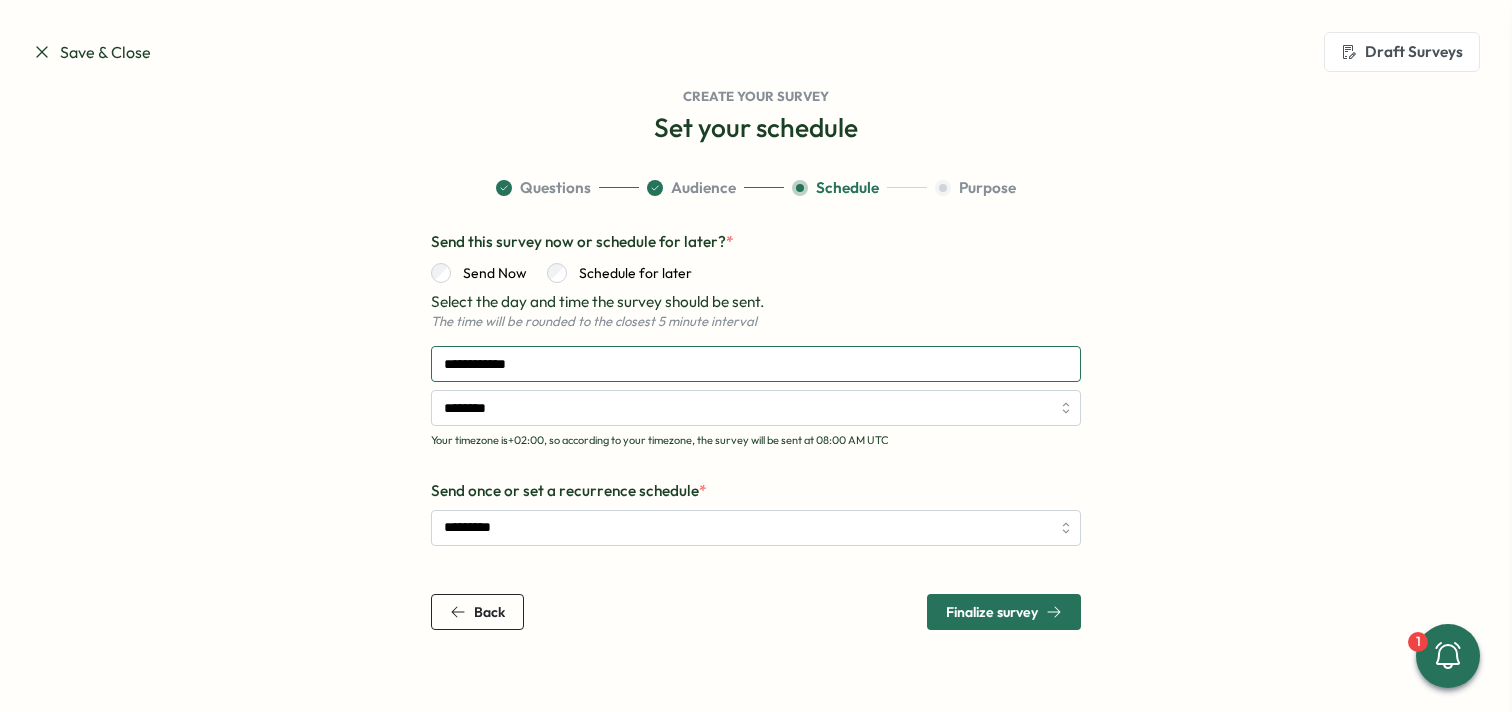 click on "**********" at bounding box center (756, 364) 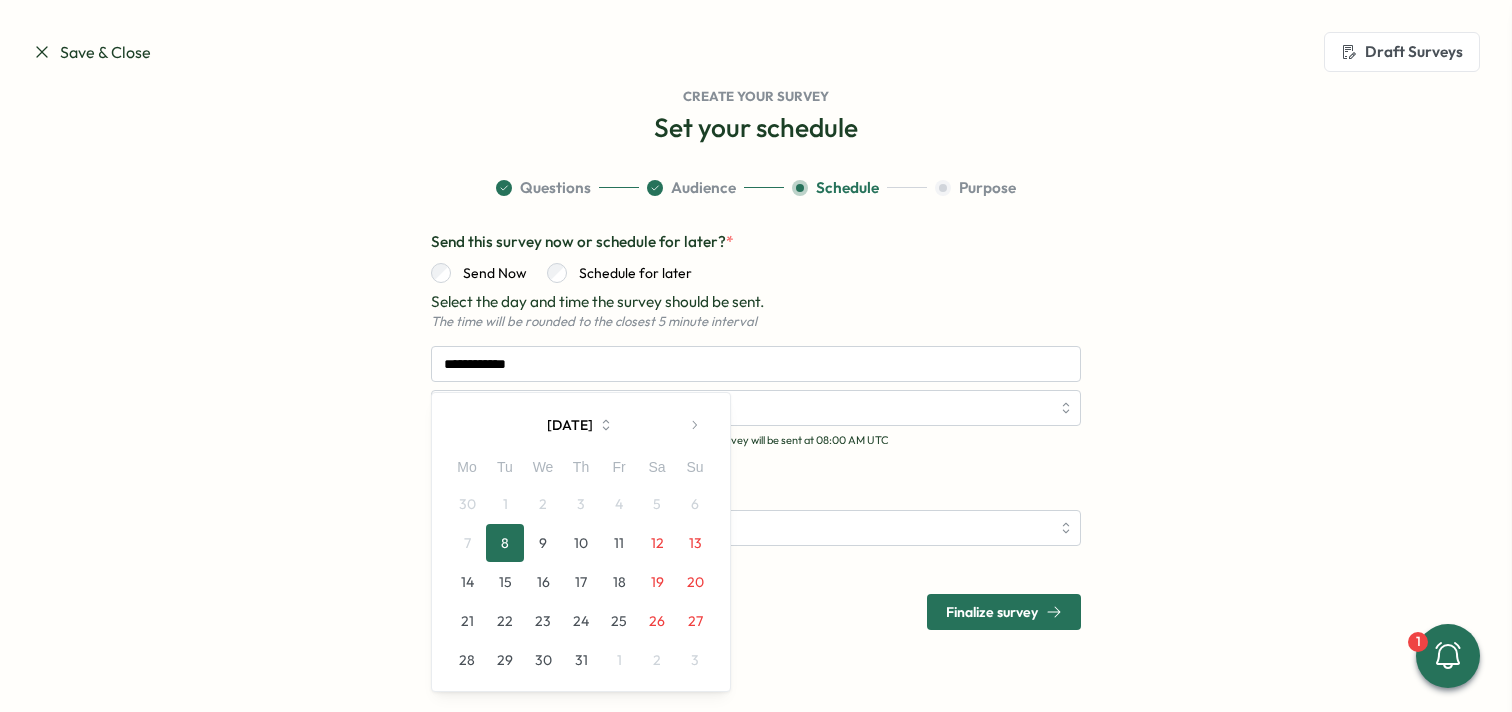 click on "9" at bounding box center (543, 543) 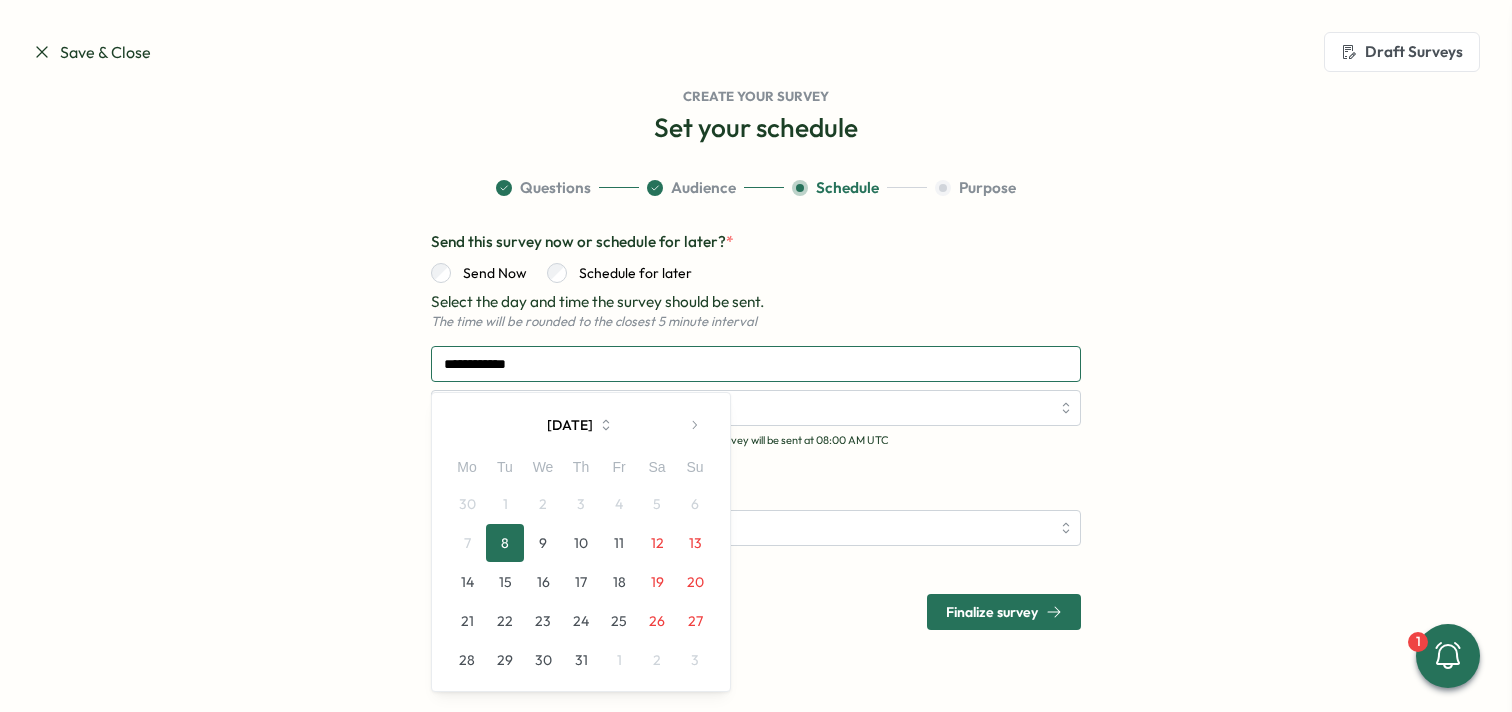 type on "**********" 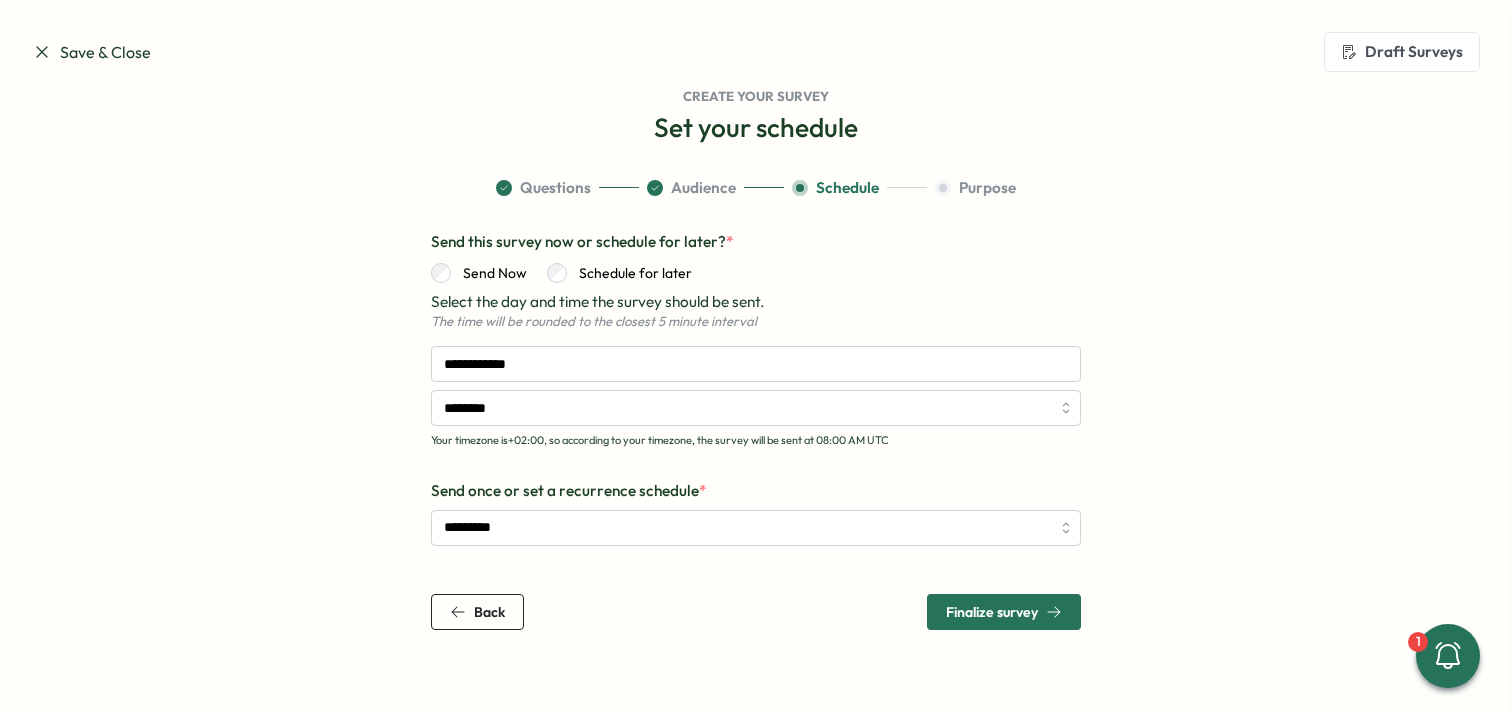 click on "Finalize survey" at bounding box center [992, 612] 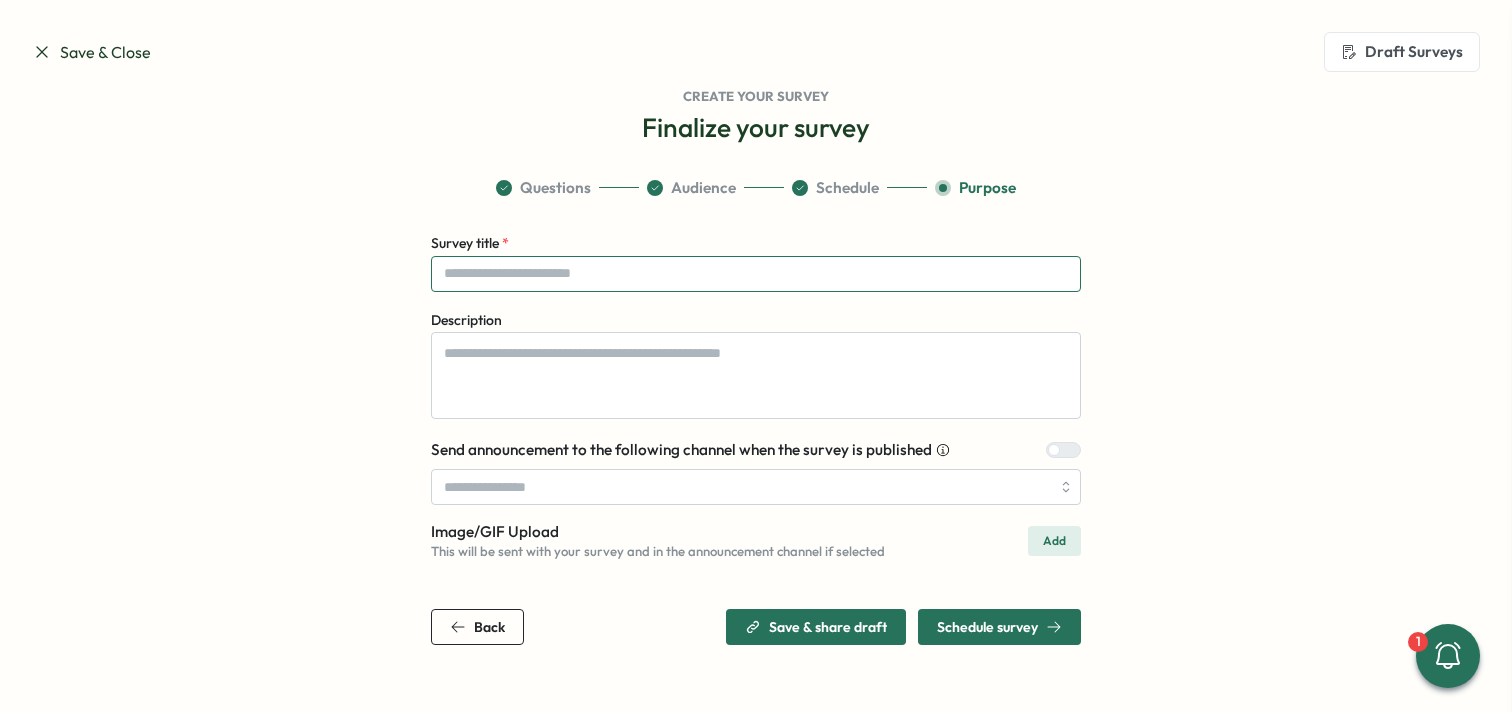 click on "Survey title    *" at bounding box center [756, 274] 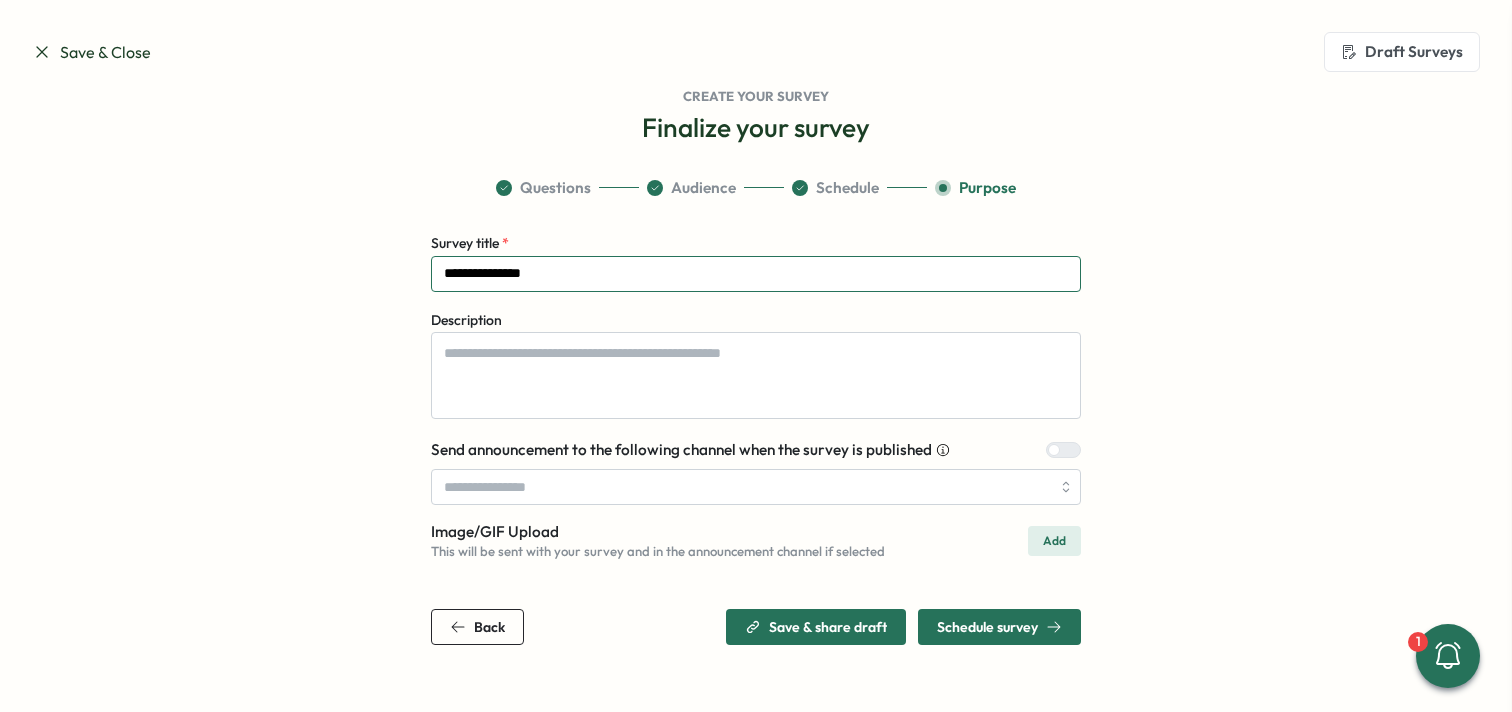 click on "**********" at bounding box center (756, 274) 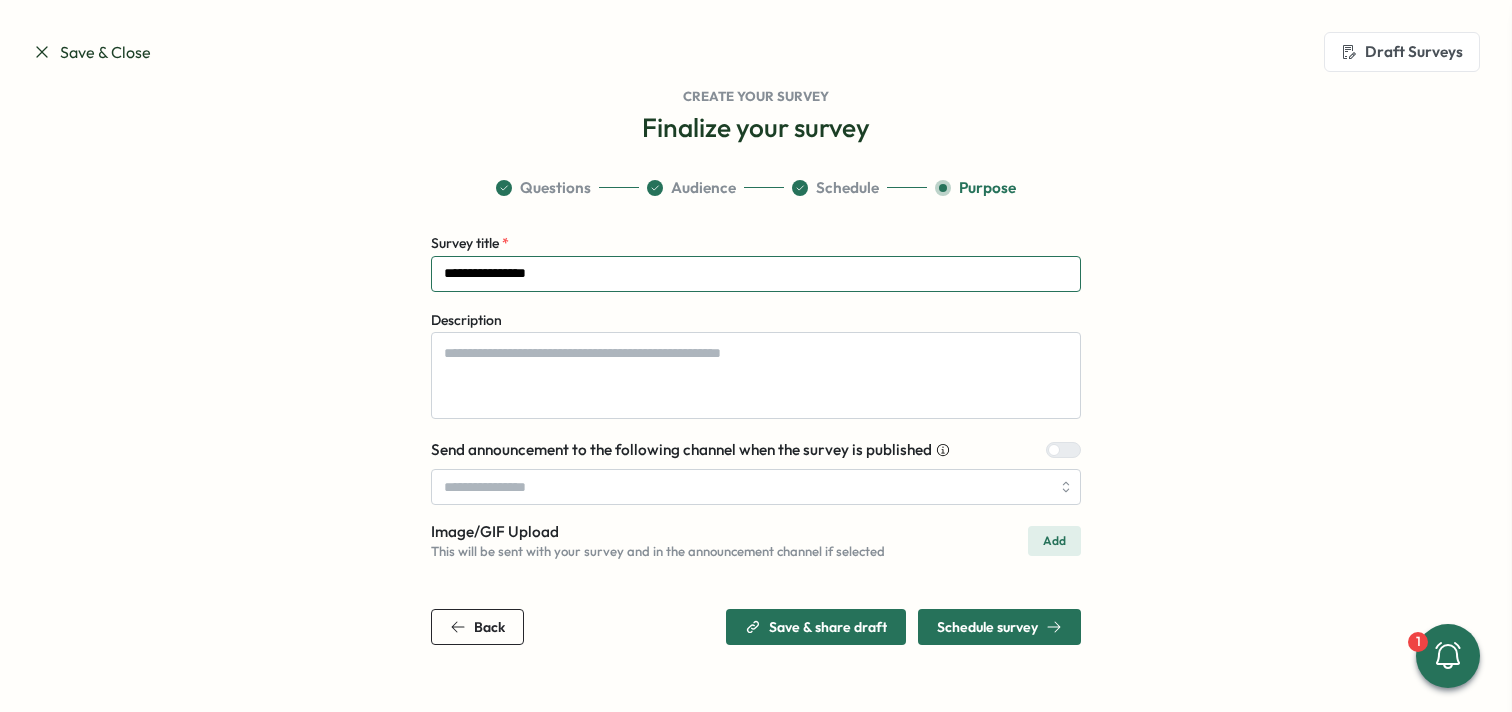 click on "**********" at bounding box center (756, 274) 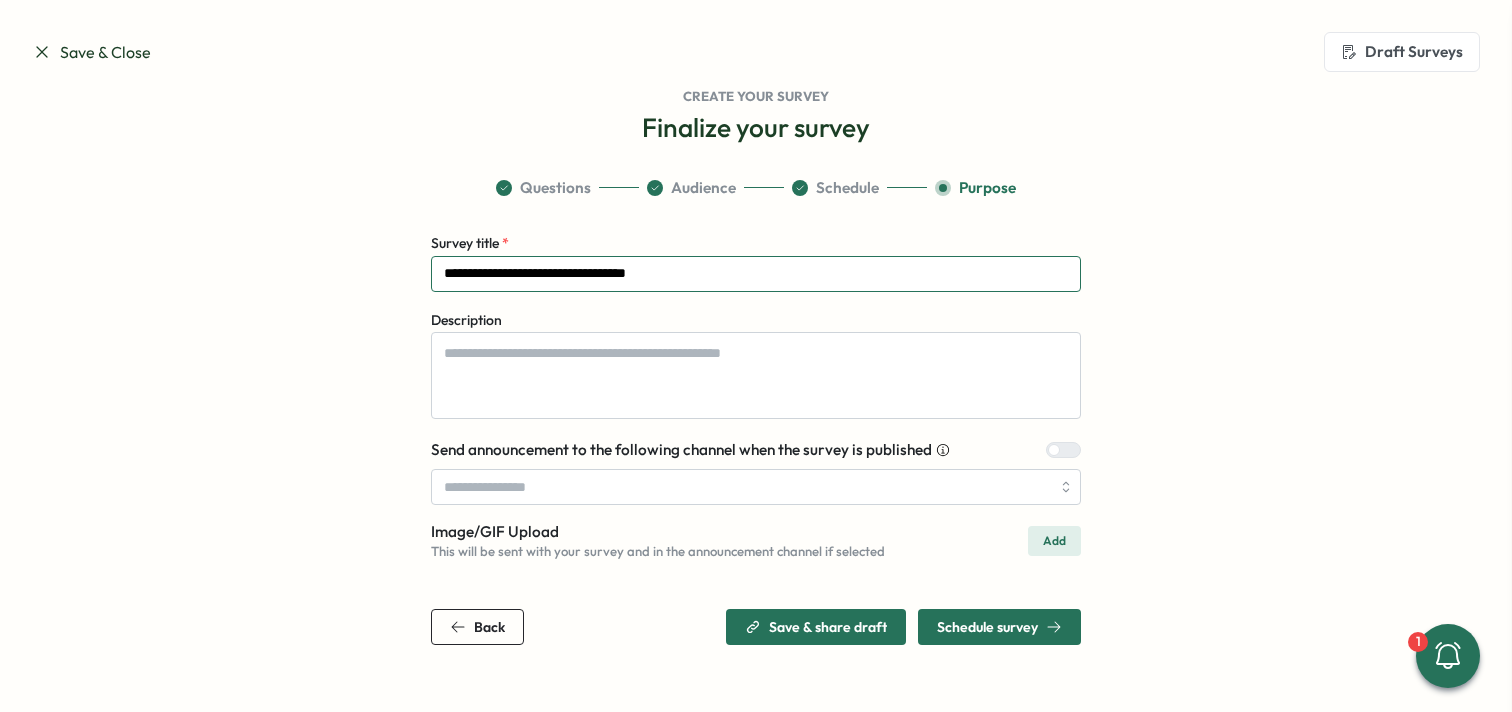 type on "**********" 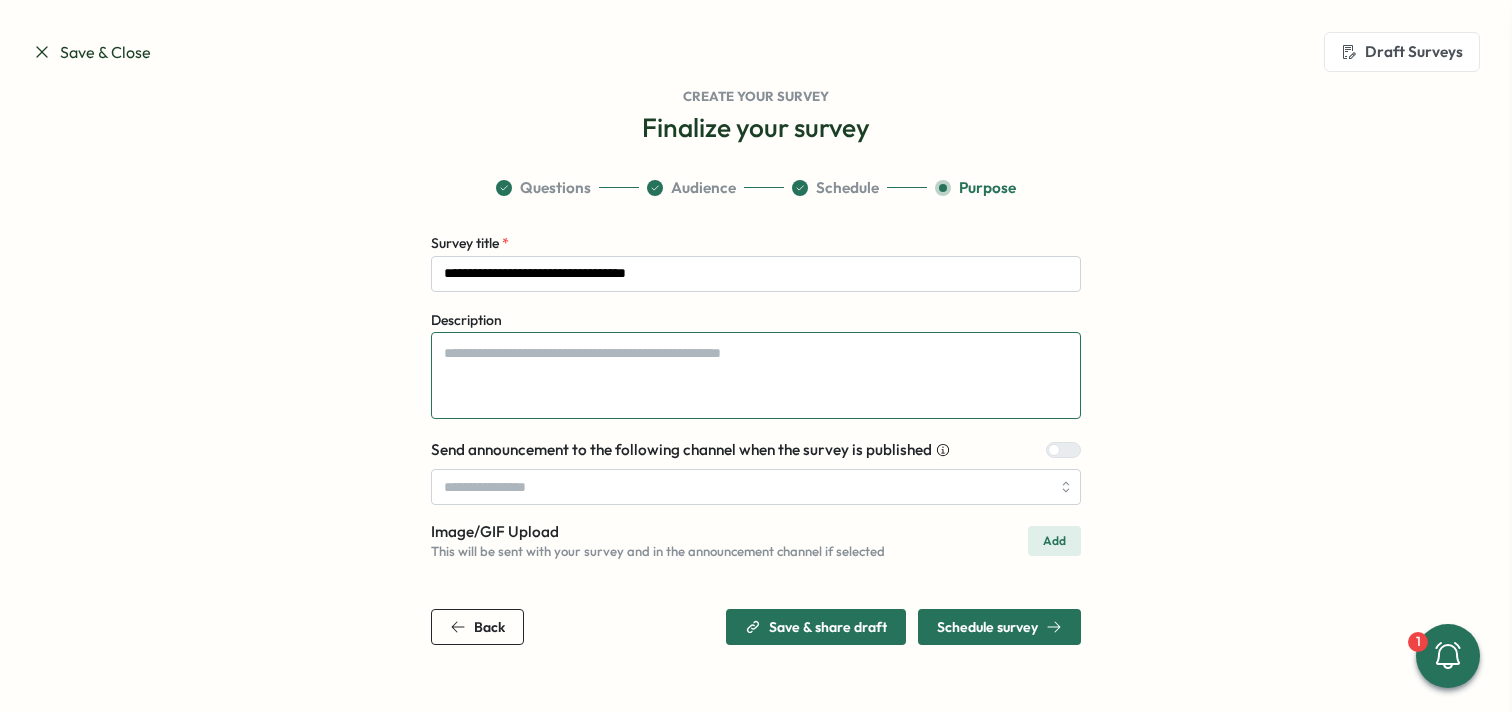 click on "Description" at bounding box center (756, 375) 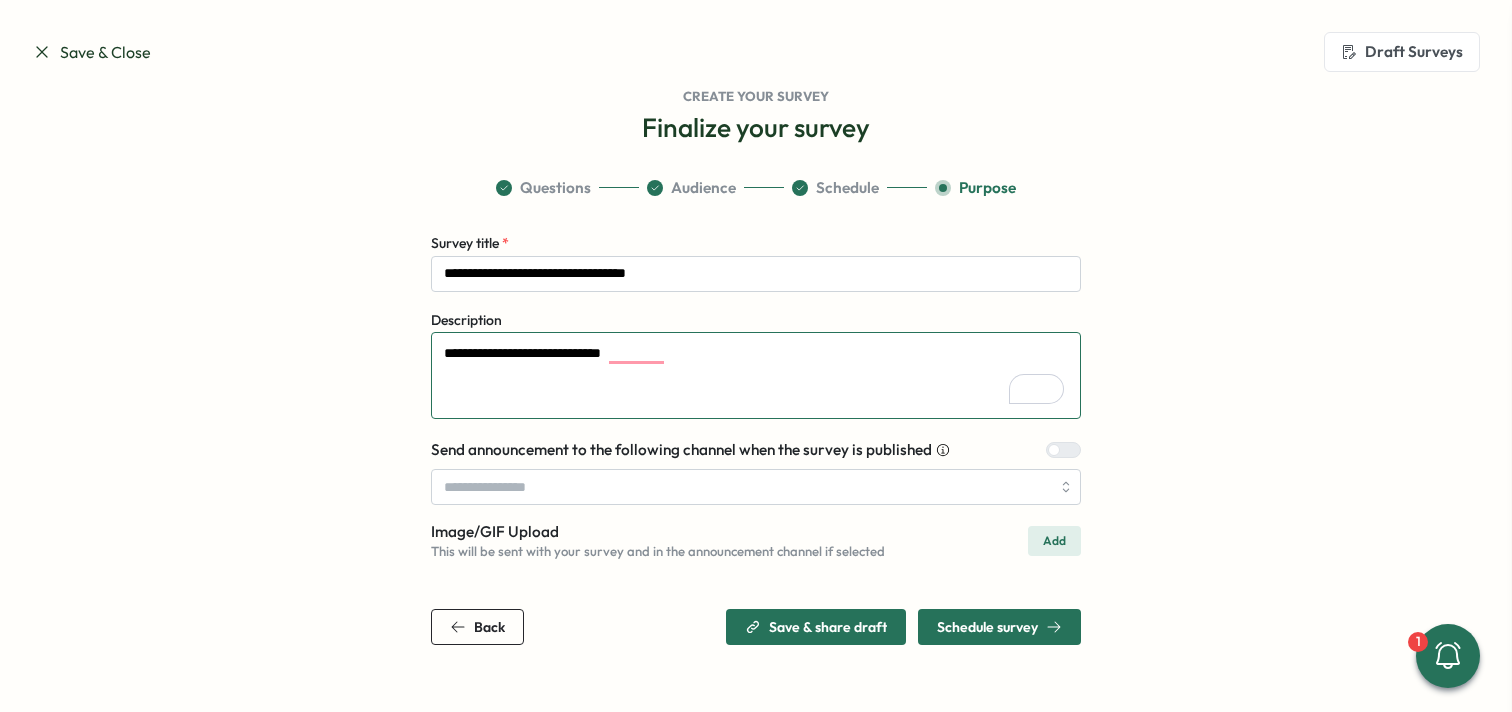 drag, startPoint x: 465, startPoint y: 353, endPoint x: 291, endPoint y: 342, distance: 174.34735 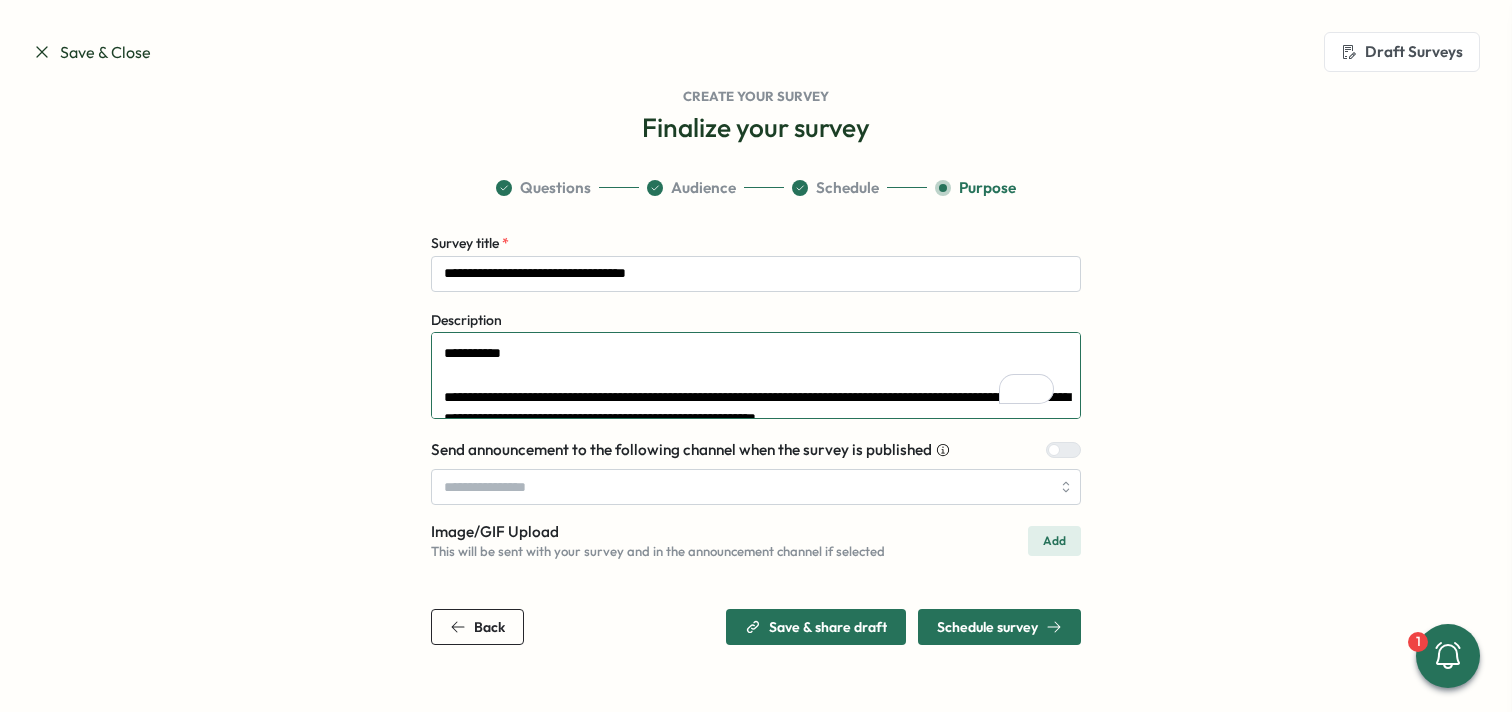 scroll, scrollTop: 313, scrollLeft: 0, axis: vertical 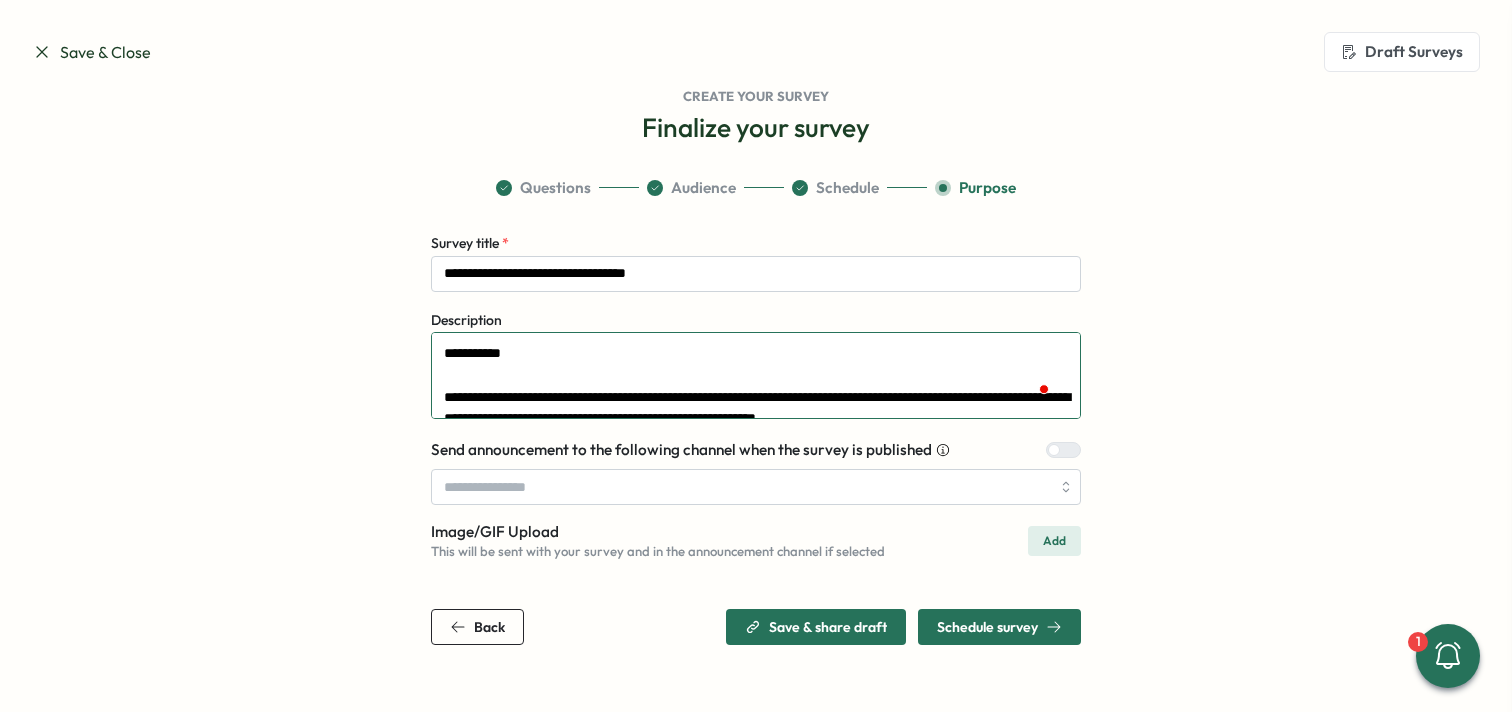 click on "**********" at bounding box center [756, 375] 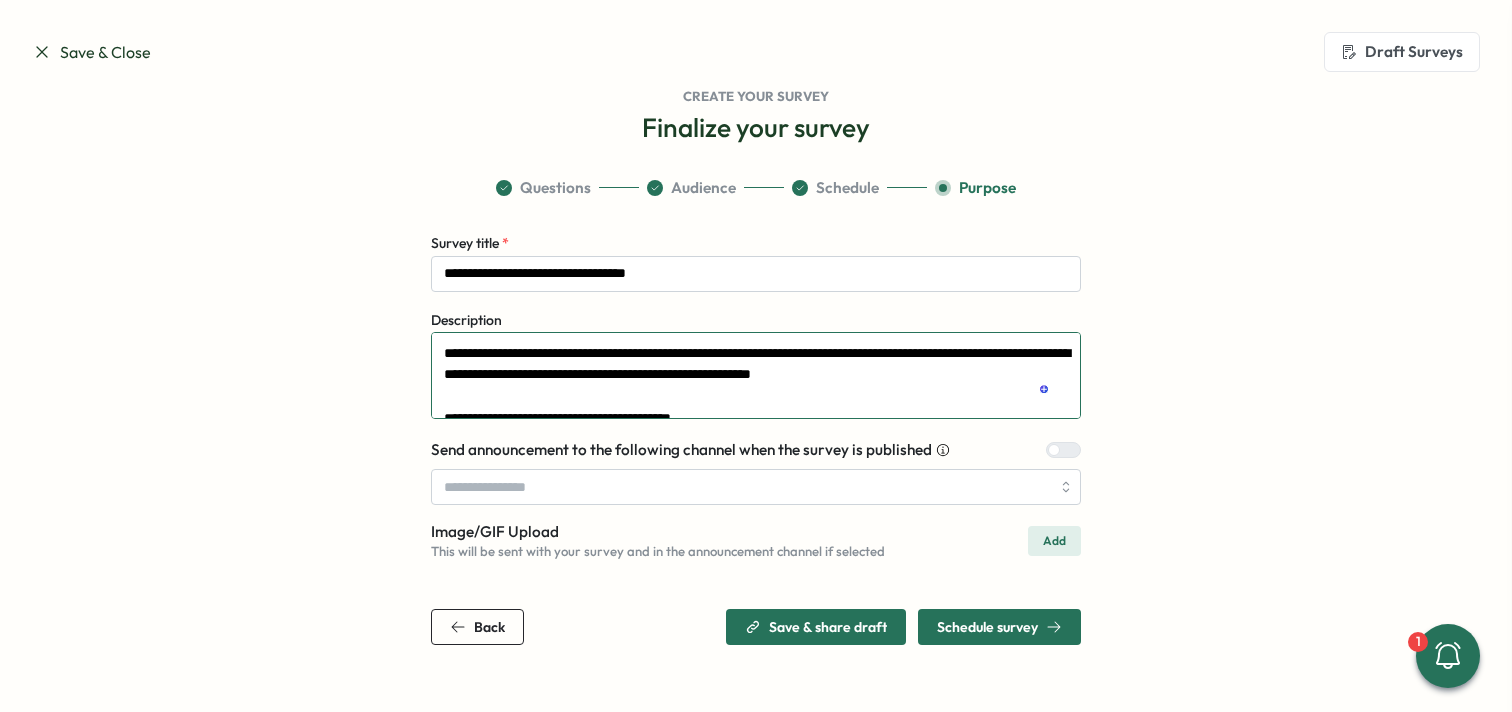 scroll, scrollTop: 0, scrollLeft: 0, axis: both 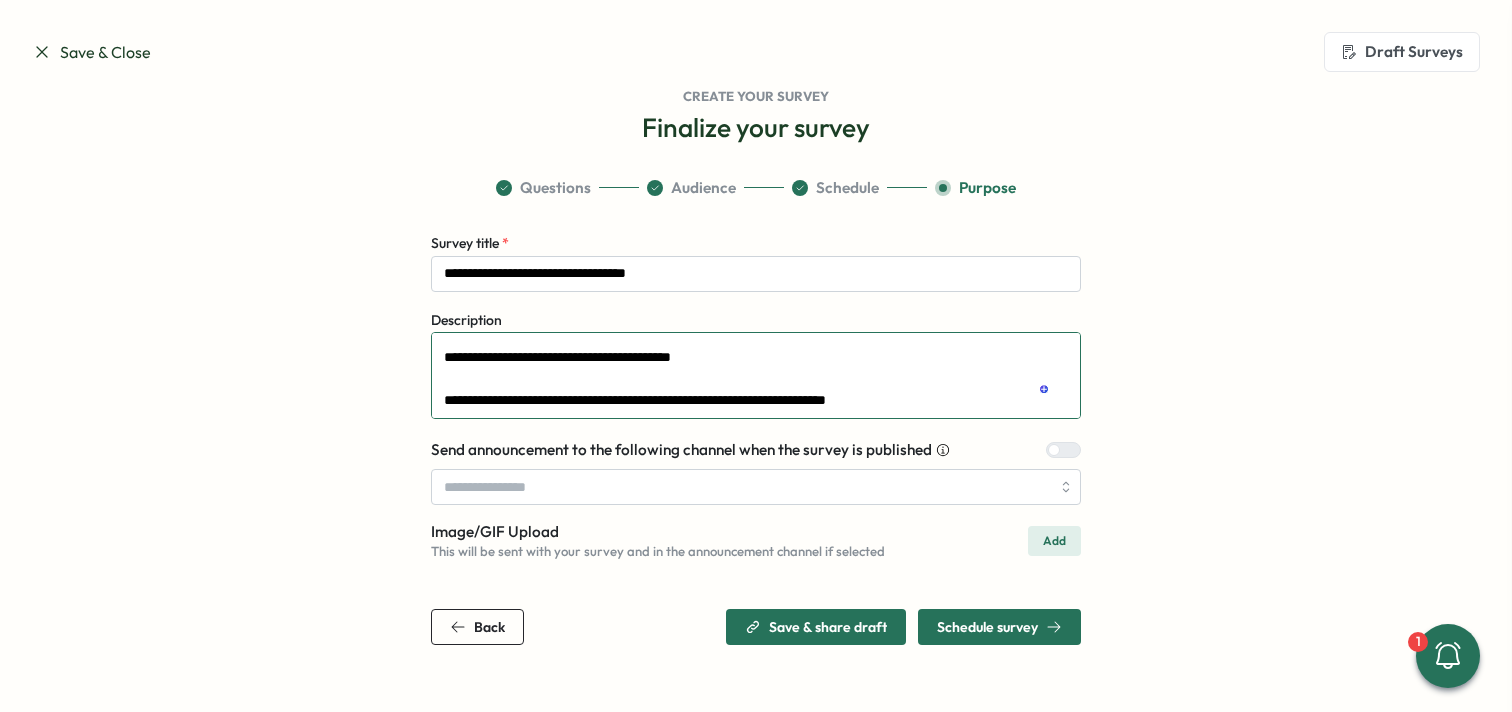 click on "**********" at bounding box center (756, 375) 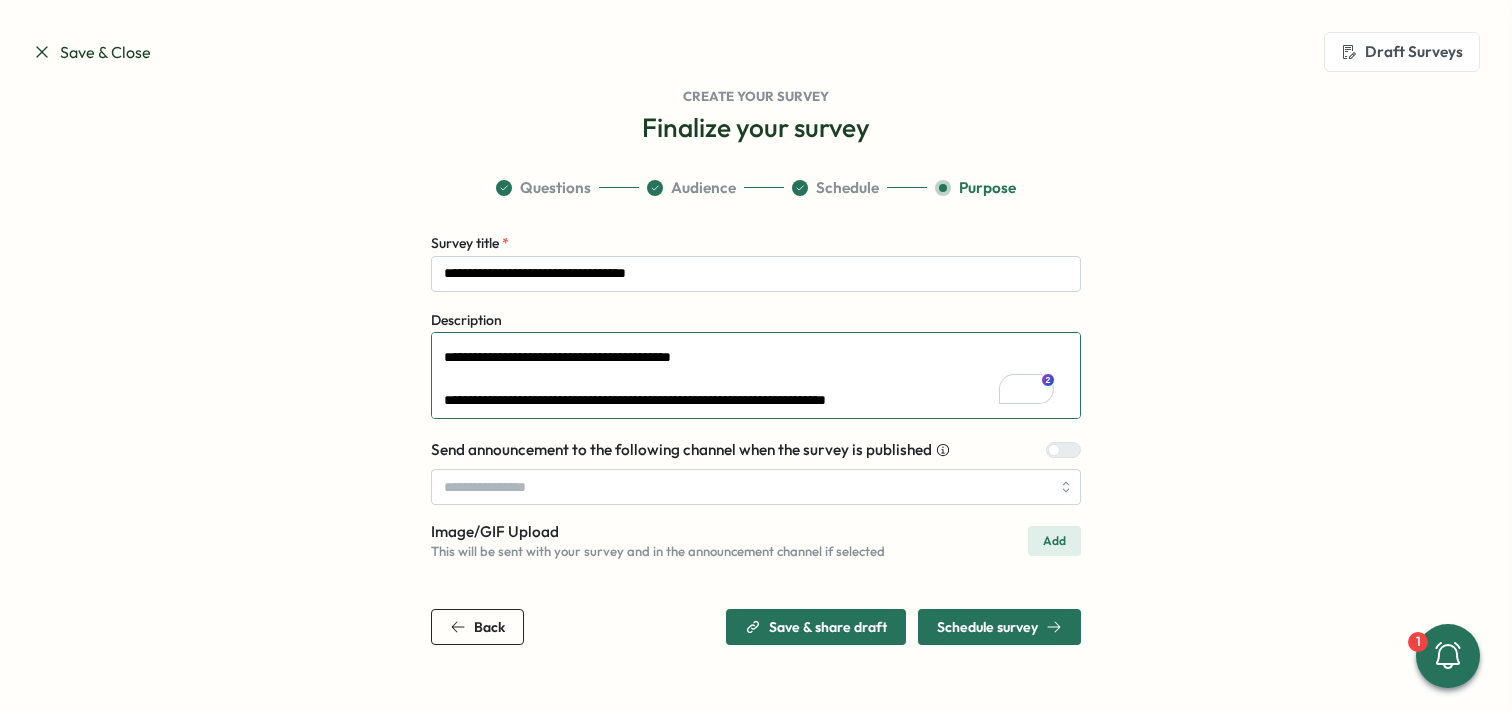 drag, startPoint x: 588, startPoint y: 382, endPoint x: 566, endPoint y: 382, distance: 22 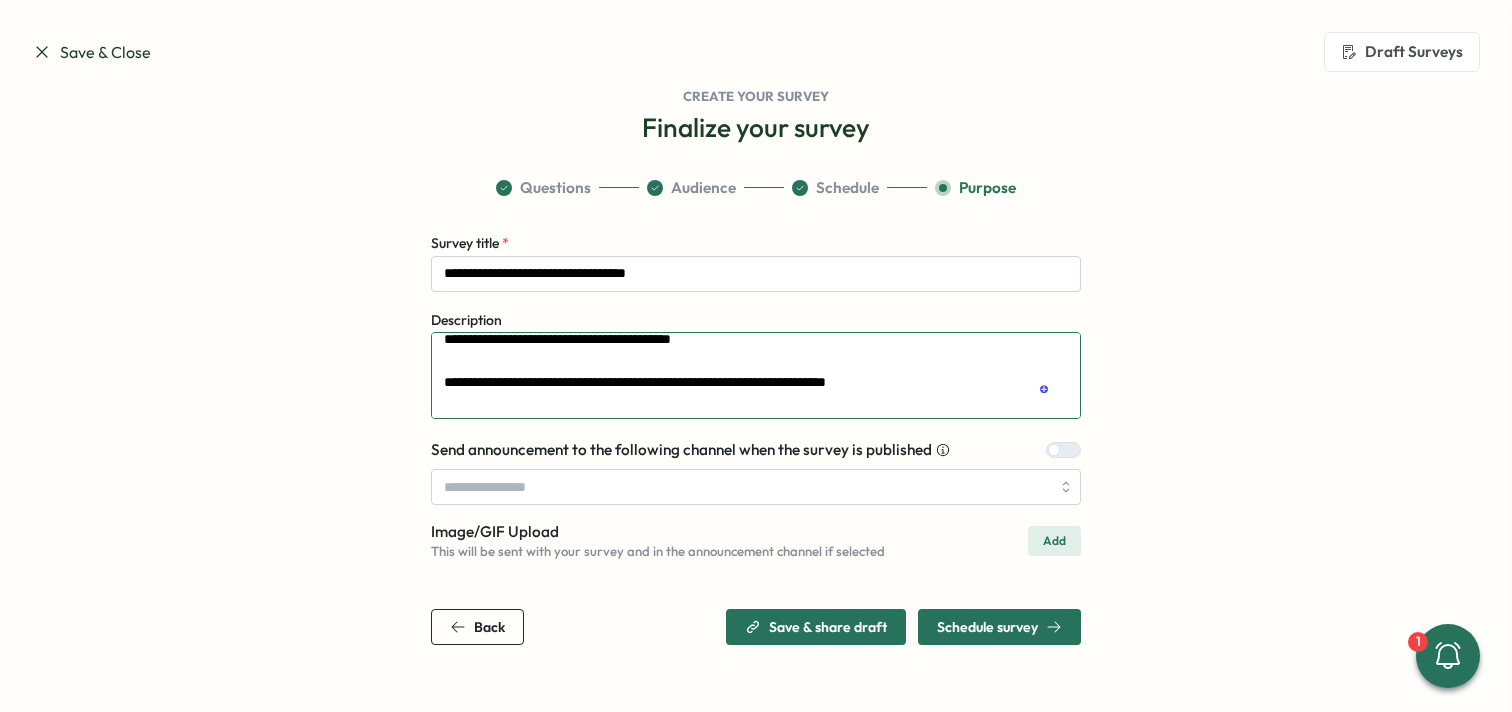 click on "**********" at bounding box center (756, 375) 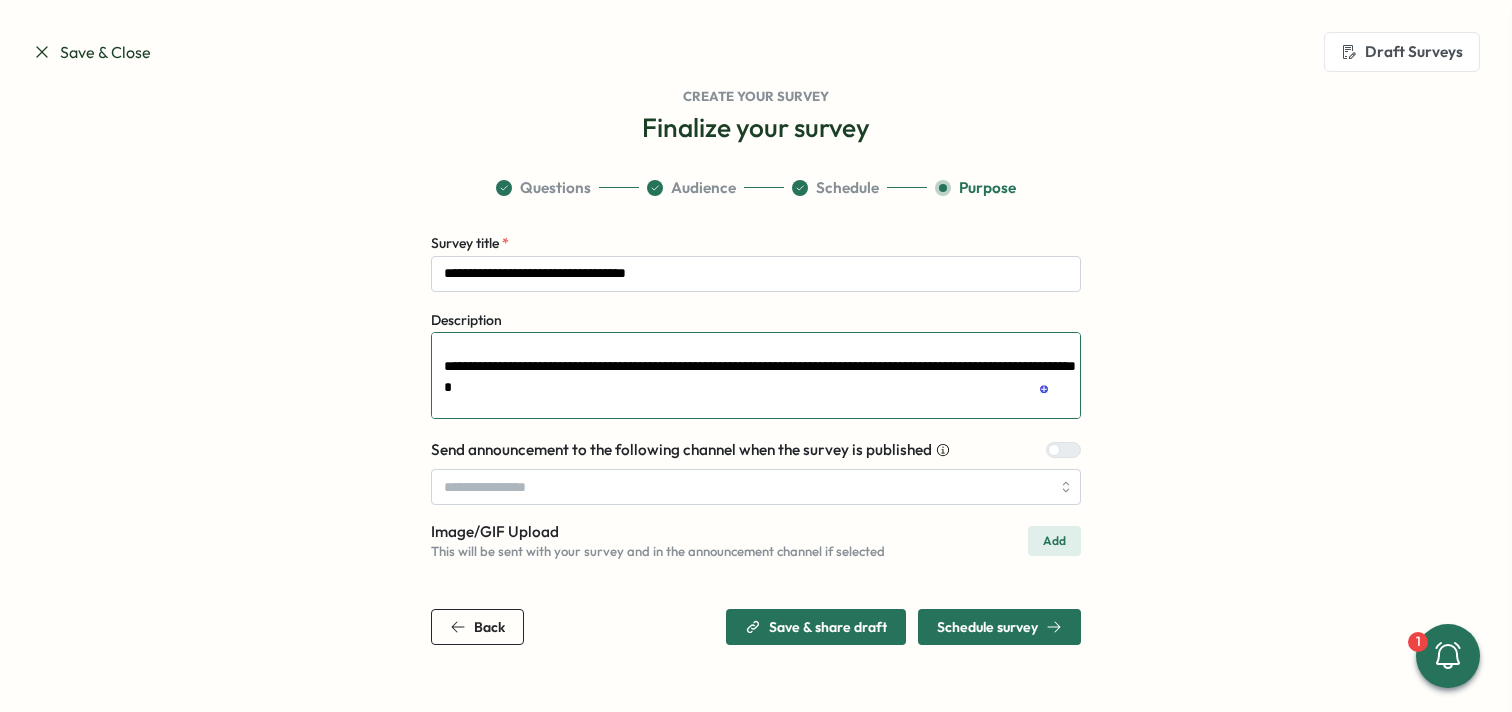 drag, startPoint x: 652, startPoint y: 341, endPoint x: 669, endPoint y: 402, distance: 63.324562 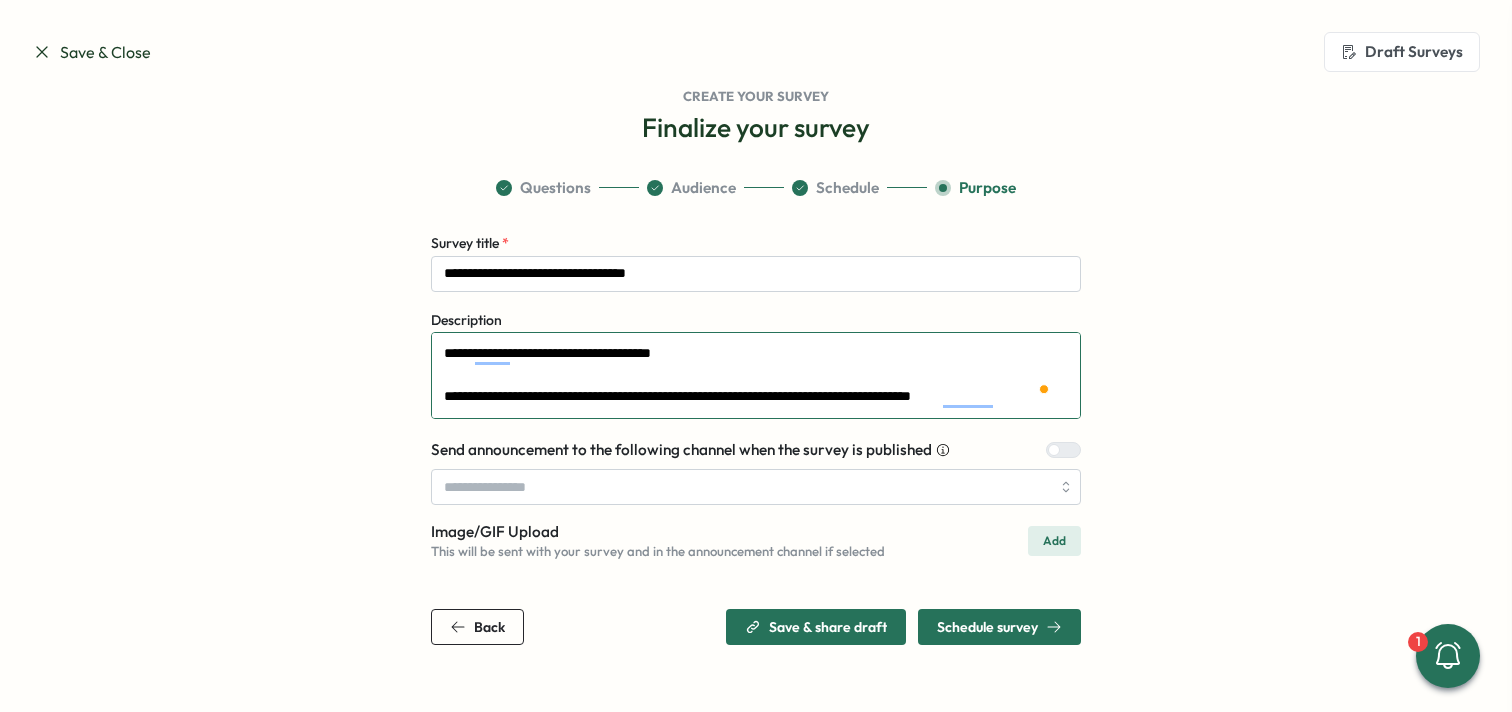 click on "**********" at bounding box center [756, 375] 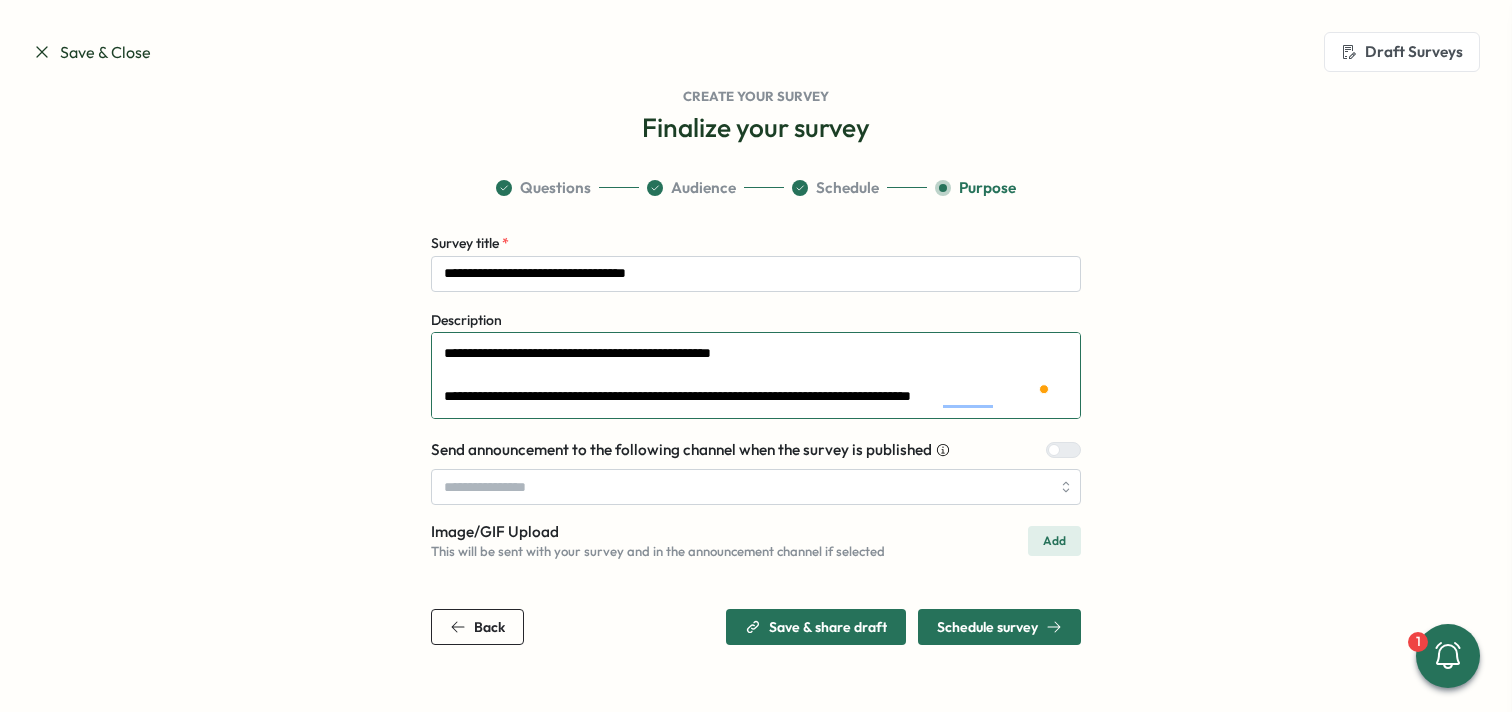 click on "**********" at bounding box center (756, 375) 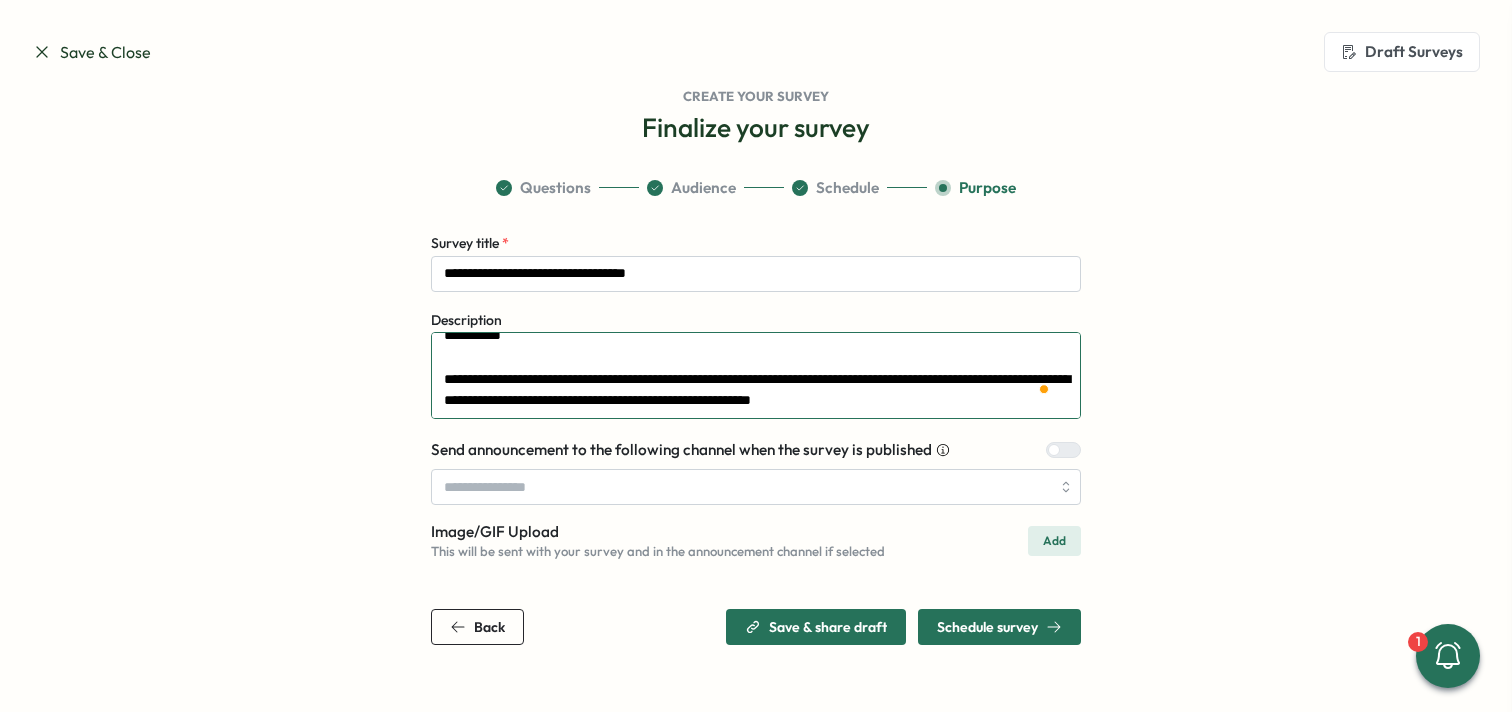 click on "**********" at bounding box center (756, 375) 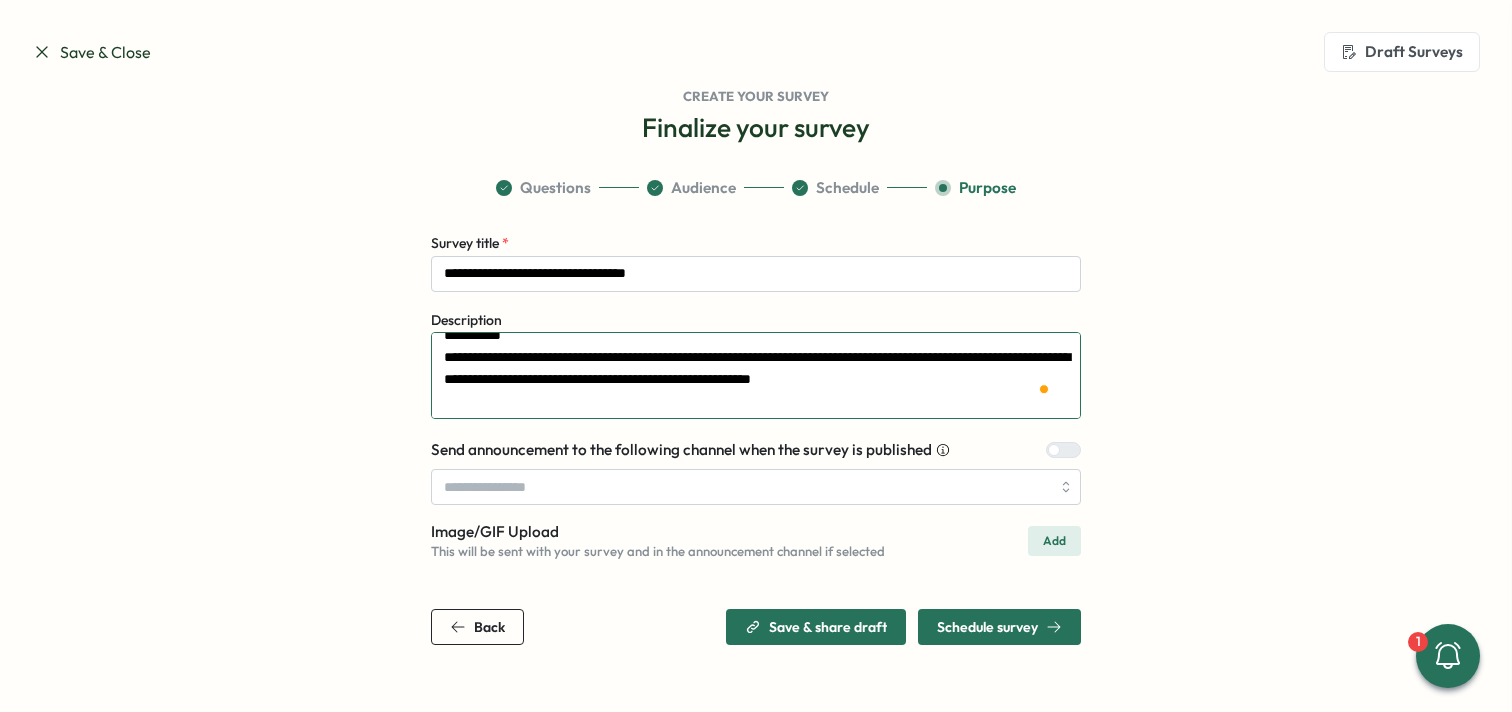 drag, startPoint x: 683, startPoint y: 382, endPoint x: 868, endPoint y: 389, distance: 185.13239 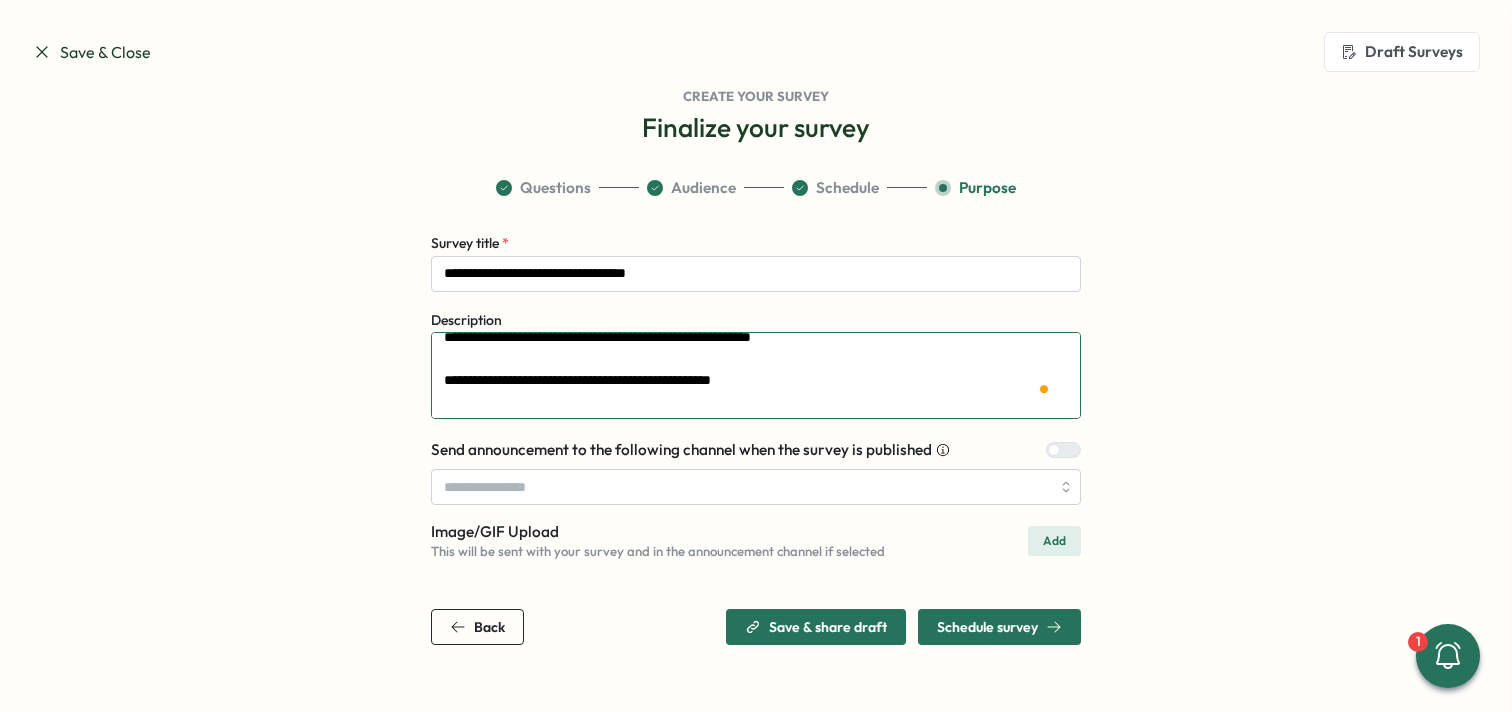 click on "**********" at bounding box center [756, 375] 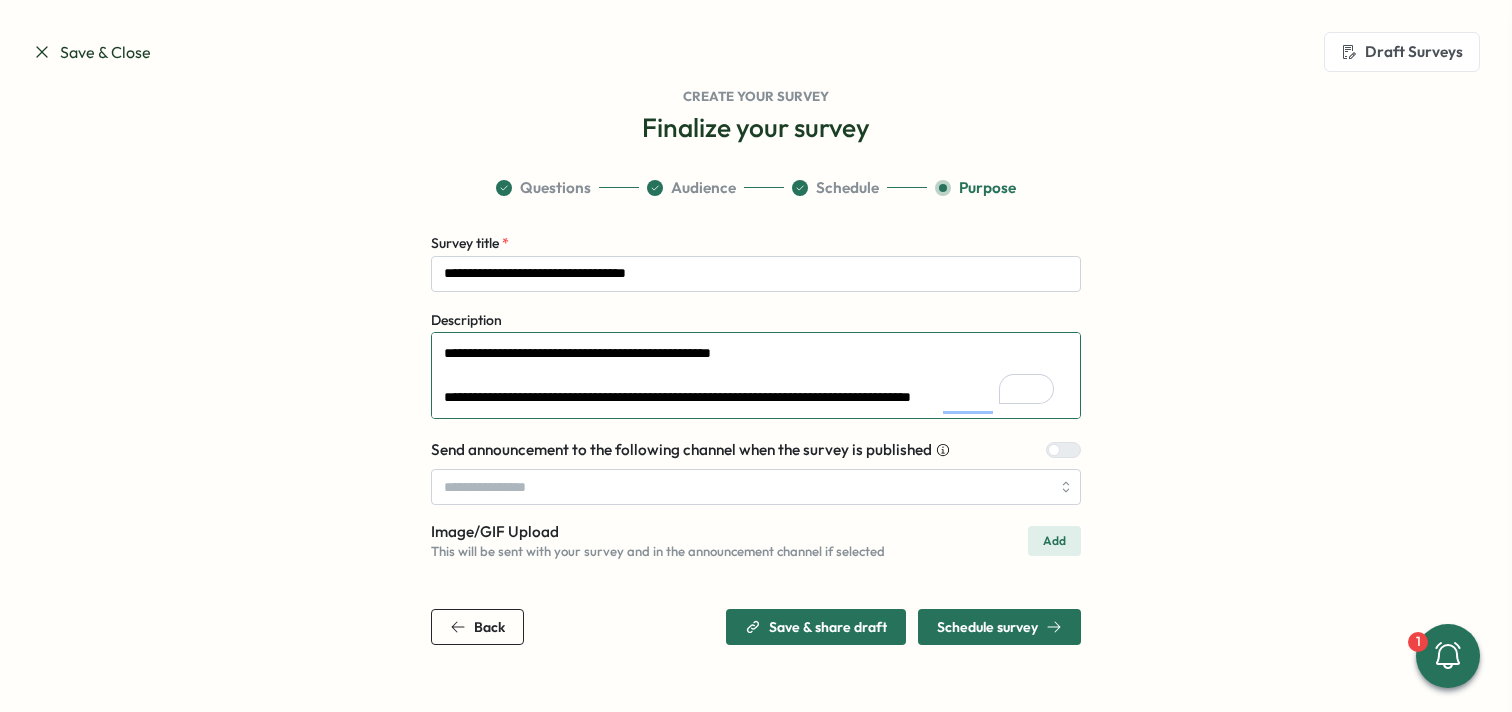 click on "**********" at bounding box center (756, 375) 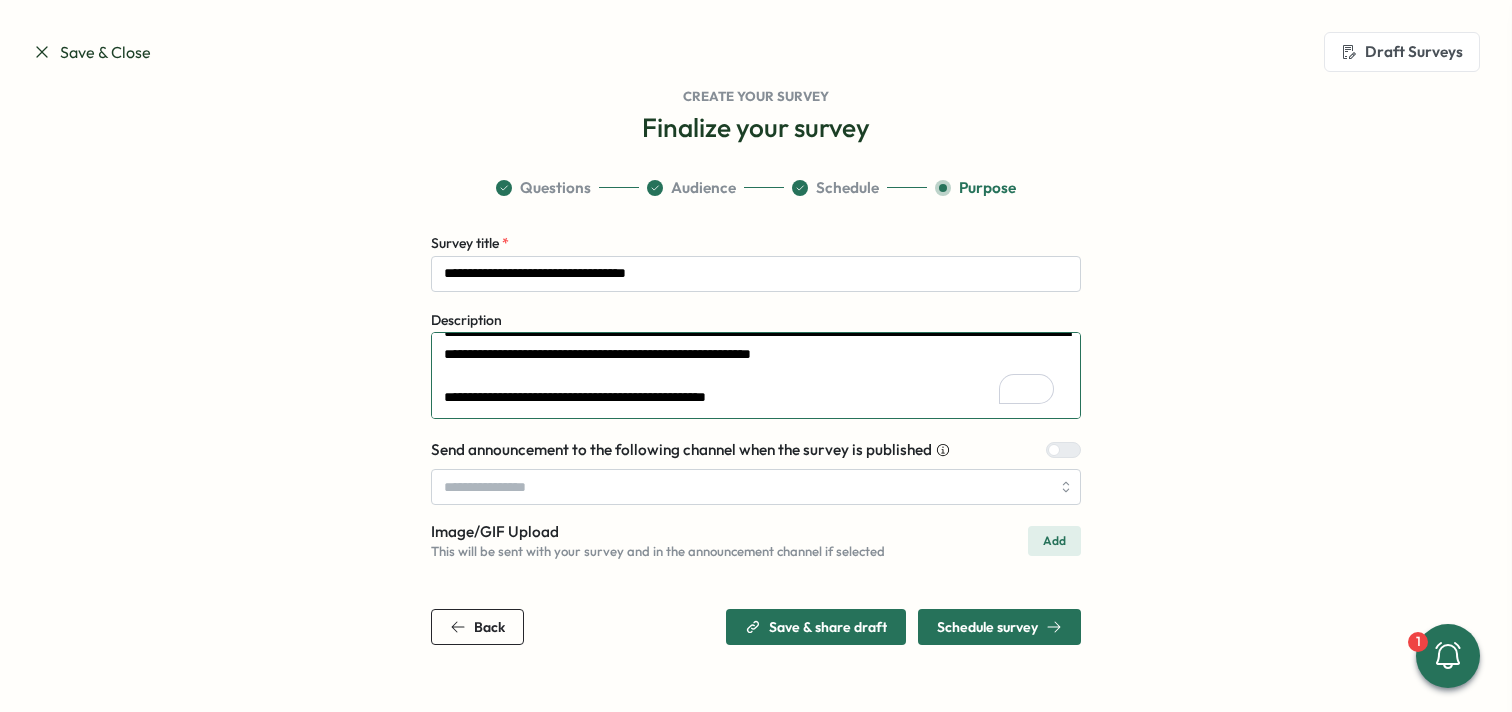 type on "**********" 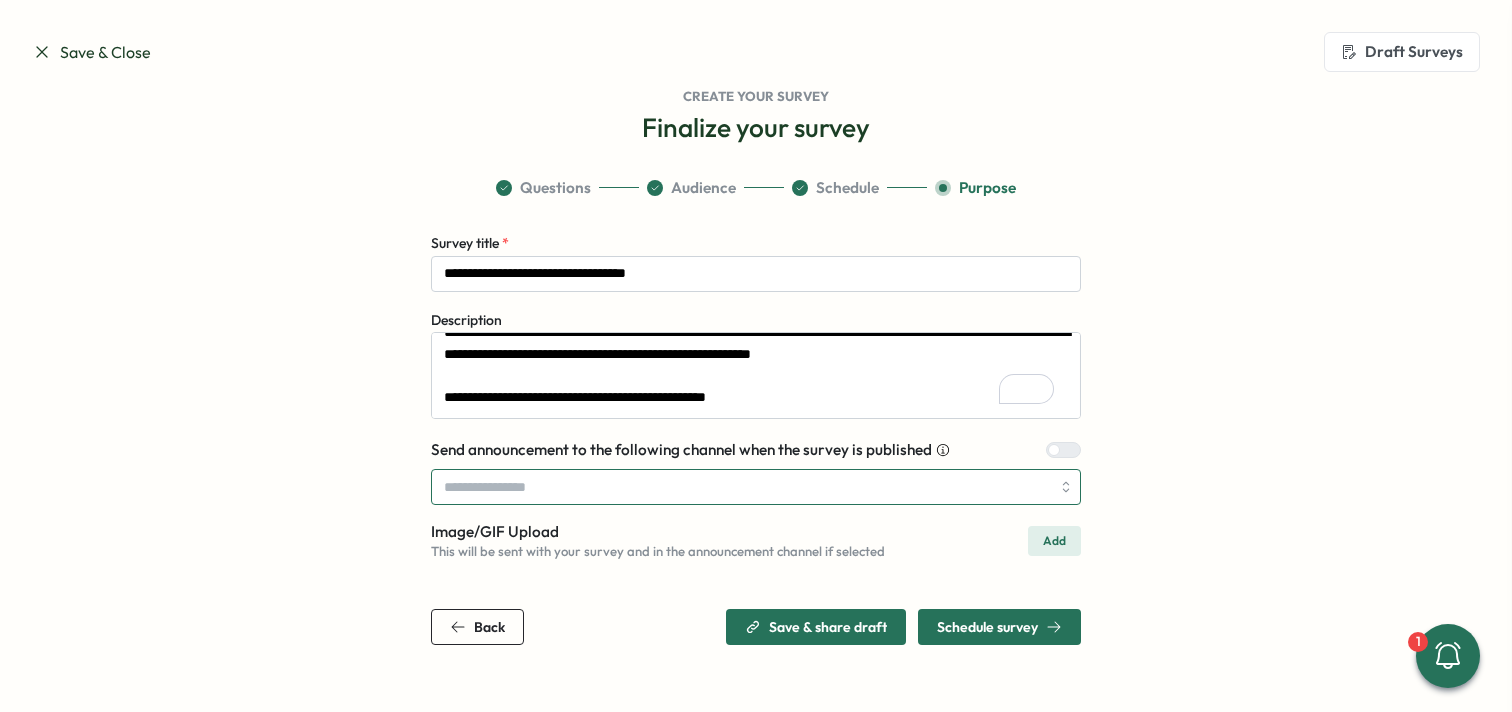 click at bounding box center (756, 487) 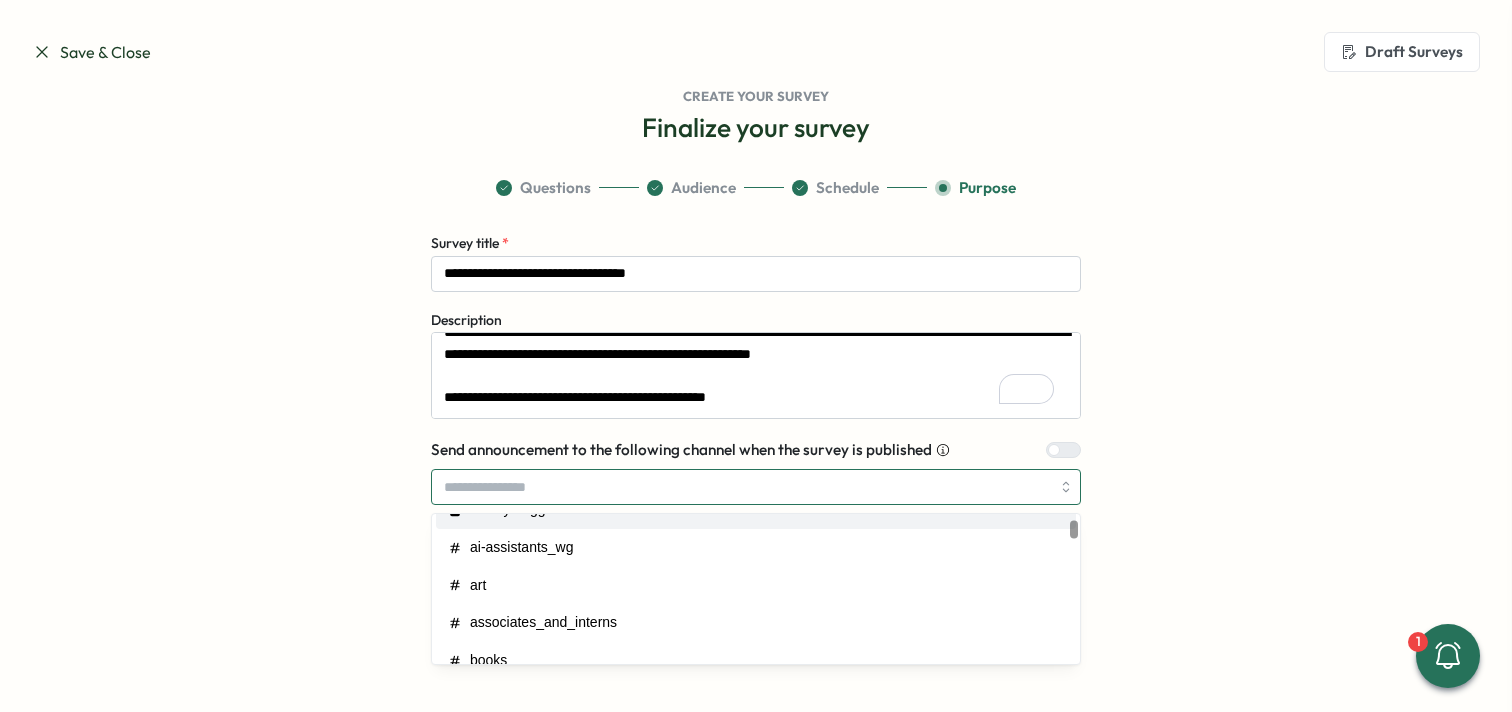 click at bounding box center [756, 487] 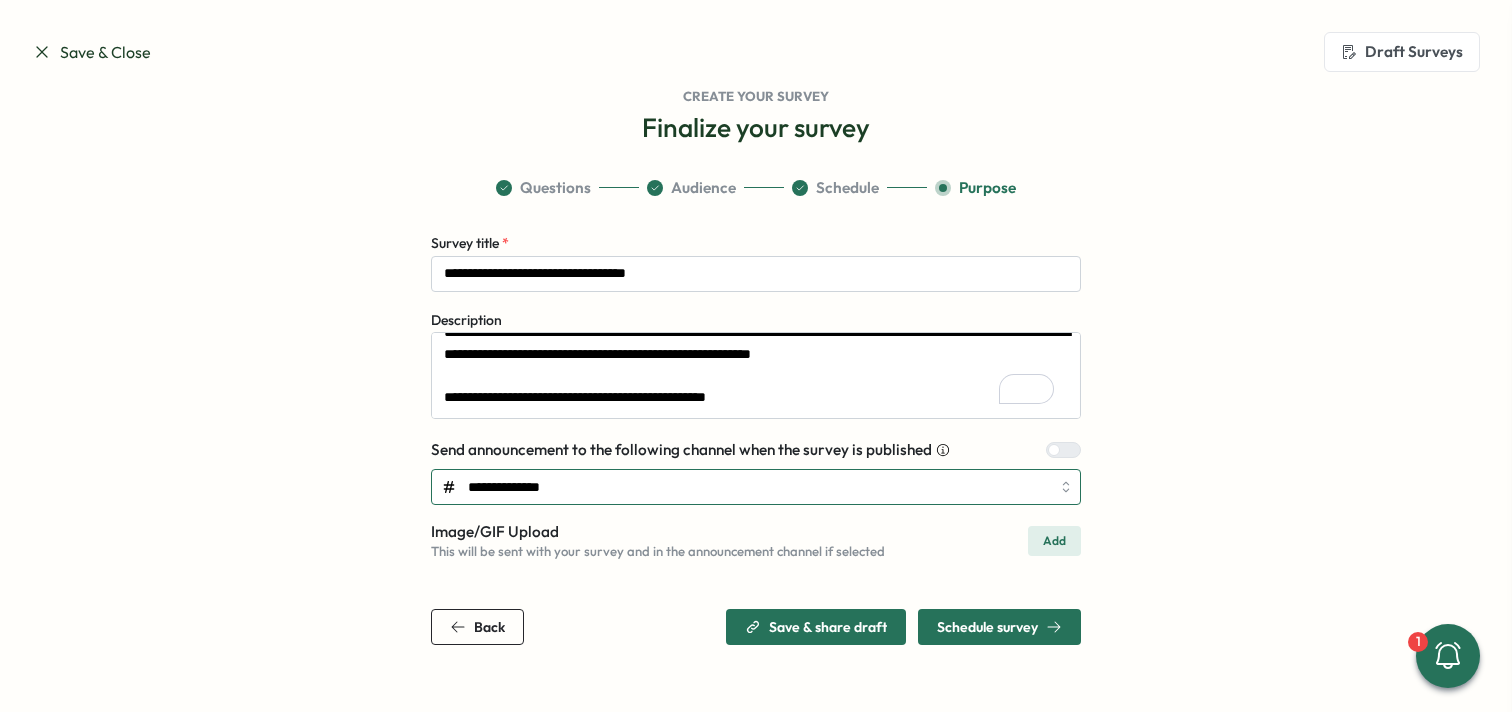 type on "**********" 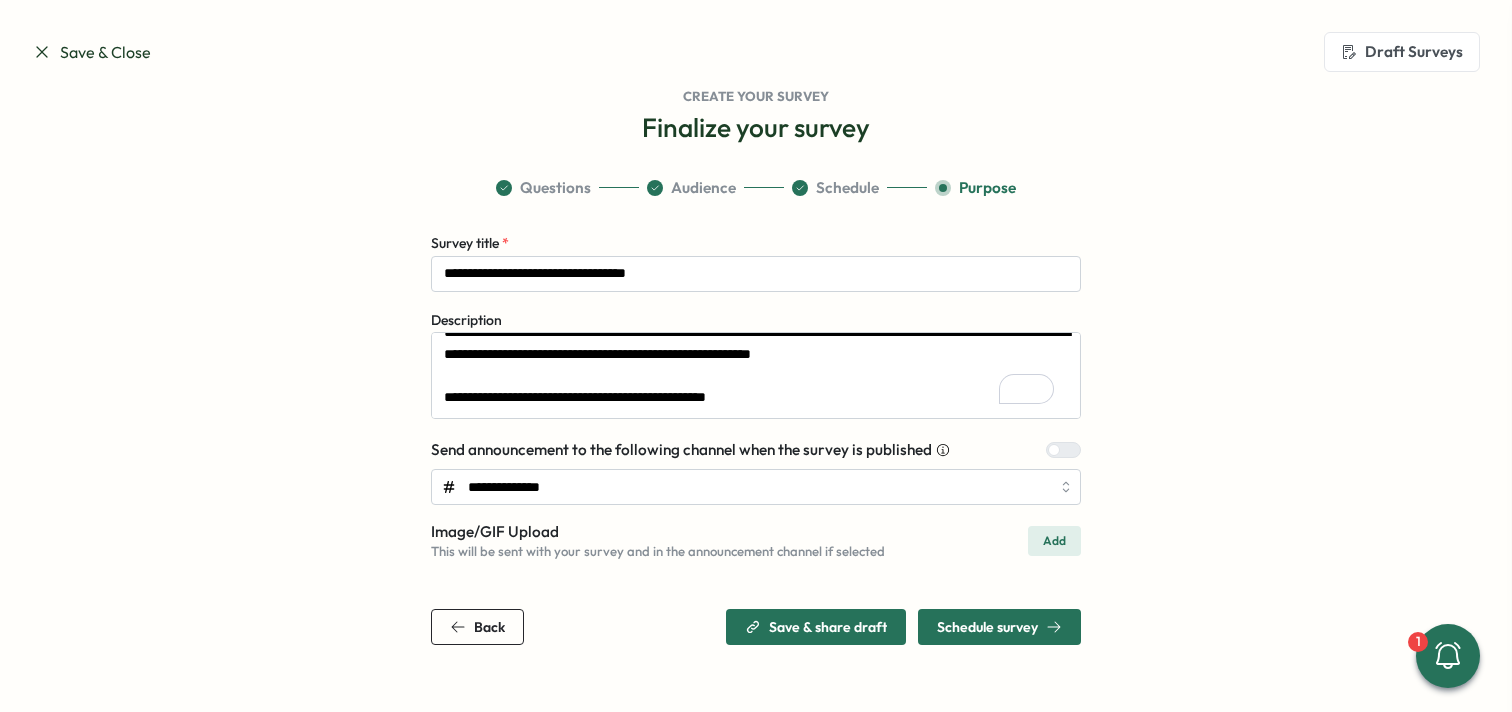 click on "**********" at bounding box center [756, 411] 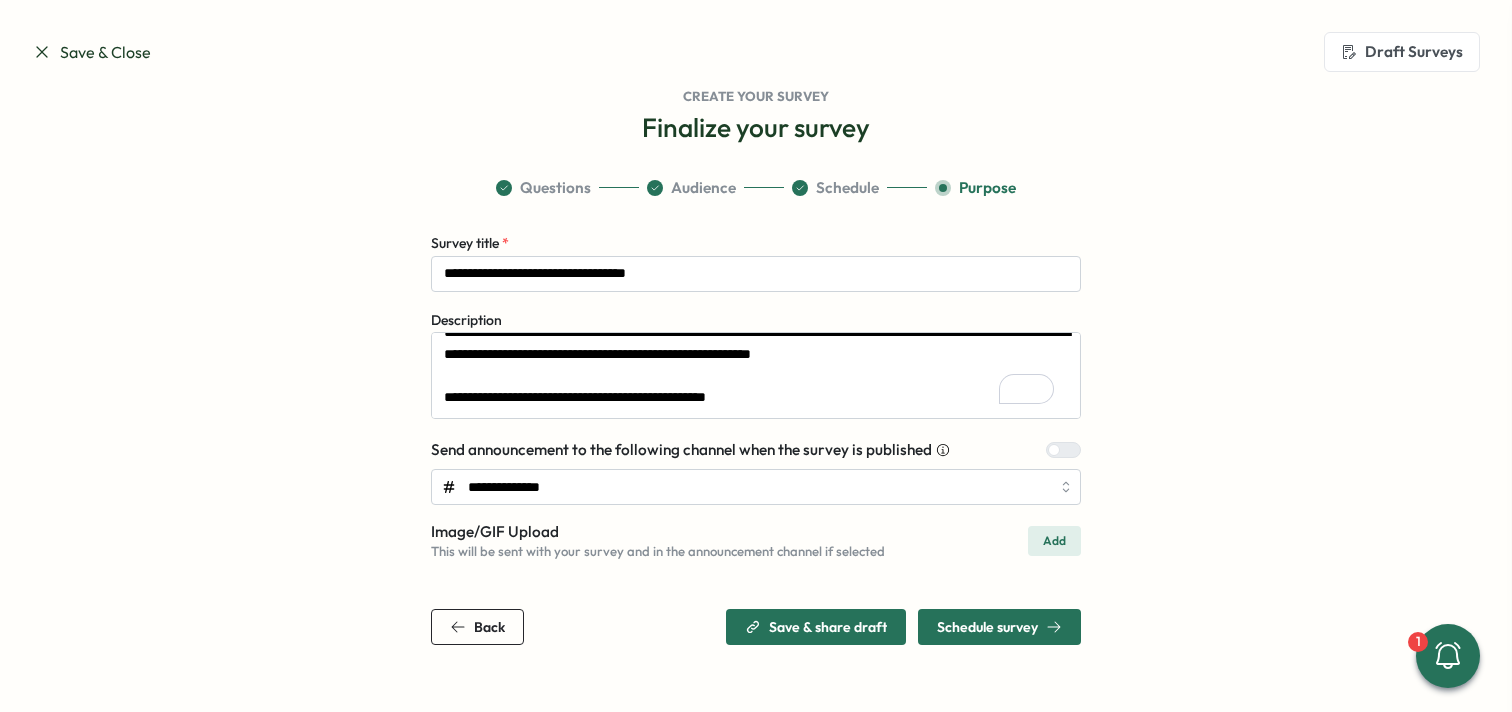 click on "Schedule survey" at bounding box center [987, 627] 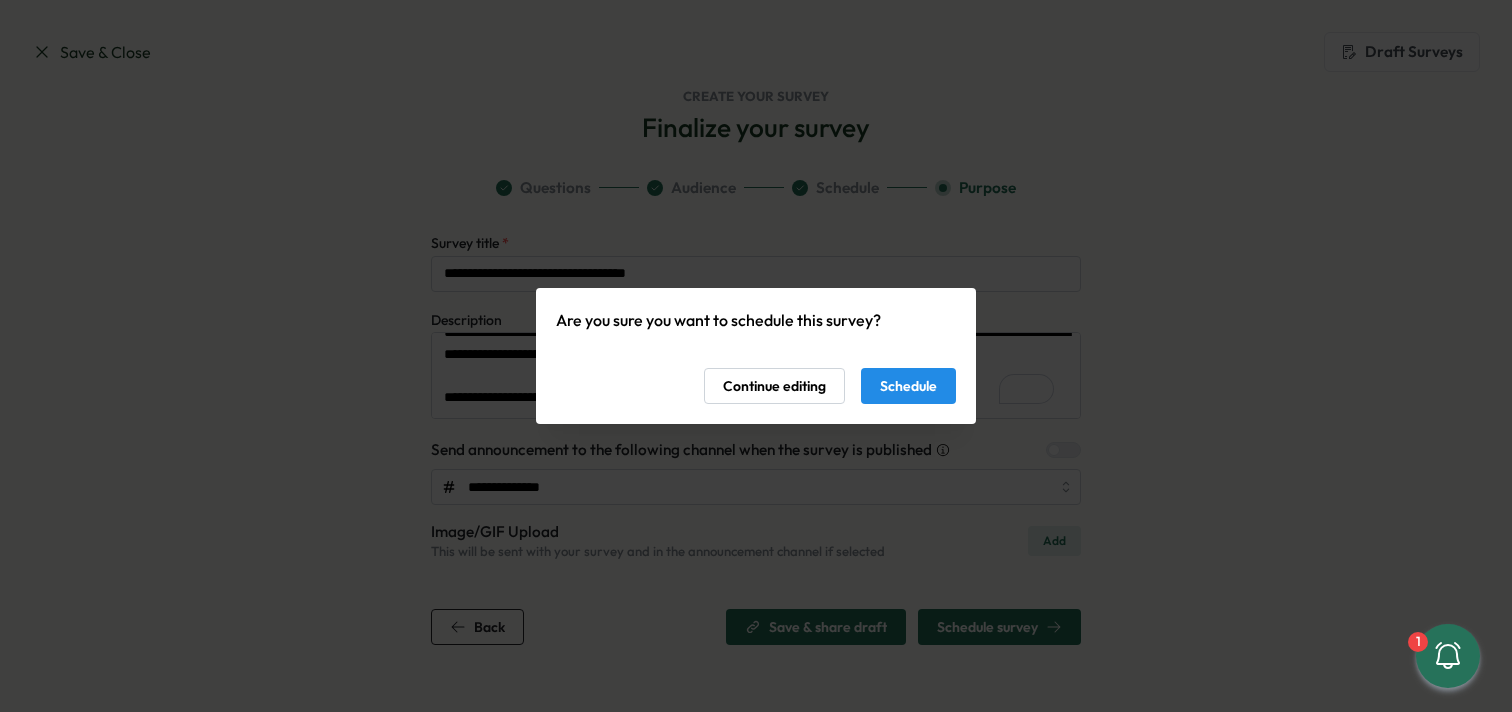 click on "Schedule" at bounding box center [908, 386] 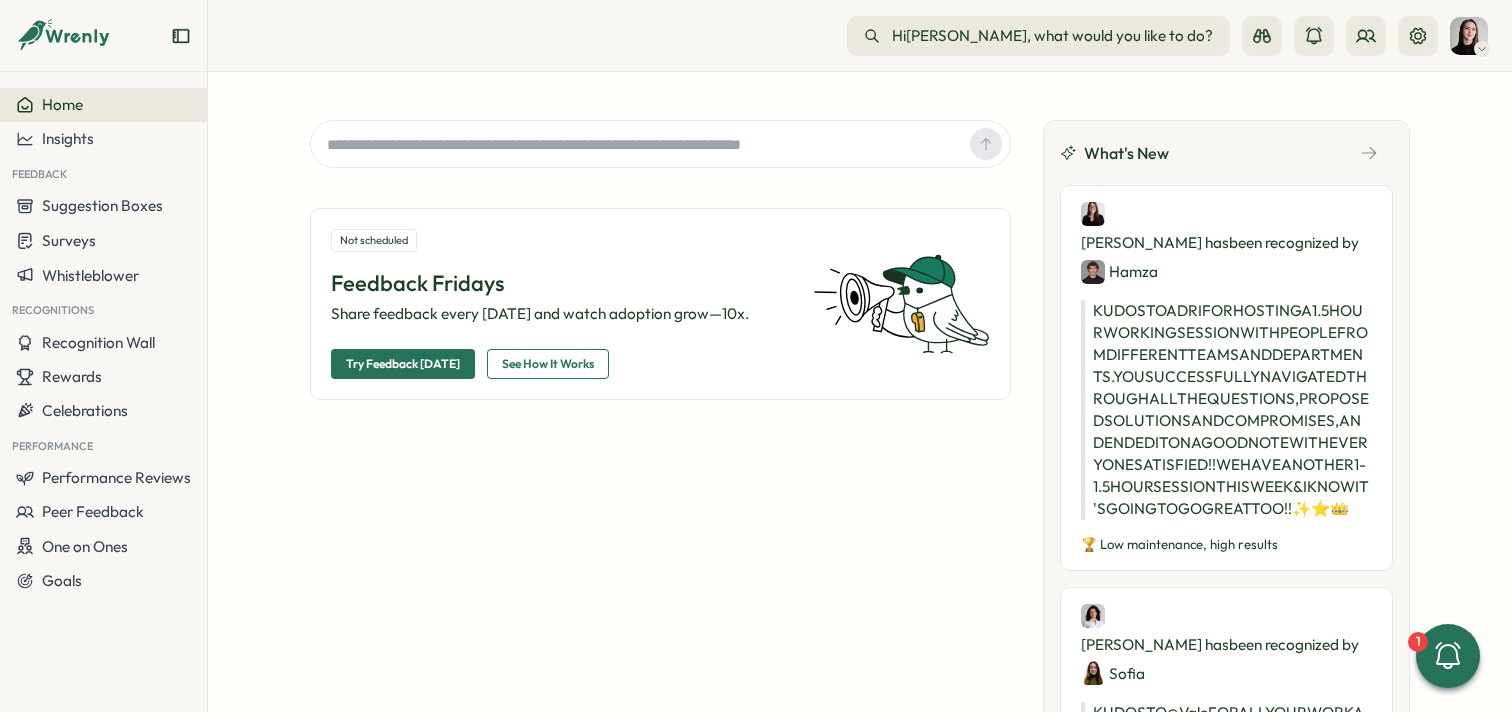 drag, startPoint x: 121, startPoint y: 370, endPoint x: 79, endPoint y: 301, distance: 80.77747 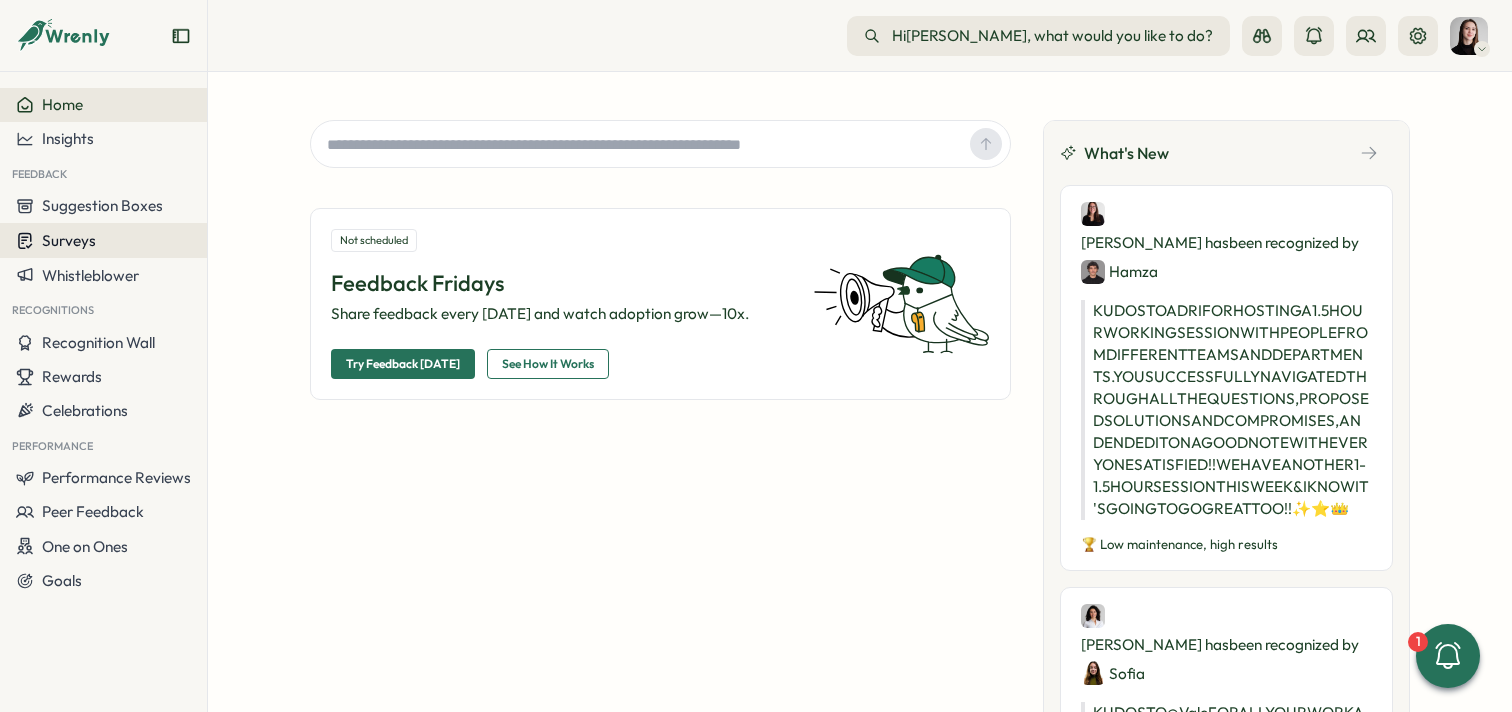 click on "Surveys" at bounding box center [69, 240] 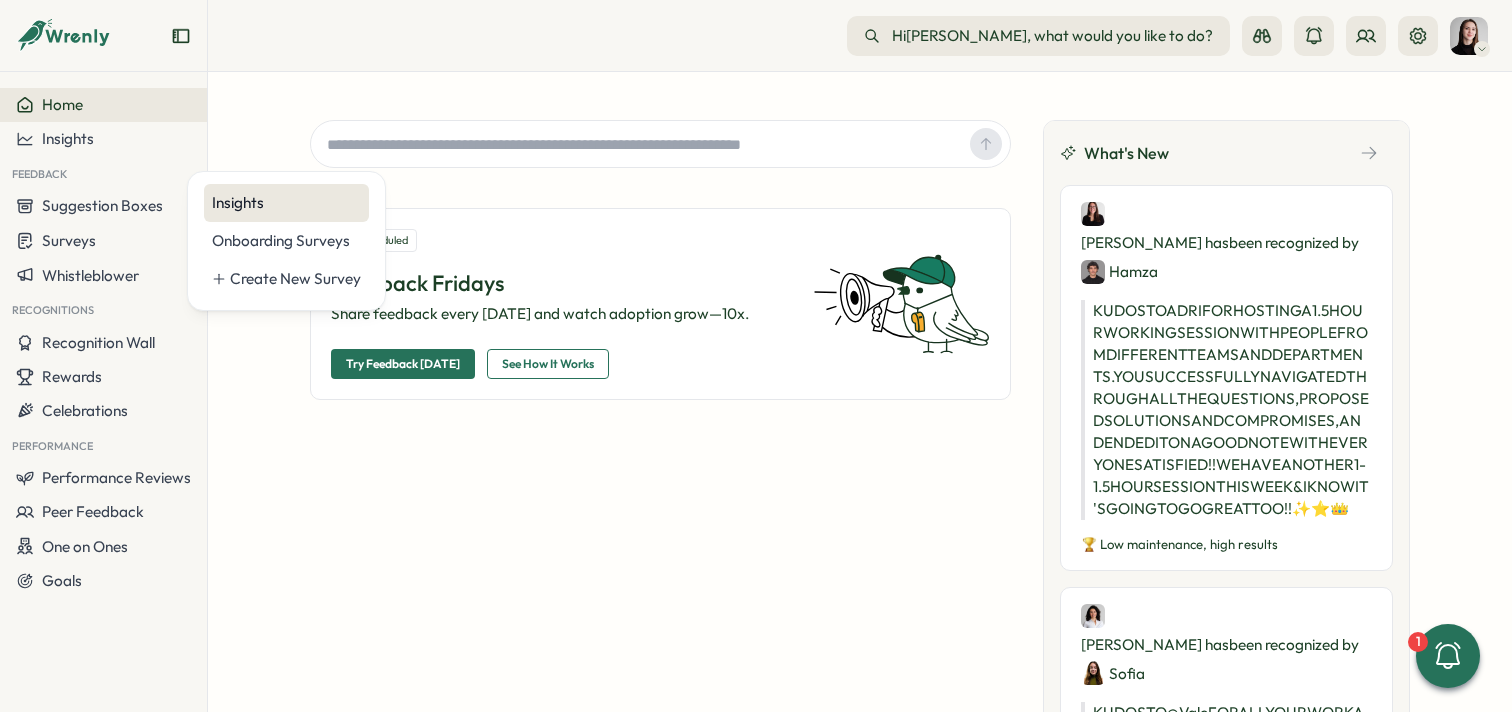 click on "Insights" at bounding box center (286, 203) 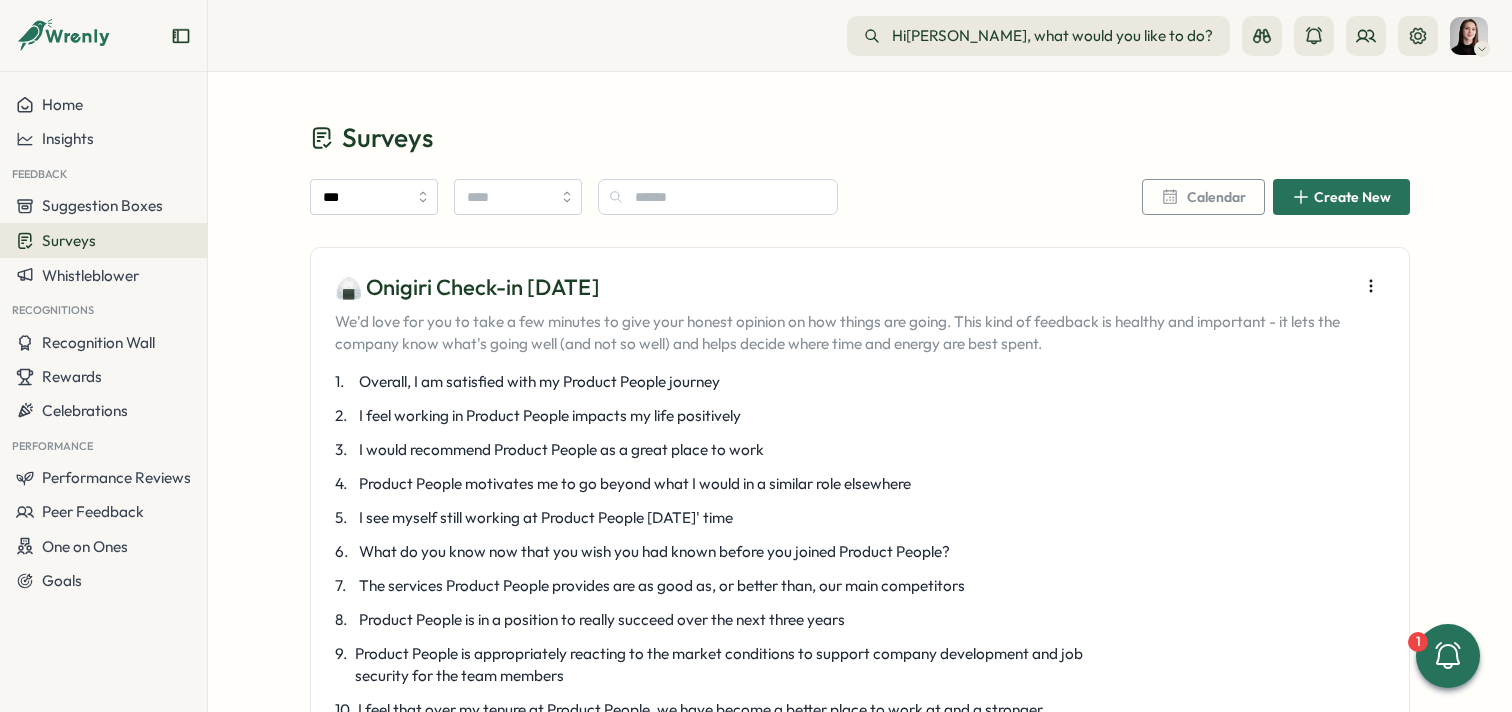 click on "Surveys" at bounding box center [103, 240] 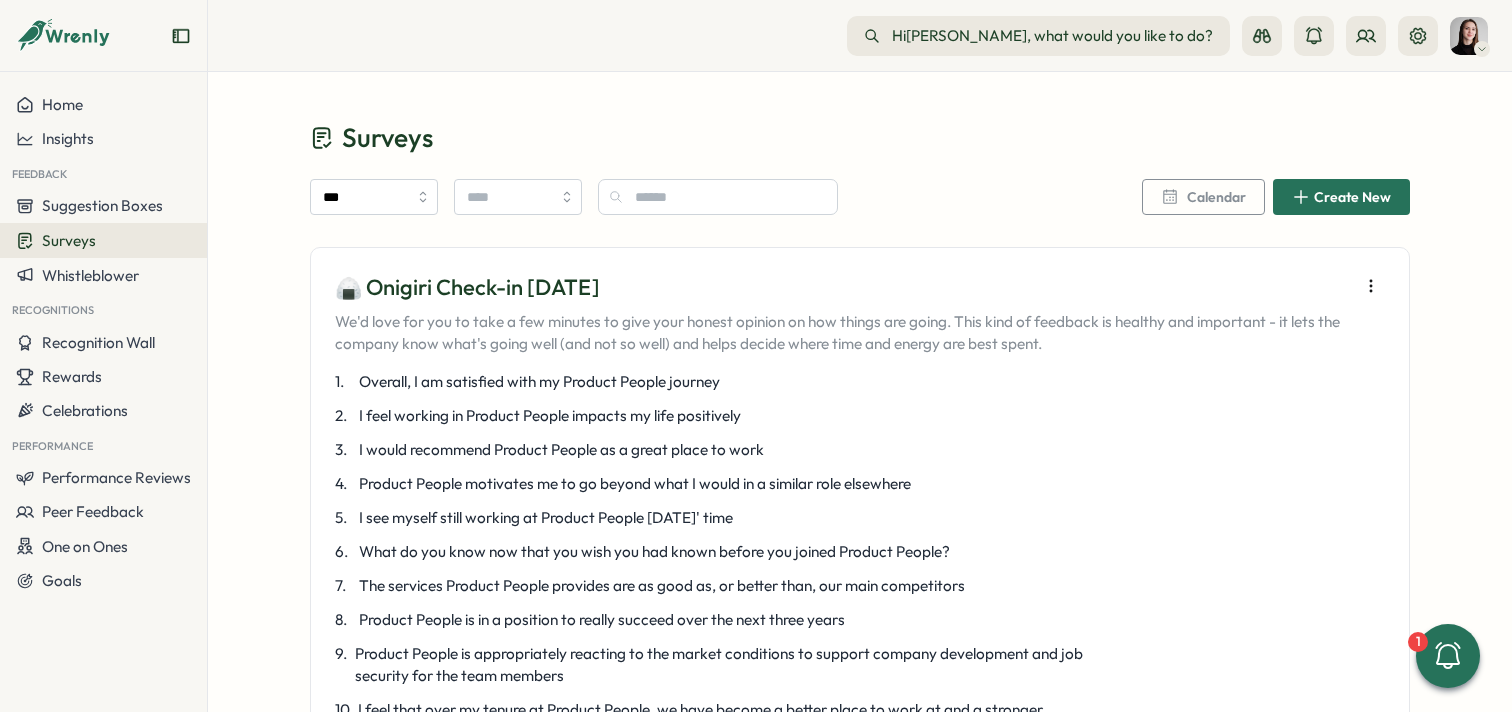 drag, startPoint x: 216, startPoint y: 322, endPoint x: 355, endPoint y: 329, distance: 139.17615 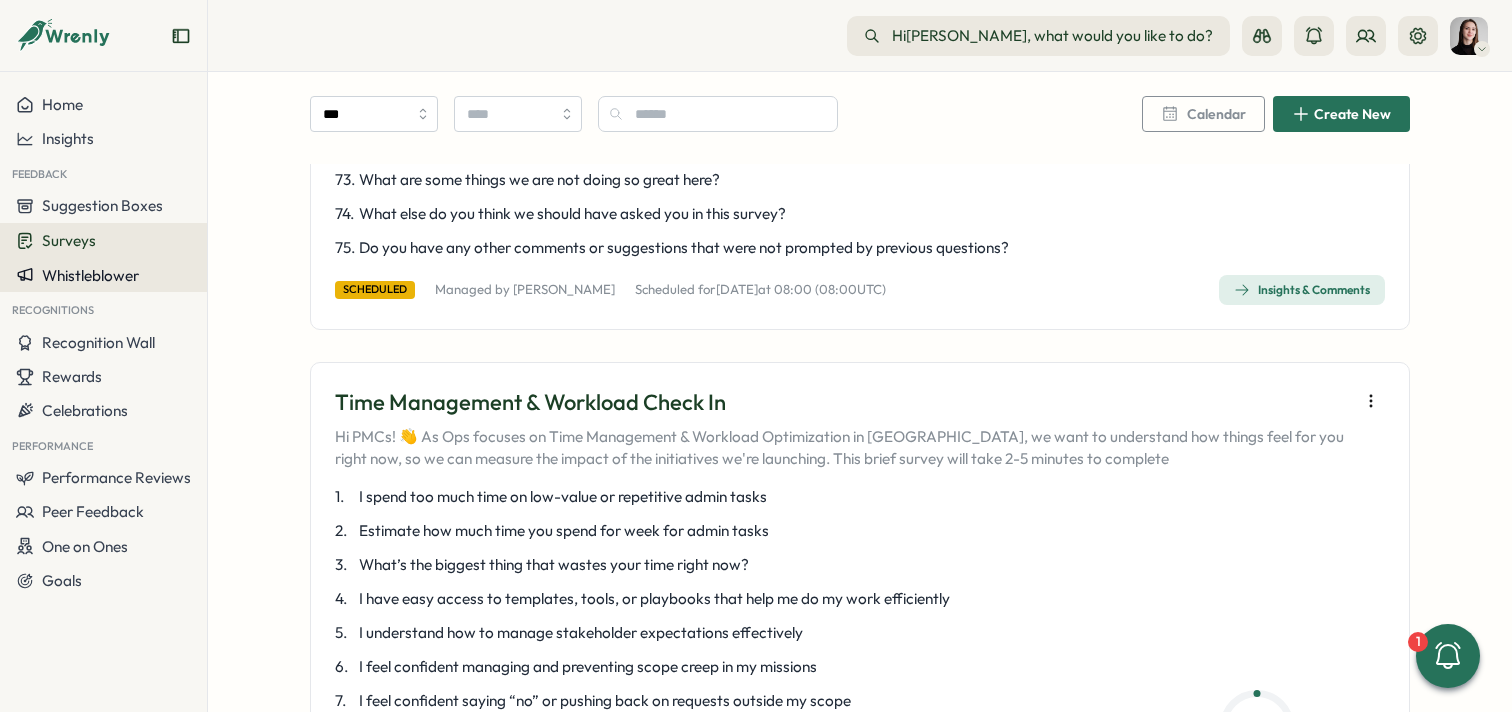 scroll, scrollTop: 2759, scrollLeft: 0, axis: vertical 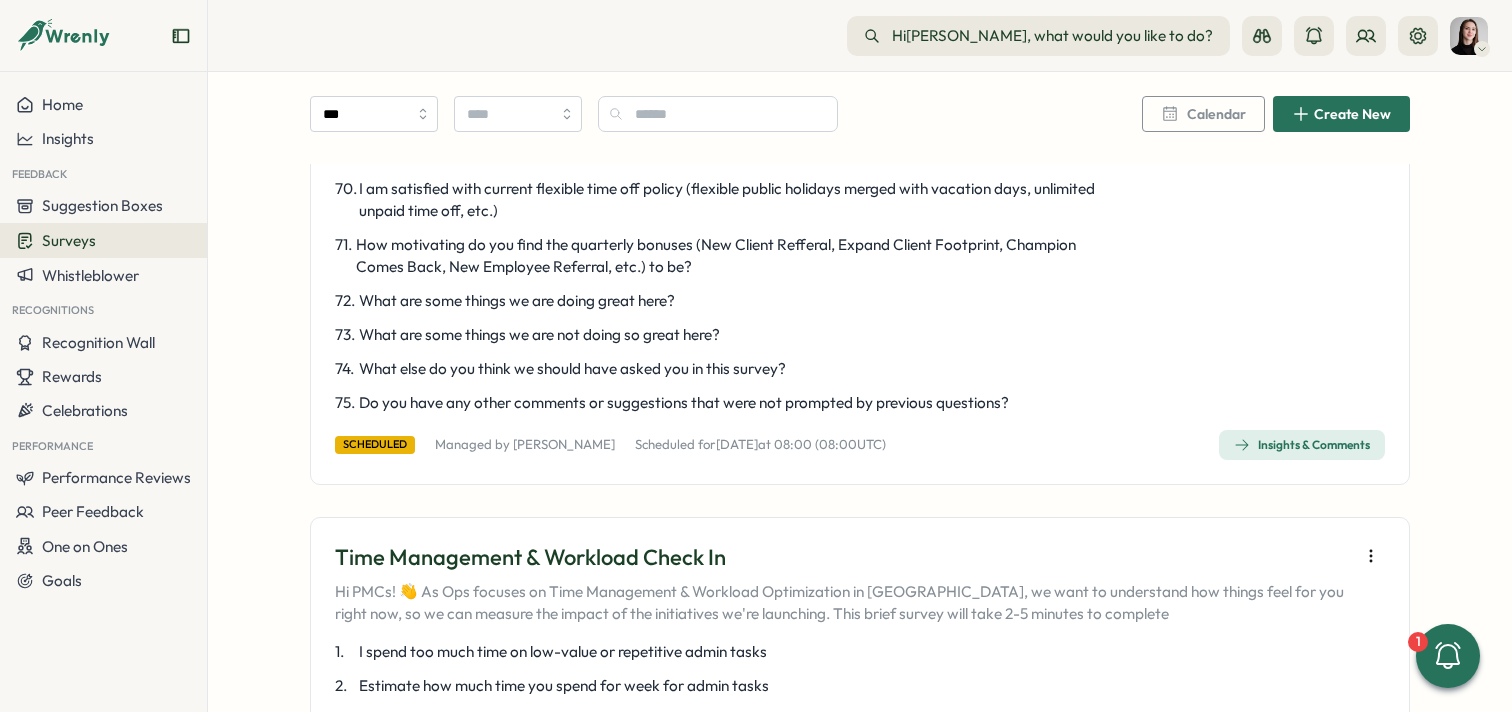 click on "Surveys" at bounding box center (103, 240) 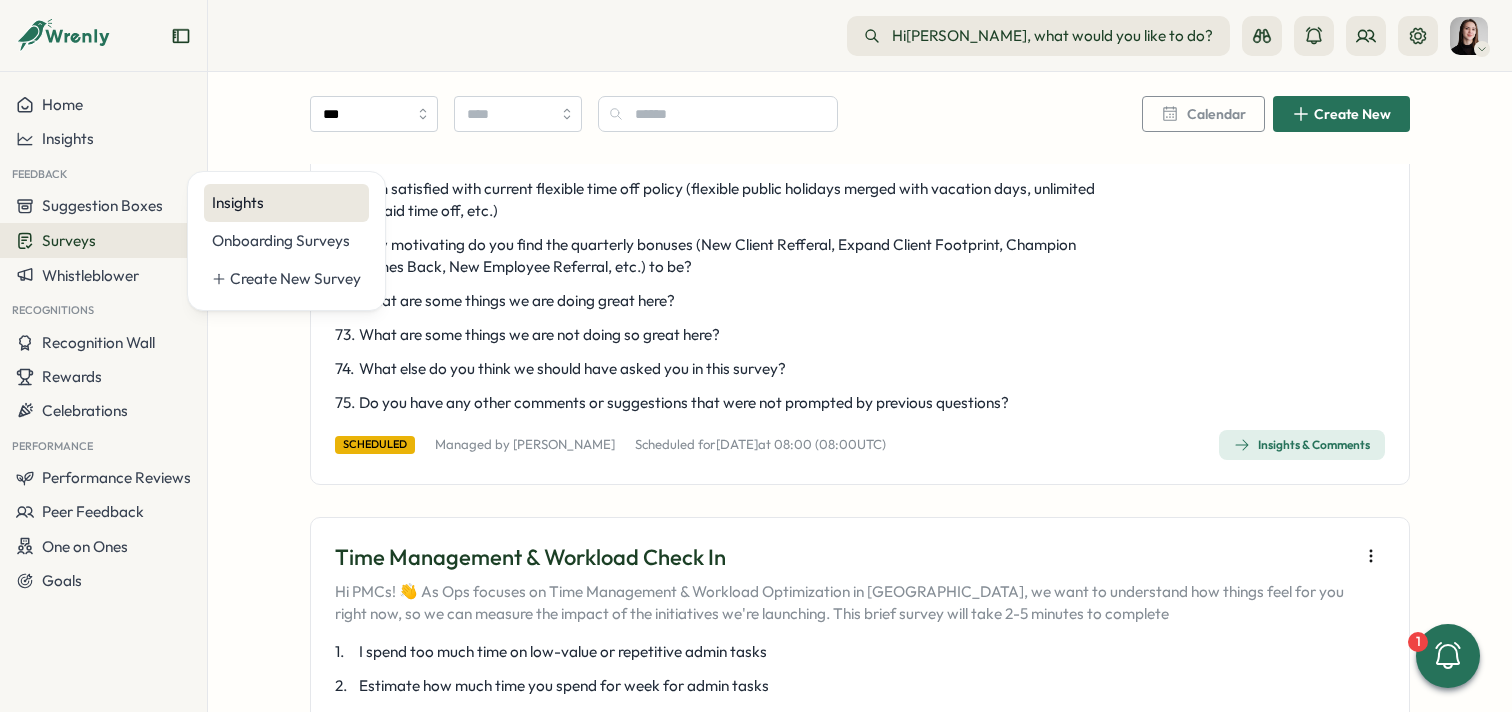click on "Insights" at bounding box center [286, 203] 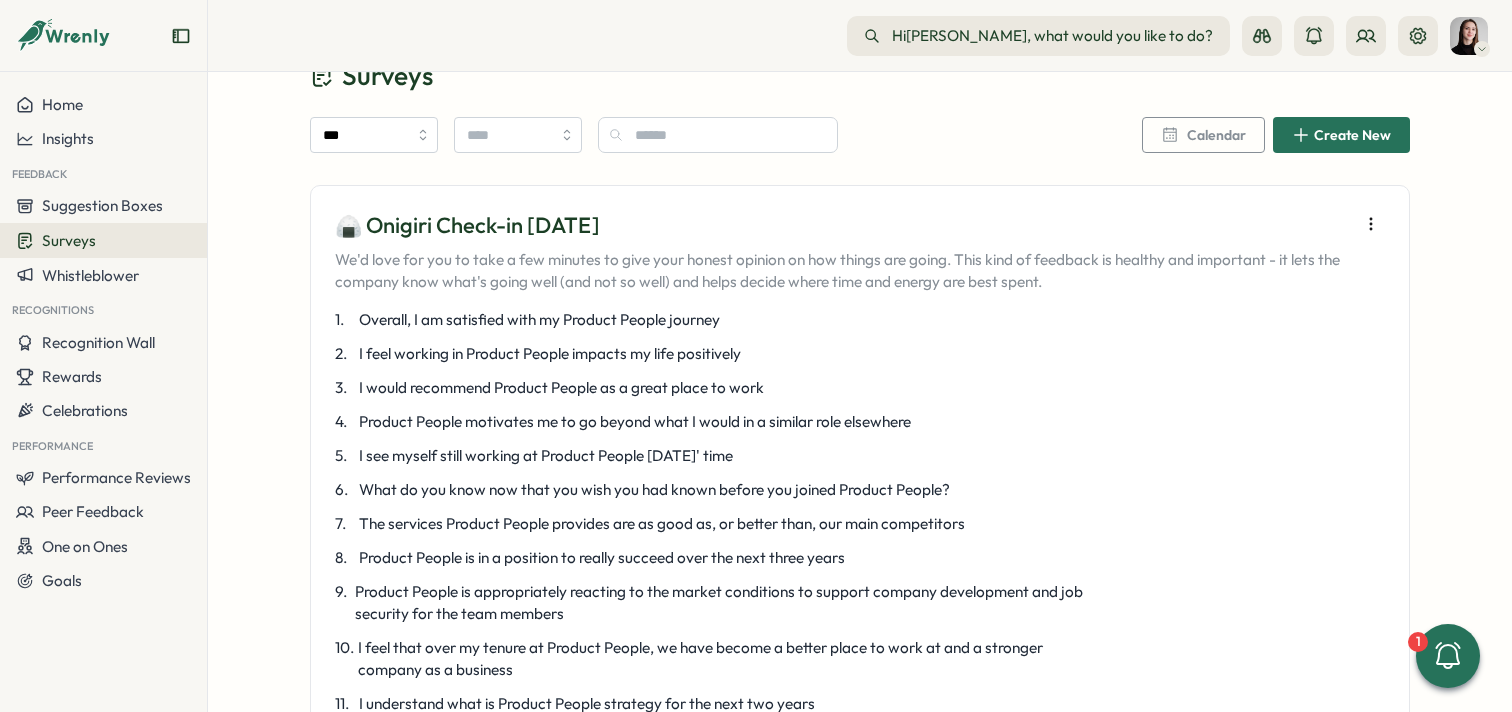 scroll, scrollTop: 0, scrollLeft: 0, axis: both 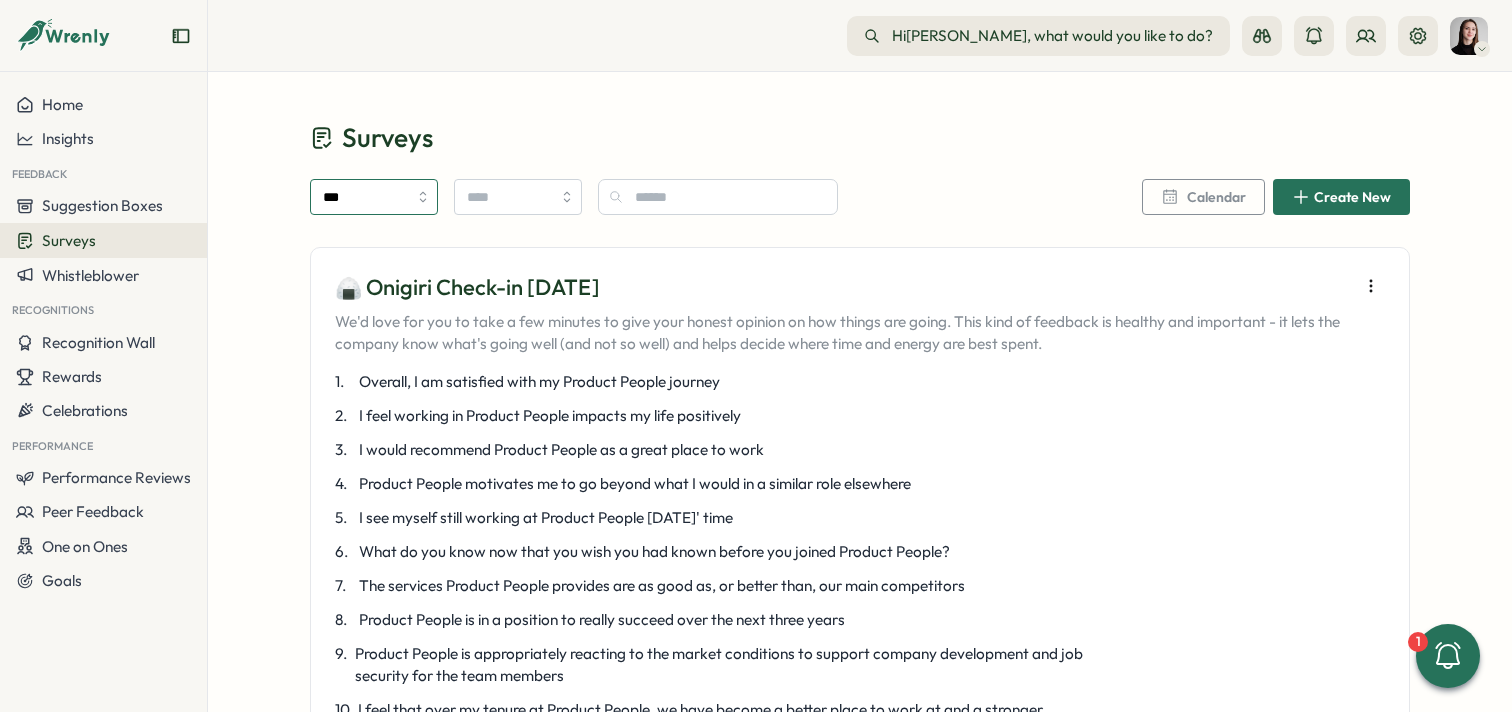 click on "***" at bounding box center (374, 197) 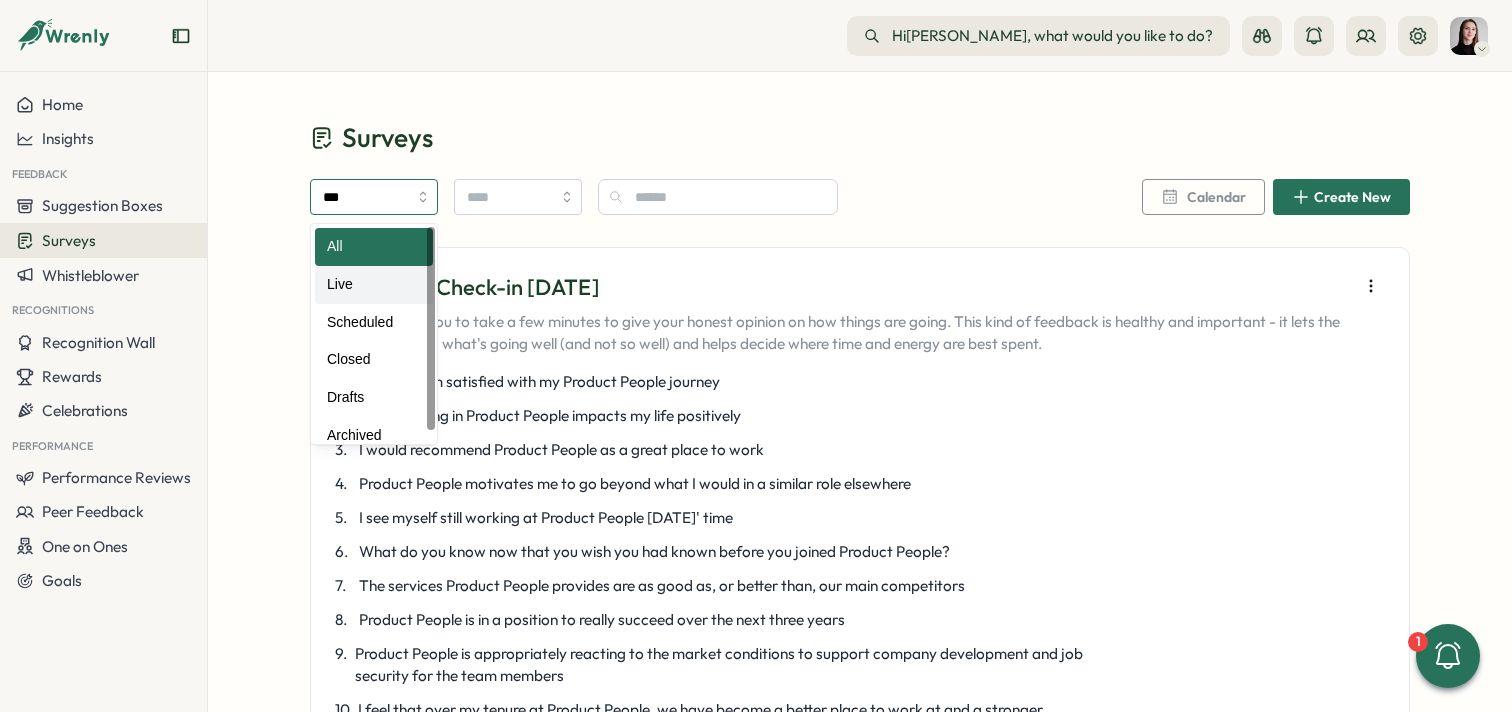 scroll, scrollTop: 14, scrollLeft: 0, axis: vertical 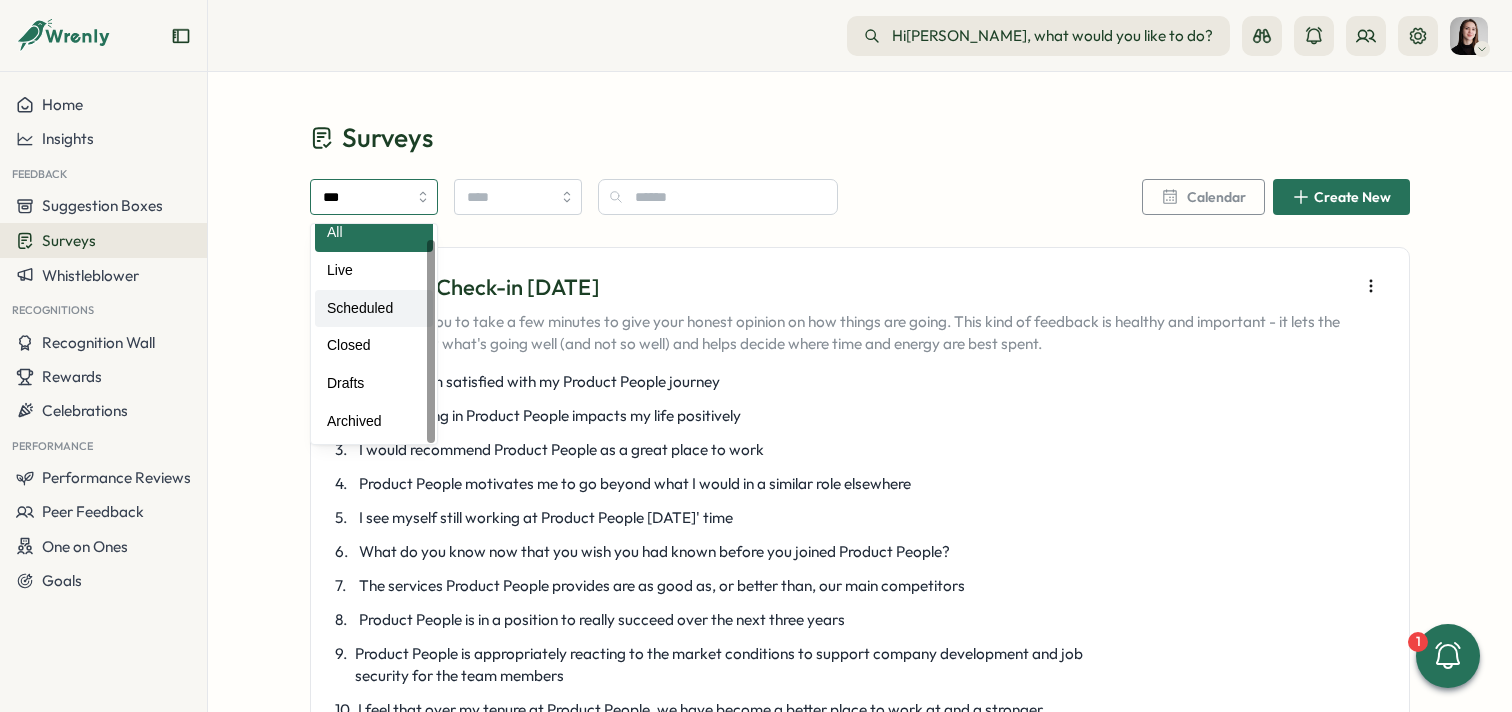 type on "*********" 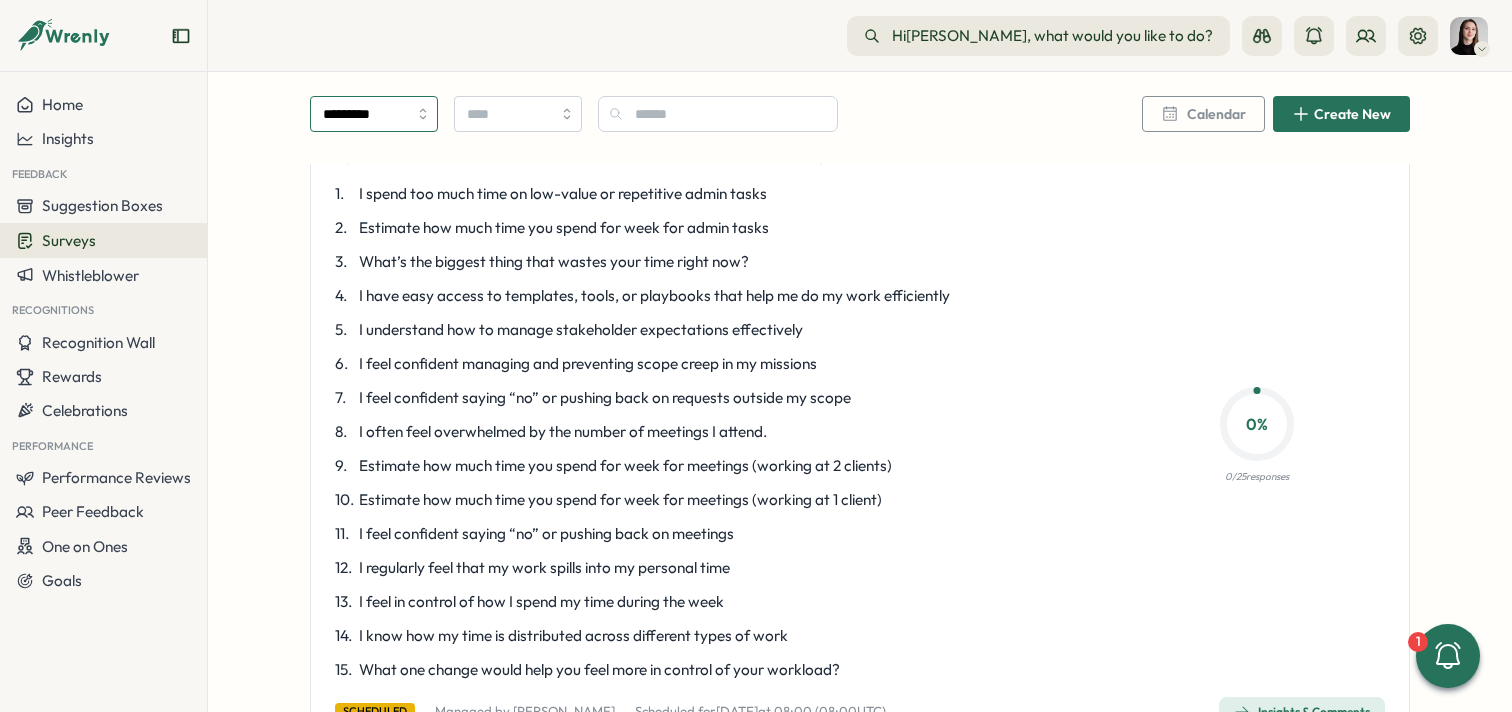 scroll, scrollTop: 3202, scrollLeft: 0, axis: vertical 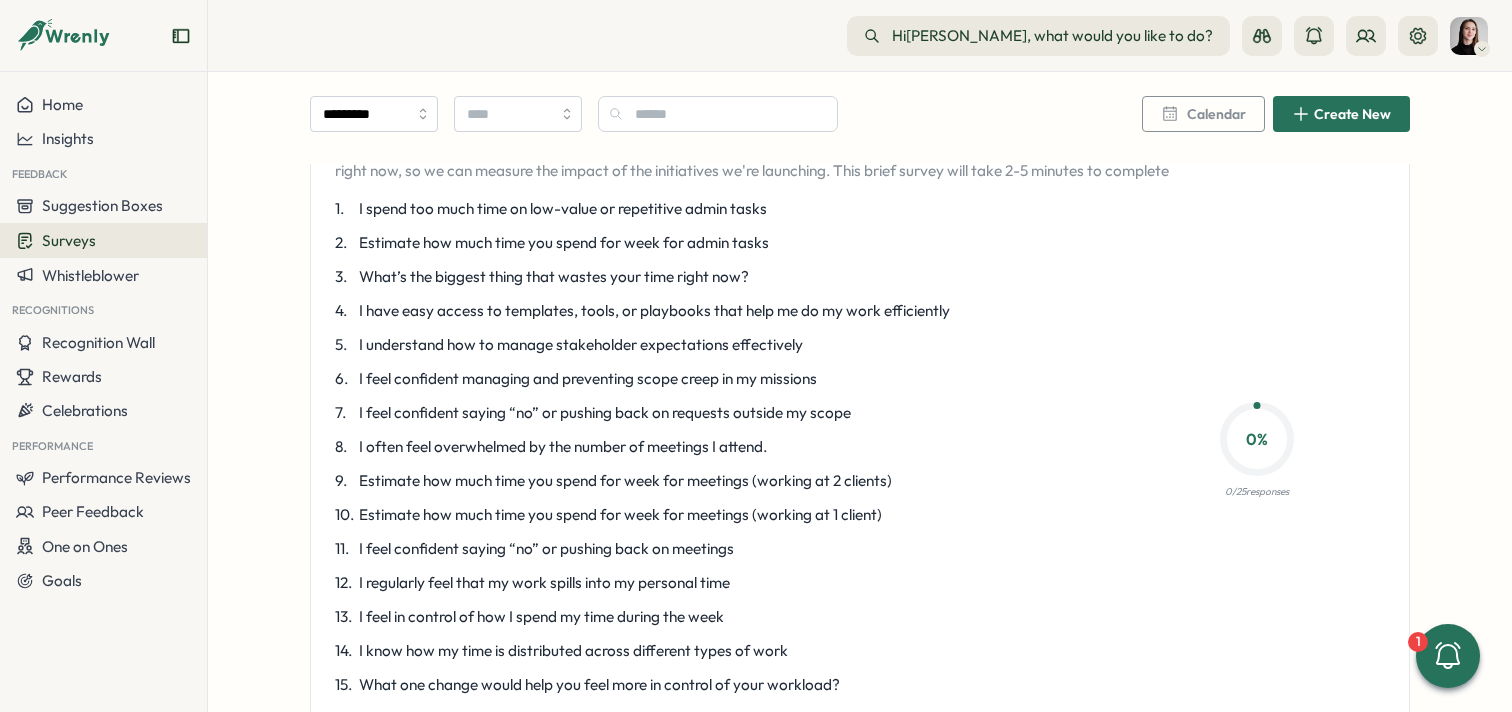 drag, startPoint x: 372, startPoint y: 429, endPoint x: 361, endPoint y: 432, distance: 11.401754 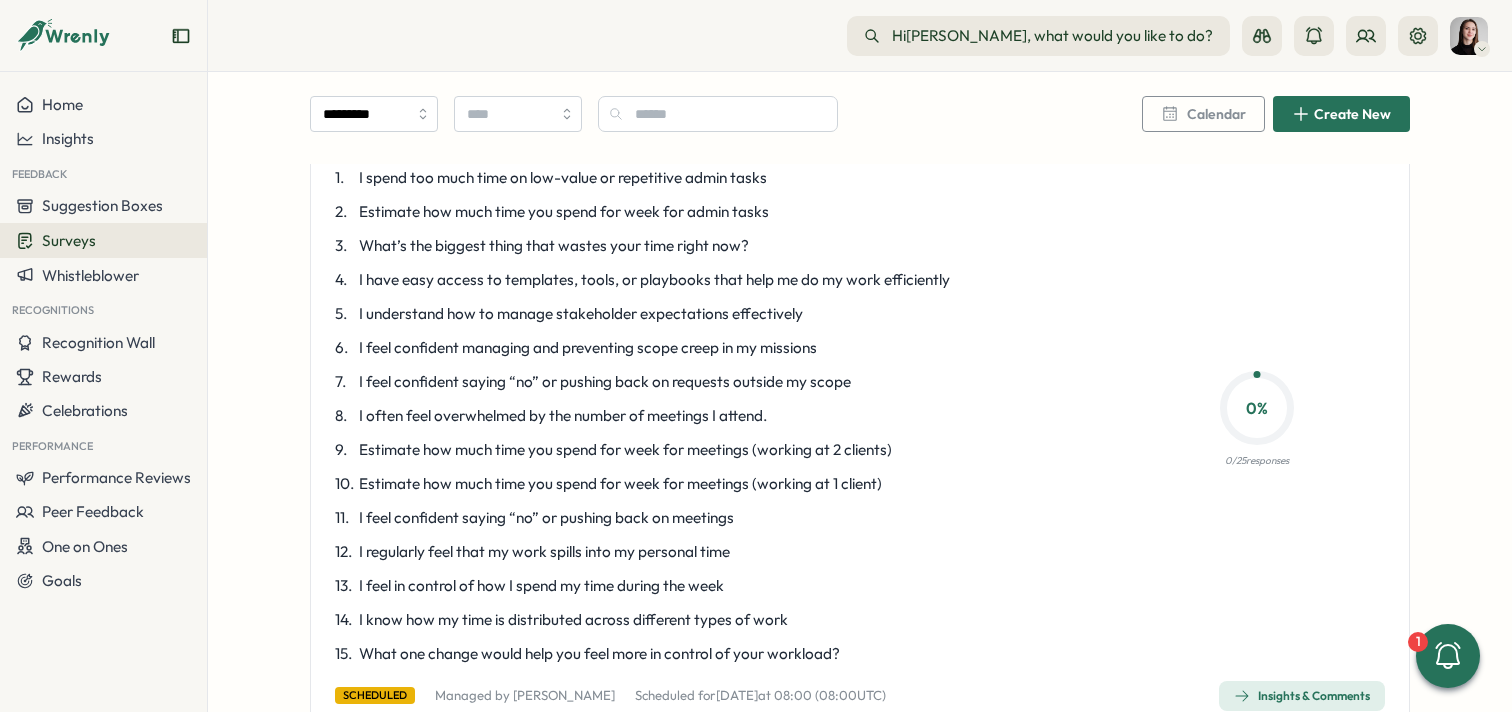 scroll, scrollTop: 3248, scrollLeft: 0, axis: vertical 